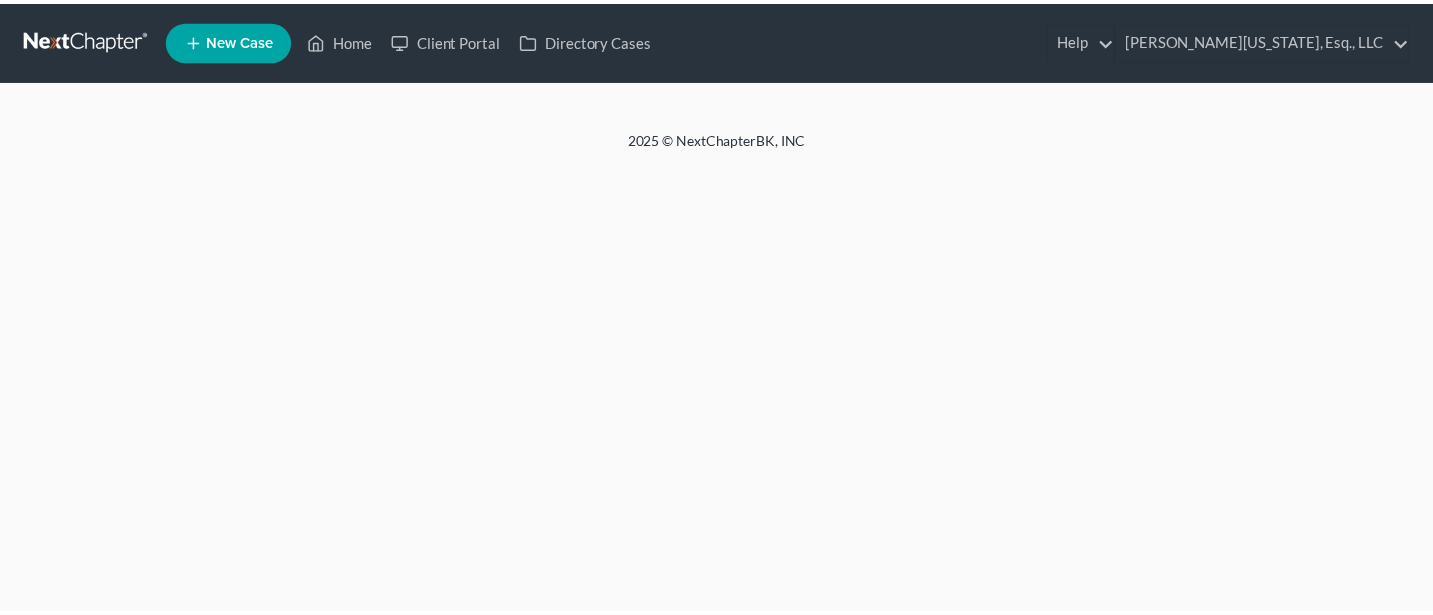scroll, scrollTop: 0, scrollLeft: 0, axis: both 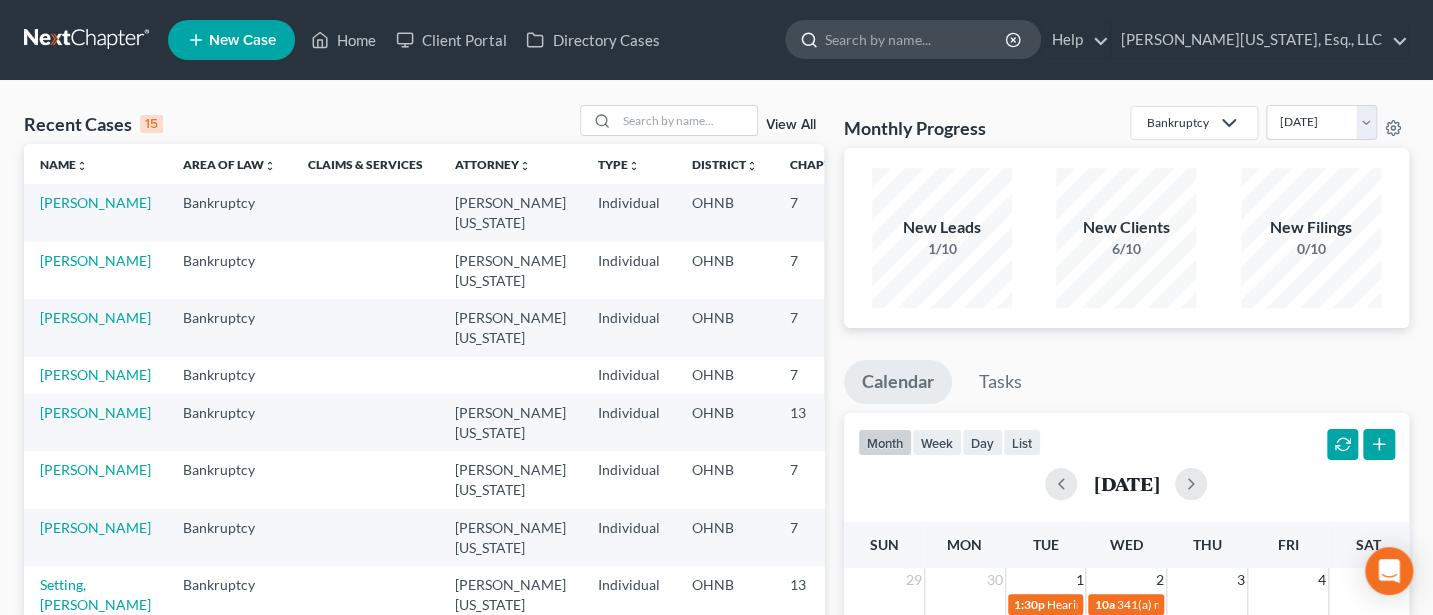 click at bounding box center (916, 39) 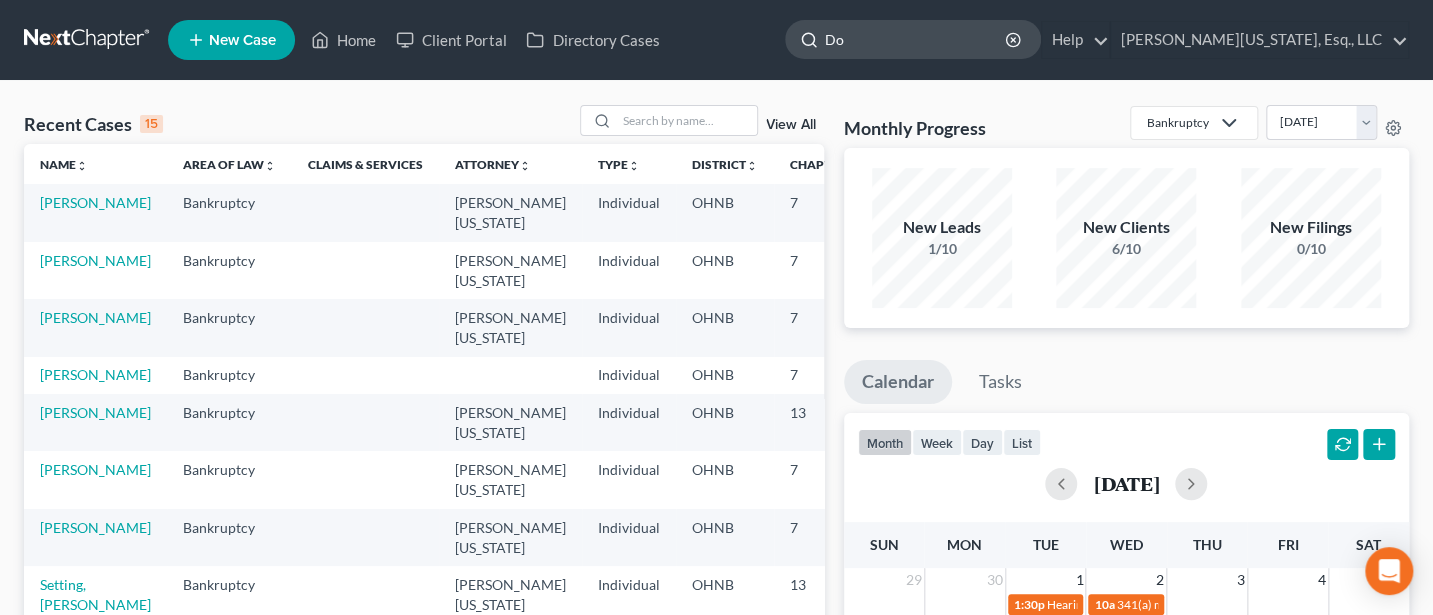 type on "Doe" 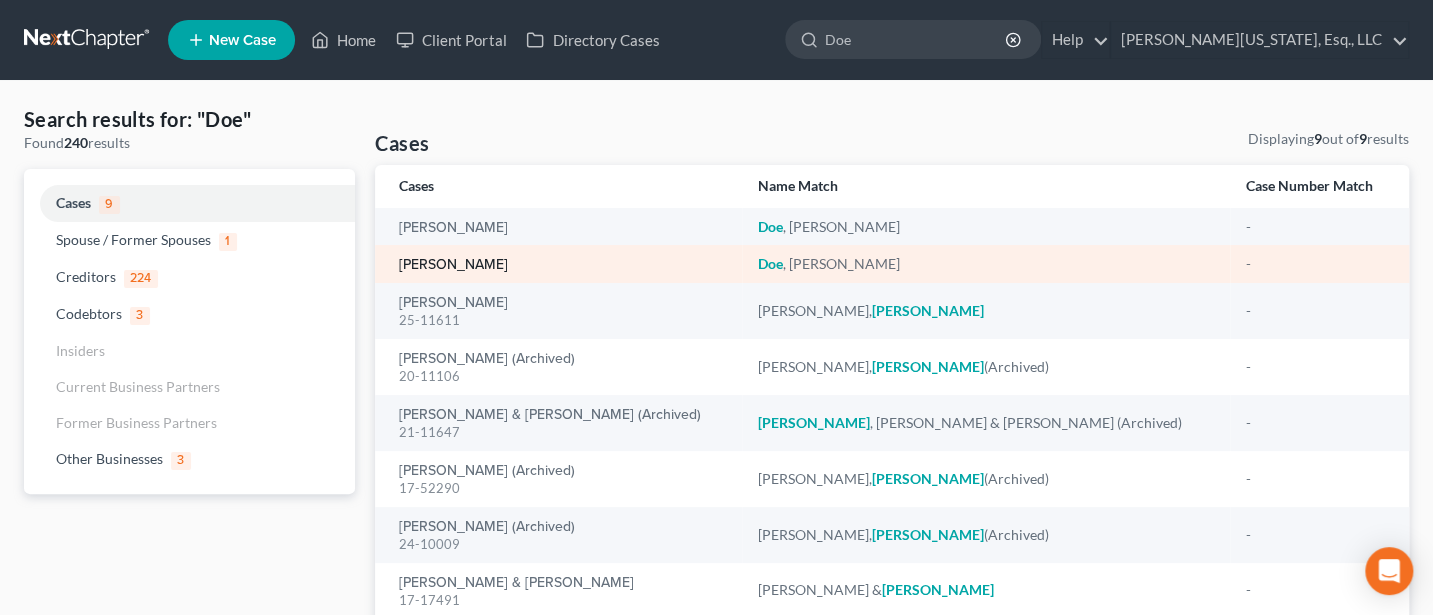 click on "[PERSON_NAME]" at bounding box center [453, 265] 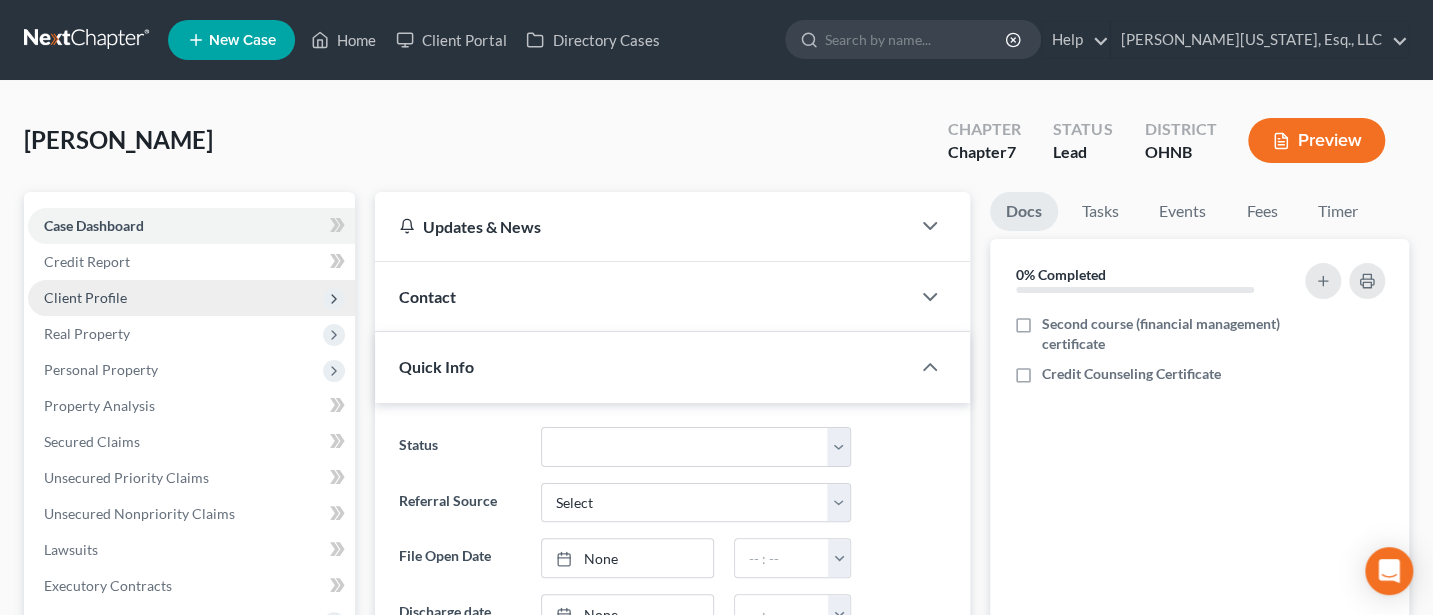 click on "Client Profile" at bounding box center [85, 297] 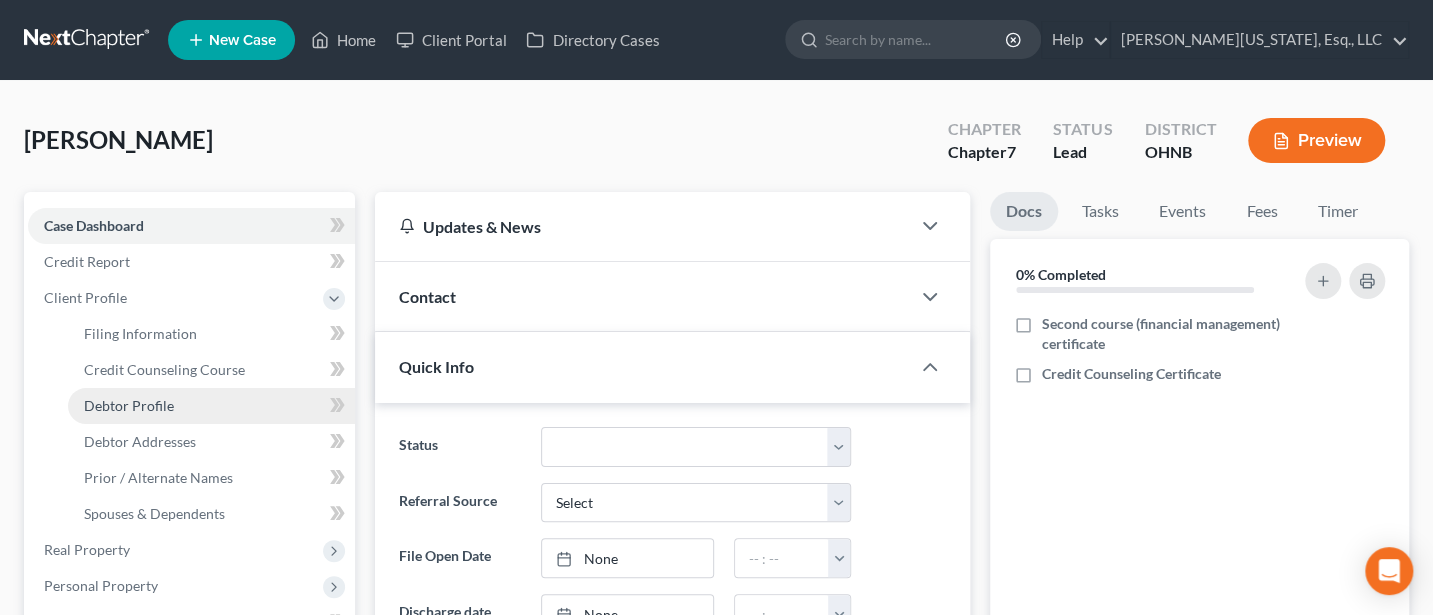 click on "Debtor Profile" at bounding box center (129, 405) 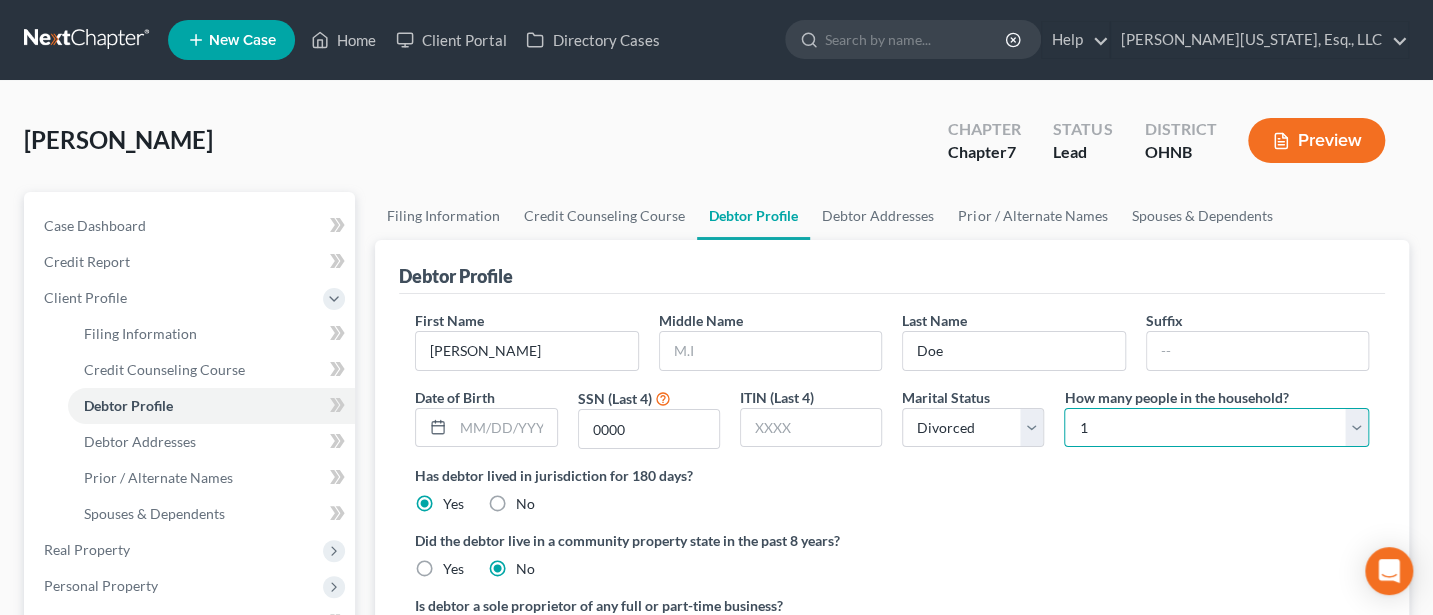 click on "Select 1 2 3 4 5 6 7 8 9 10 11 12 13 14 15 16 17 18 19 20" at bounding box center (1216, 428) 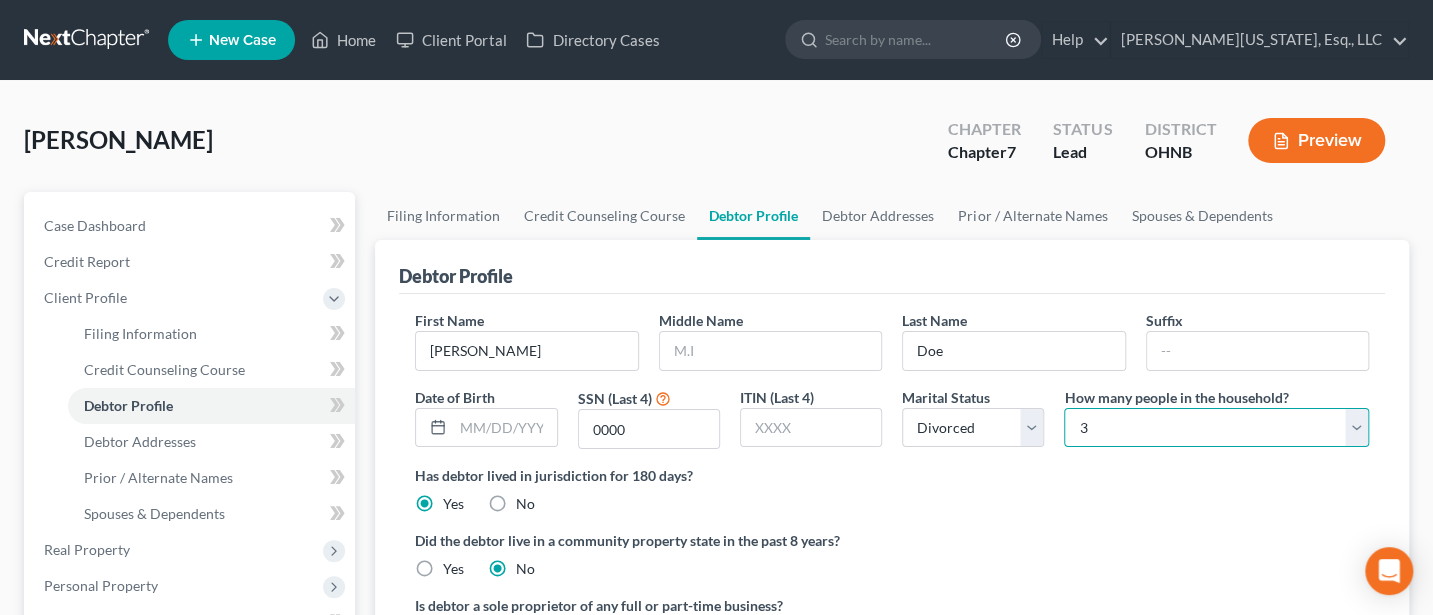 click on "Select 1 2 3 4 5 6 7 8 9 10 11 12 13 14 15 16 17 18 19 20" at bounding box center (1216, 428) 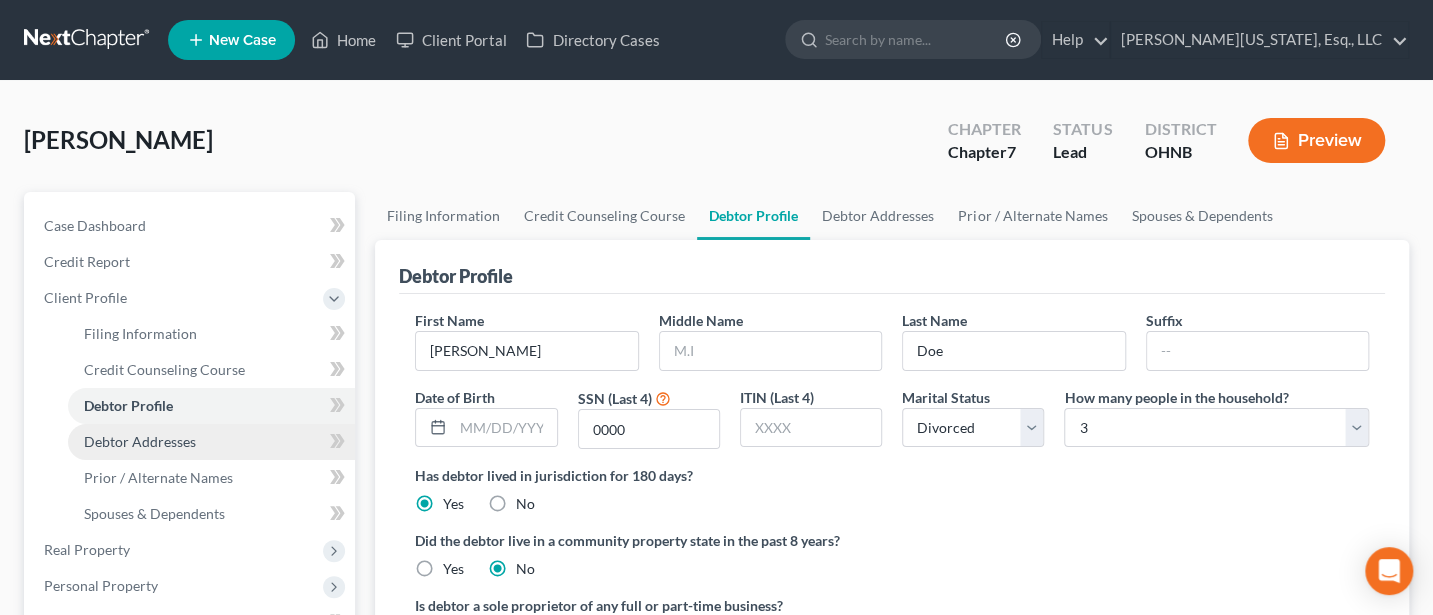 click on "Debtor Addresses" at bounding box center (140, 441) 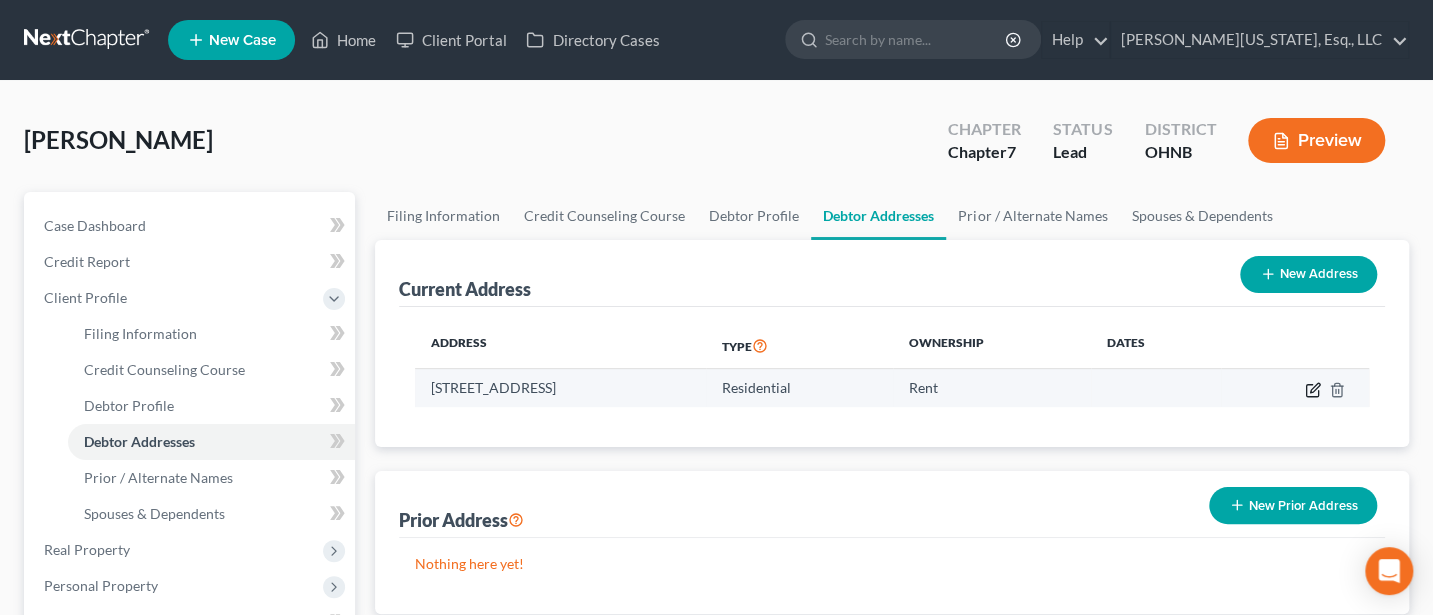 click 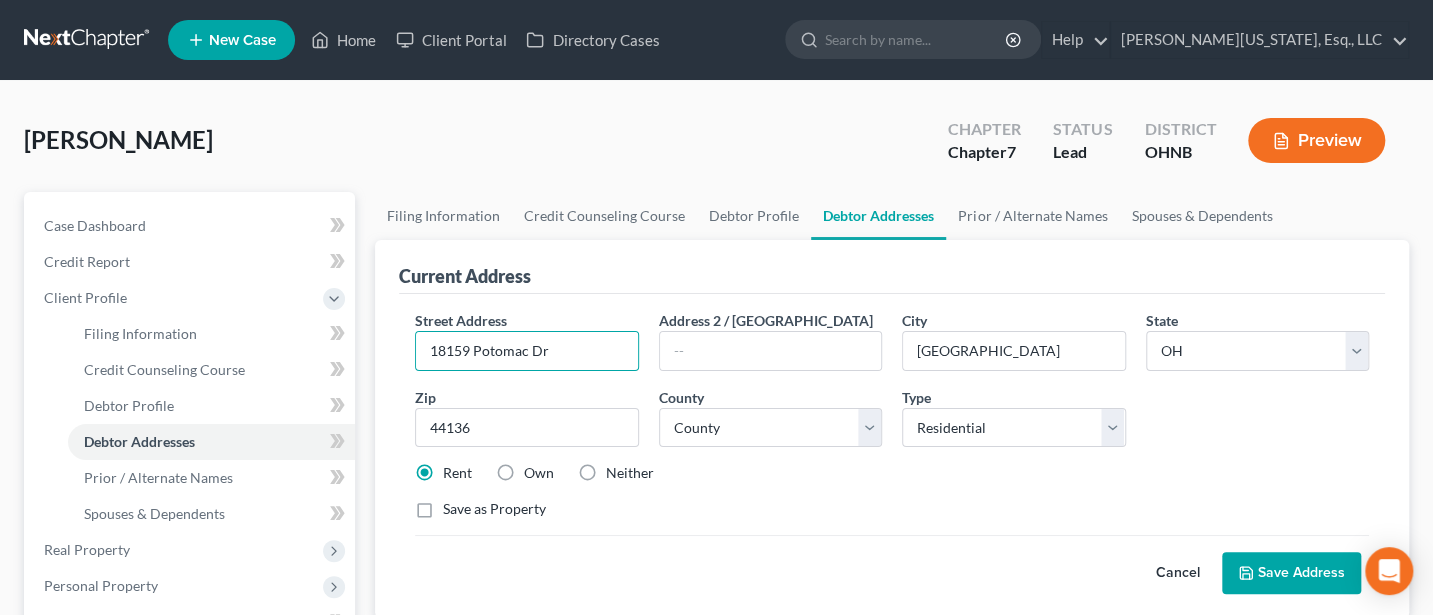 drag, startPoint x: 584, startPoint y: 355, endPoint x: 390, endPoint y: 354, distance: 194.00258 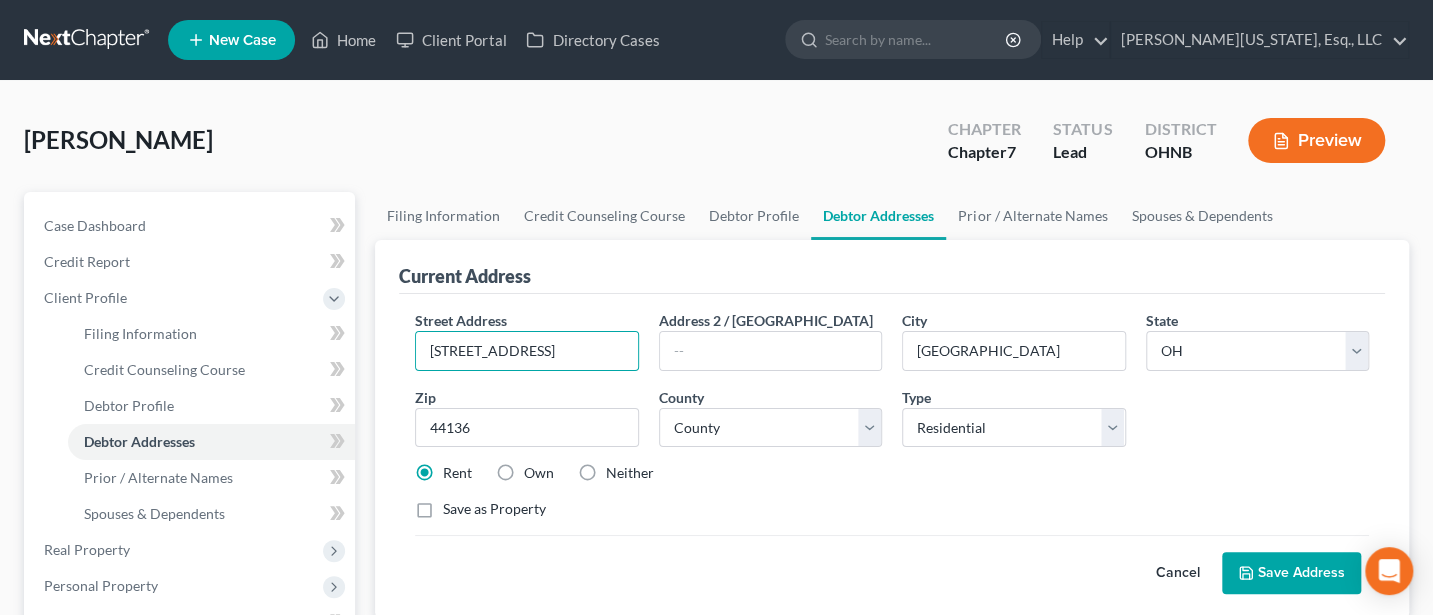 type on "[STREET_ADDRESS]" 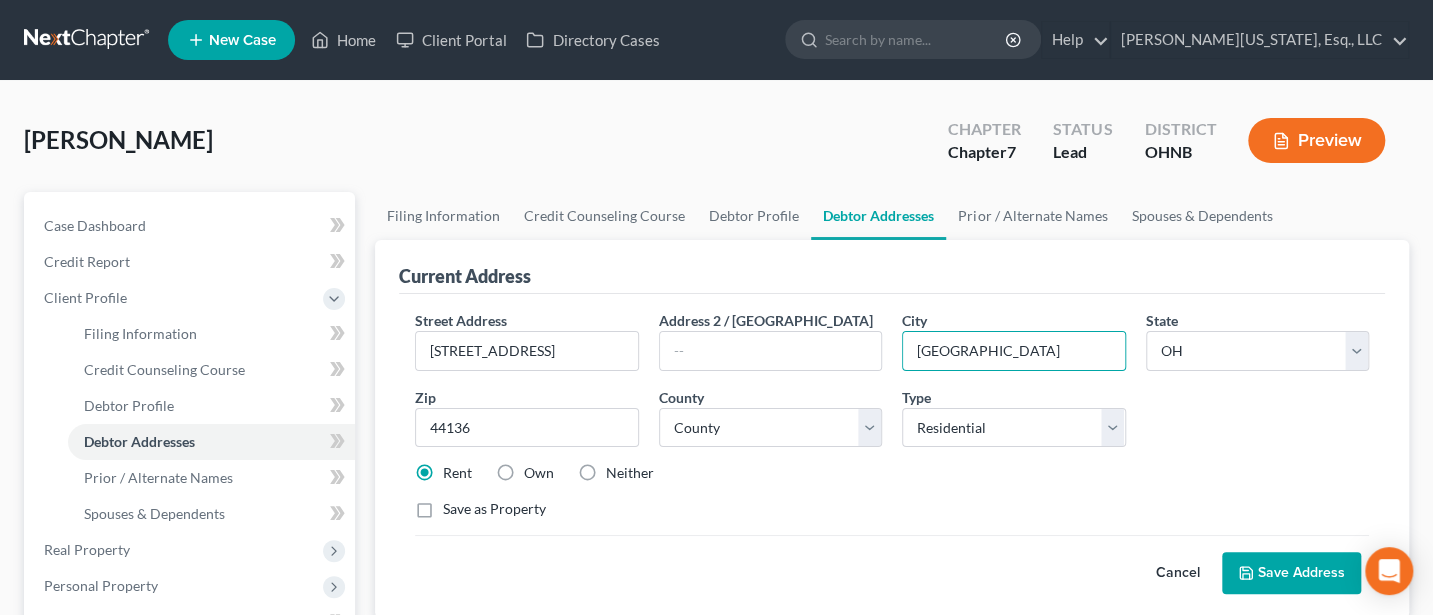 type on "[GEOGRAPHIC_DATA]" 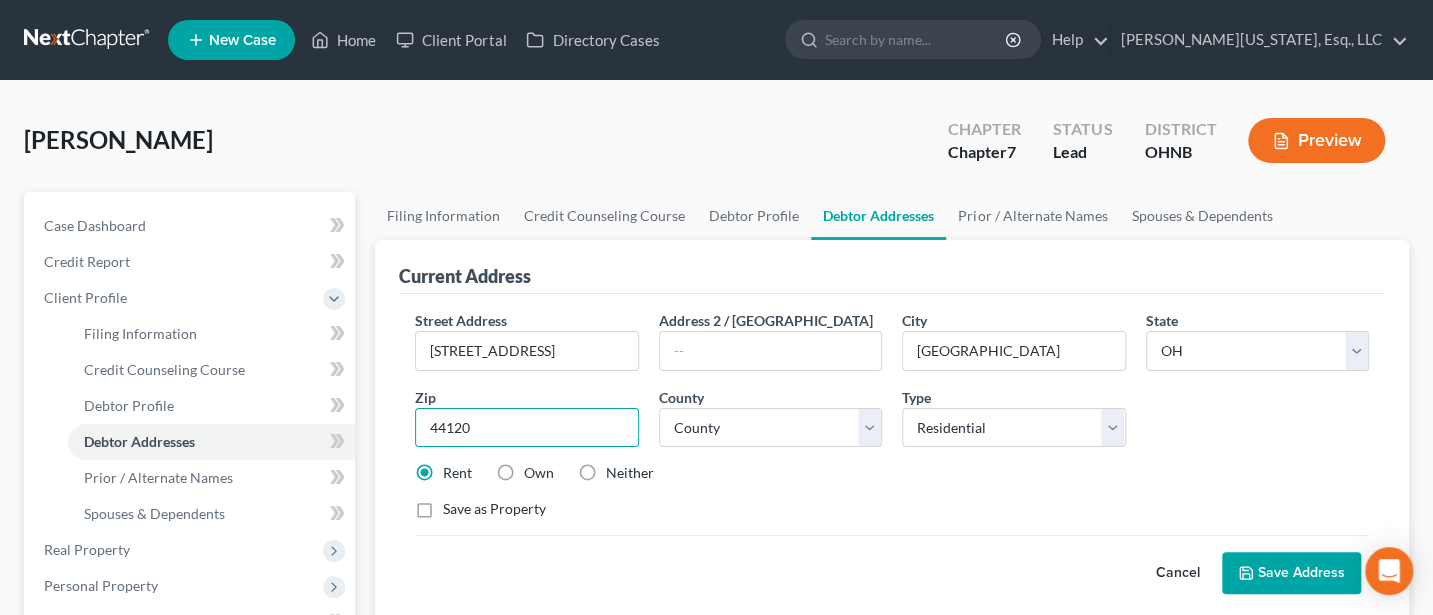 type on "44120" 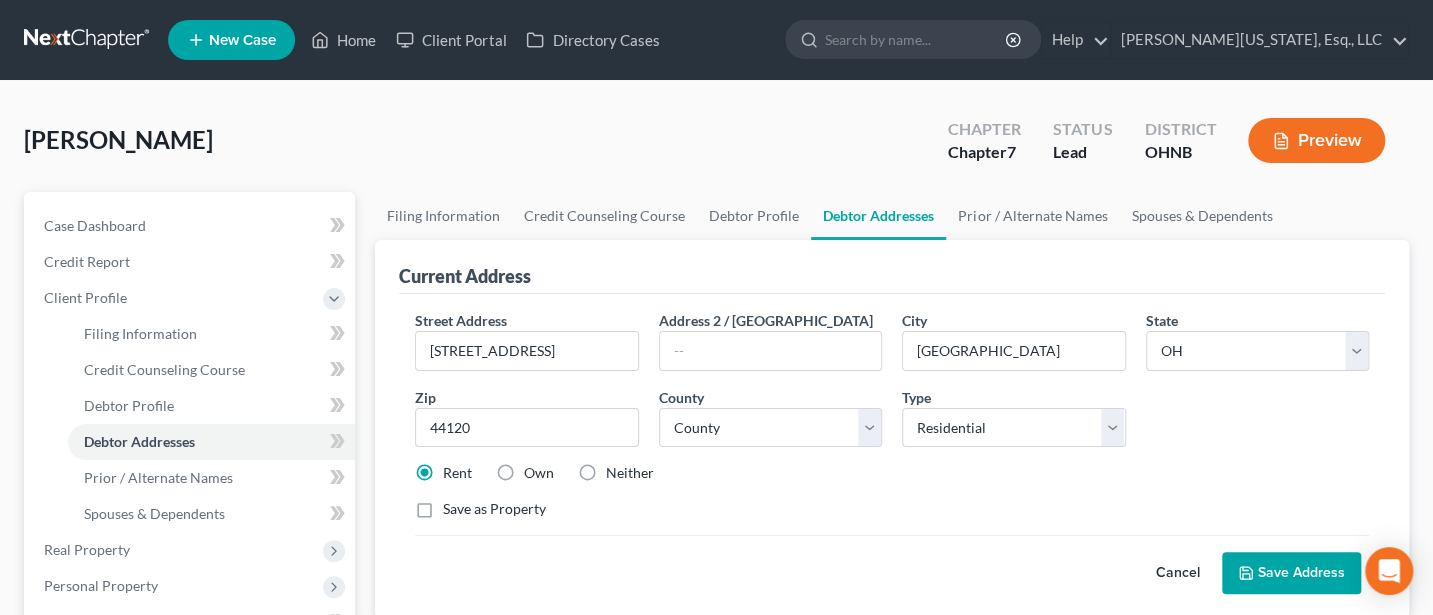 click on "Save Address" at bounding box center [1291, 573] 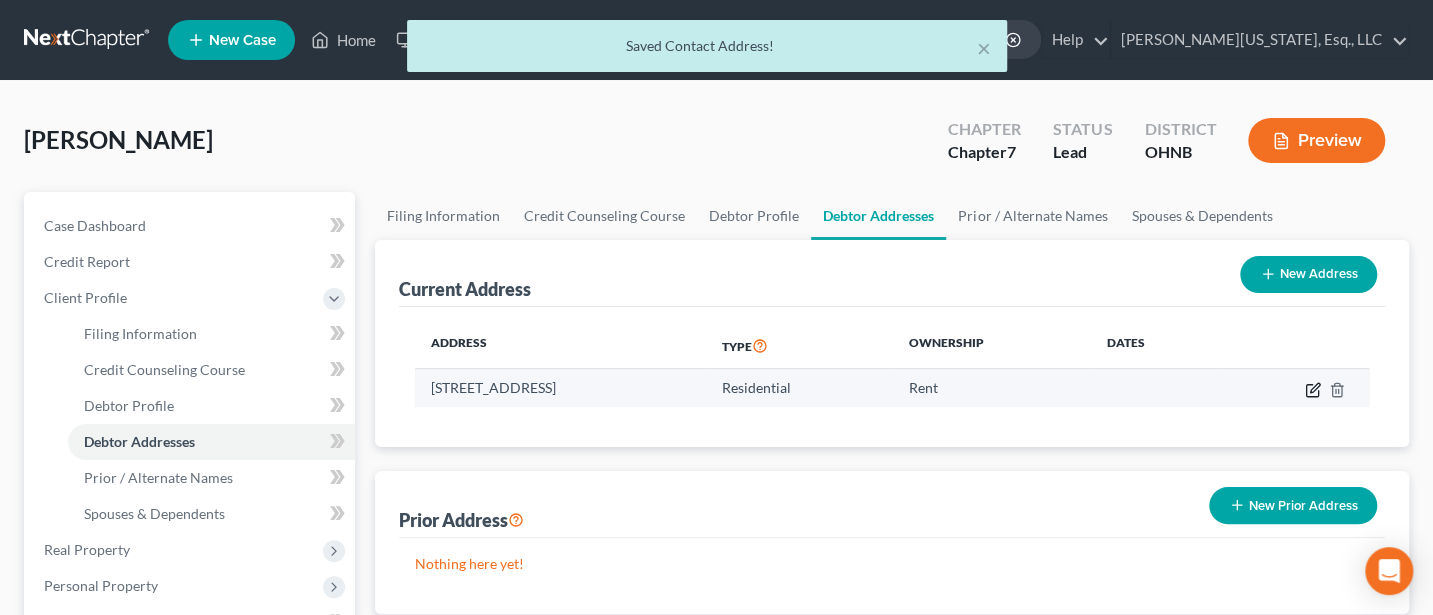 click 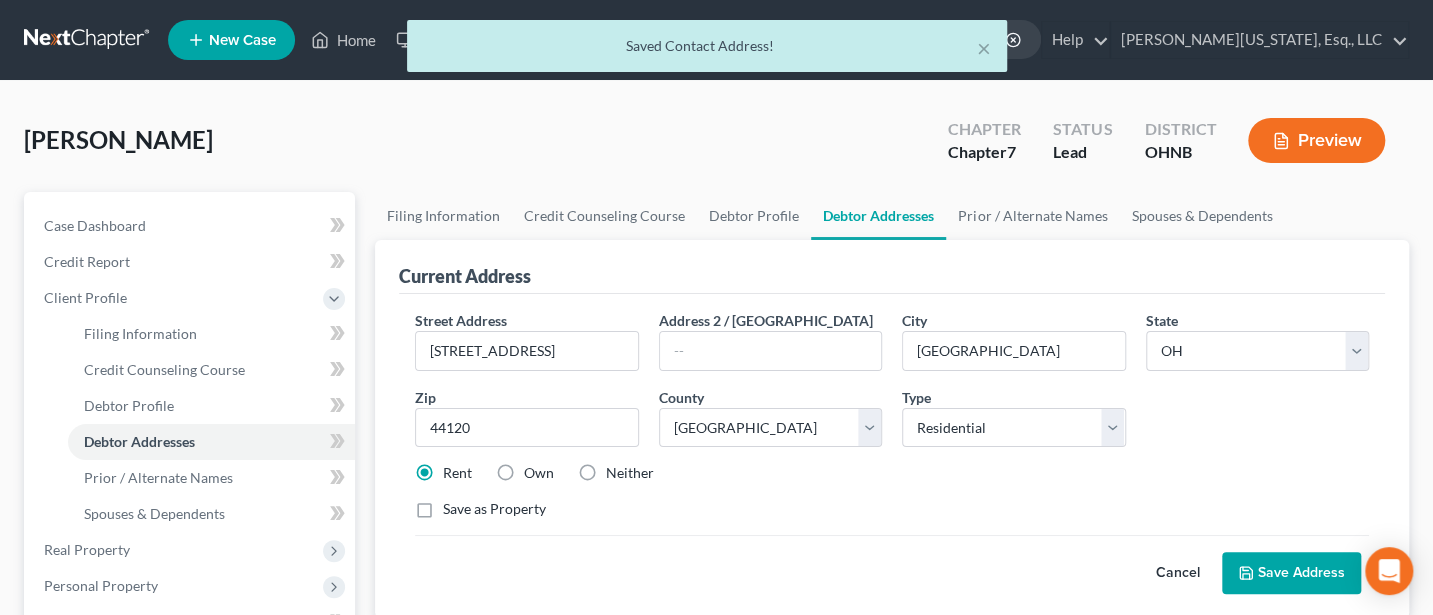 click on "Own" at bounding box center [539, 473] 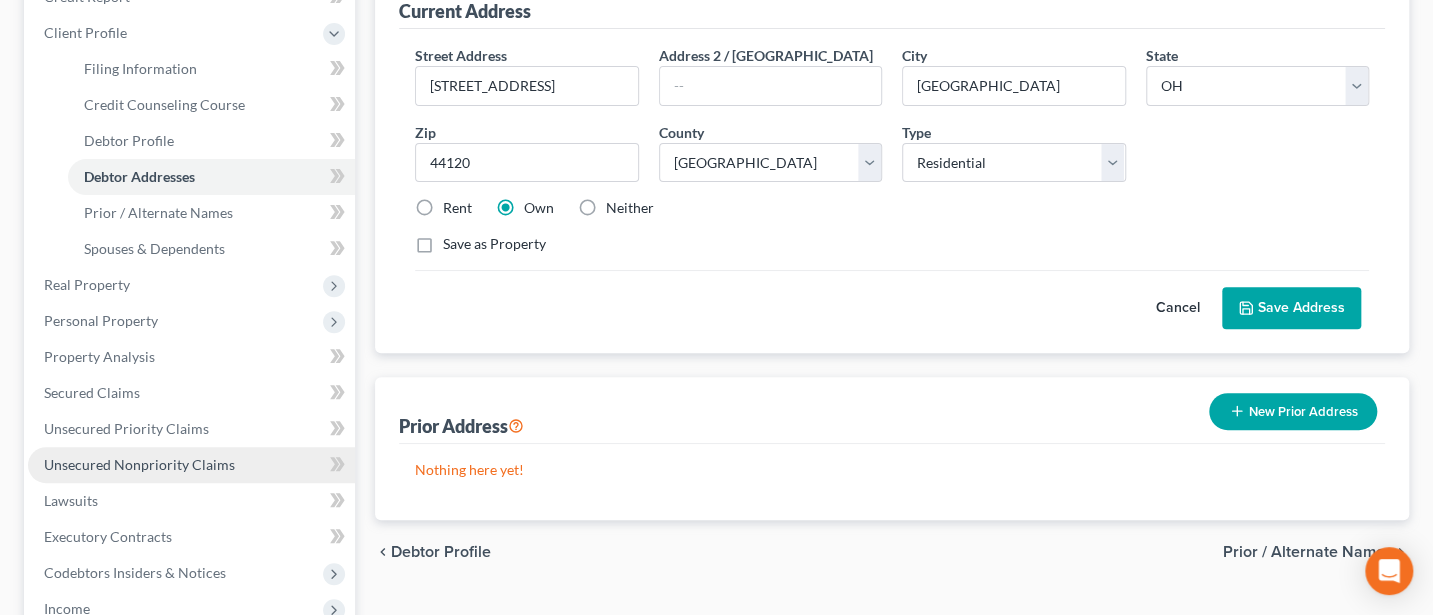 scroll, scrollTop: 266, scrollLeft: 0, axis: vertical 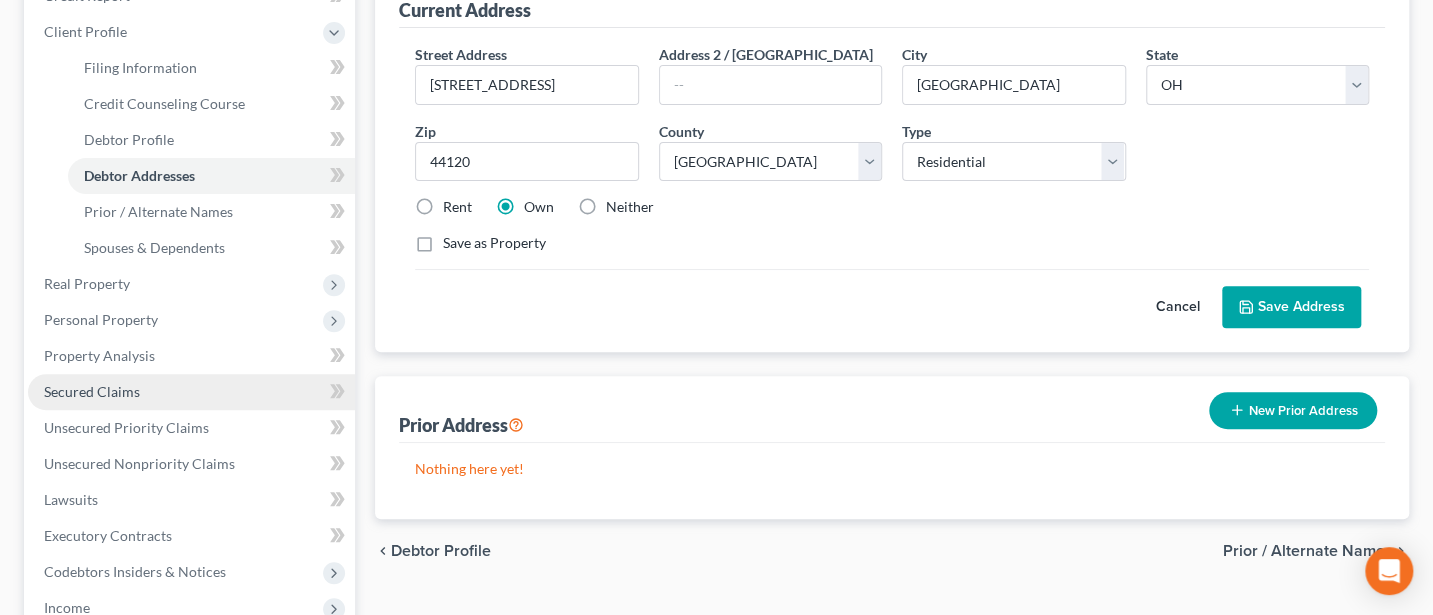 click on "Secured Claims" at bounding box center [191, 392] 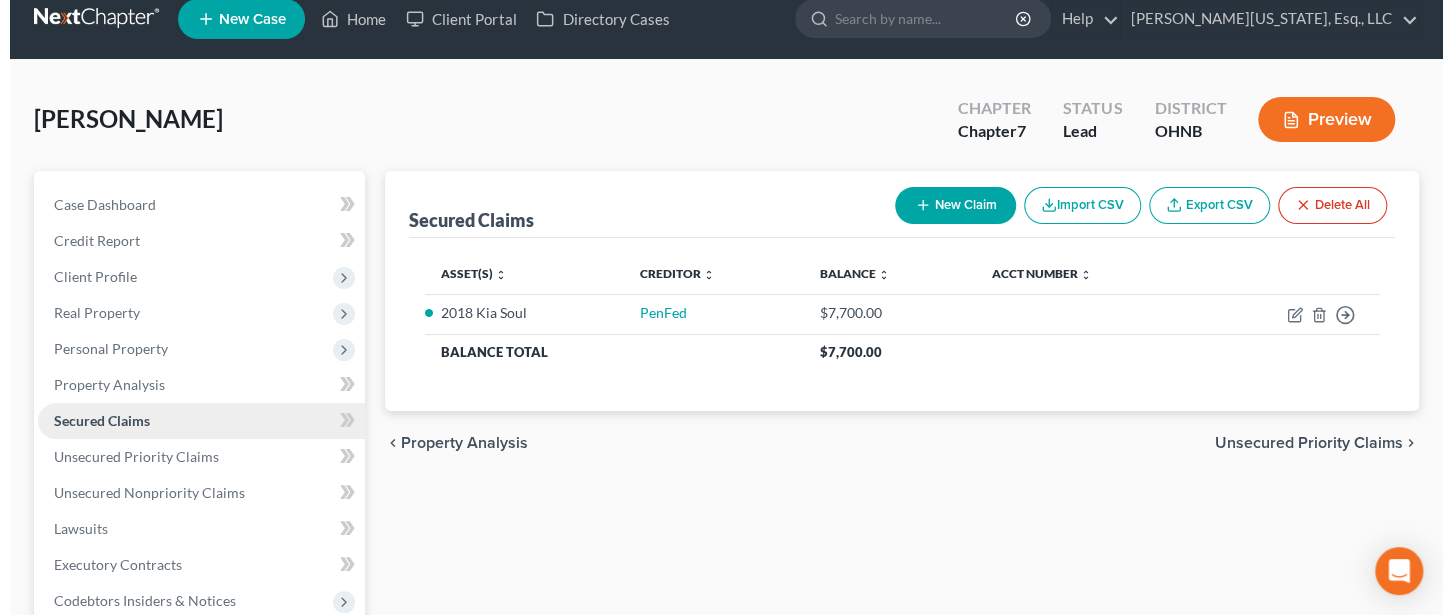 scroll, scrollTop: 0, scrollLeft: 0, axis: both 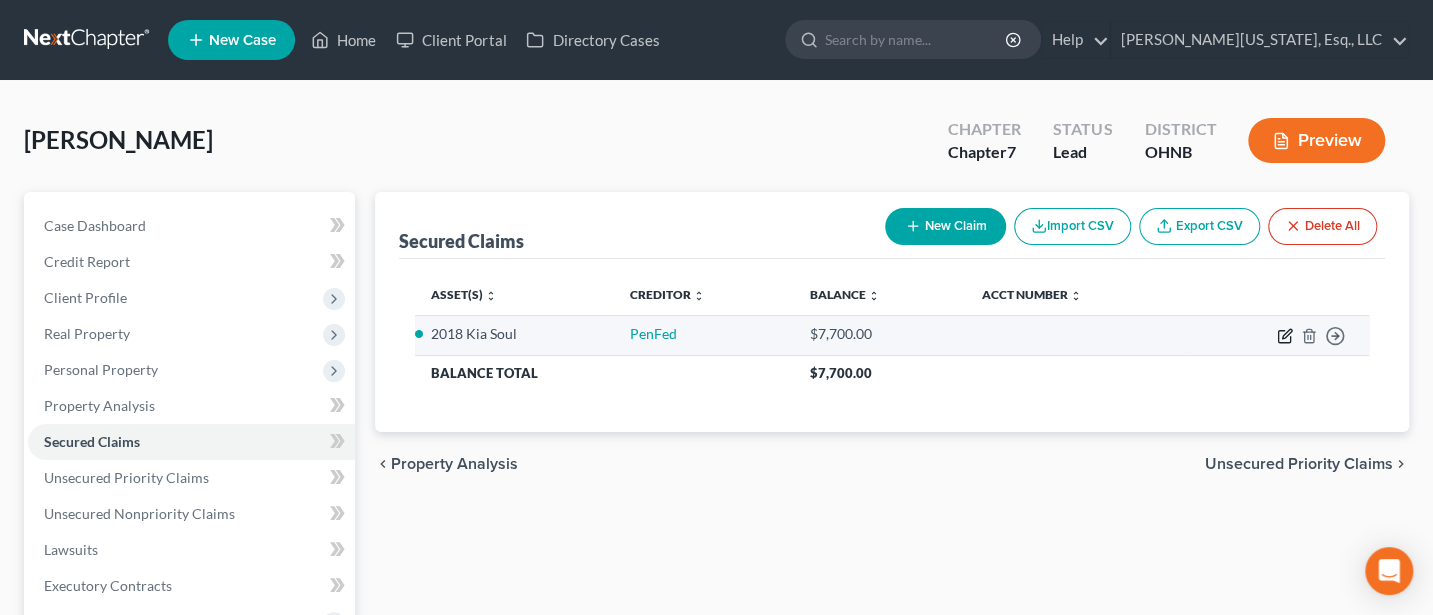 click 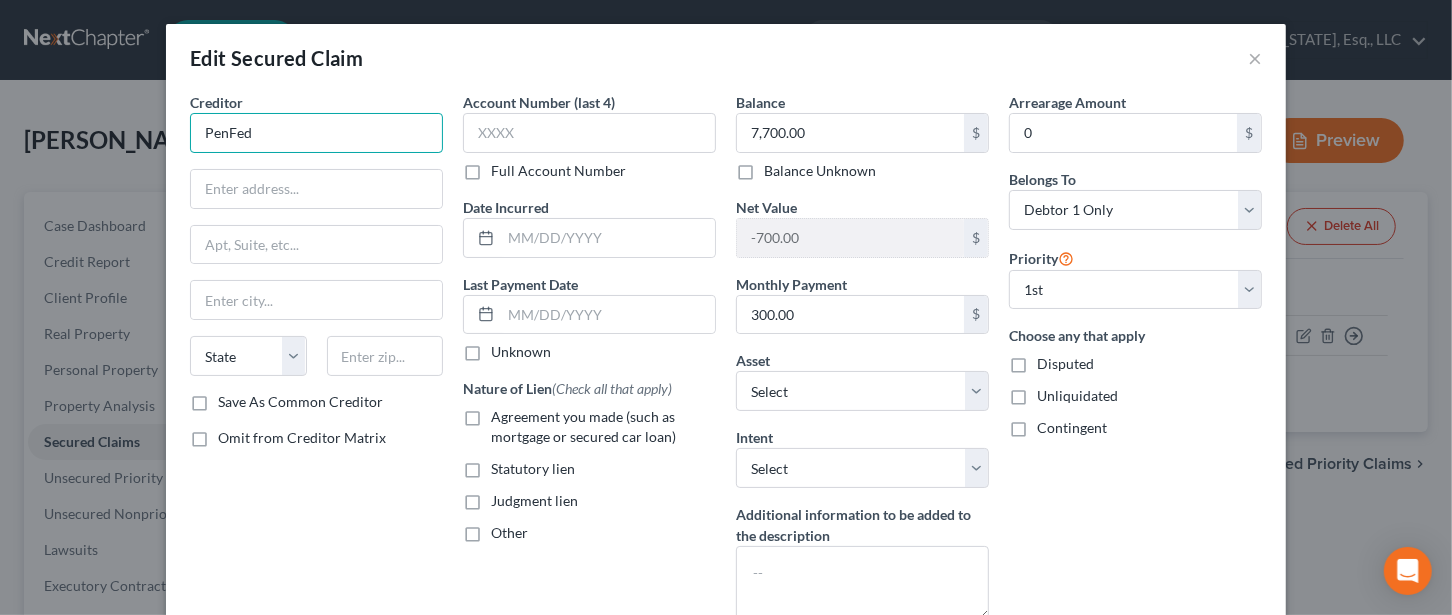 drag, startPoint x: 264, startPoint y: 136, endPoint x: 152, endPoint y: 134, distance: 112.01785 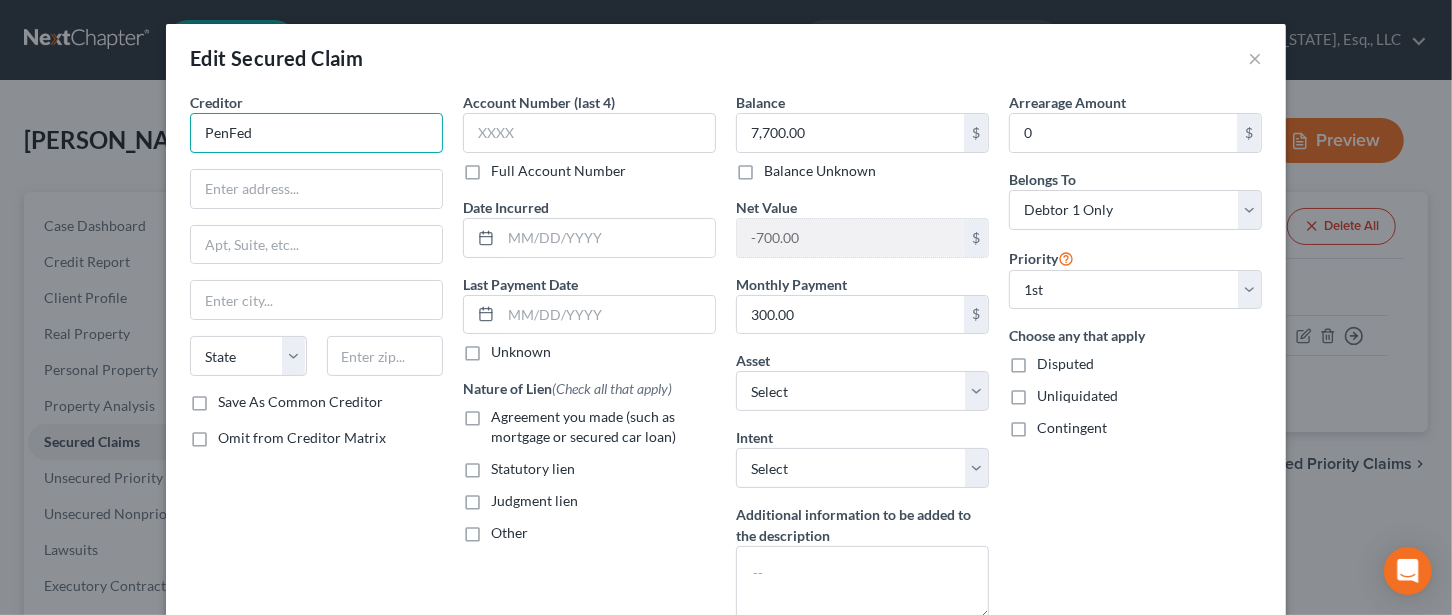 click on "Edit Secured Claim  × Creditor *    PenFed                      State [US_STATE] AK AR AZ CA CO [GEOGRAPHIC_DATA] DE DC [GEOGRAPHIC_DATA] [GEOGRAPHIC_DATA] GU HI ID IL IN [GEOGRAPHIC_DATA] [GEOGRAPHIC_DATA] [GEOGRAPHIC_DATA] LA ME MD [GEOGRAPHIC_DATA] [GEOGRAPHIC_DATA] [GEOGRAPHIC_DATA] [GEOGRAPHIC_DATA] [GEOGRAPHIC_DATA] MT [GEOGRAPHIC_DATA] [GEOGRAPHIC_DATA] [GEOGRAPHIC_DATA] [GEOGRAPHIC_DATA] [GEOGRAPHIC_DATA] [GEOGRAPHIC_DATA] [GEOGRAPHIC_DATA] [GEOGRAPHIC_DATA] [GEOGRAPHIC_DATA] [GEOGRAPHIC_DATA] [GEOGRAPHIC_DATA] [GEOGRAPHIC_DATA] PR RI SC SD [GEOGRAPHIC_DATA] [GEOGRAPHIC_DATA] [GEOGRAPHIC_DATA] VI [GEOGRAPHIC_DATA] [GEOGRAPHIC_DATA] [GEOGRAPHIC_DATA] WV WI WY Save As Common Creditor Omit from Creditor Matrix
Account Number (last 4)
Full Account Number
Date Incurred         Last Payment Date         Unknown Nature of Lien  (Check all that apply) Agreement you made (such as mortgage or secured car loan) Statutory lien Judgment lien Other Balance
7,700.00 $
Balance Unknown
Balance Undetermined
7,700.00 $
Balance Unknown
Net Value -700.00 $ Monthly Payment 300.00 $
Asset
*
Select Other Multiple Assets 2018 Kia Soul - $7000.0 Electronics - TV, Cell Phone, Computer - $1000.0 Household Goods - Living room, dining room and bedroom furniture and appliances - $3000.0 401k - $1500.0" at bounding box center (726, 307) 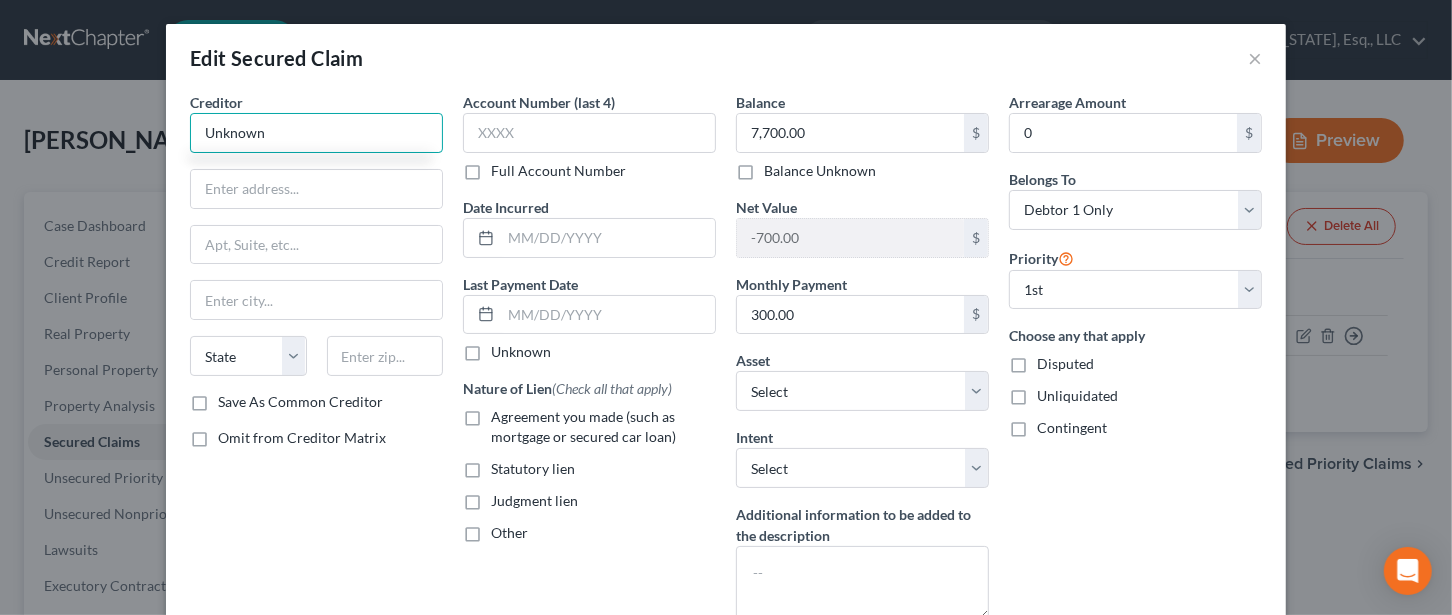 type on "Unknown" 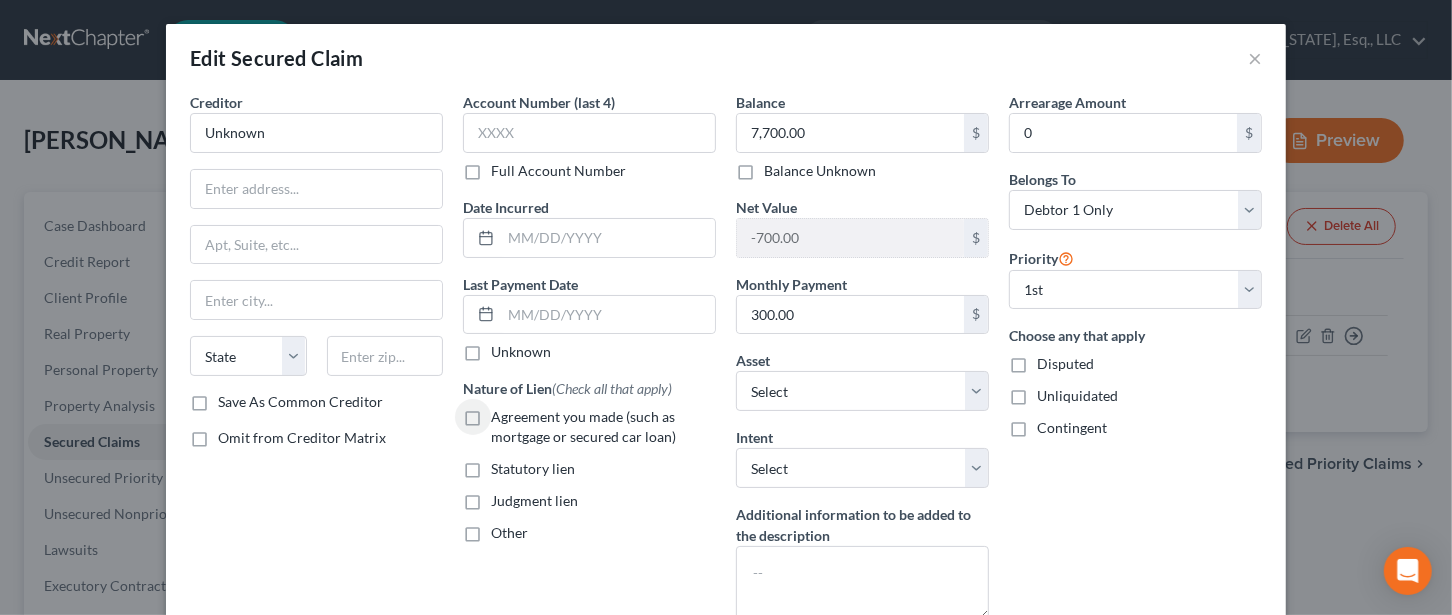 click on "Agreement you made (such as mortgage or secured car loan)" at bounding box center [505, 413] 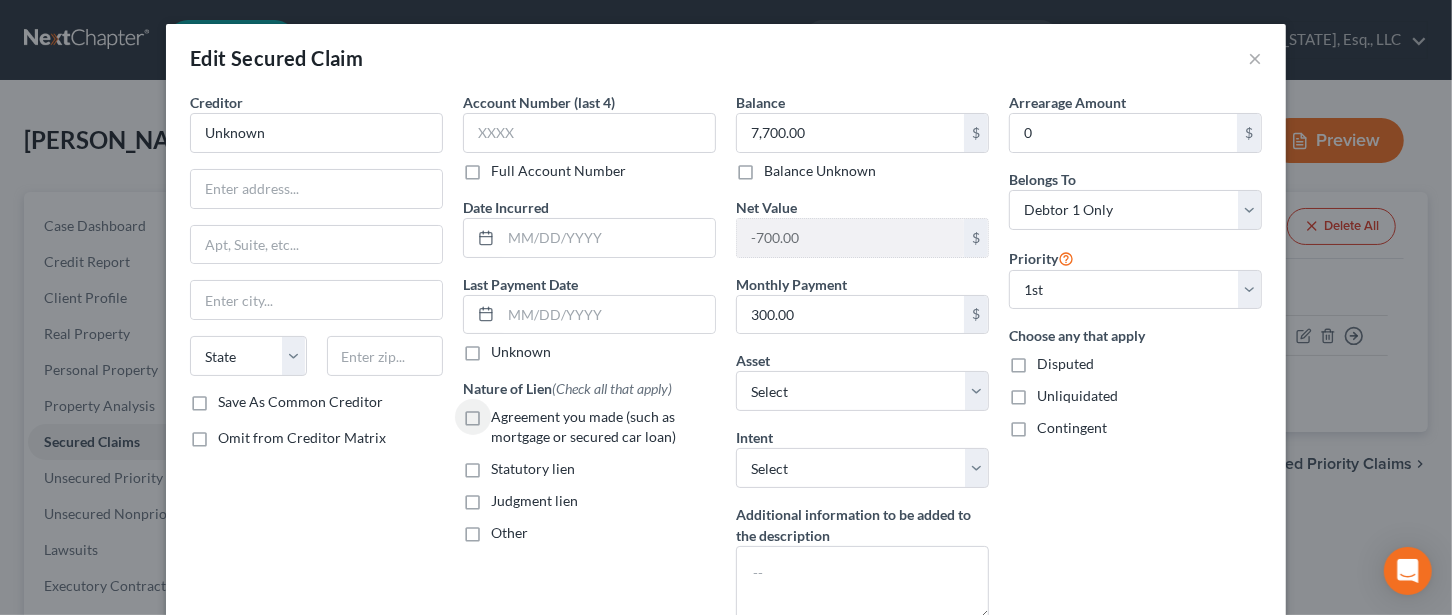 checkbox on "true" 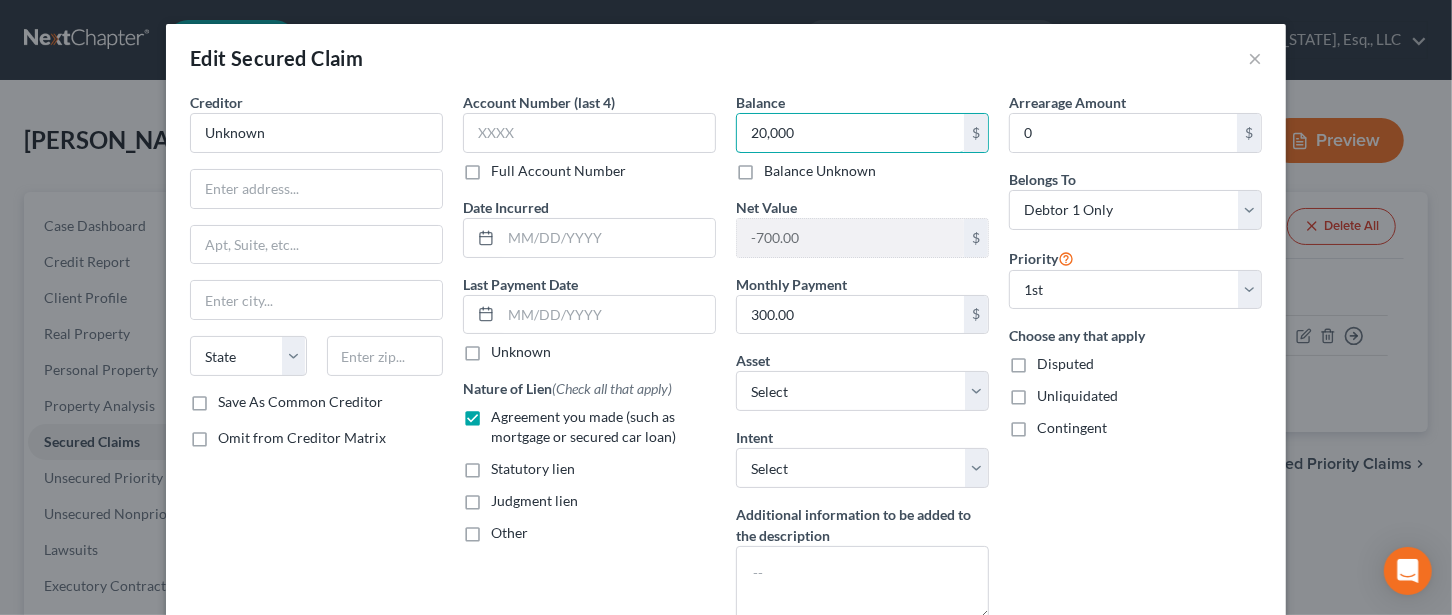 type on "20,000" 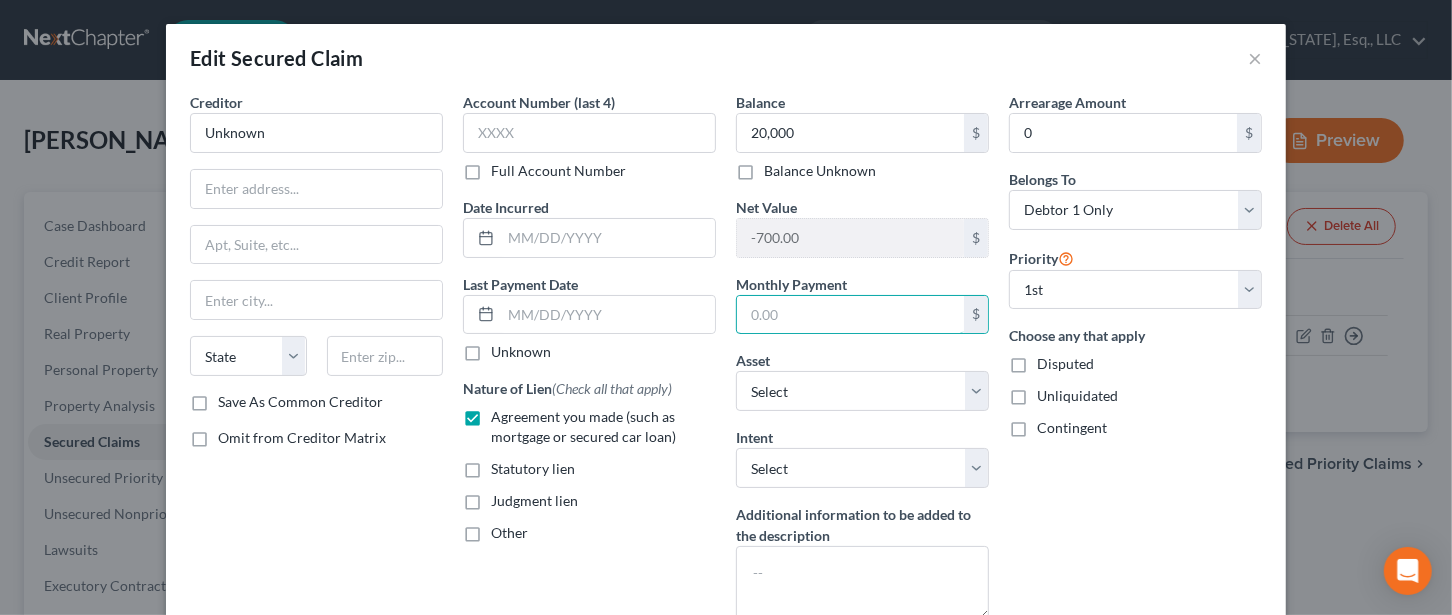 type 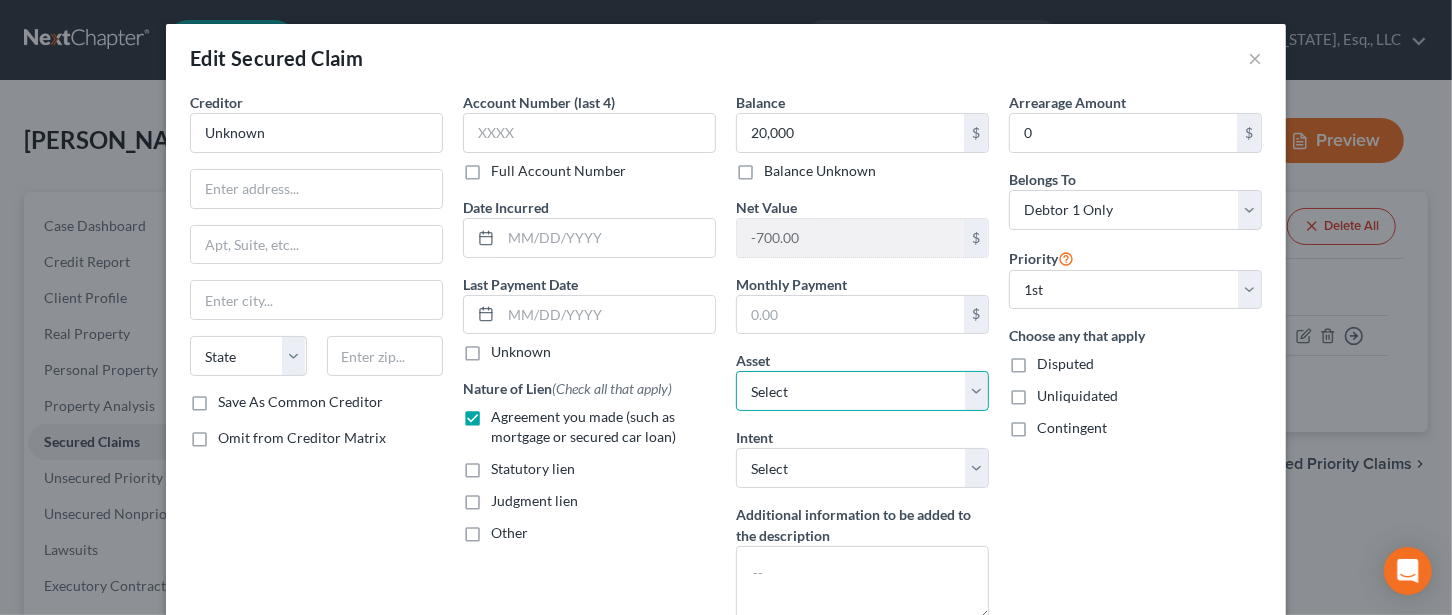 select on "2" 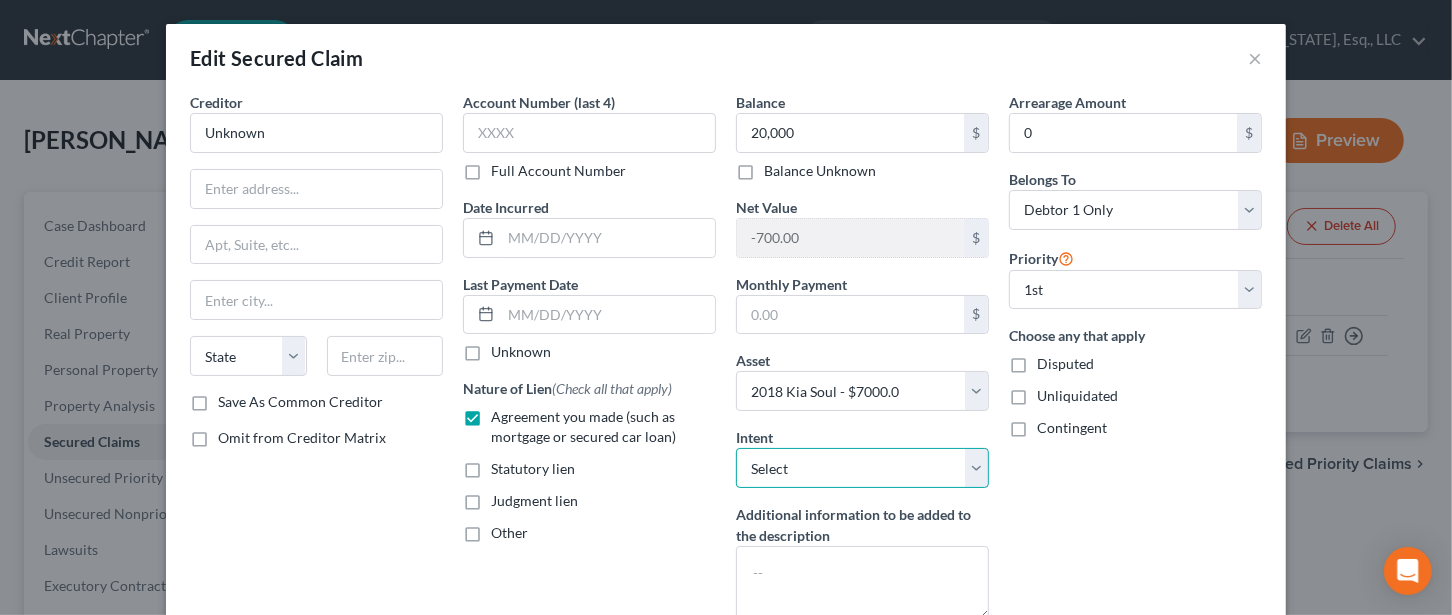 click on "Select Surrender Redeem Reaffirm Avoid Other" at bounding box center (862, 468) 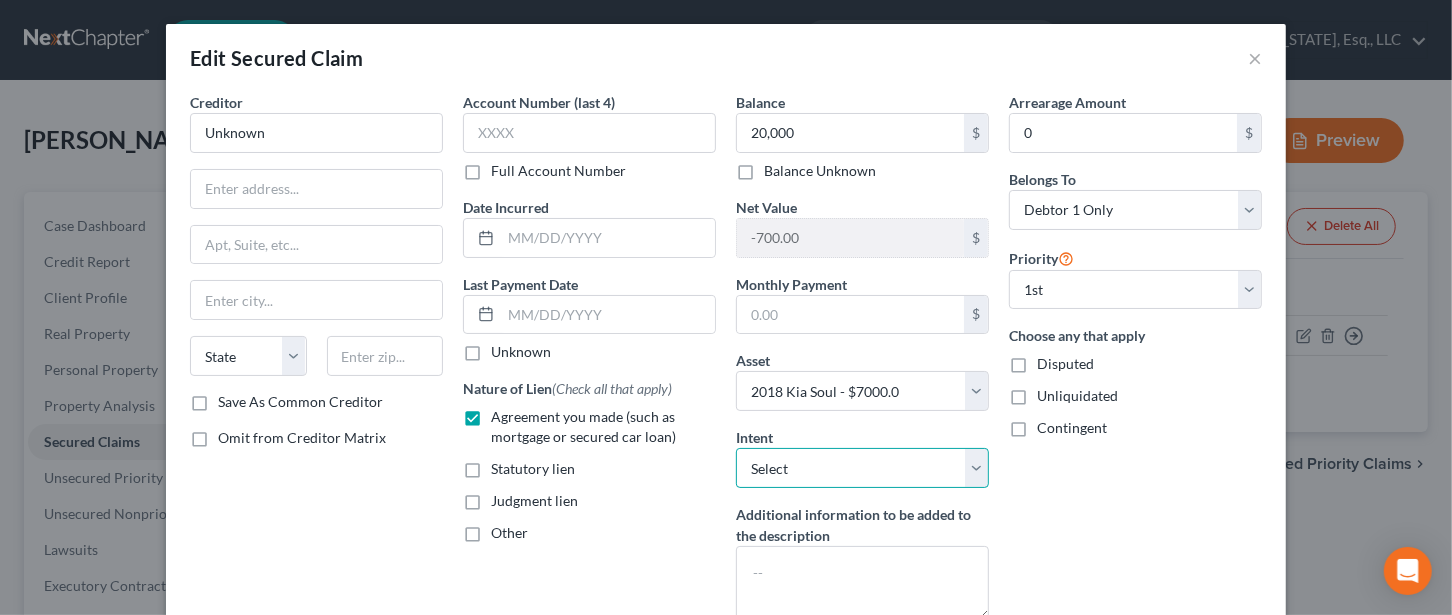 select on "4" 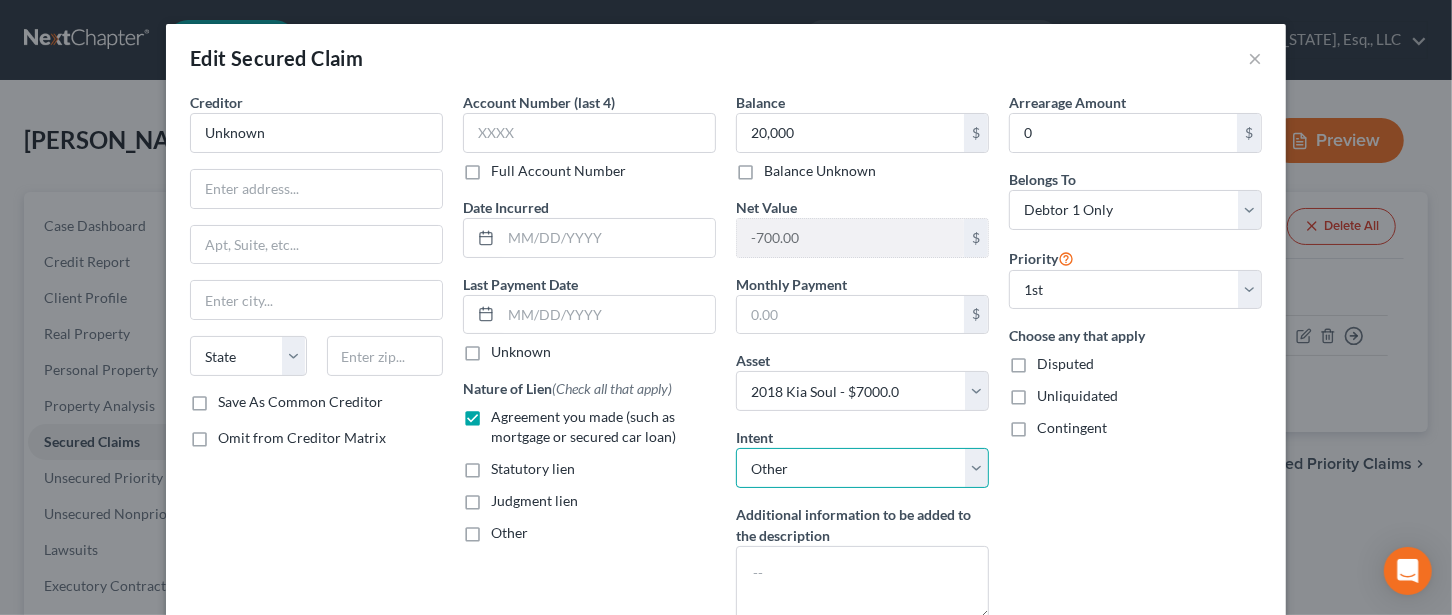 click on "Select Surrender Redeem Reaffirm Avoid Other" at bounding box center [862, 468] 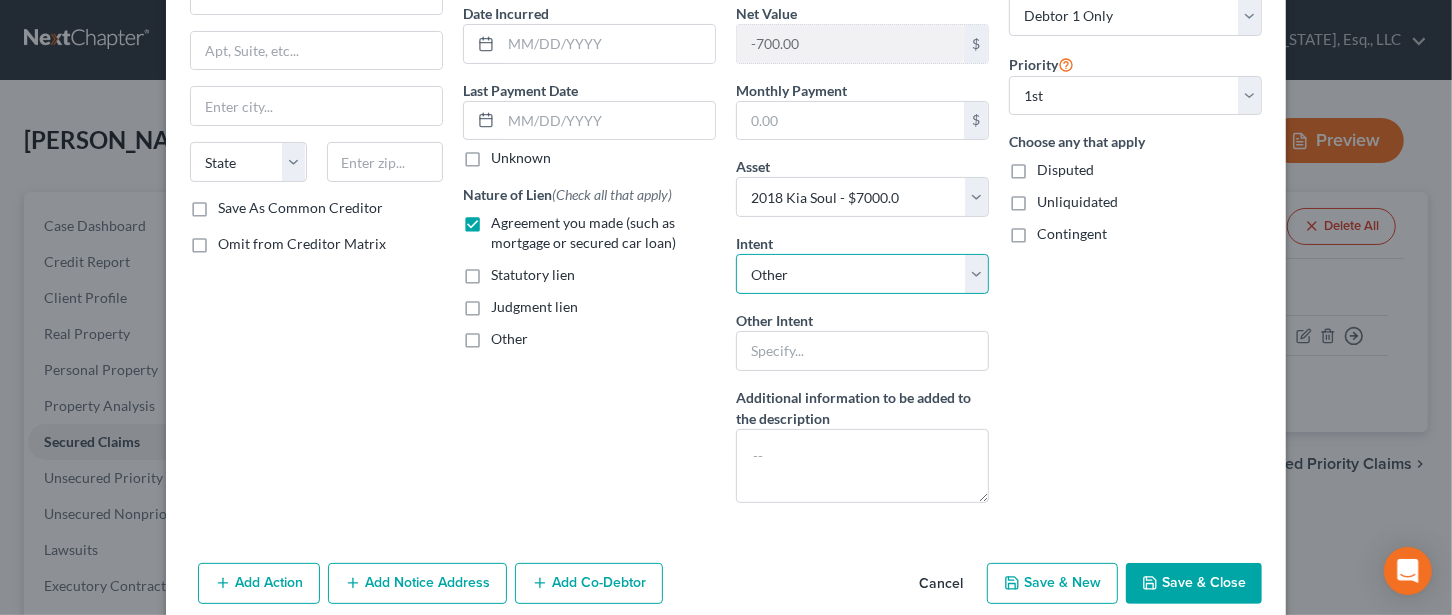 scroll, scrollTop: 235, scrollLeft: 0, axis: vertical 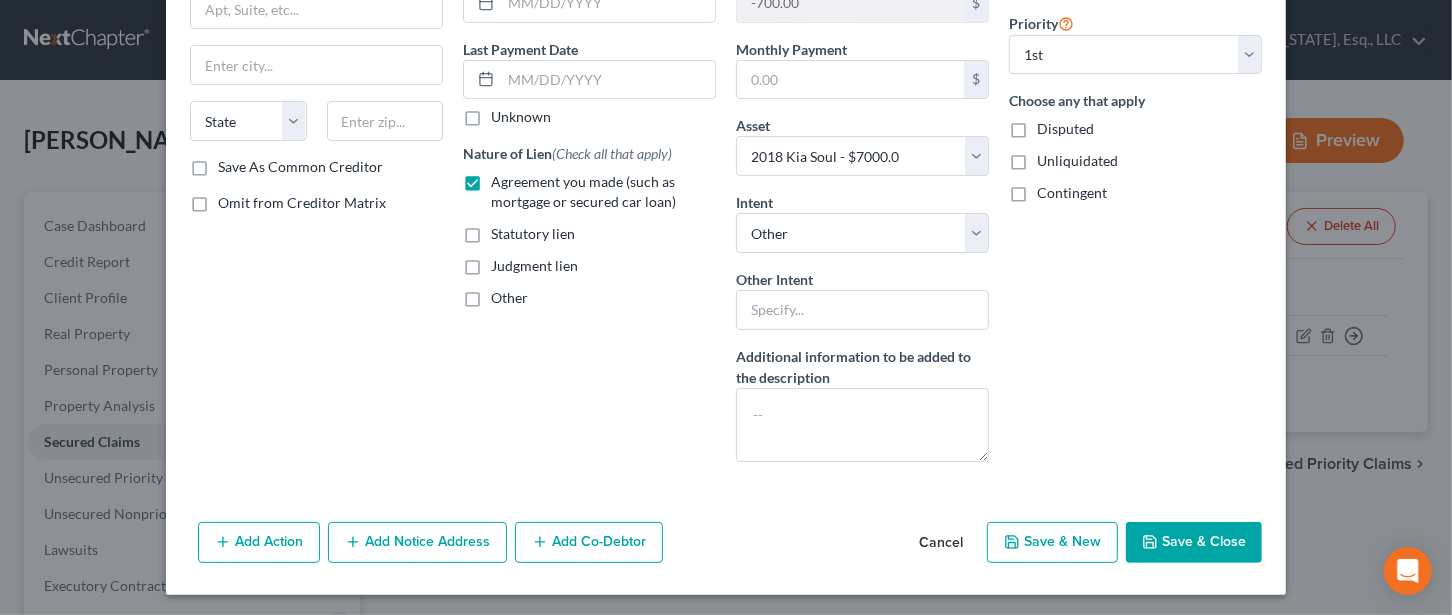 click on "Save & Close" at bounding box center [1194, 543] 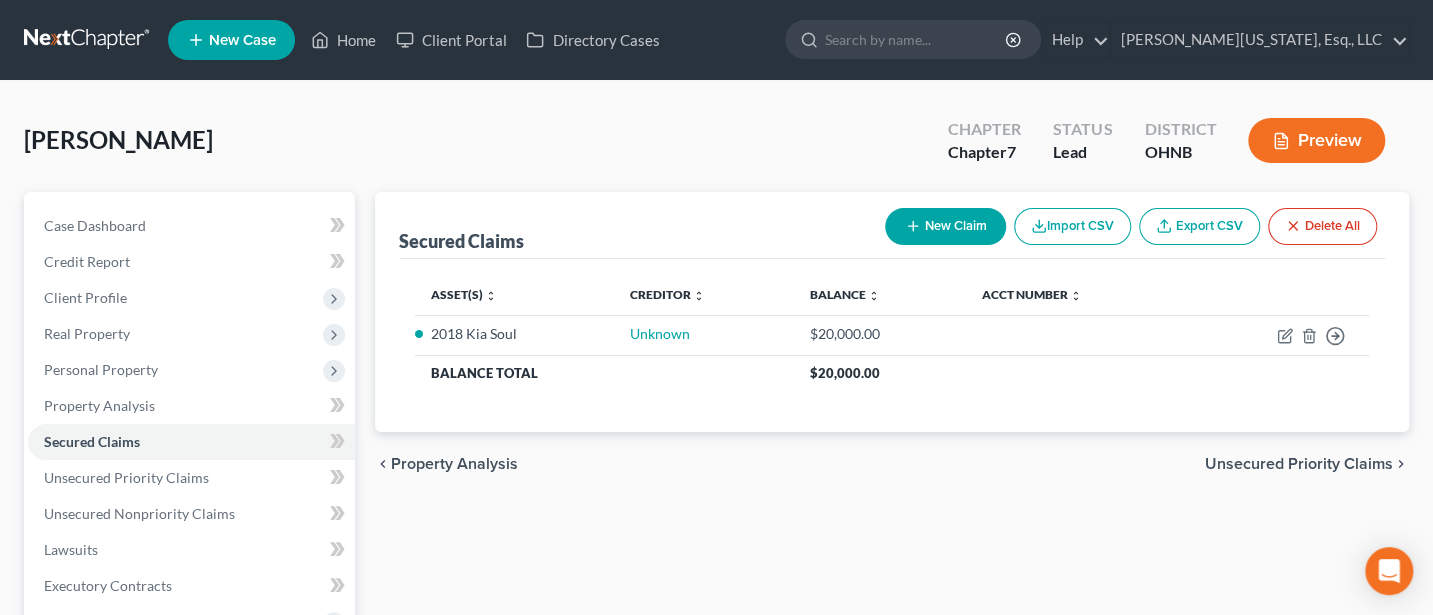 click on "New Claim" at bounding box center (945, 226) 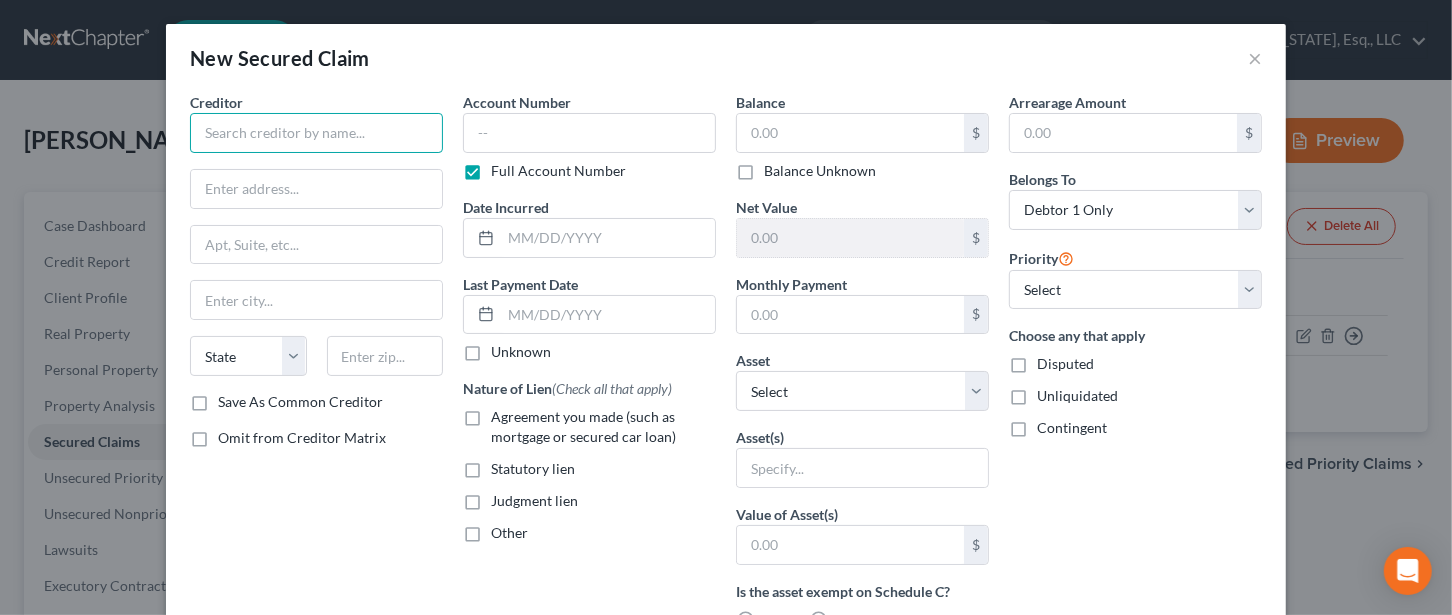 click at bounding box center [316, 133] 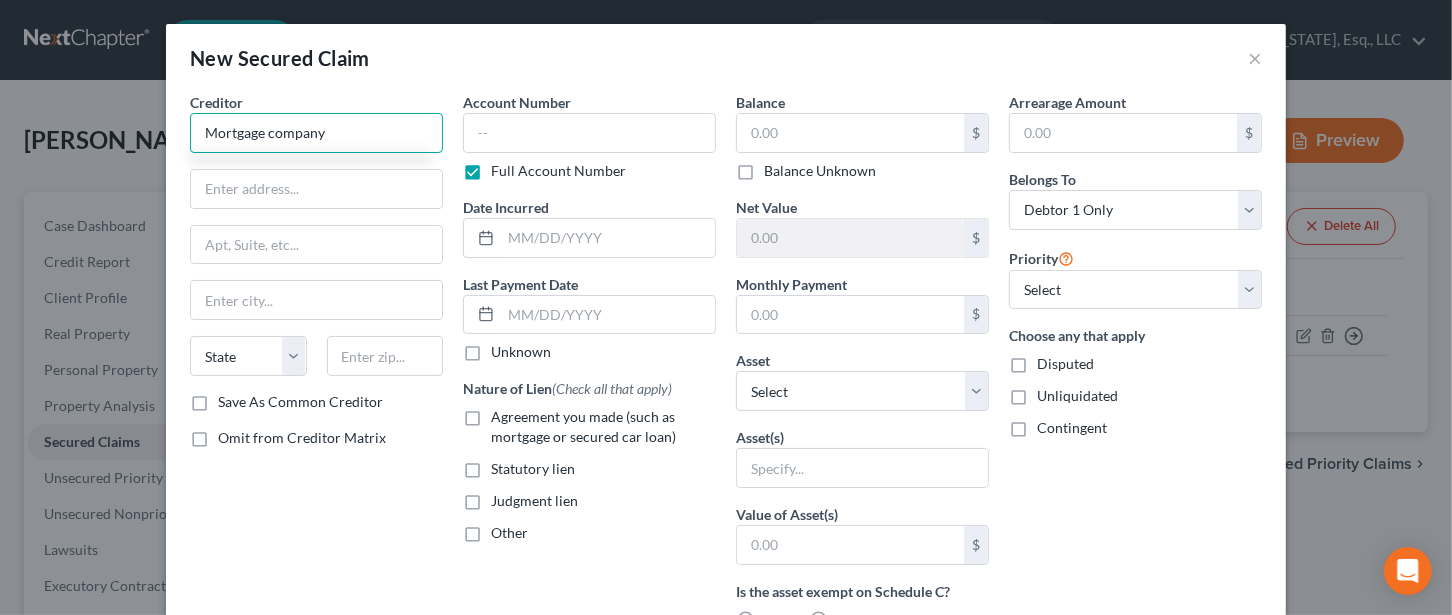 type on "Mortgage company" 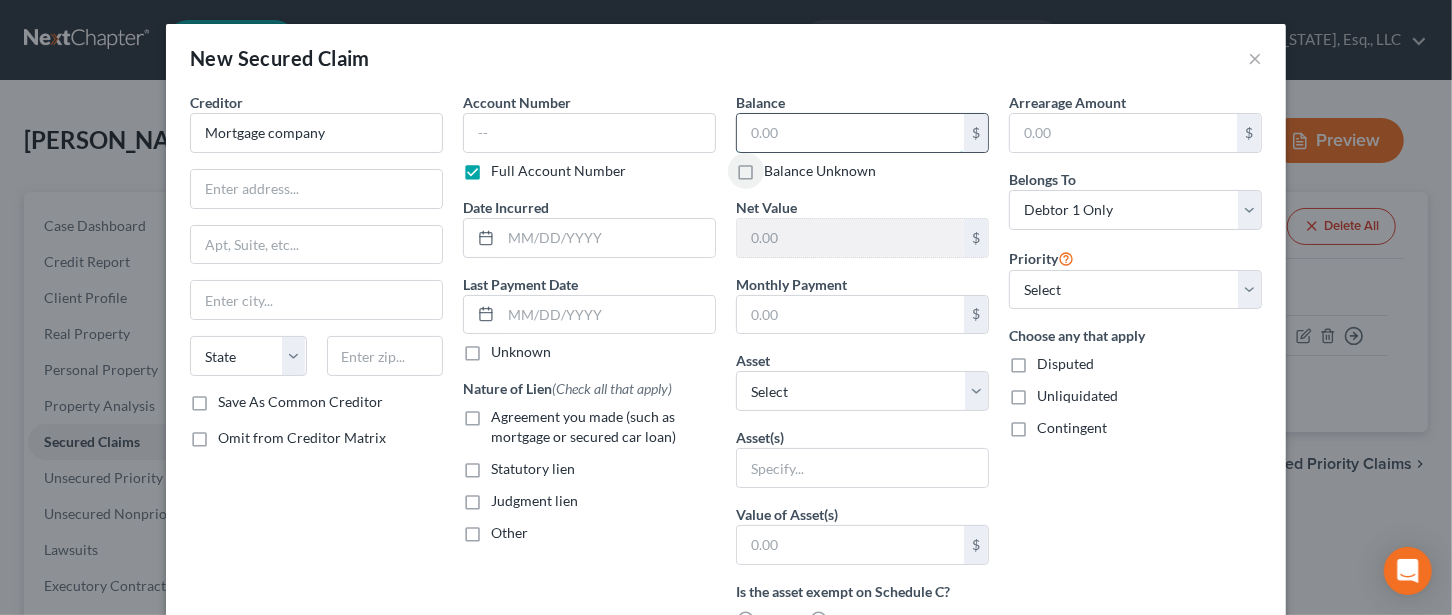 click at bounding box center [850, 133] 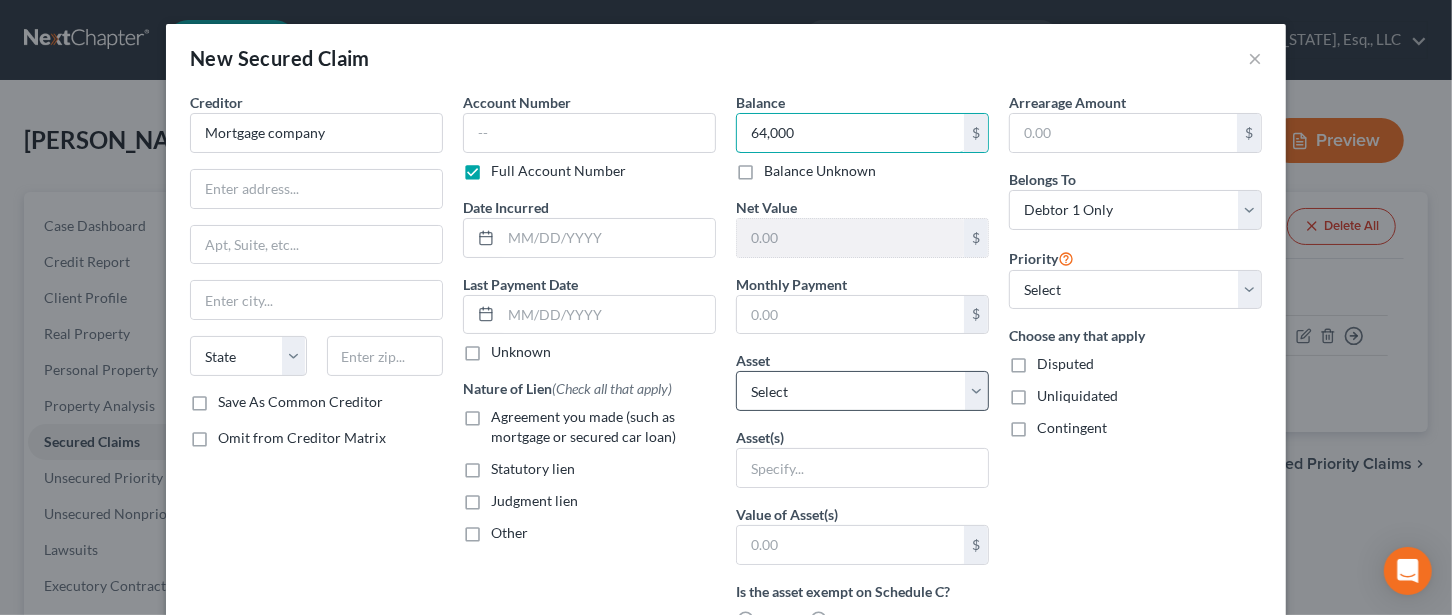 type on "64,000" 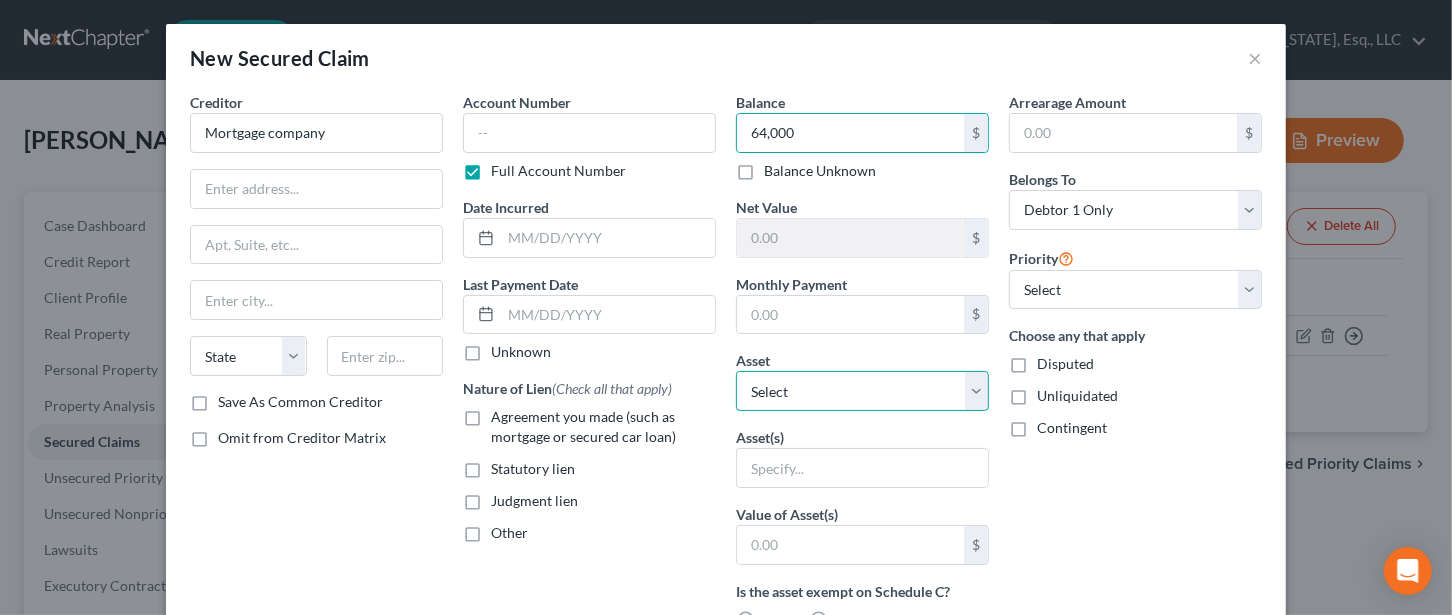 click on "Select Other Multiple Assets 2018 Kia Soul - $7000.0 Electronics - TV, Cell Phone, Computer - $1000.0 Household Goods - Living room, dining room and bedroom furniture and appliances - $3000.0 Jewelry - Costume jewelry - $50.0 Clothing - Clothing - $500.0 401k - $1500.0 Savings 1 (Savings Account) - $10.0 Checking 1 (Checking Account) - $500.0 Rent Deposit (Security Deposits or Prepayments) - $1800.0" at bounding box center (862, 391) 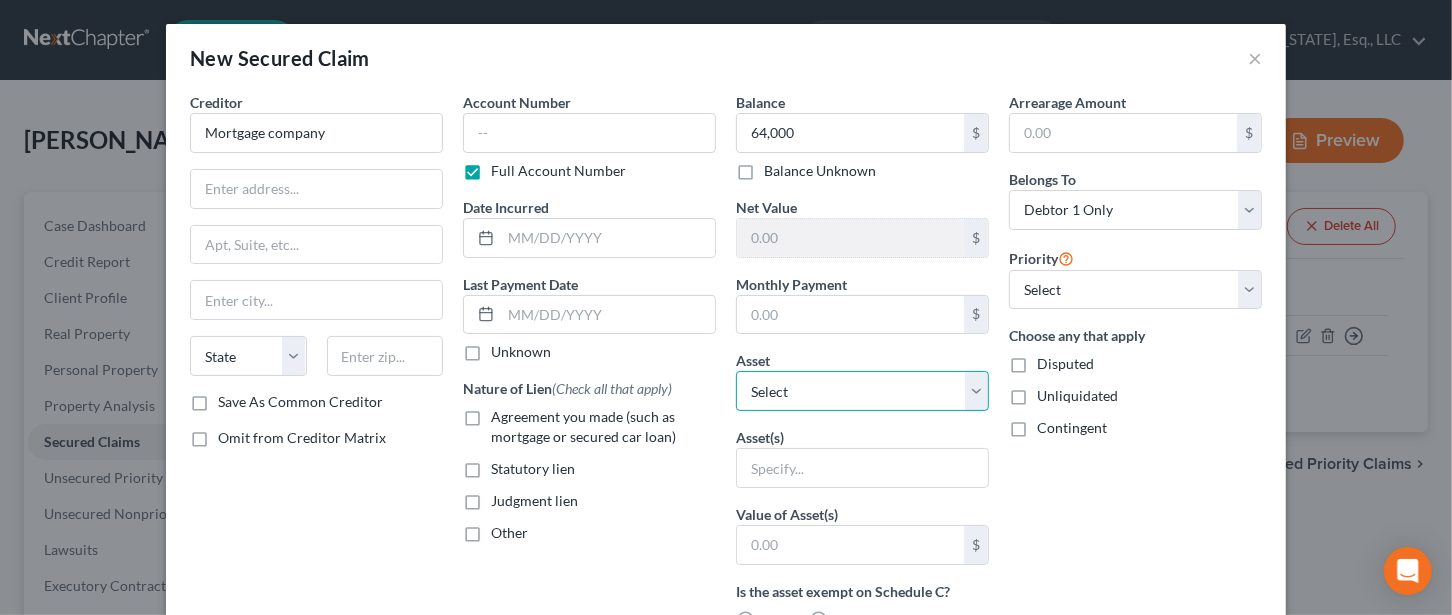 click on "Select Other Multiple Assets 2018 Kia Soul - $7000.0 Electronics - TV, Cell Phone, Computer - $1000.0 Household Goods - Living room, dining room and bedroom furniture and appliances - $3000.0 Jewelry - Costume jewelry - $50.0 Clothing - Clothing - $500.0 401k - $1500.0 Savings 1 (Savings Account) - $10.0 Checking 1 (Checking Account) - $500.0 Rent Deposit (Security Deposits or Prepayments) - $1800.0" at bounding box center [862, 391] 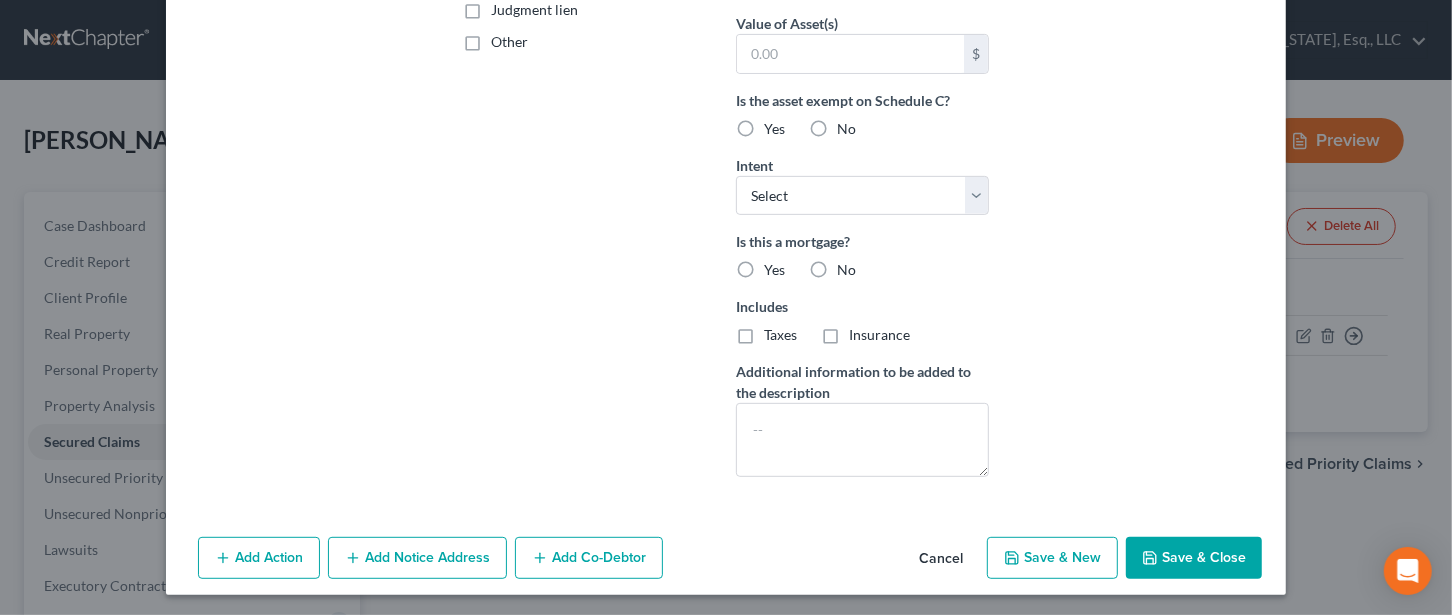 click on "Yes" at bounding box center (774, 270) 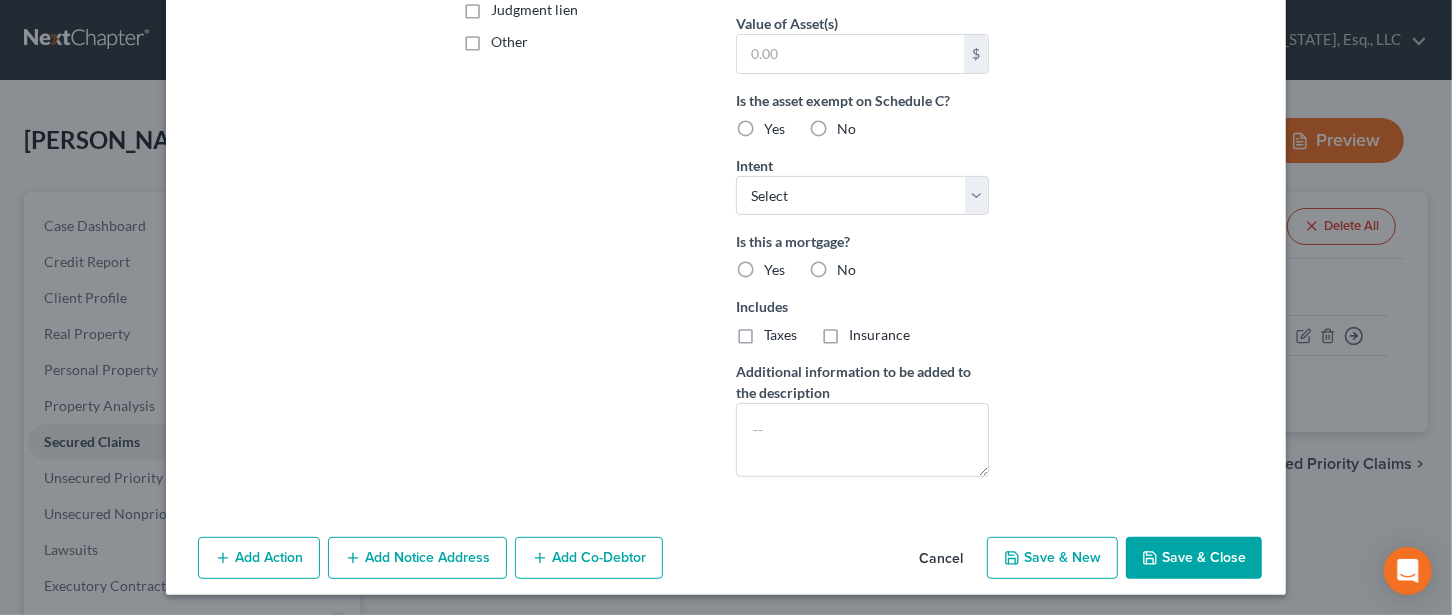 click on "Yes" at bounding box center (778, 266) 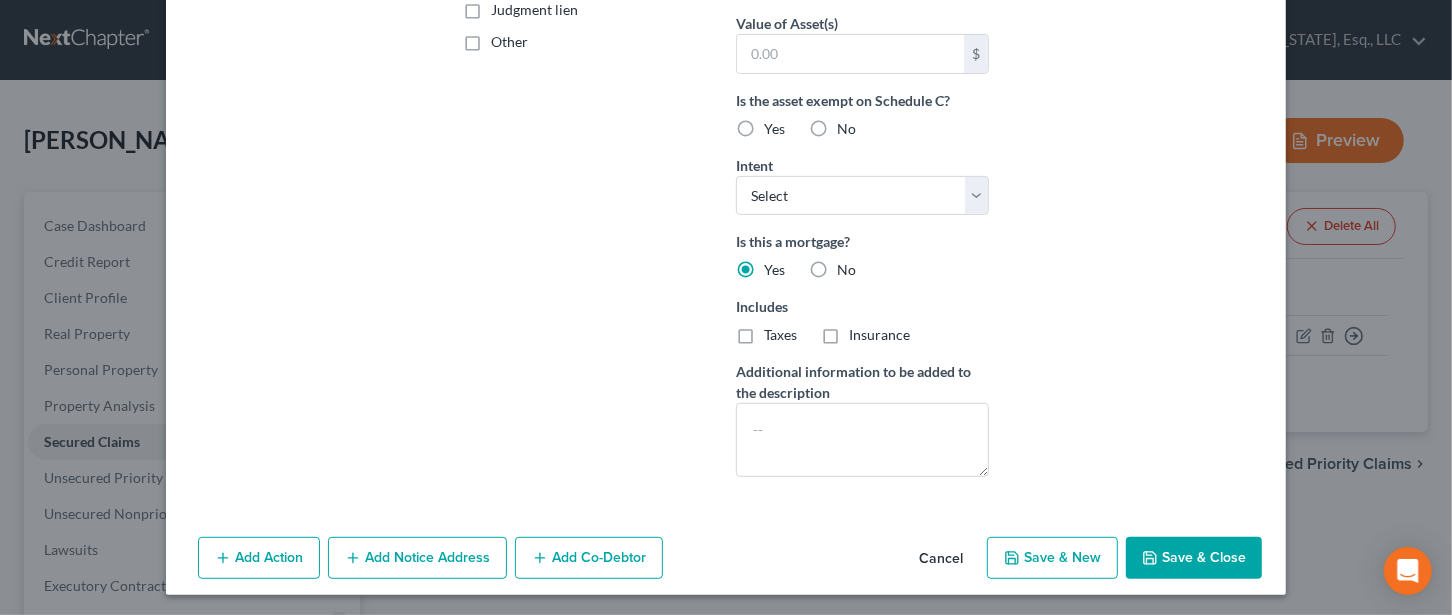 click on "Save & Close" at bounding box center [1194, 558] 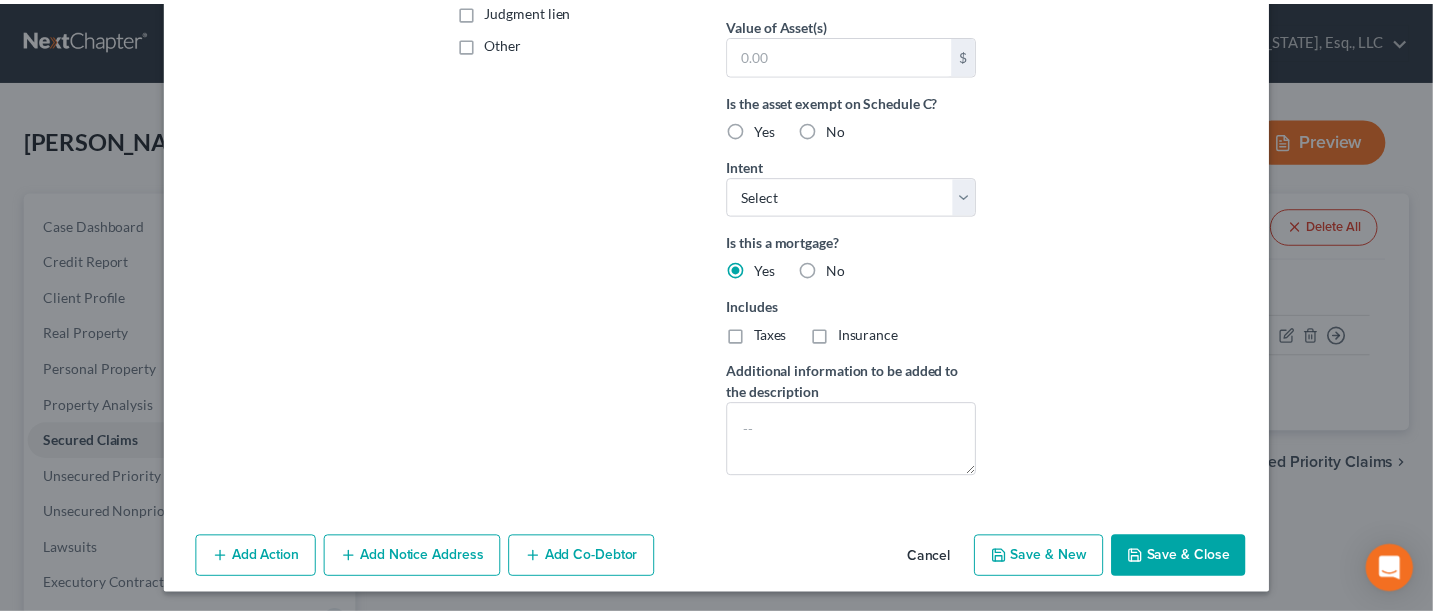 scroll, scrollTop: 273, scrollLeft: 0, axis: vertical 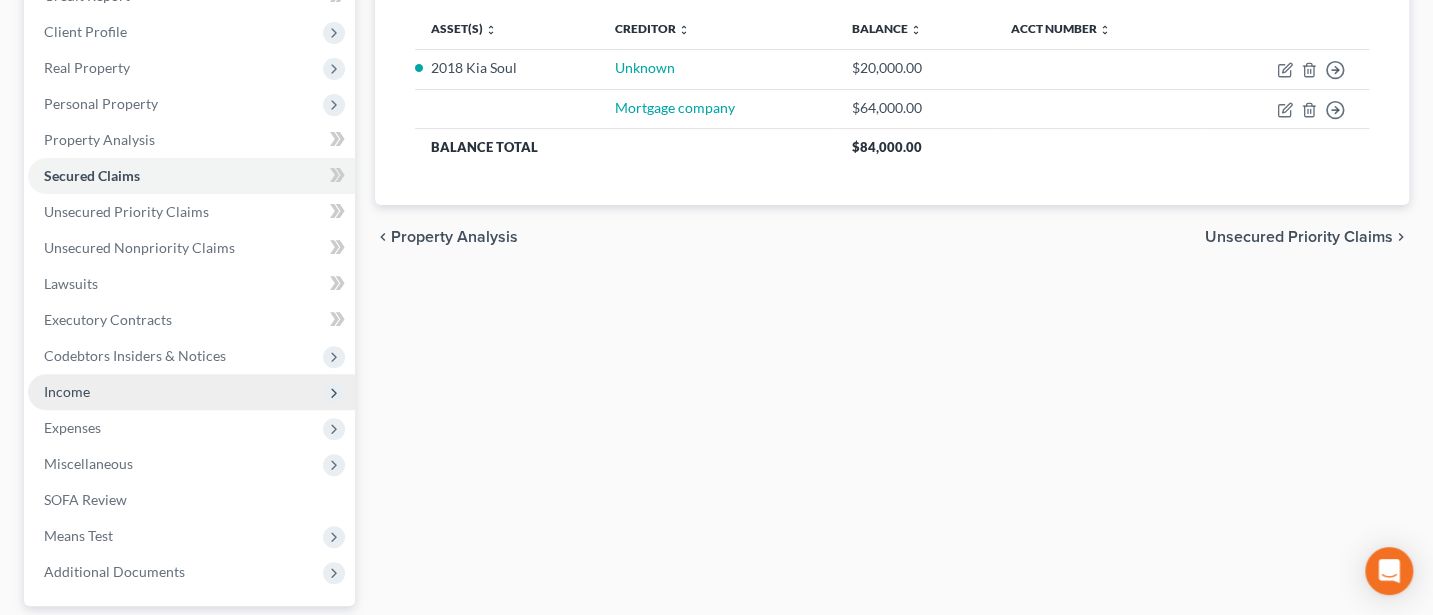 click on "Income" at bounding box center (67, 391) 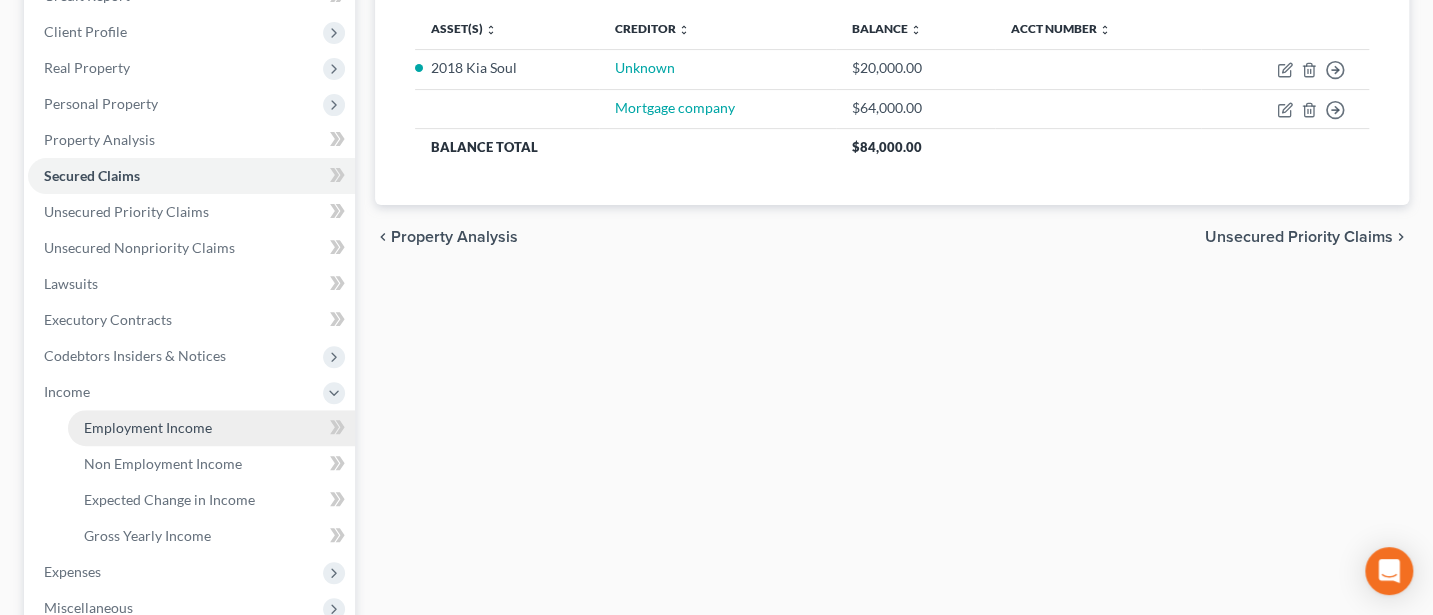 click on "Employment Income" at bounding box center (148, 427) 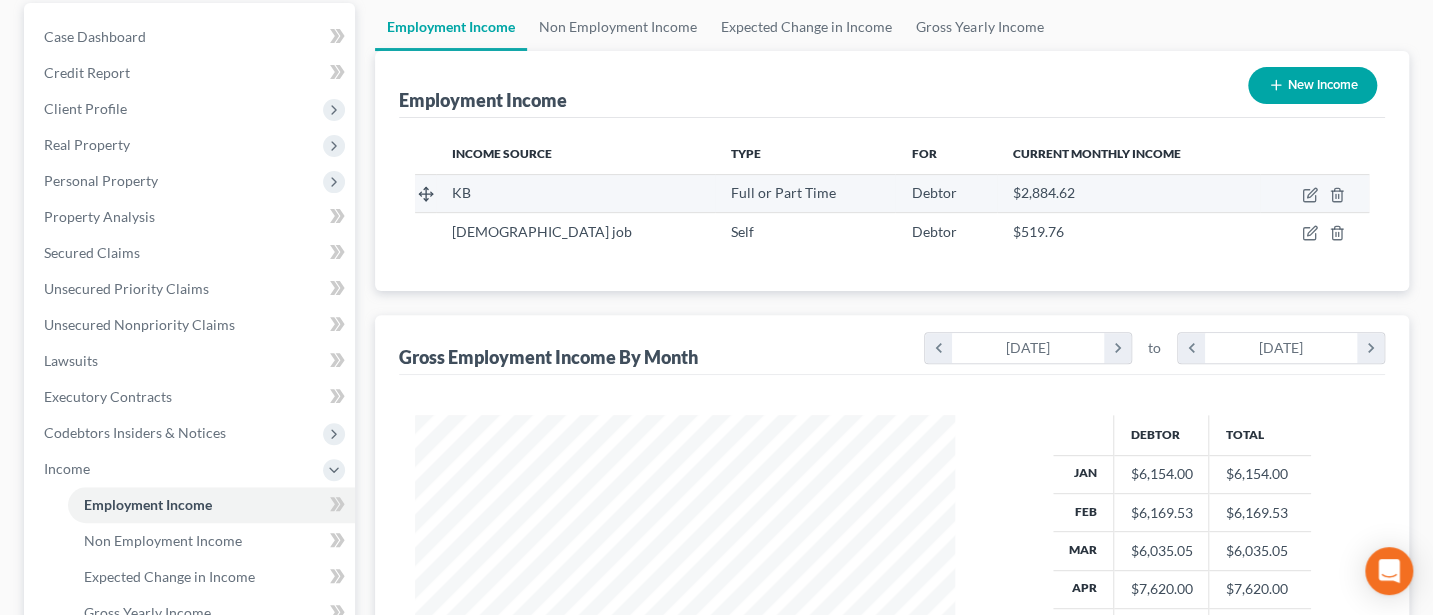 scroll, scrollTop: 0, scrollLeft: 0, axis: both 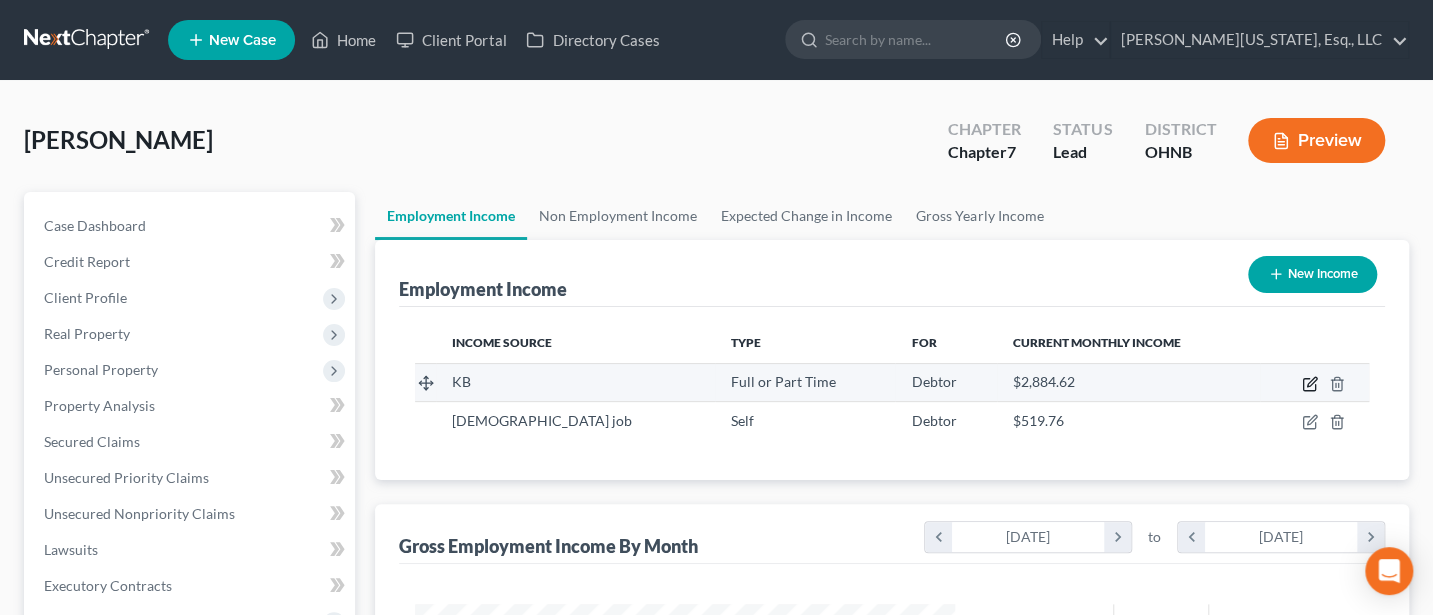 click 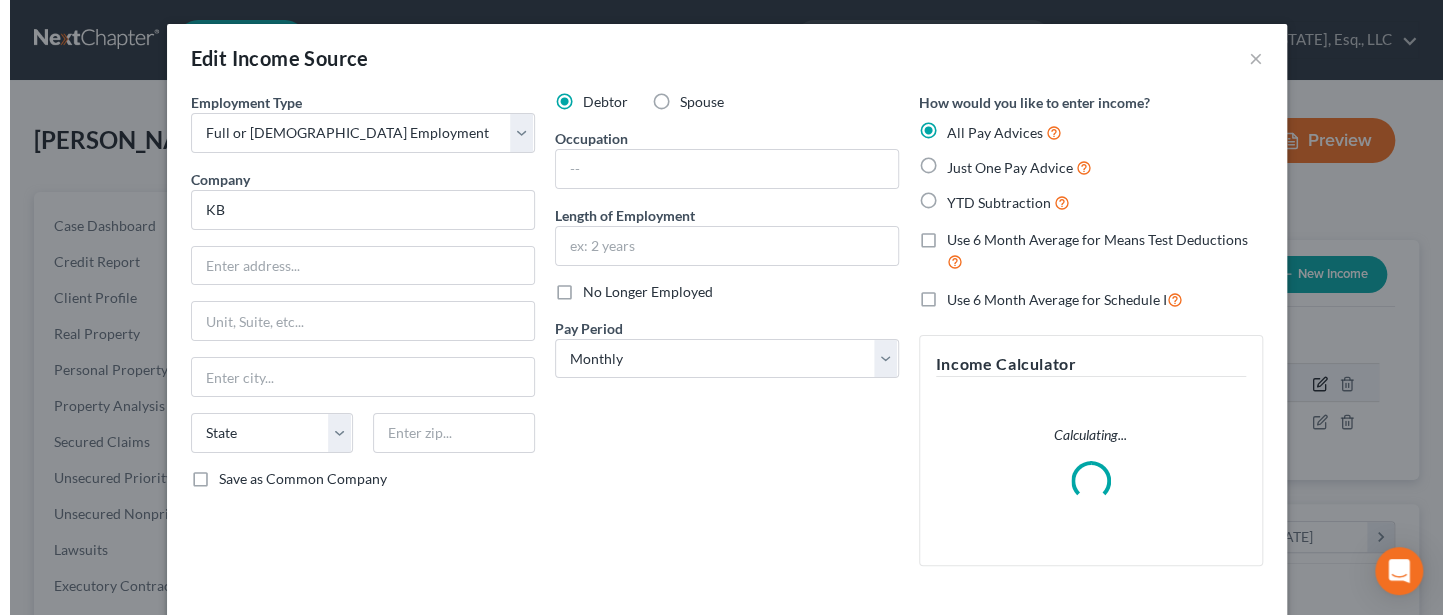 scroll, scrollTop: 999643, scrollLeft: 999412, axis: both 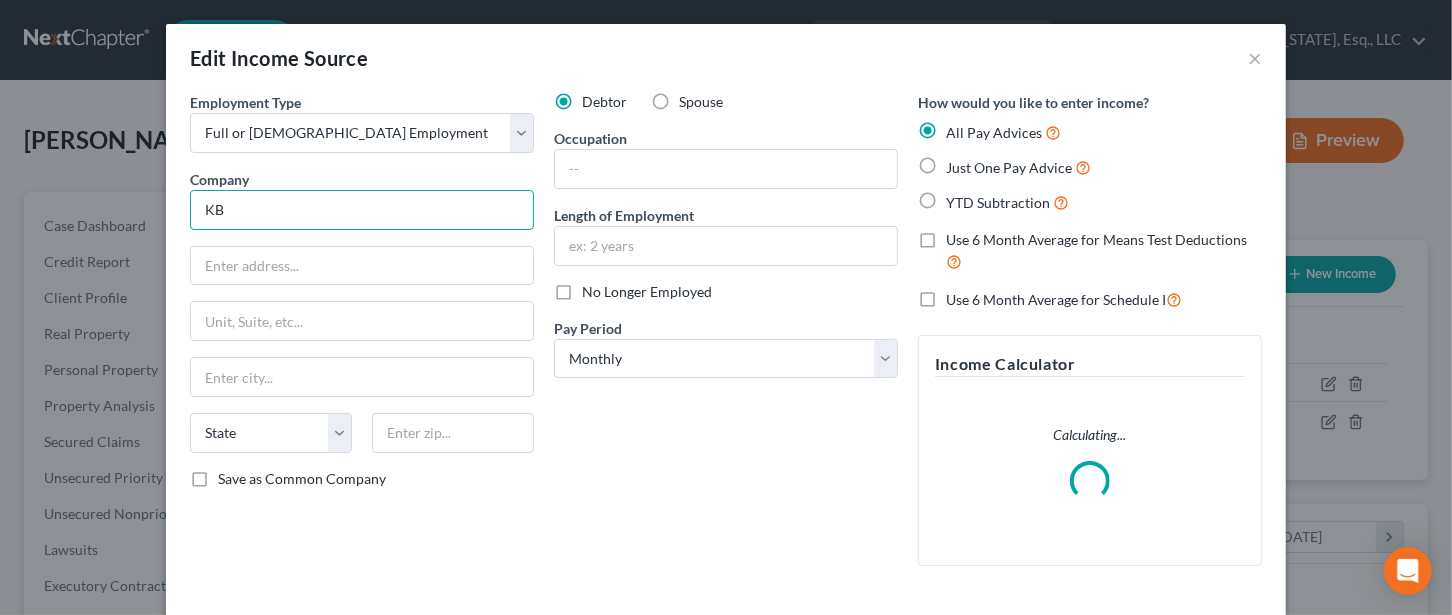 drag, startPoint x: 247, startPoint y: 214, endPoint x: 163, endPoint y: 208, distance: 84.21401 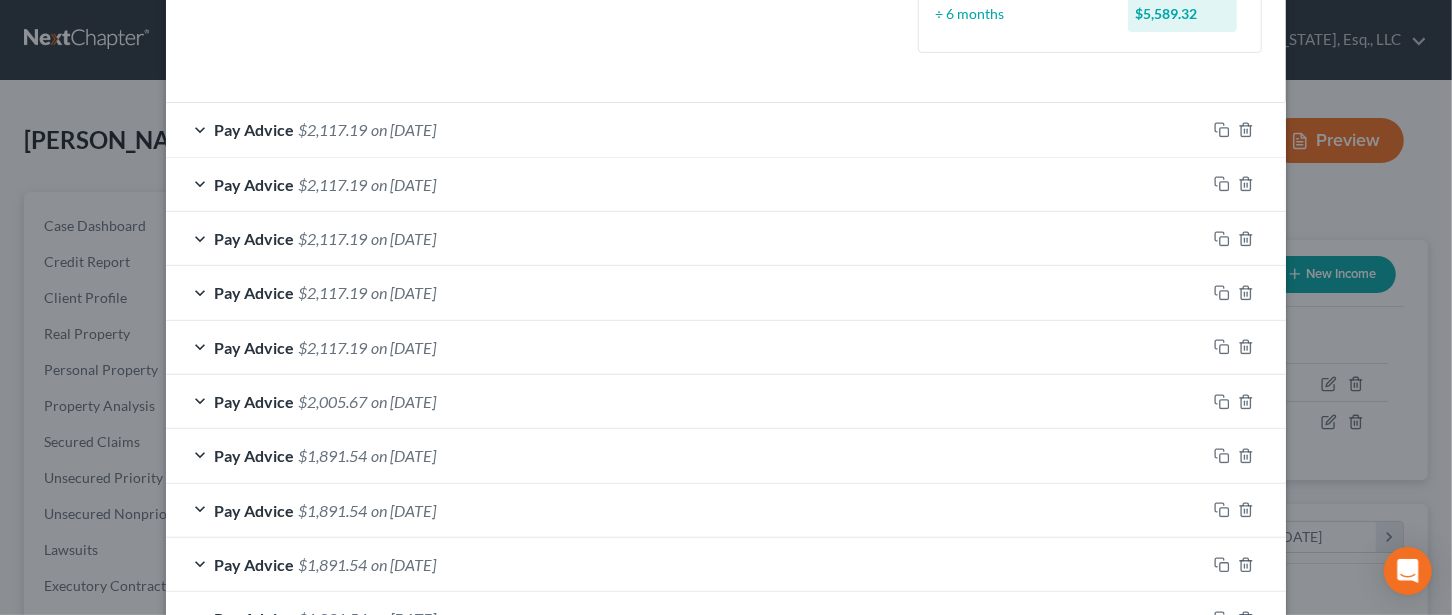 scroll, scrollTop: 266, scrollLeft: 0, axis: vertical 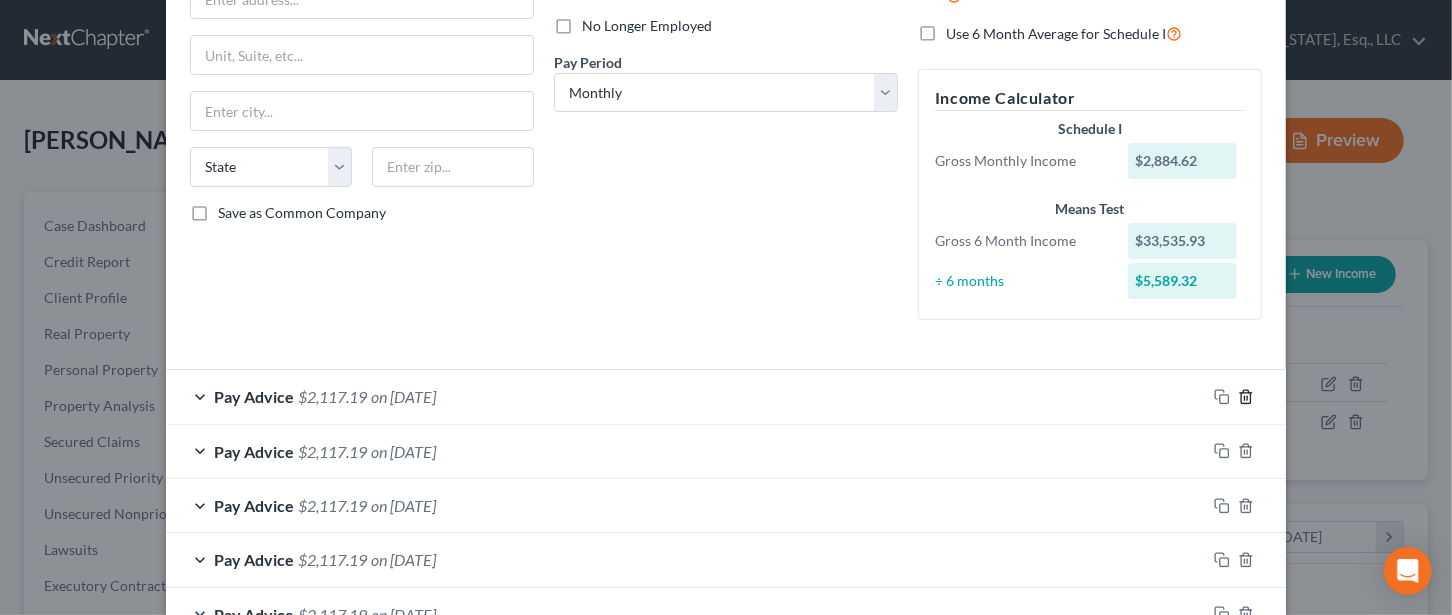 type on "[PERSON_NAME]" 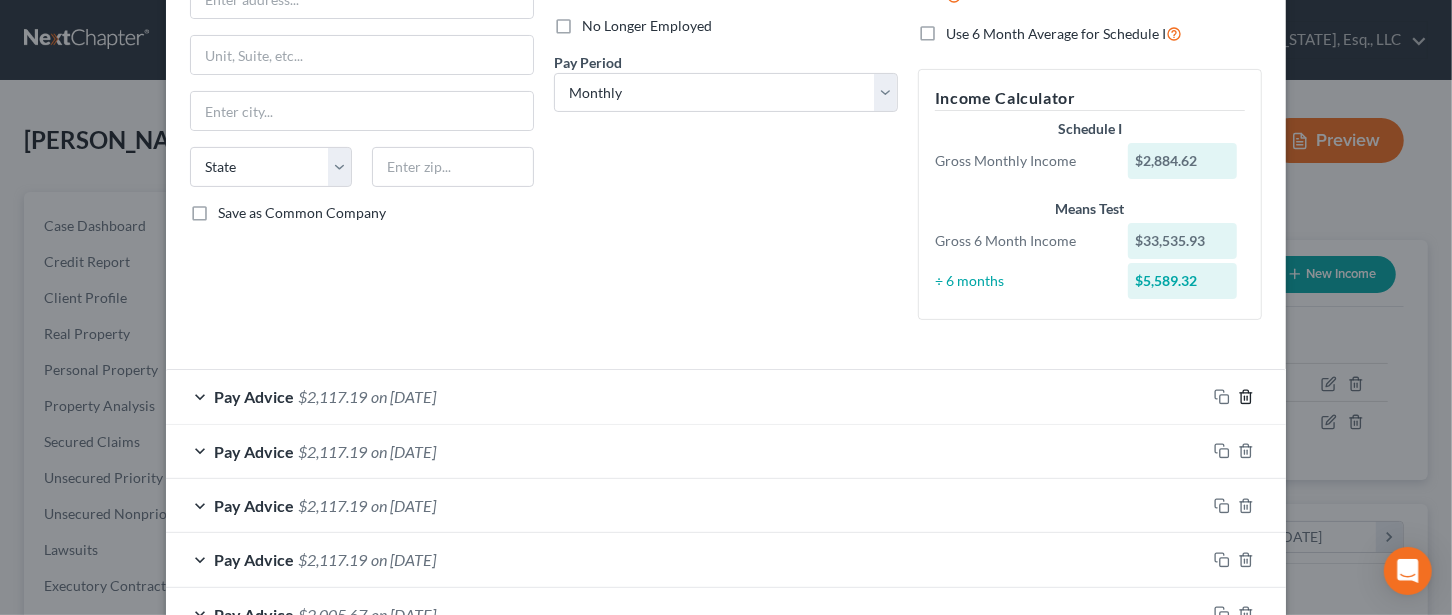 click 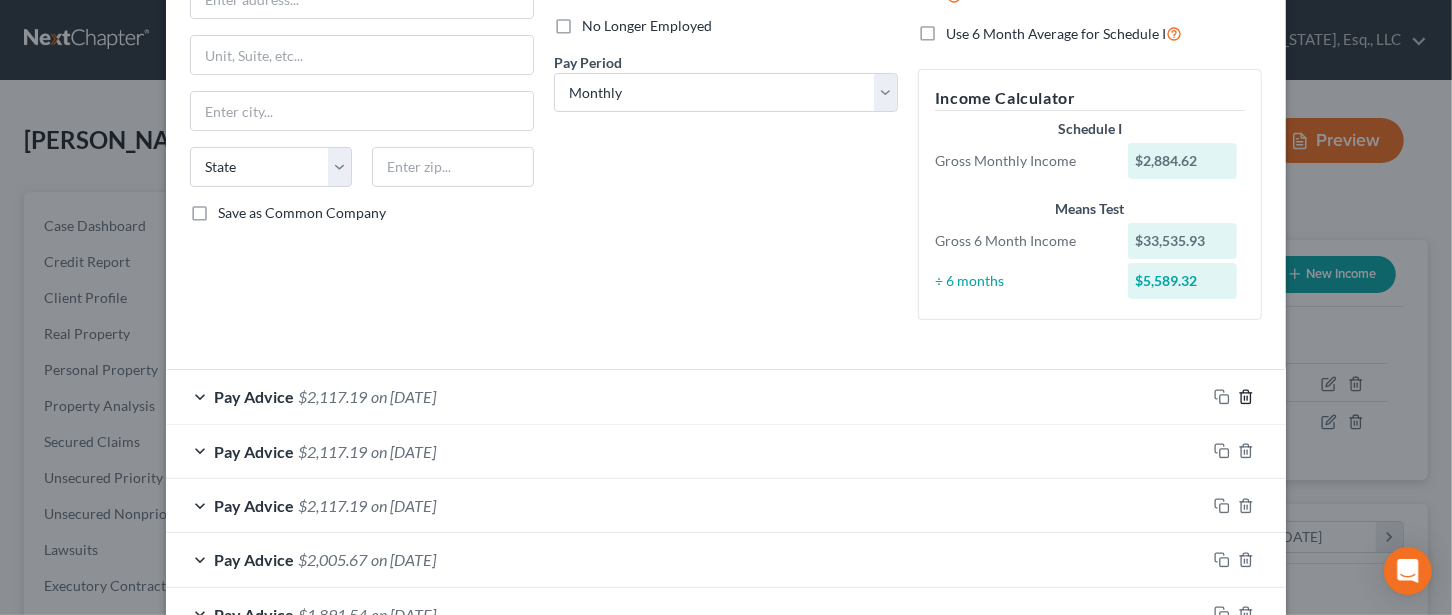 click 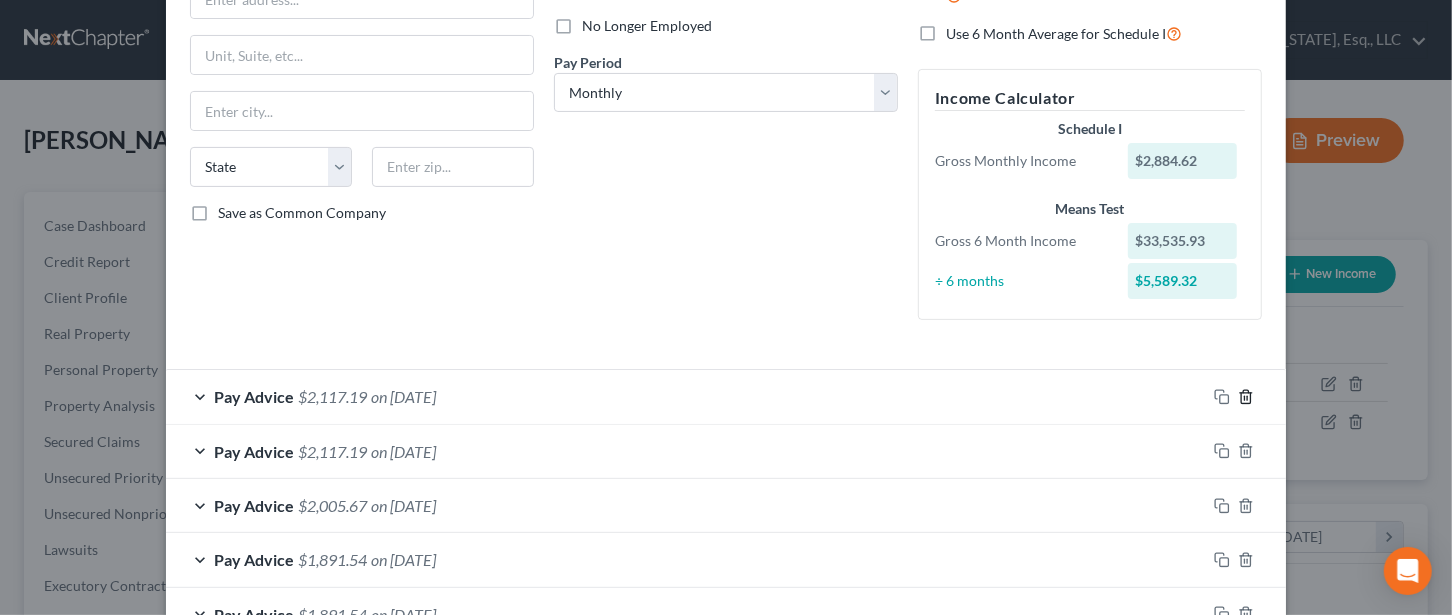 click 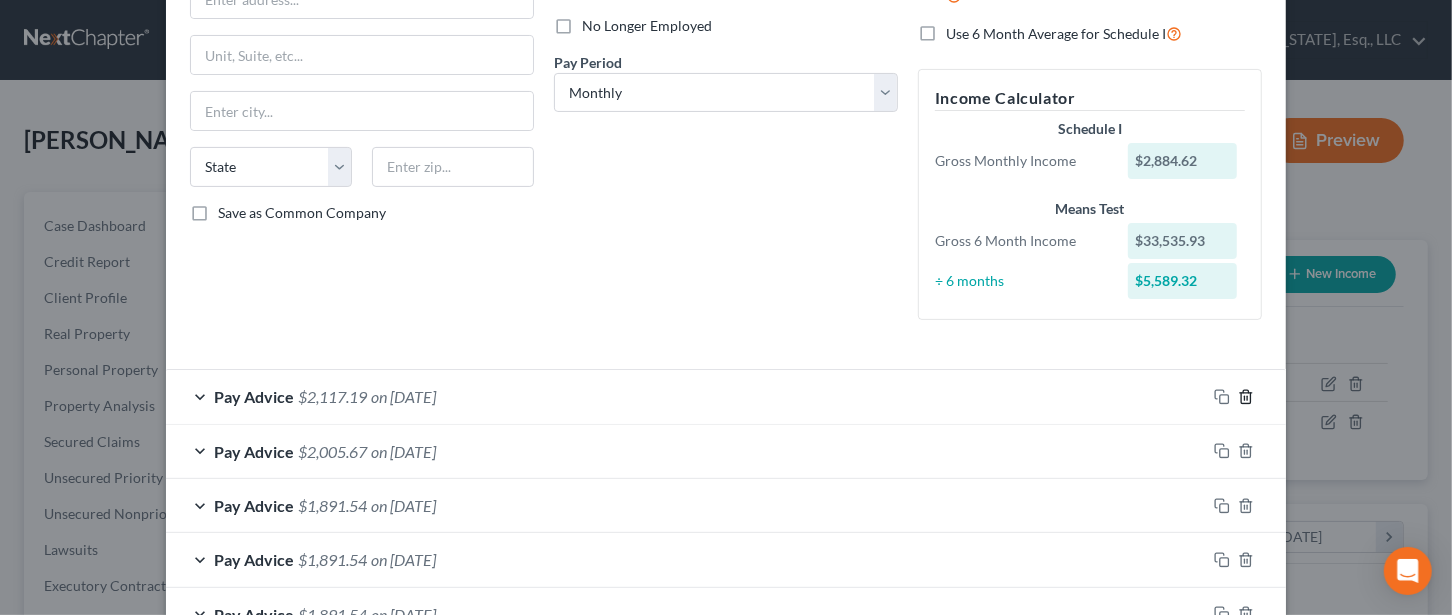click 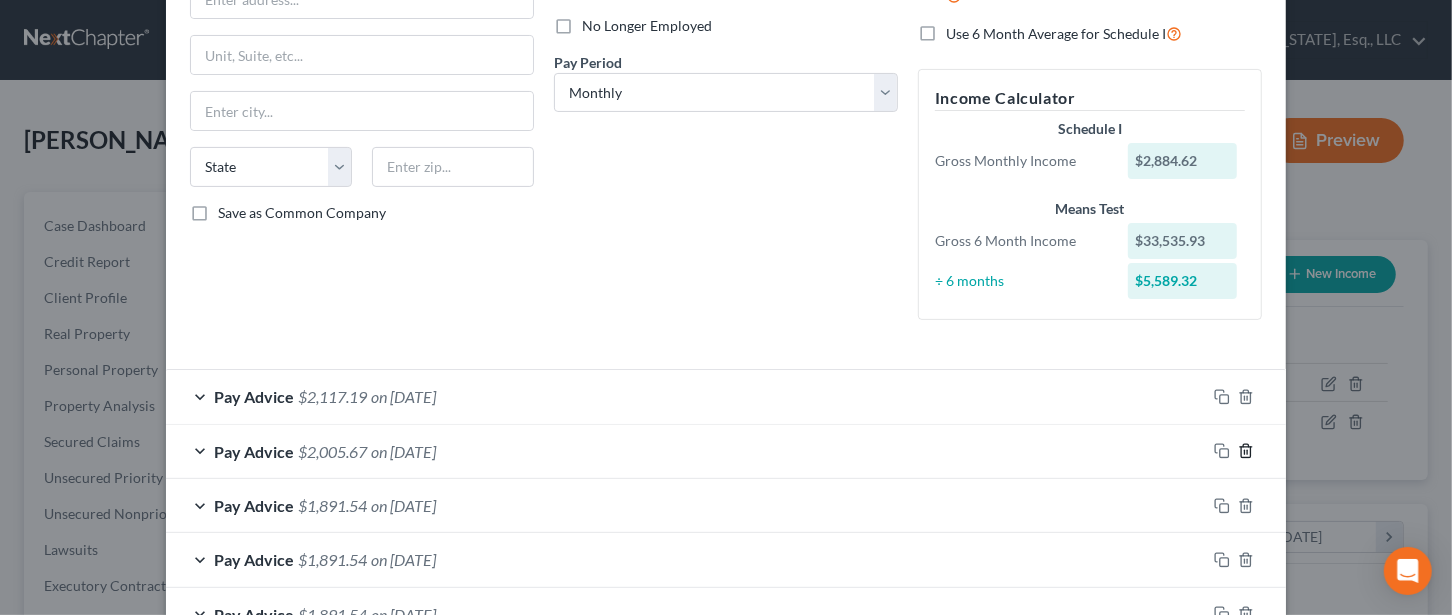 click 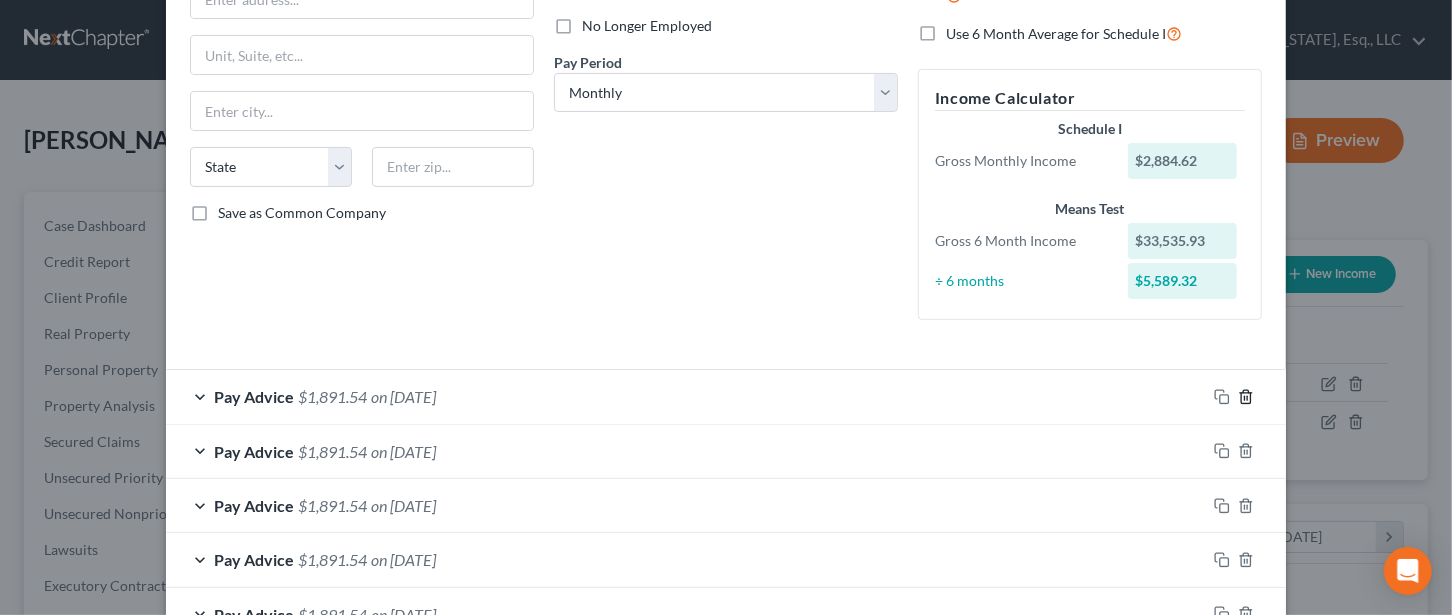 click 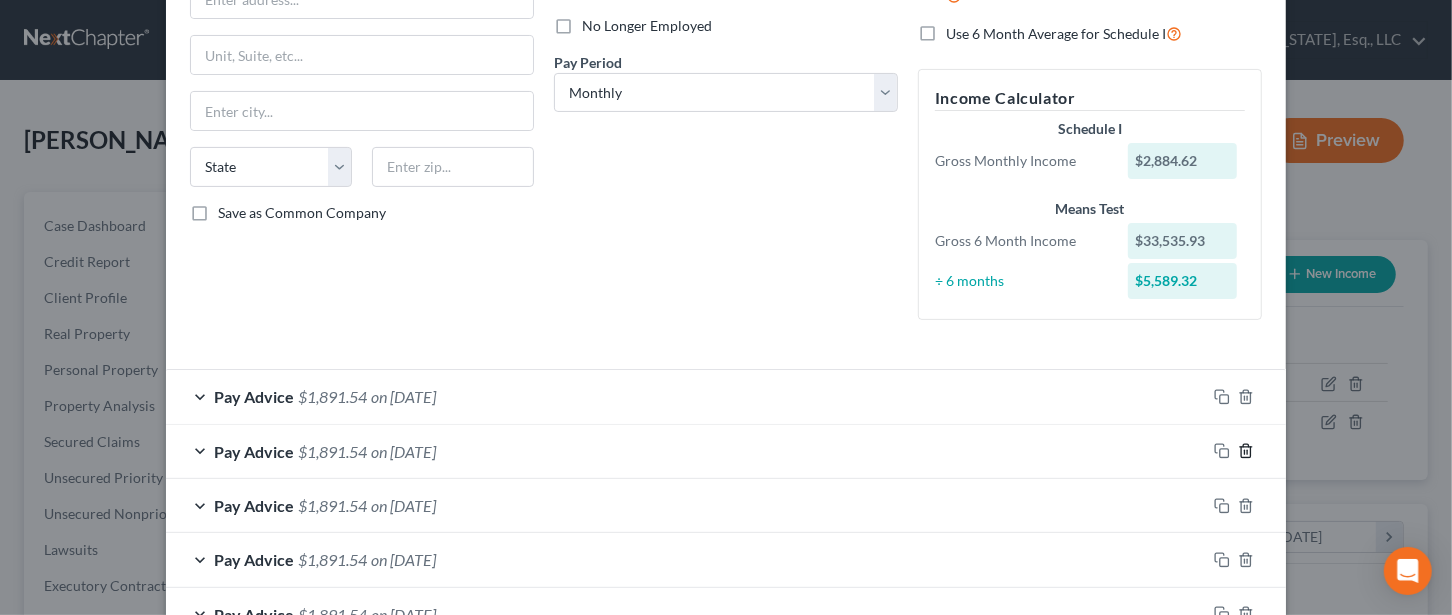 click 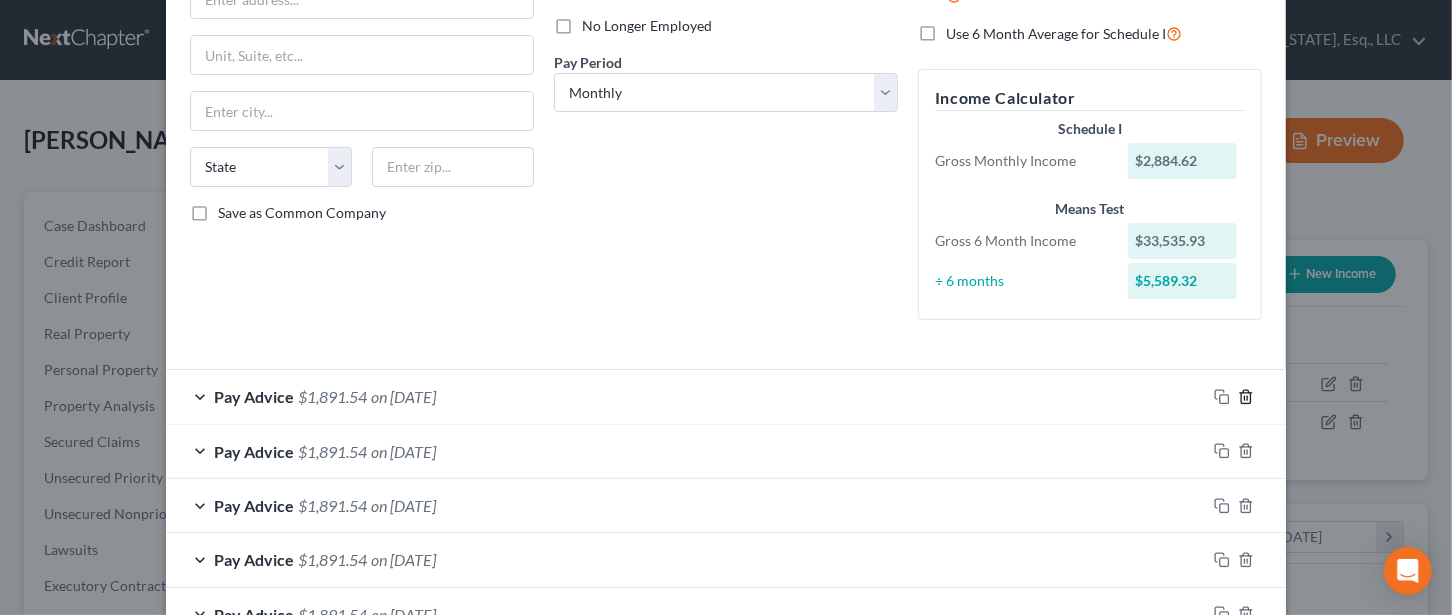 click 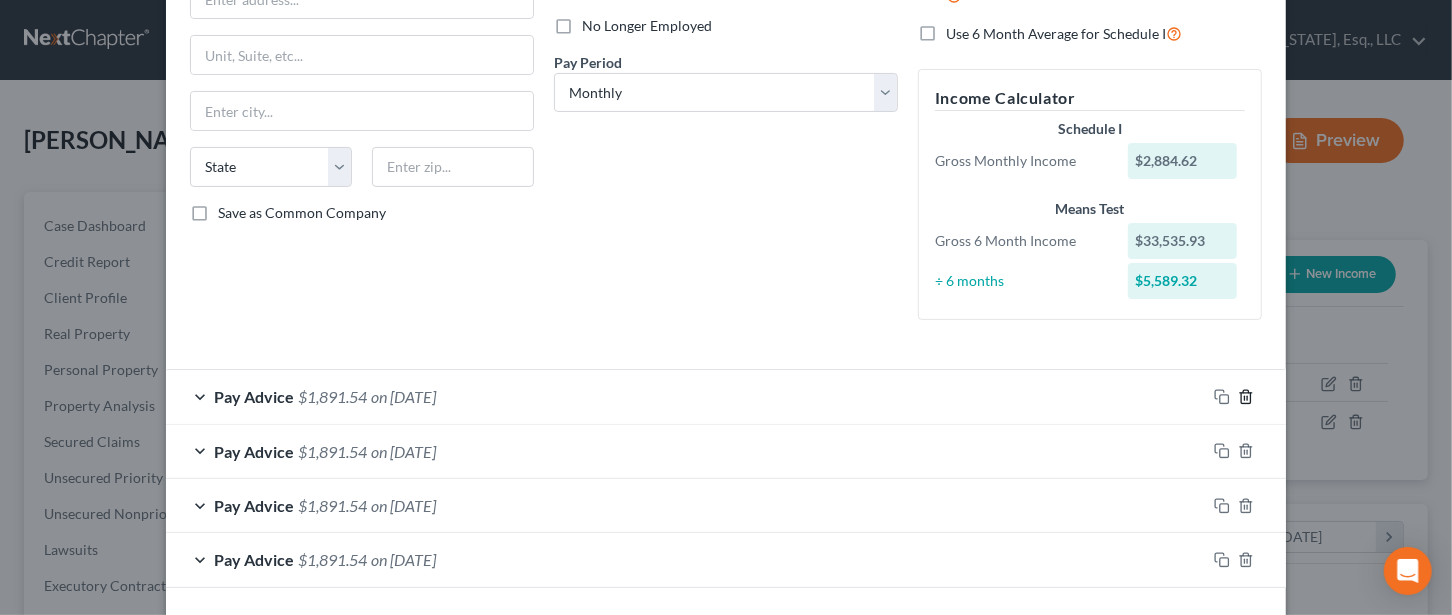 click 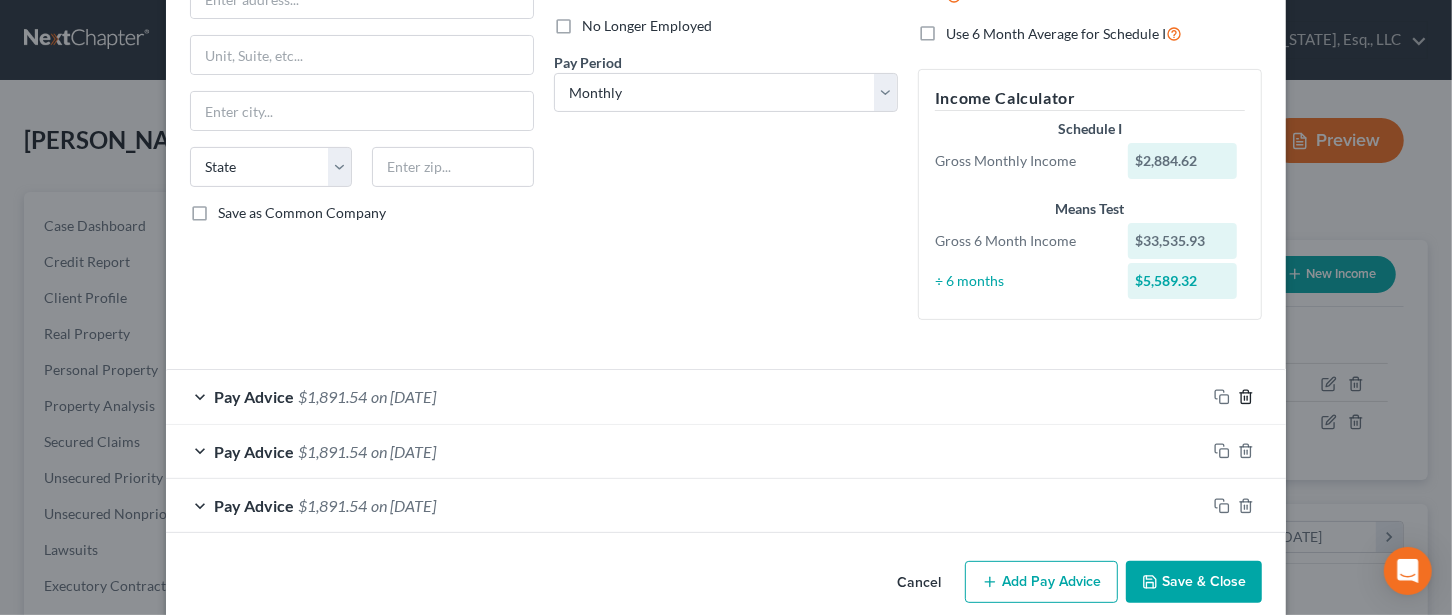 click 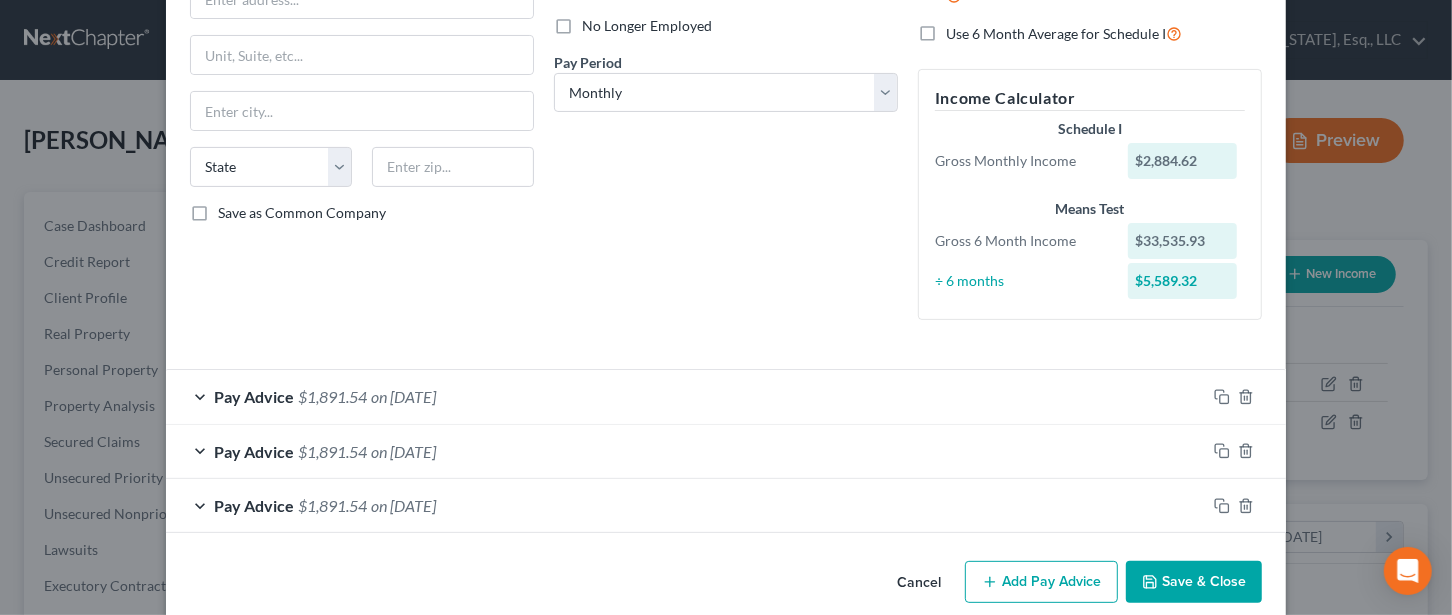 scroll, scrollTop: 238, scrollLeft: 0, axis: vertical 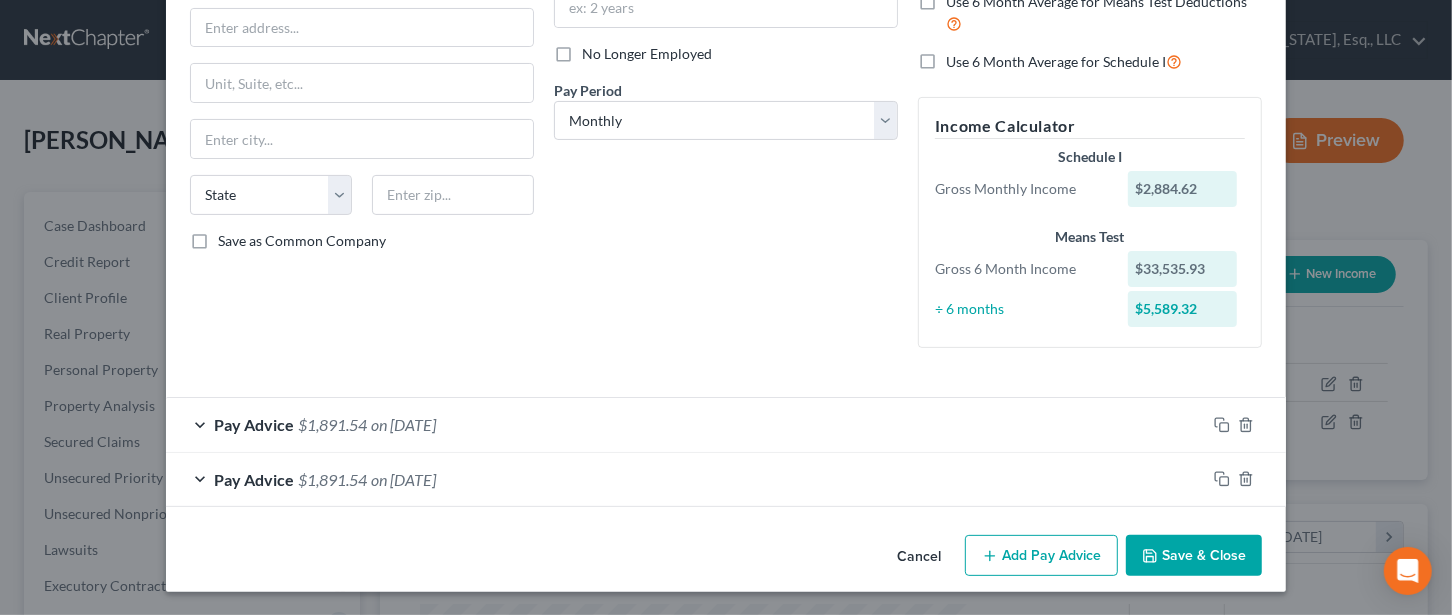 click on "Pay Advice $1,891.54 on [DATE]" at bounding box center [726, 424] 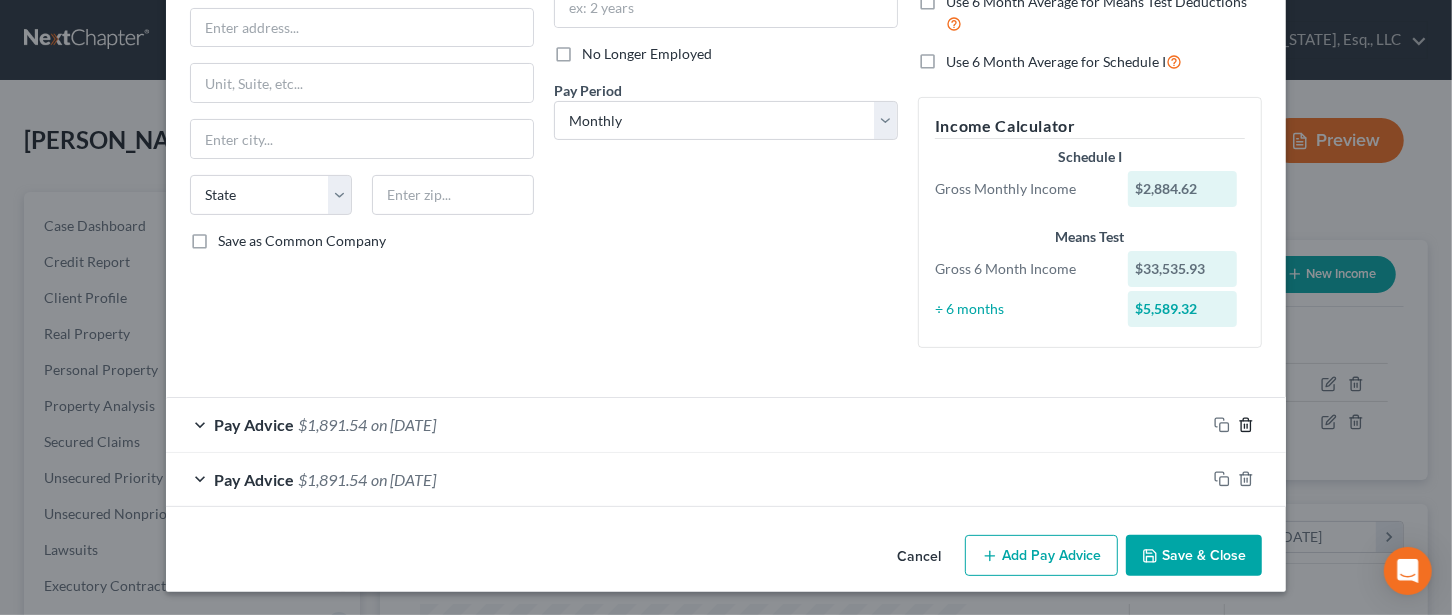 click 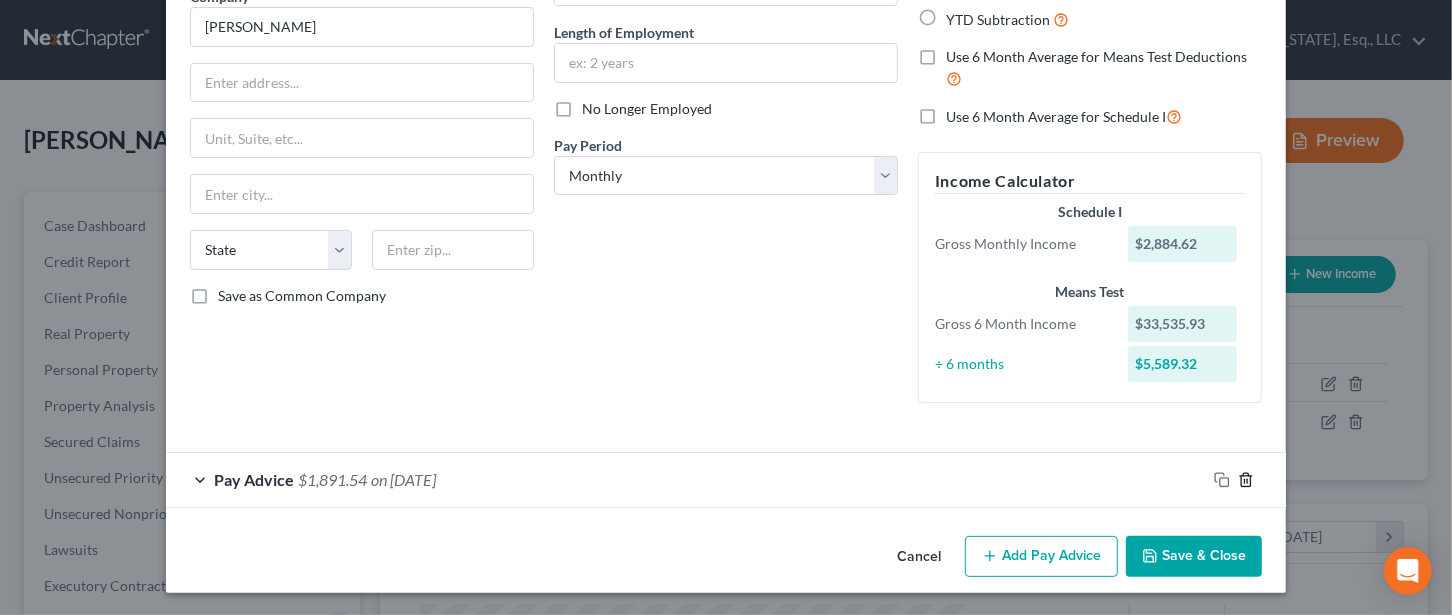 click 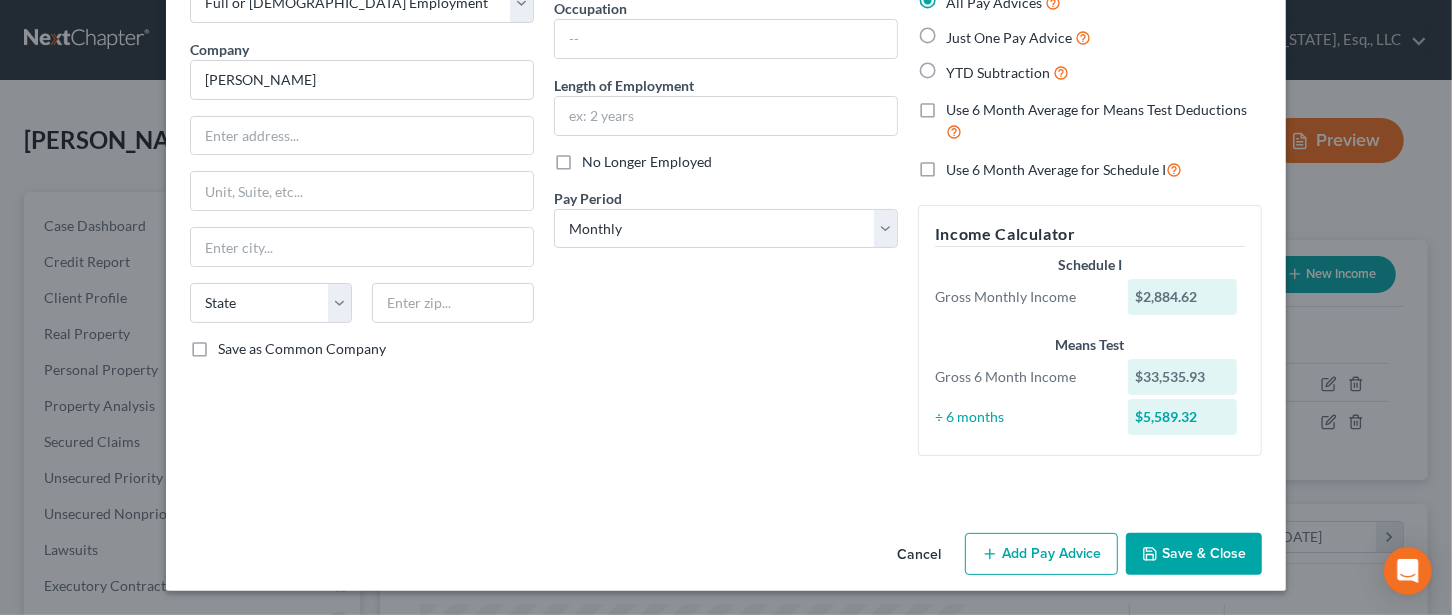 scroll, scrollTop: 129, scrollLeft: 0, axis: vertical 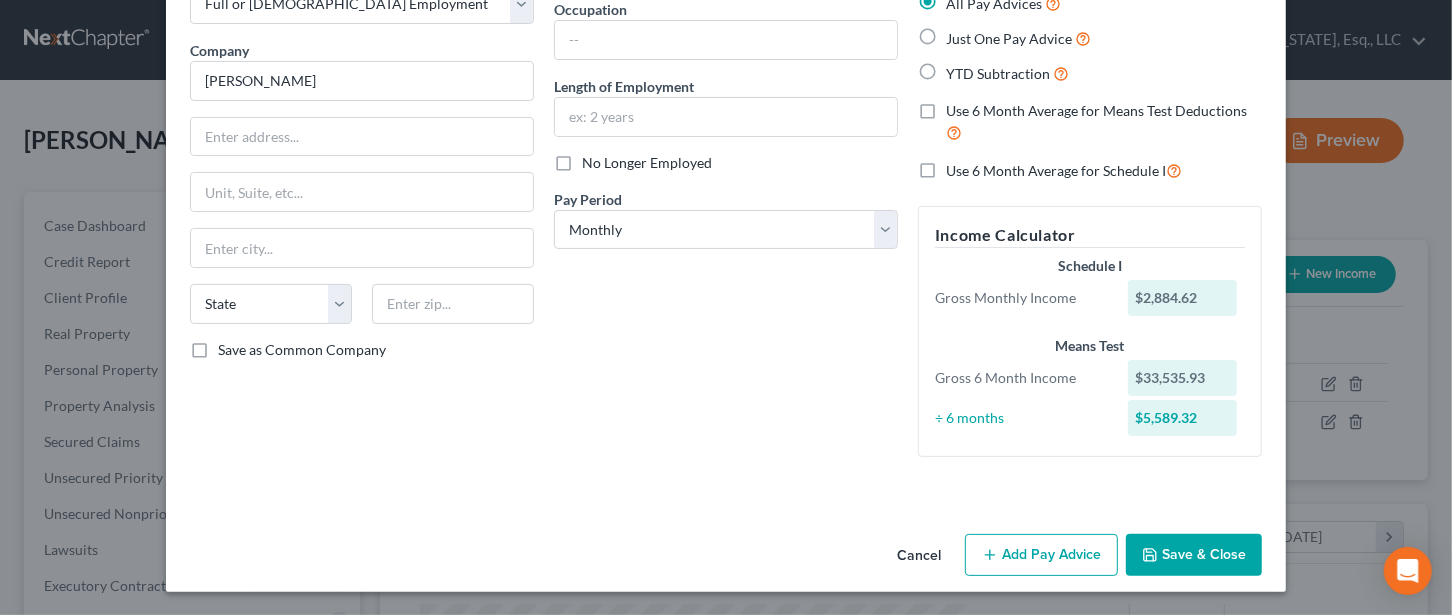 click on "Add Pay Advice" at bounding box center (1041, 555) 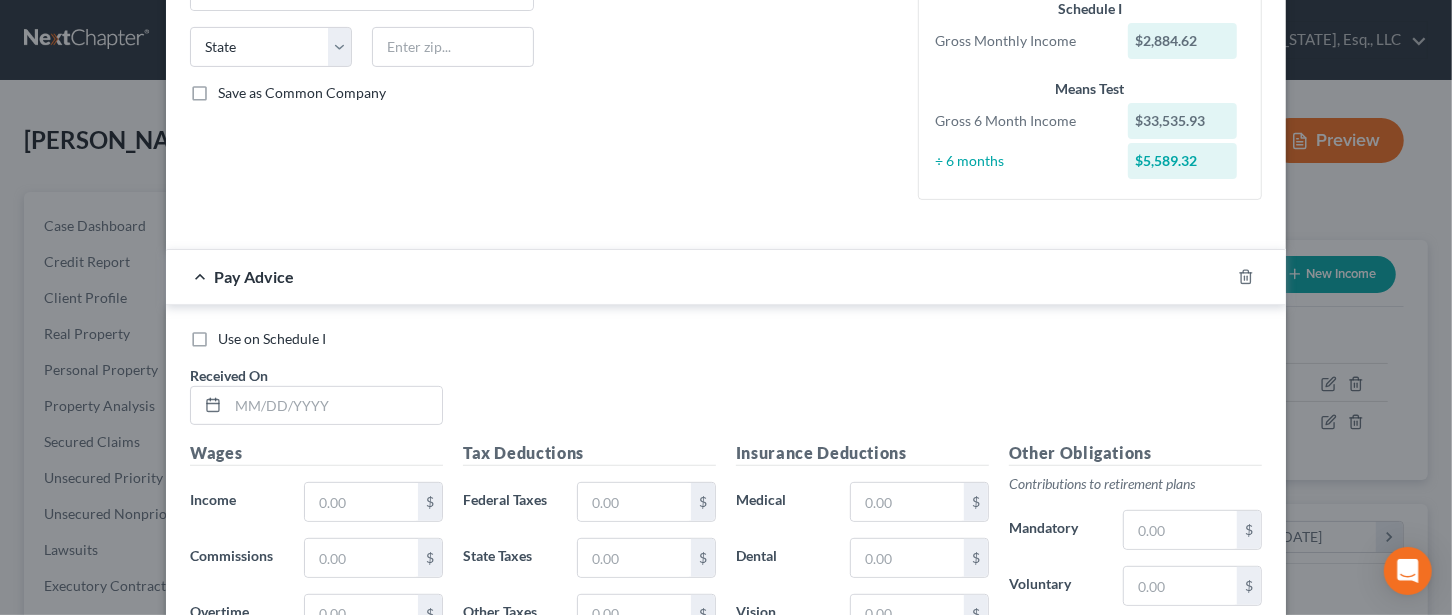 scroll, scrollTop: 395, scrollLeft: 0, axis: vertical 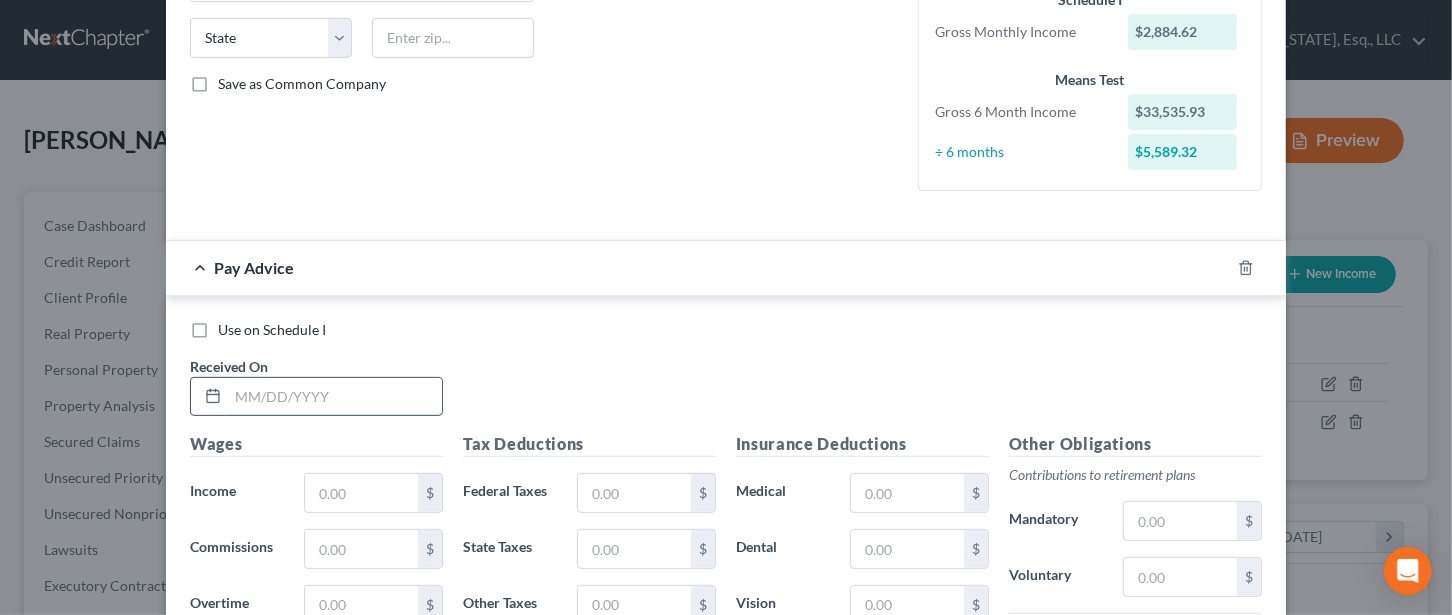 click at bounding box center [335, 397] 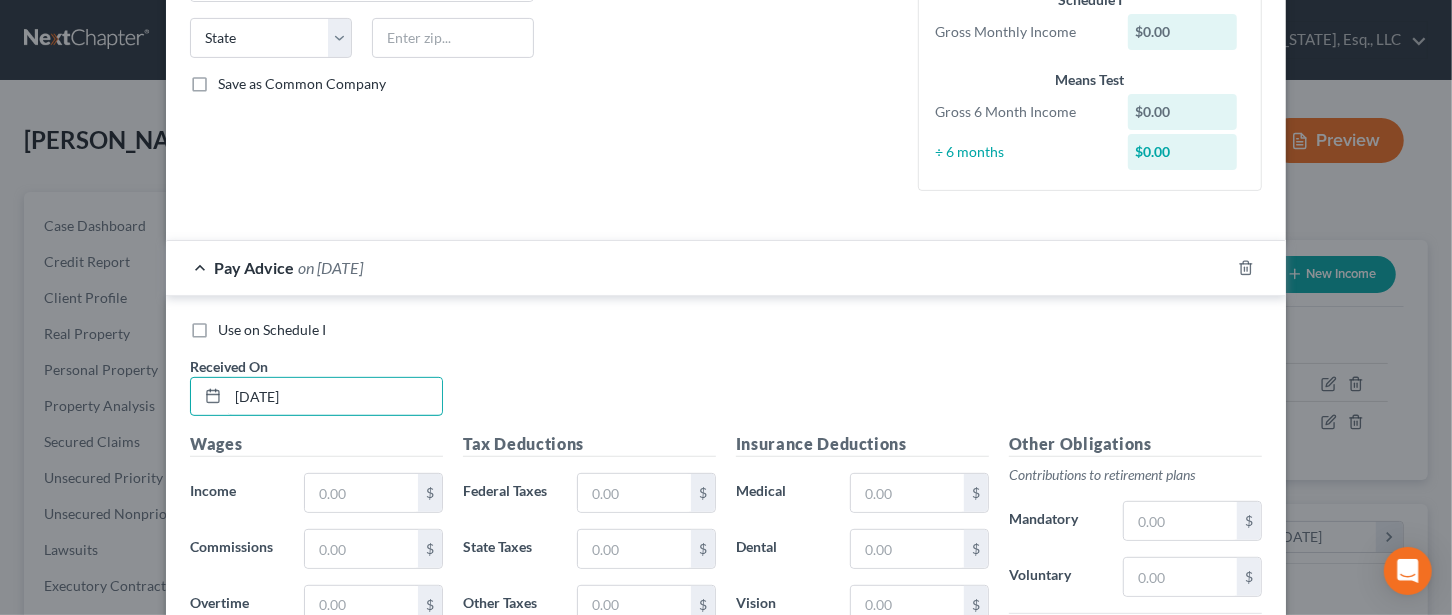 drag, startPoint x: 345, startPoint y: 384, endPoint x: 126, endPoint y: 387, distance: 219.02055 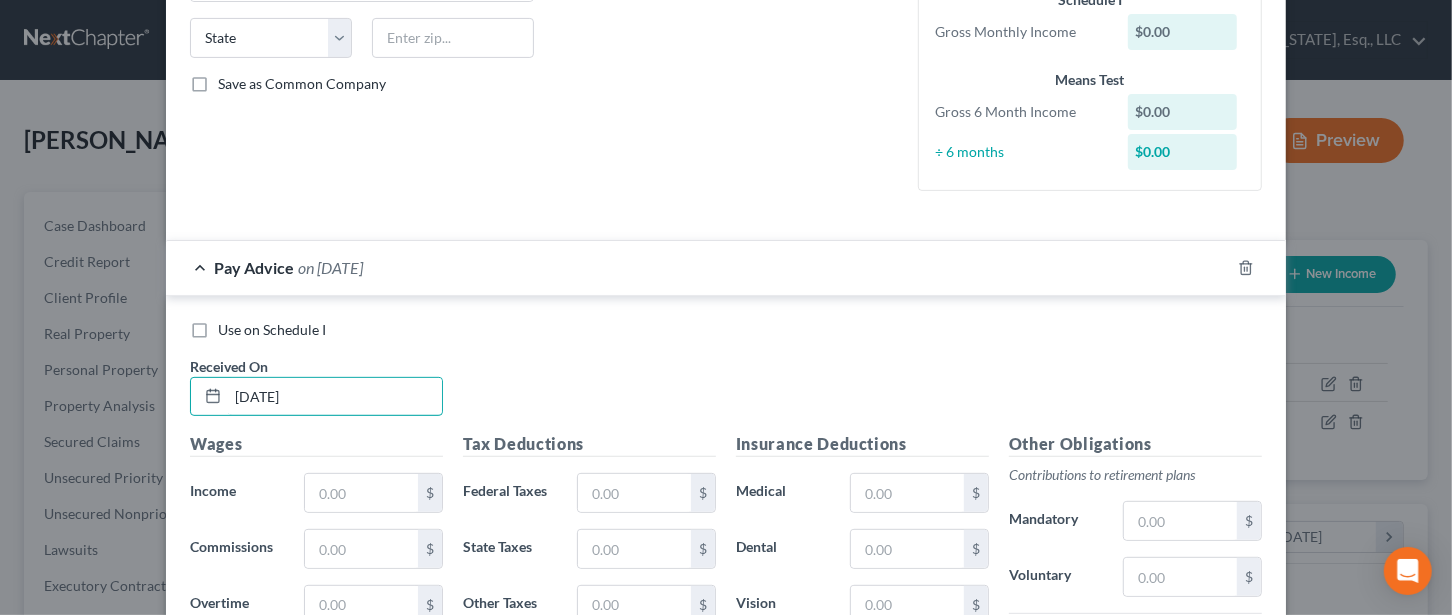 click on "Edit Income Source ×
Employment Type
*
Select Full or [DEMOGRAPHIC_DATA] Employment Self Employment
Company
*
[PERSON_NAME]                      State [US_STATE] AK AR AZ CA CO CT DE DC [GEOGRAPHIC_DATA] [GEOGRAPHIC_DATA] GU HI ID IL IN [GEOGRAPHIC_DATA] [GEOGRAPHIC_DATA] [GEOGRAPHIC_DATA] LA ME MD [GEOGRAPHIC_DATA] [GEOGRAPHIC_DATA] [GEOGRAPHIC_DATA] [GEOGRAPHIC_DATA] [GEOGRAPHIC_DATA] MT [GEOGRAPHIC_DATA] [GEOGRAPHIC_DATA] [GEOGRAPHIC_DATA] [GEOGRAPHIC_DATA] [GEOGRAPHIC_DATA] [GEOGRAPHIC_DATA] [GEOGRAPHIC_DATA] [GEOGRAPHIC_DATA] [GEOGRAPHIC_DATA] [GEOGRAPHIC_DATA] OR [GEOGRAPHIC_DATA] PR RI SC SD [GEOGRAPHIC_DATA] [GEOGRAPHIC_DATA] [GEOGRAPHIC_DATA] VI [GEOGRAPHIC_DATA] [GEOGRAPHIC_DATA] [GEOGRAPHIC_DATA] WV WI WY Save as Common Company Debtor Spouse Occupation Length of Employment No Longer Employed
Pay Period
*
Select Monthly Twice Monthly Every Other Week Weekly How would you like to enter income?
All Pay Advices
Just One Pay Advice
YTD Subtraction
Use 6 Month Average for Means Test Deductions  Use 6 Month Average for Schedule I  Income Calculator
Schedule I Gross Monthly Income $0.00 Means Test Gross 6 Month Income $0.00 ÷ 6 months $0.00
Pay Advice on [DATE]
Use on Schedule I
Received On
*
[DATE] Wages" at bounding box center [726, 307] 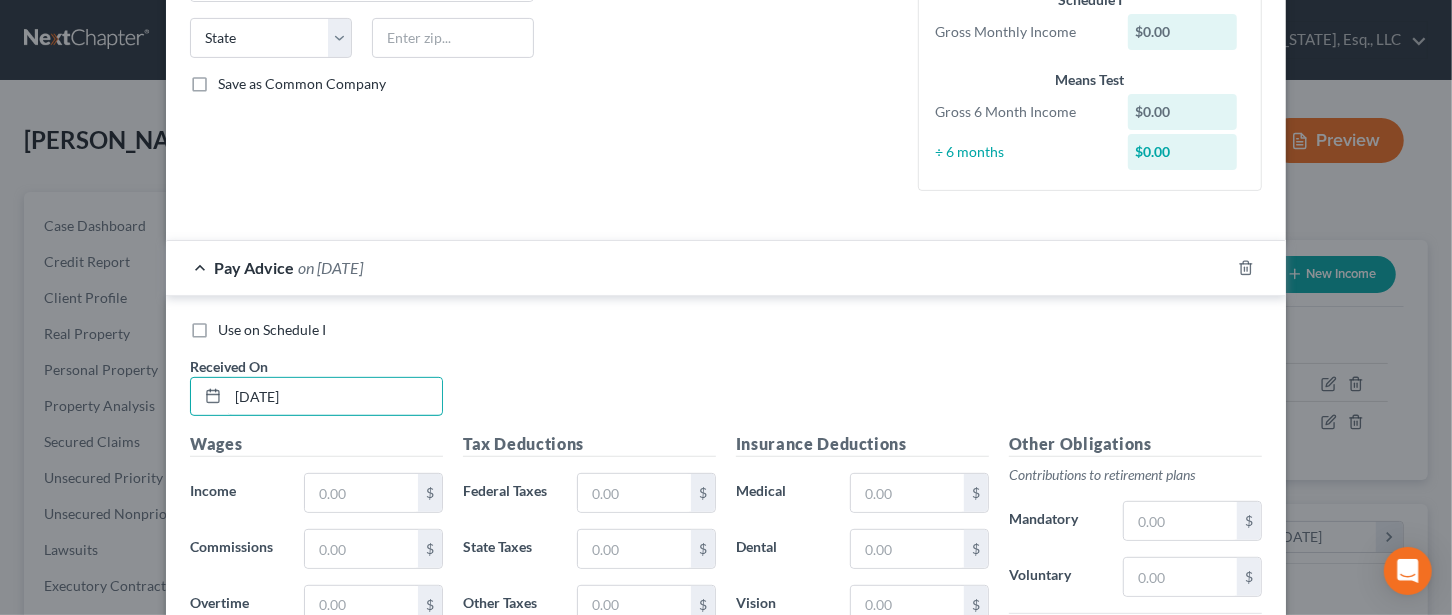type on "[DATE]" 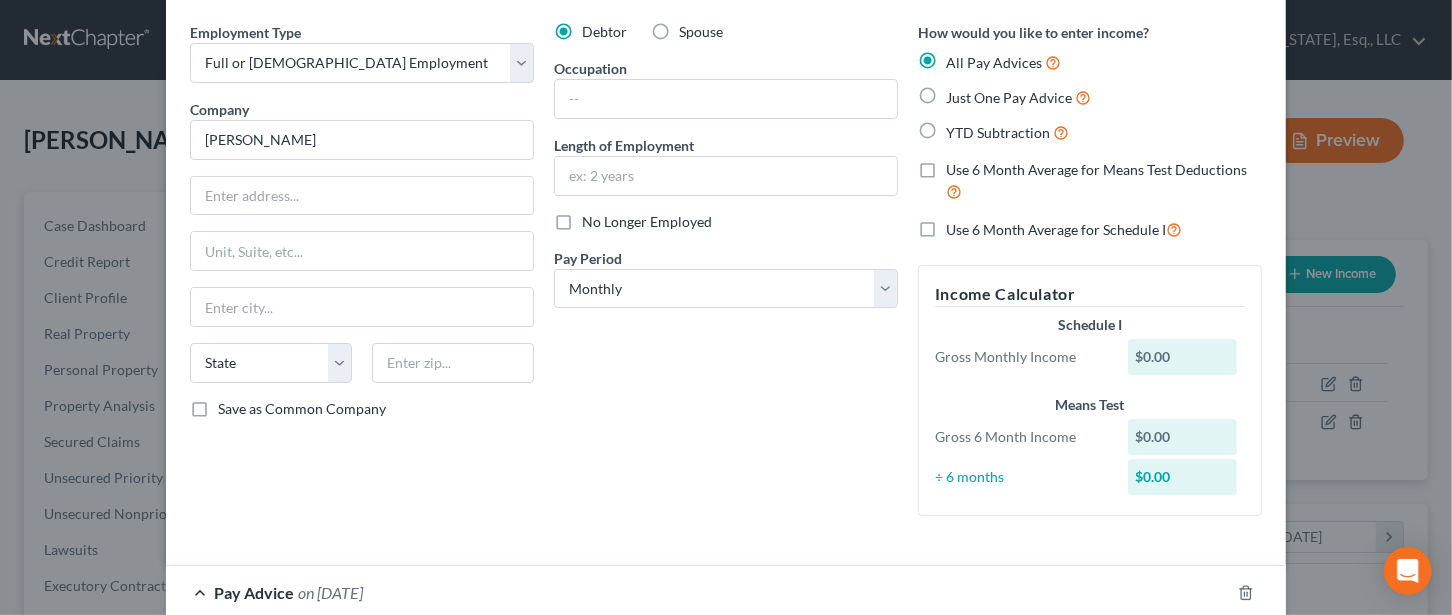scroll, scrollTop: 0, scrollLeft: 0, axis: both 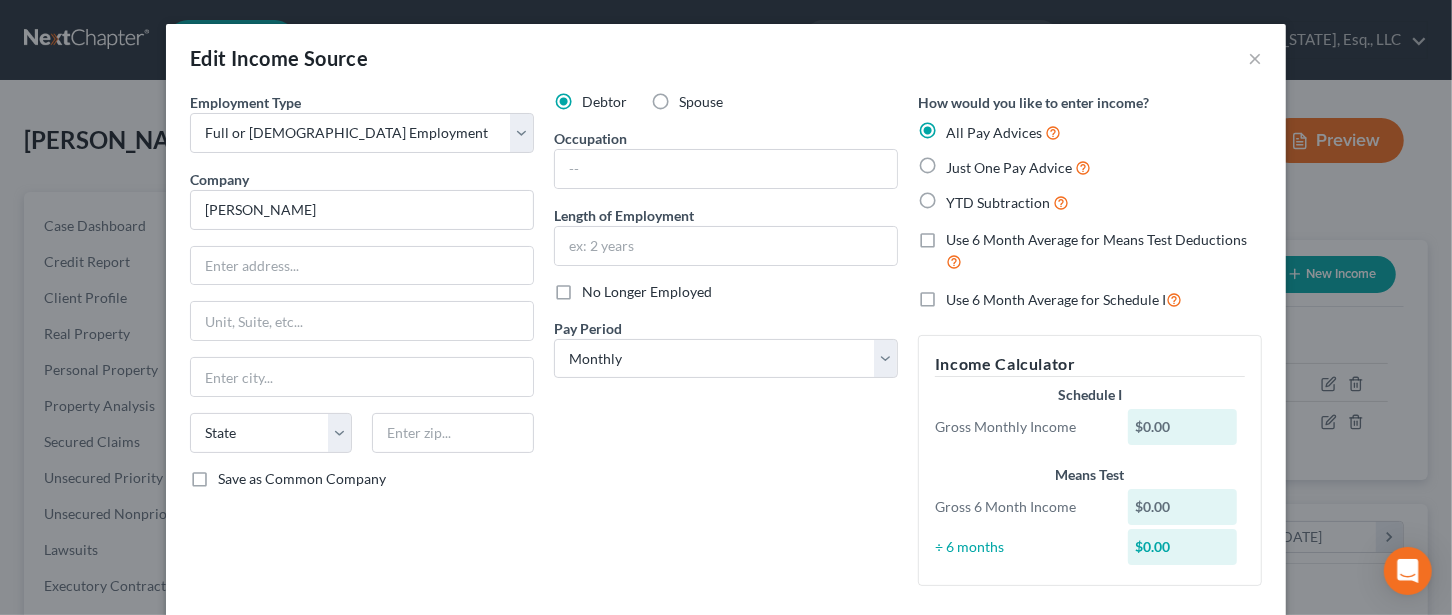 click on "YTD Subtraction" at bounding box center (1007, 202) 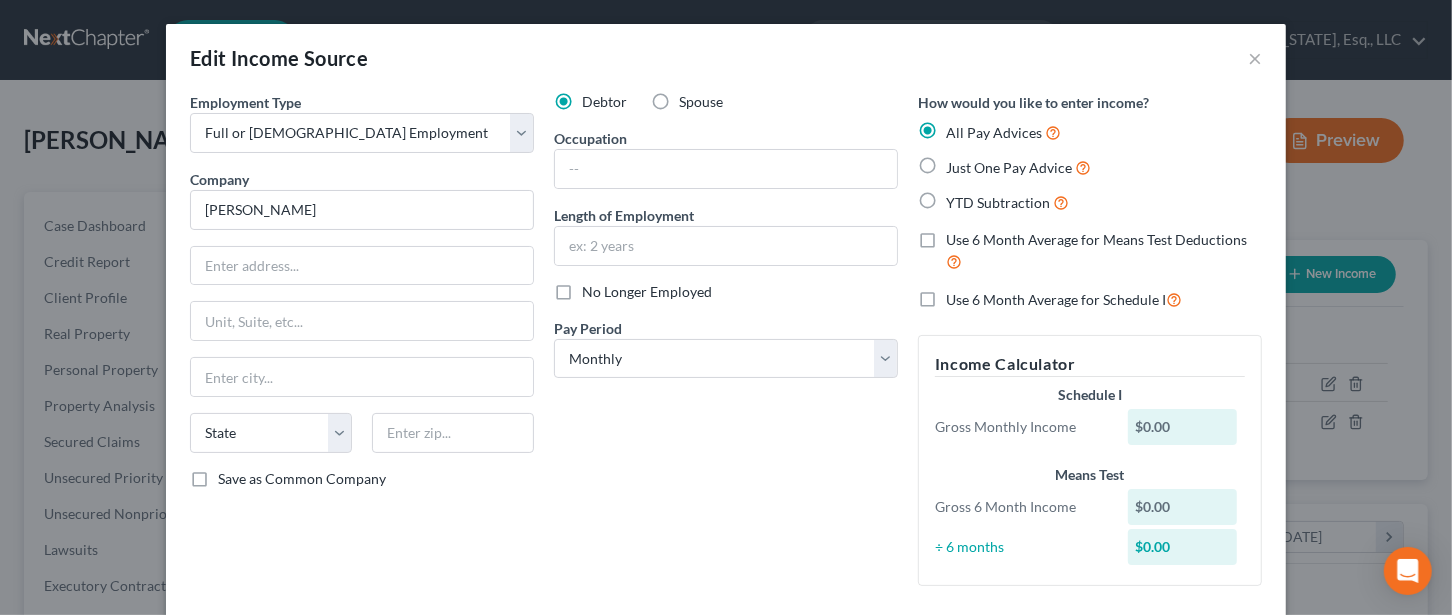 click on "YTD Subtraction" at bounding box center (960, 197) 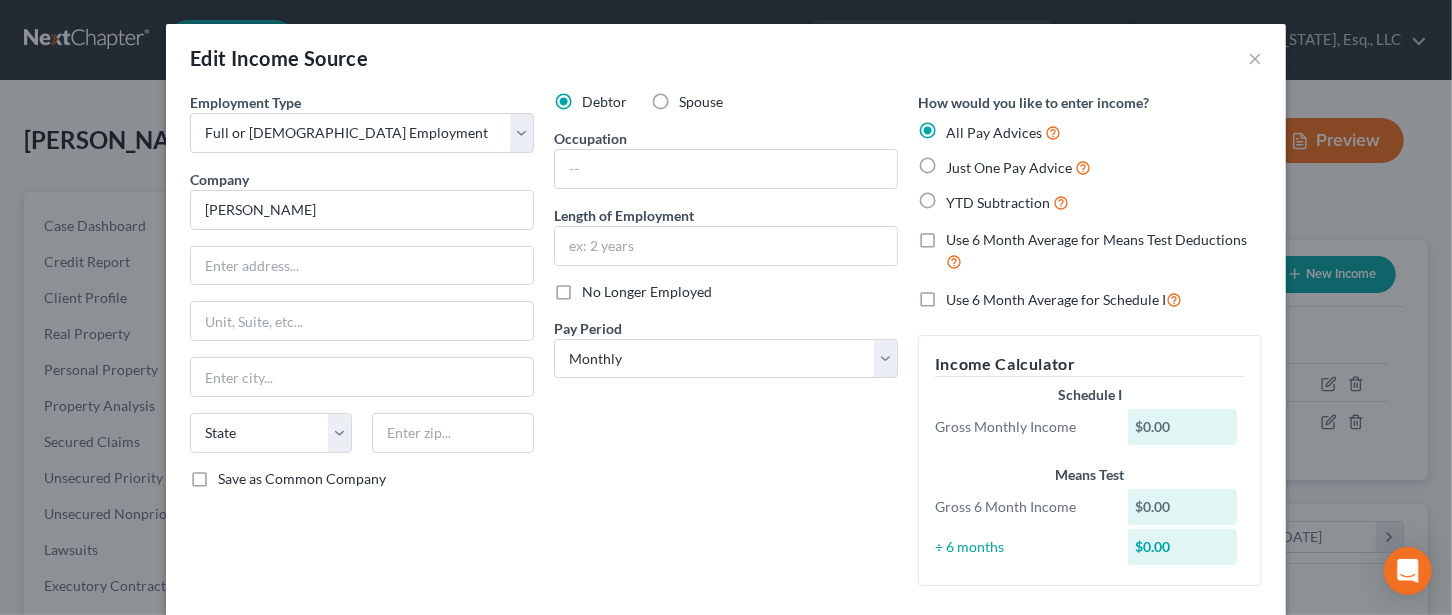 radio on "true" 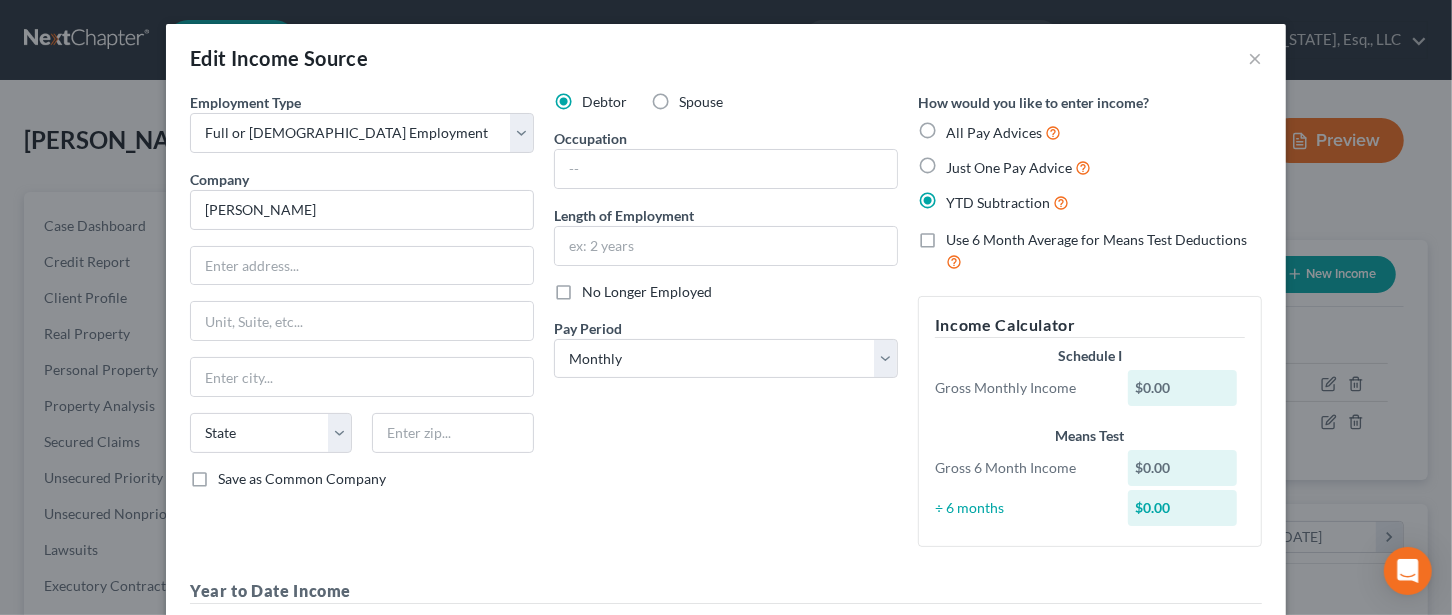 scroll, scrollTop: 266, scrollLeft: 0, axis: vertical 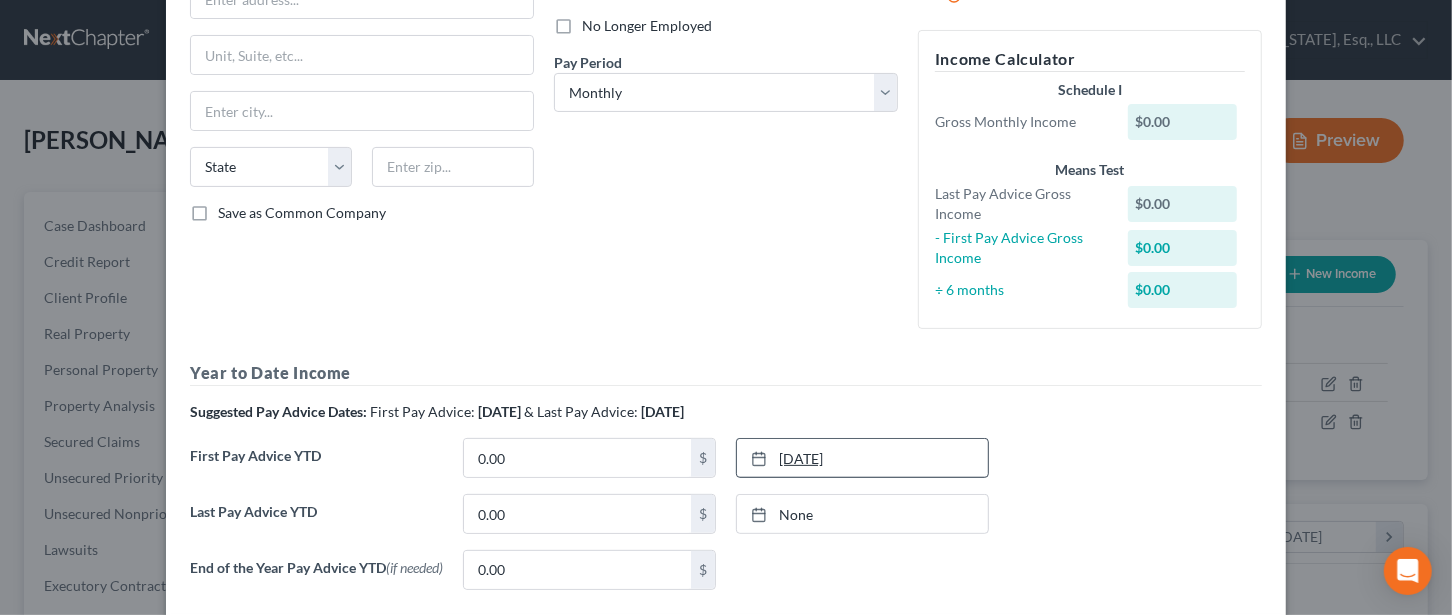 click on "[DATE]" at bounding box center (862, 458) 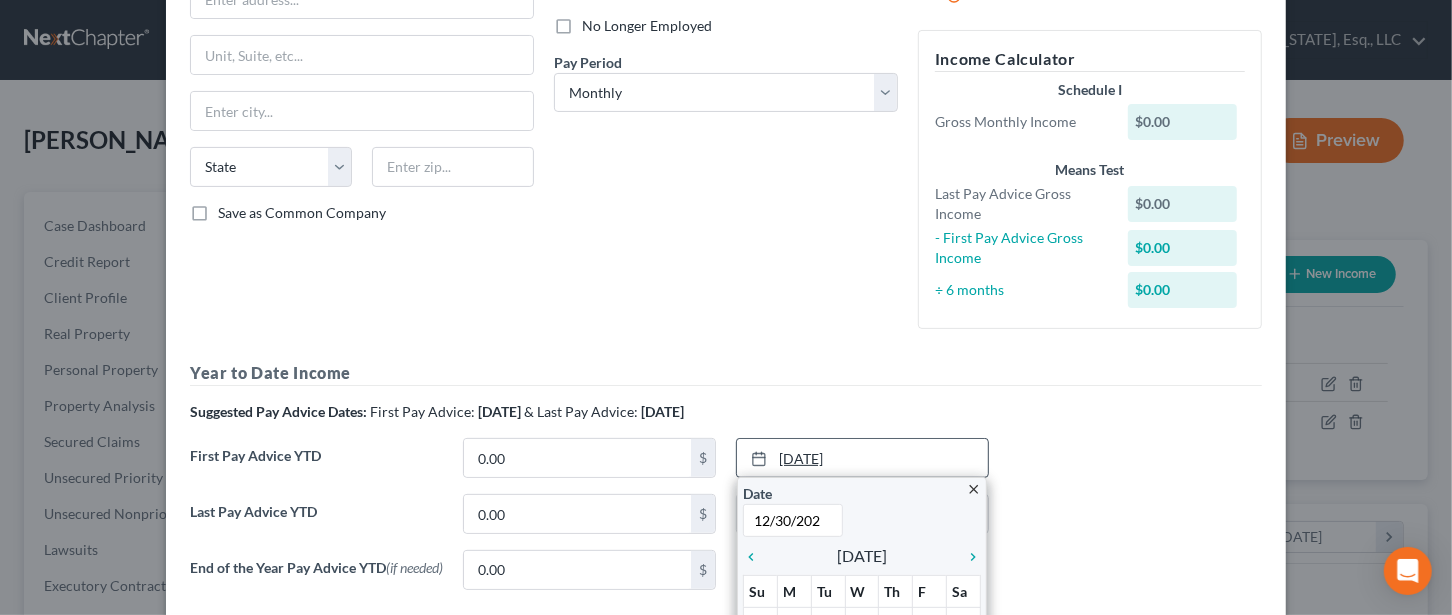 type on "[DATE]" 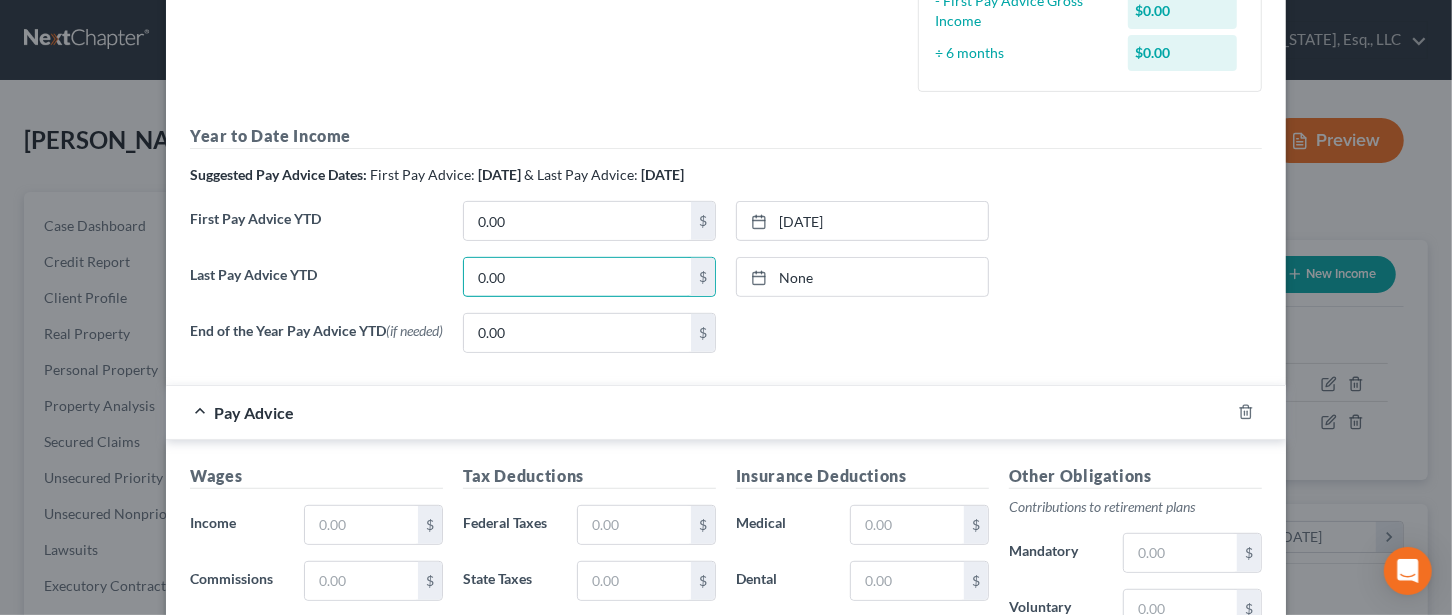 scroll, scrollTop: 533, scrollLeft: 0, axis: vertical 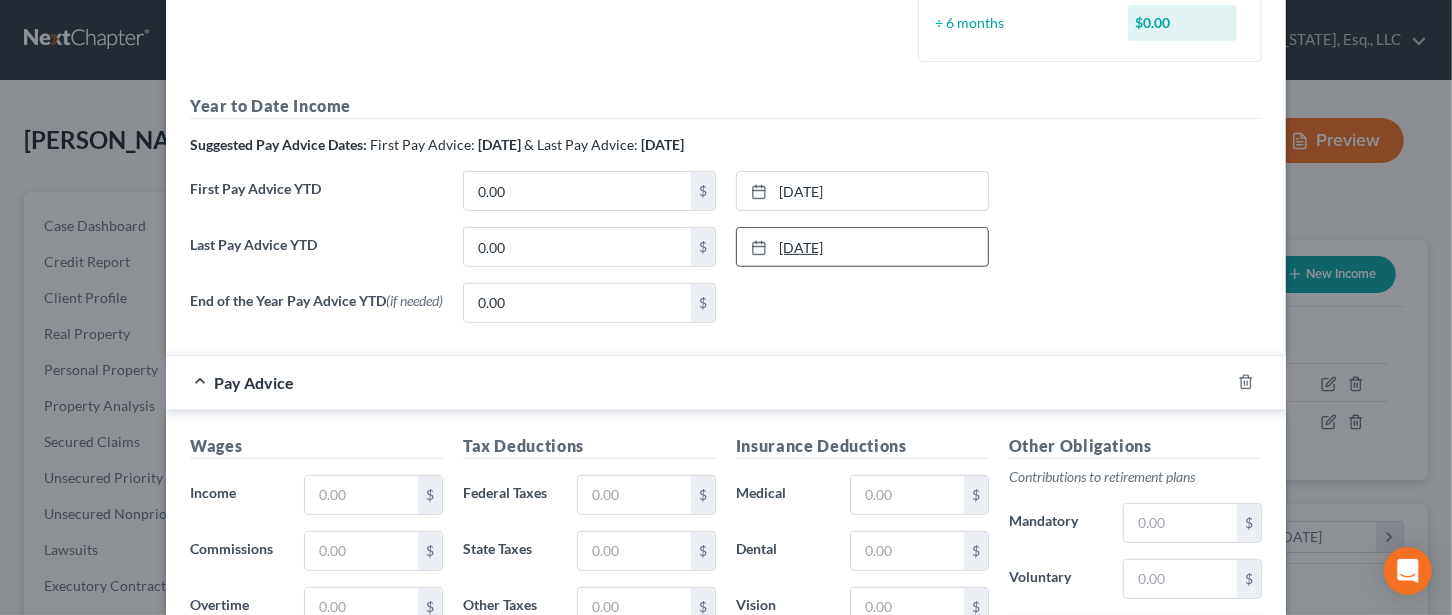 type on "[DATE]" 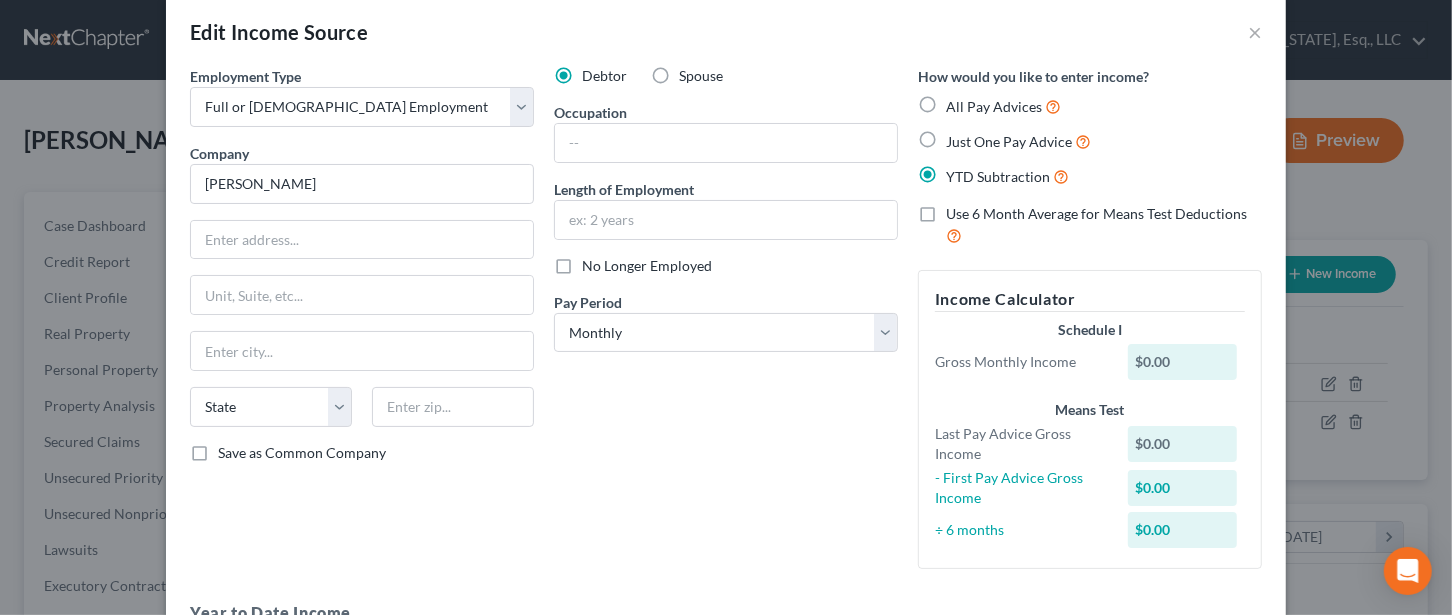 scroll, scrollTop: 0, scrollLeft: 0, axis: both 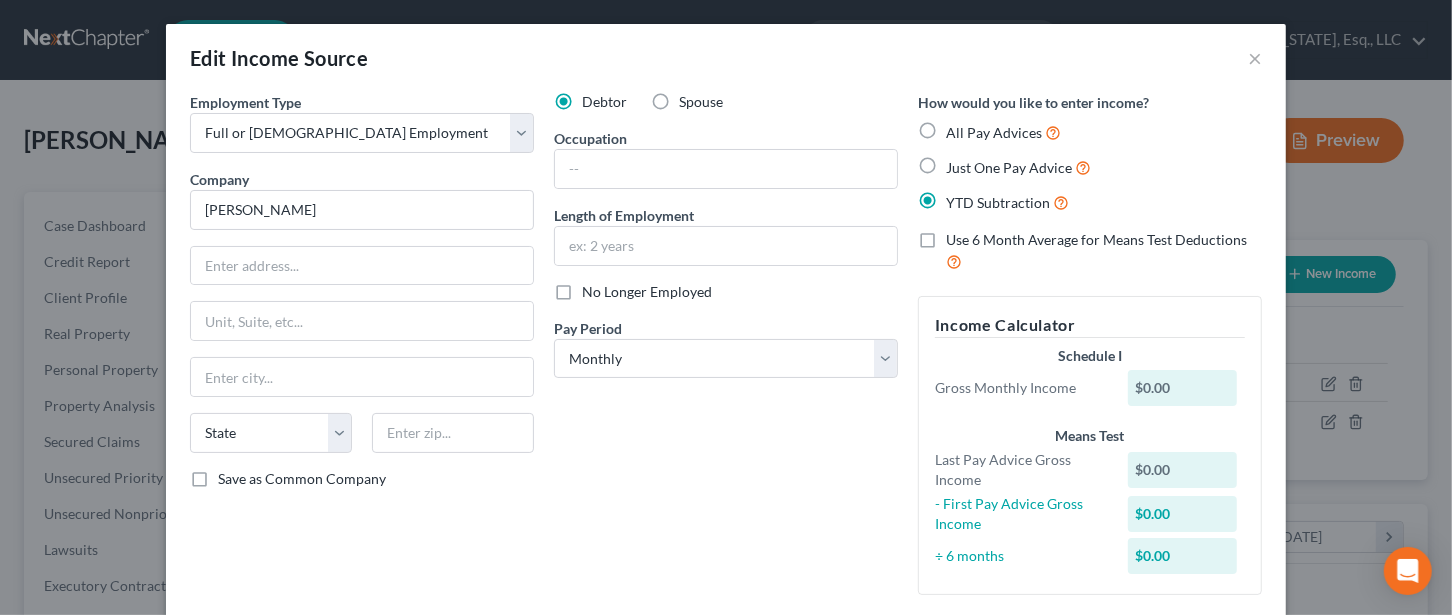 click on "Just One Pay Advice" at bounding box center [1018, 167] 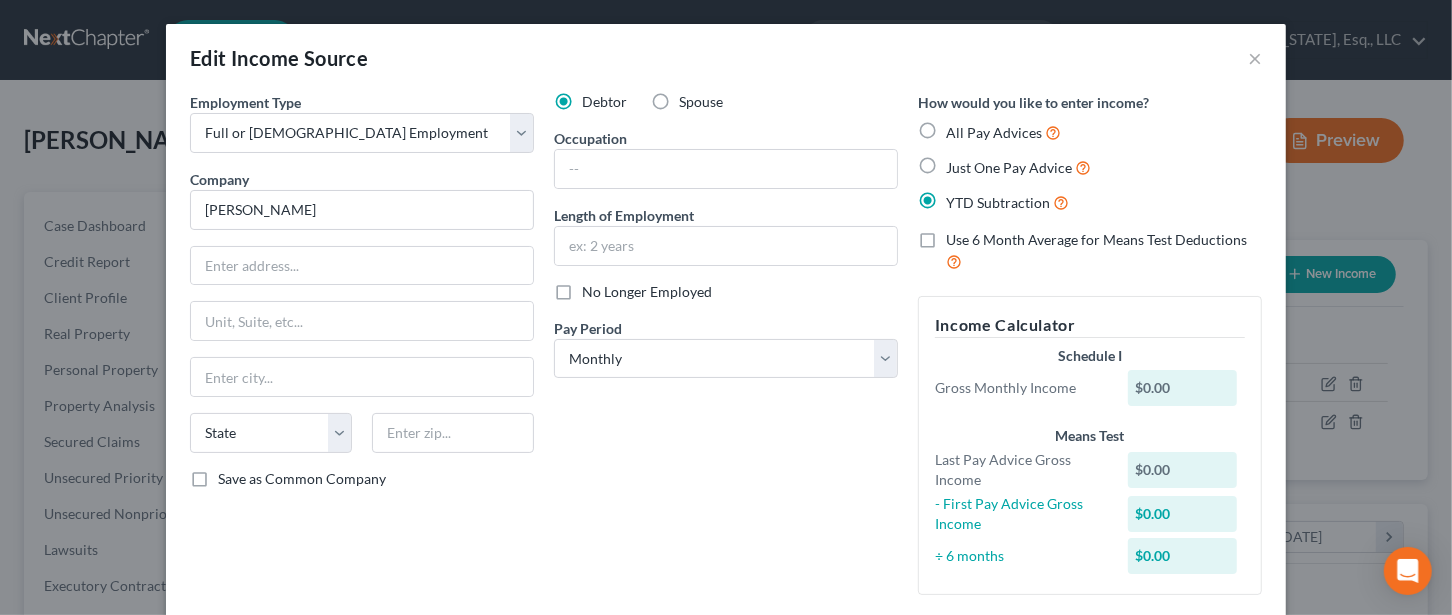 click on "Just One Pay Advice" at bounding box center [960, 162] 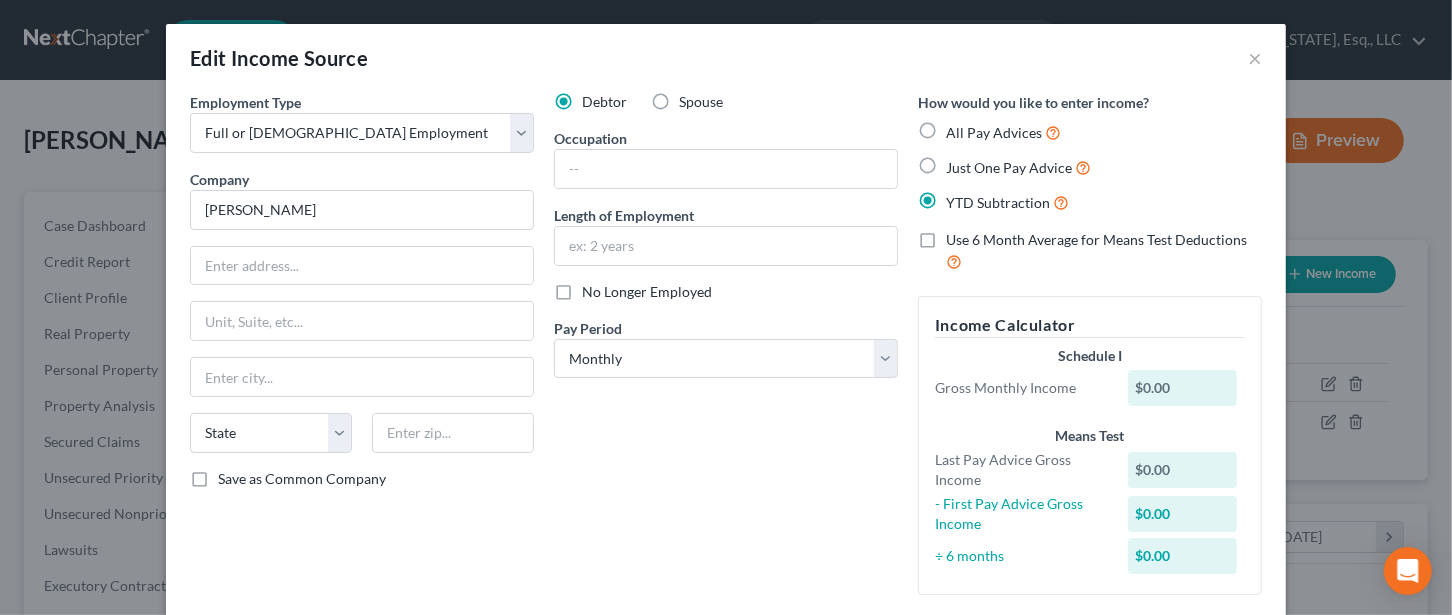 radio on "true" 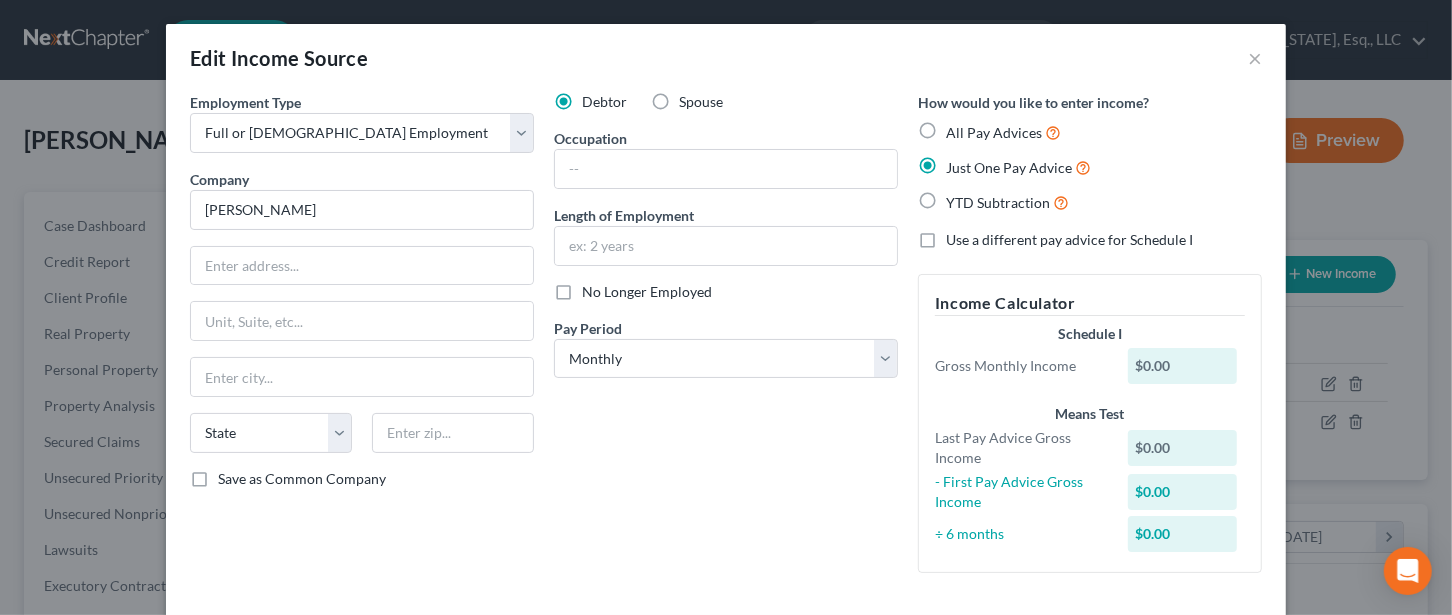click on "All Pay Advices" at bounding box center (1003, 132) 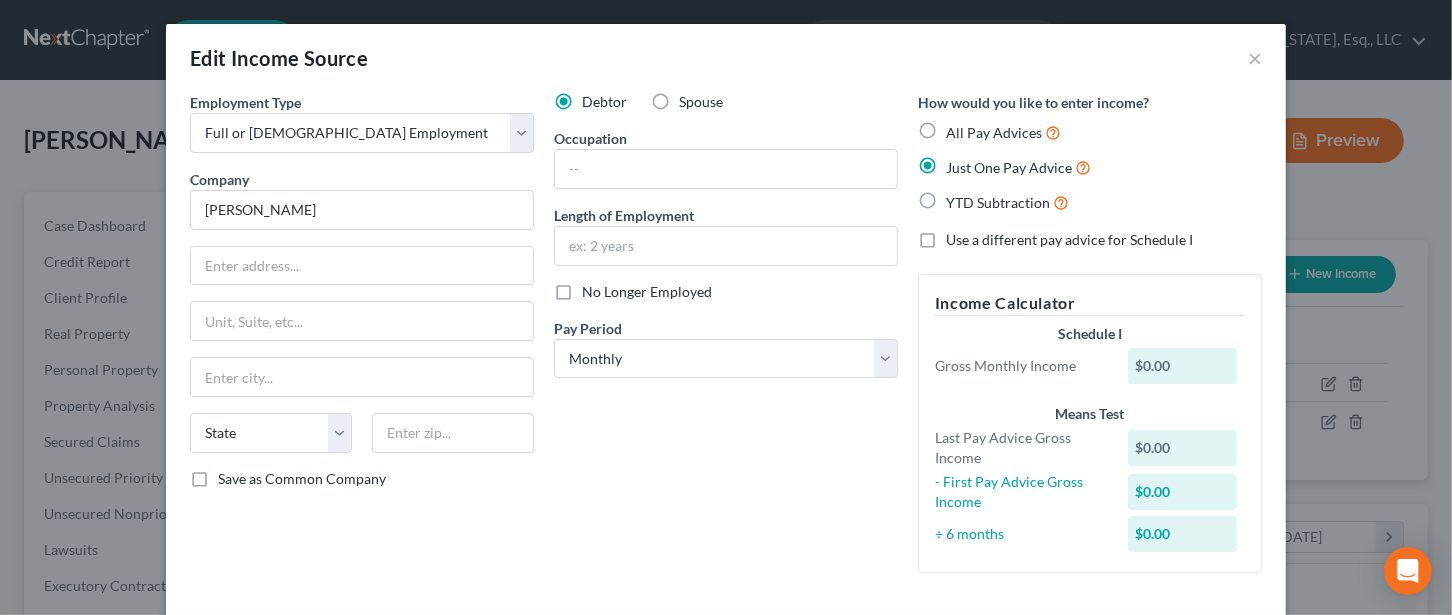 click on "All Pay Advices" at bounding box center [960, 127] 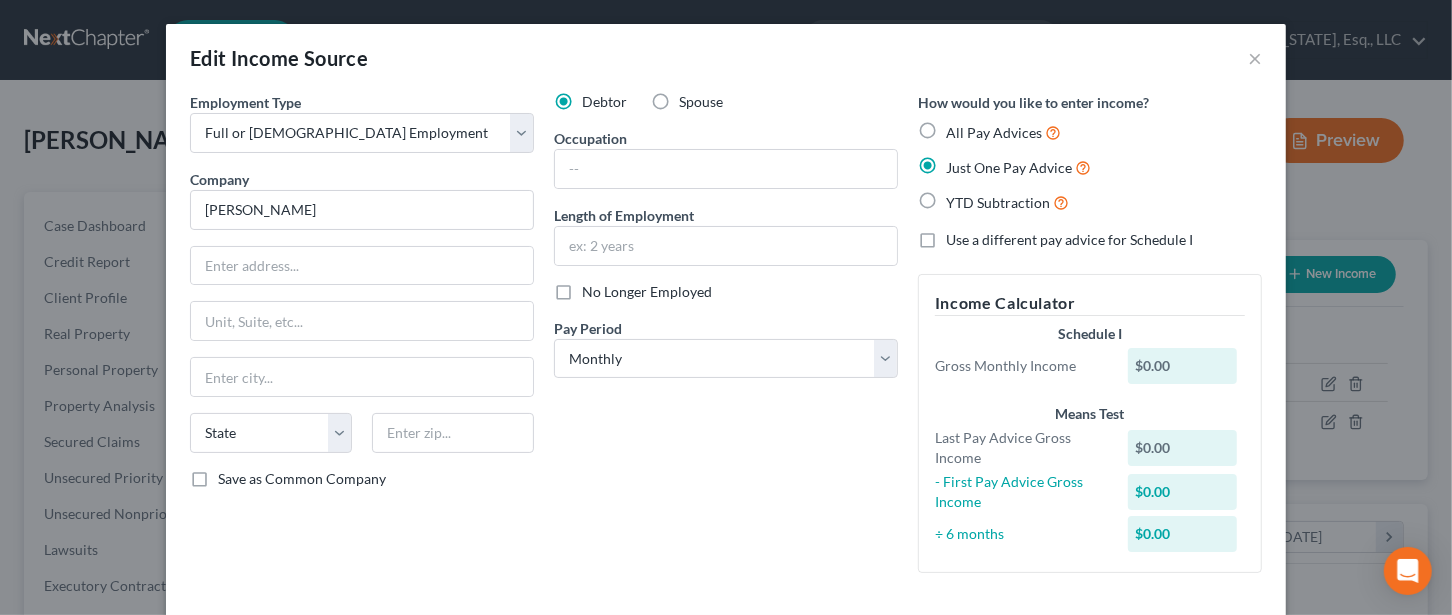 radio on "true" 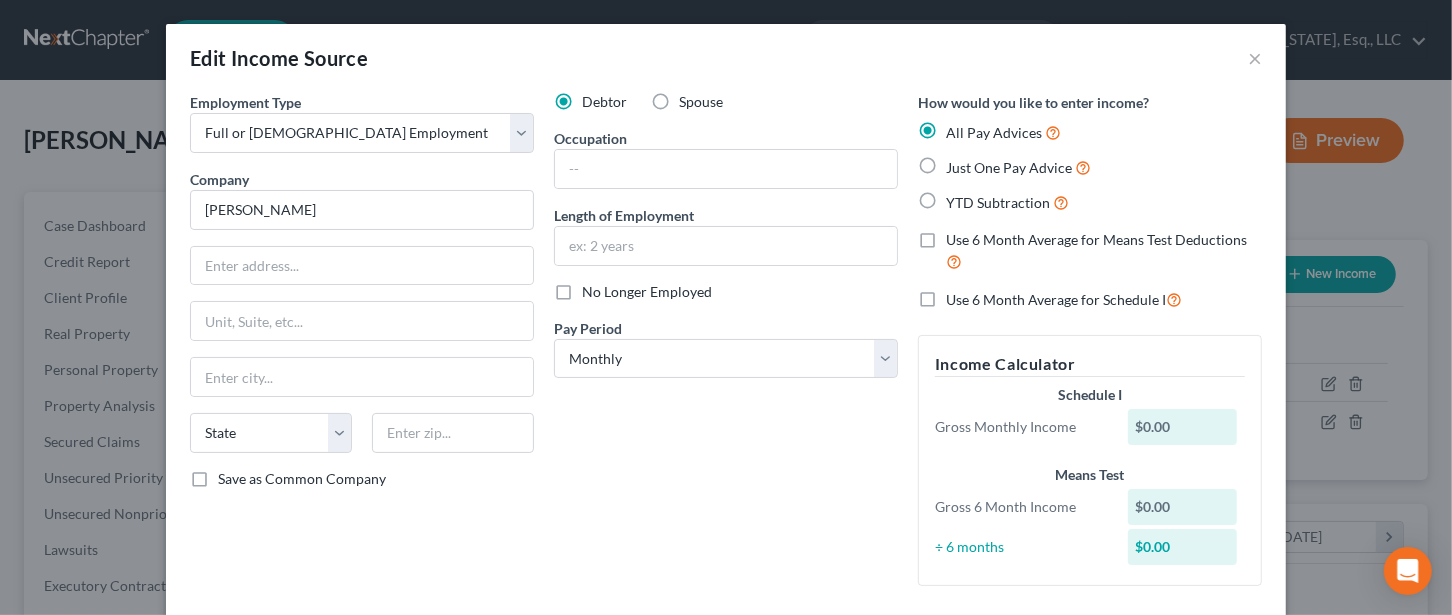 click on "Just One Pay Advice" at bounding box center (1018, 167) 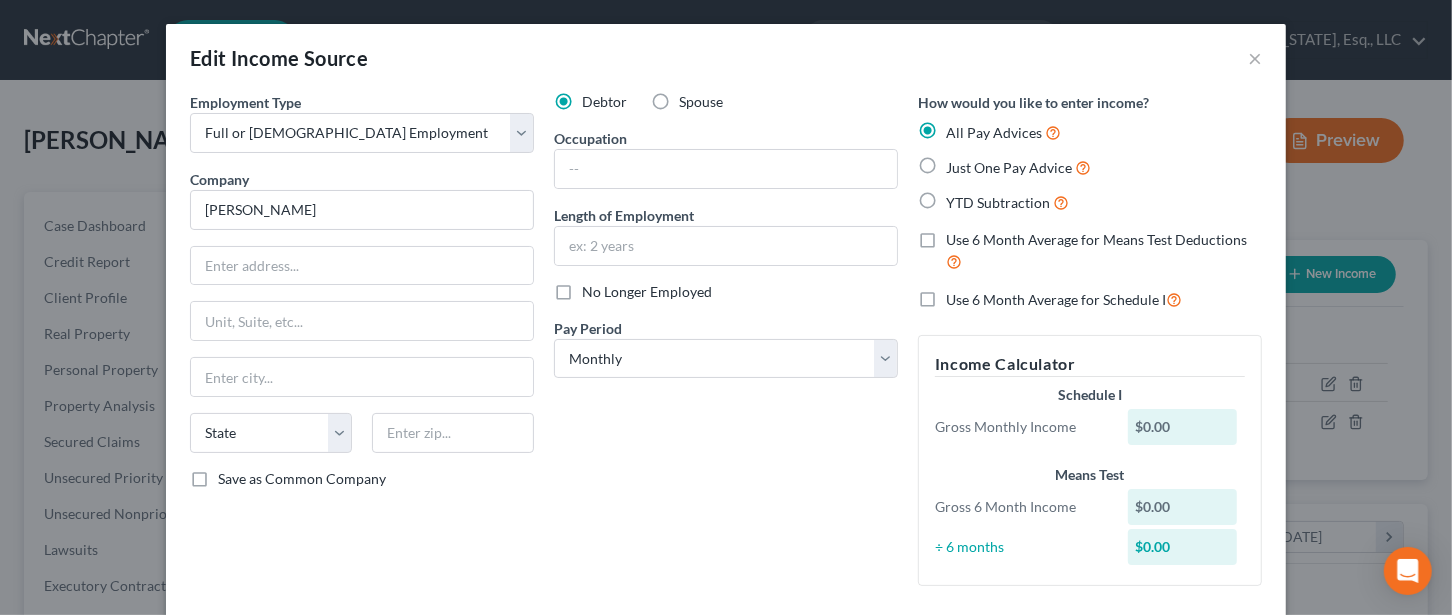 click on "Just One Pay Advice" at bounding box center [960, 162] 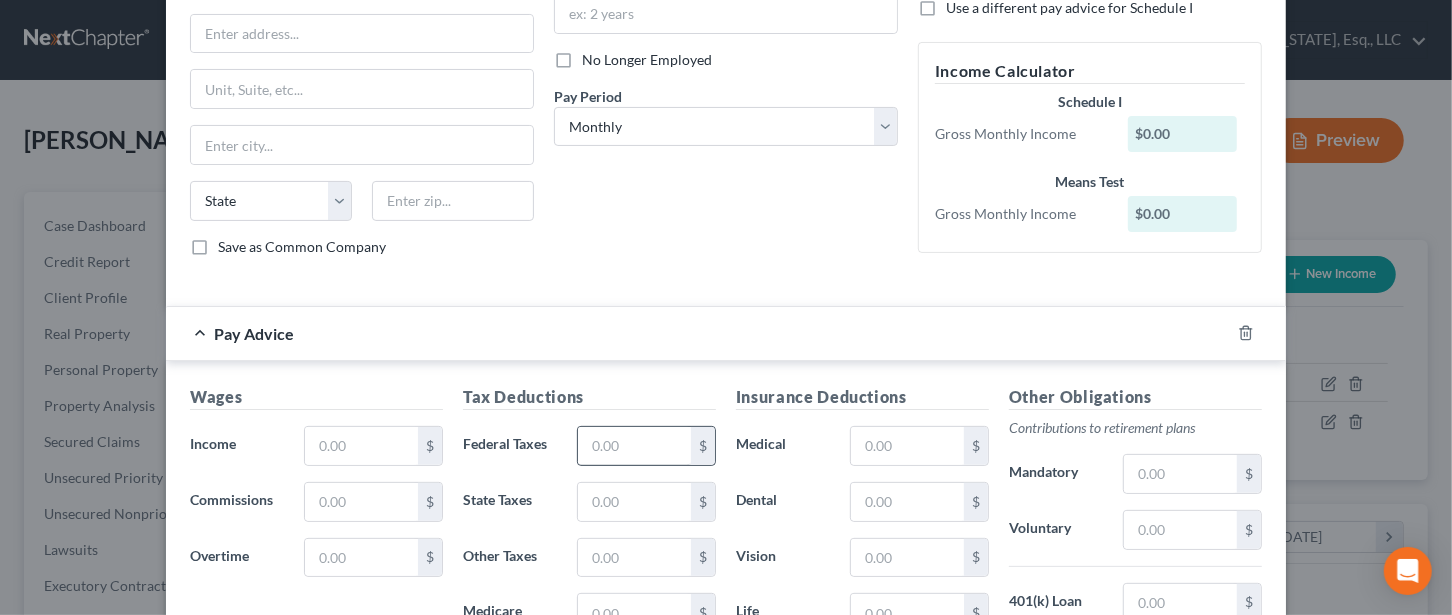 scroll, scrollTop: 266, scrollLeft: 0, axis: vertical 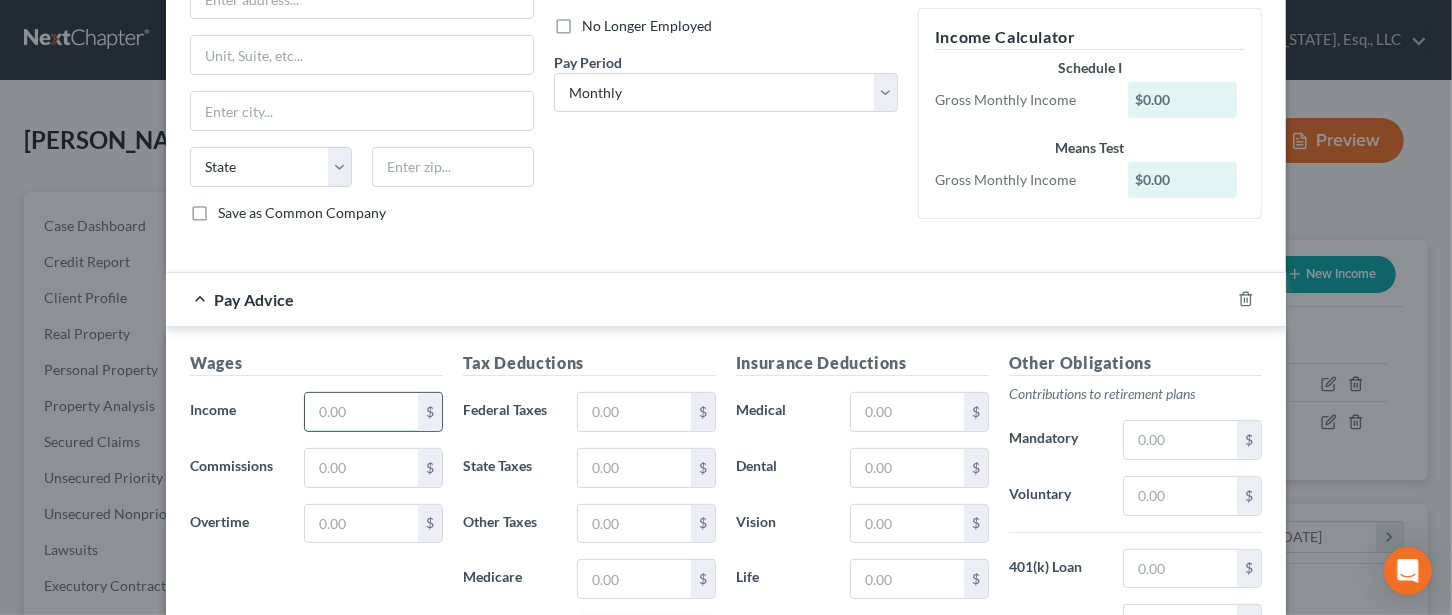 click at bounding box center [361, 412] 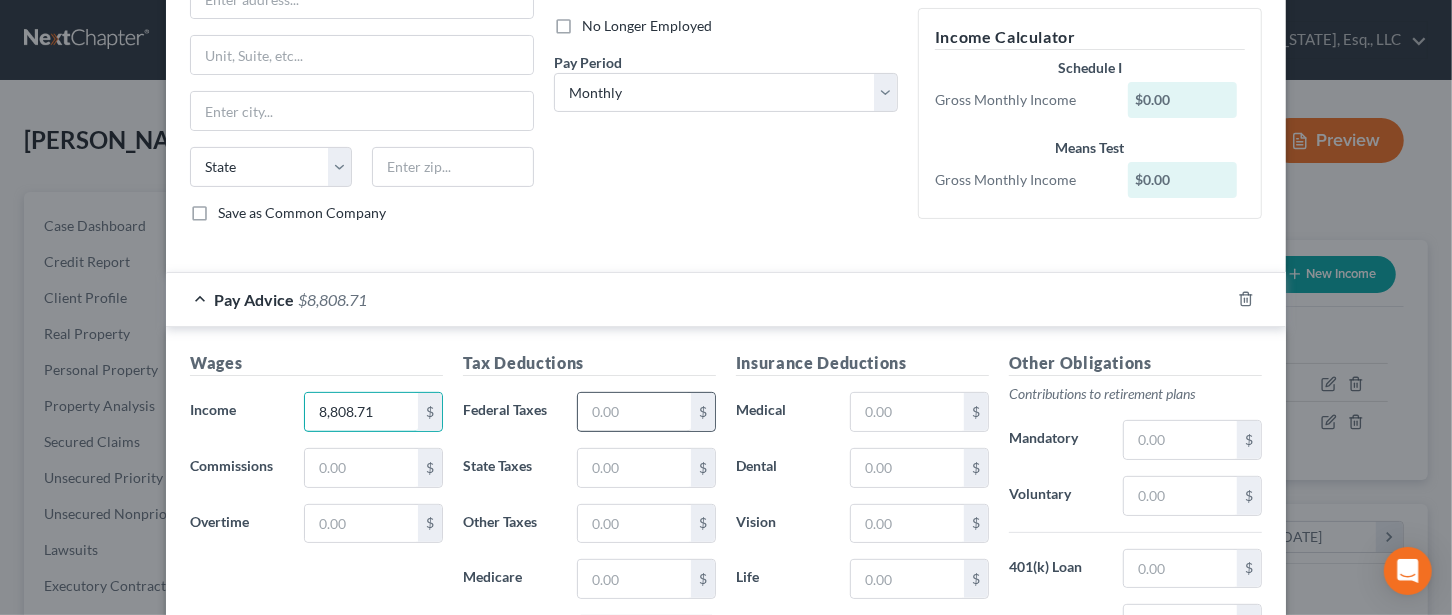 type on "8,808.71" 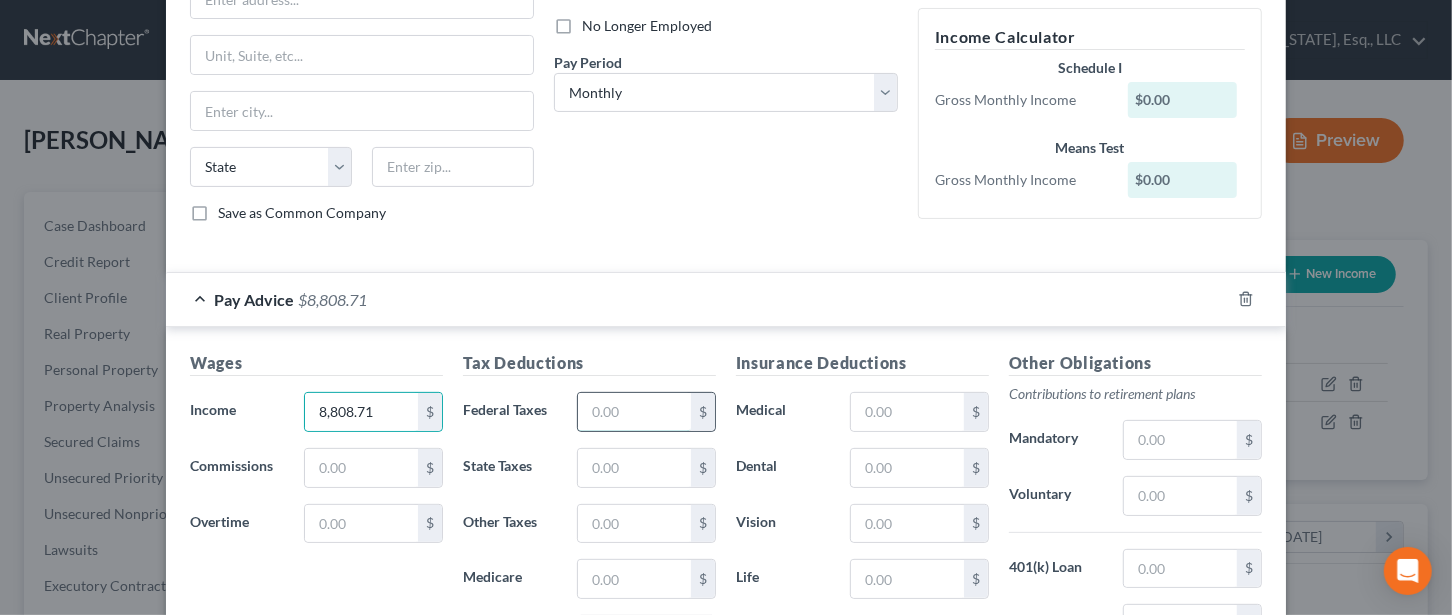 click at bounding box center (634, 412) 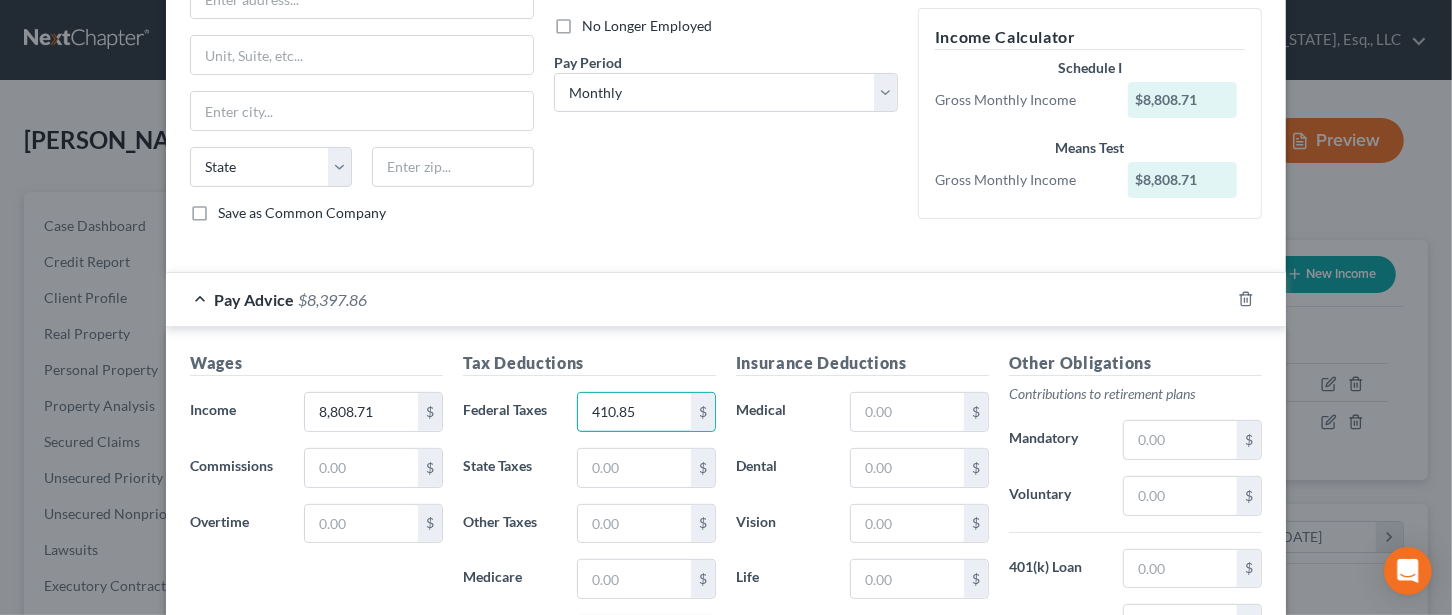 type on "410.85" 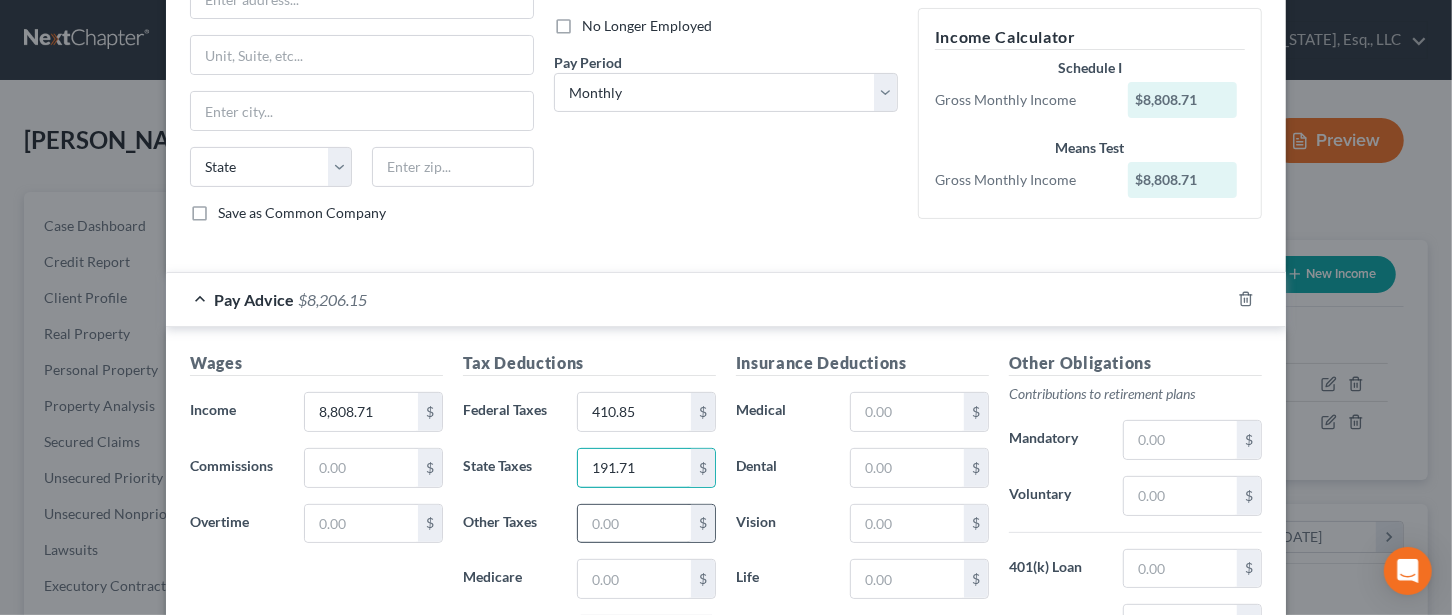 type on "191.71" 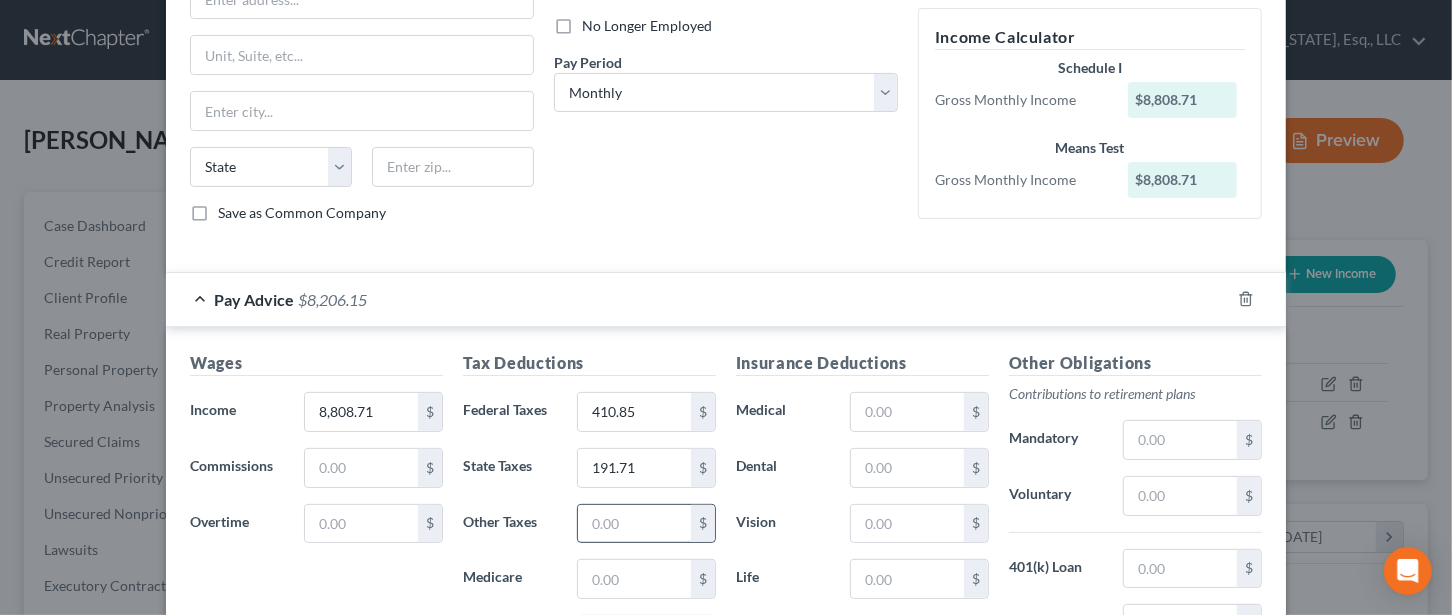 click at bounding box center [634, 524] 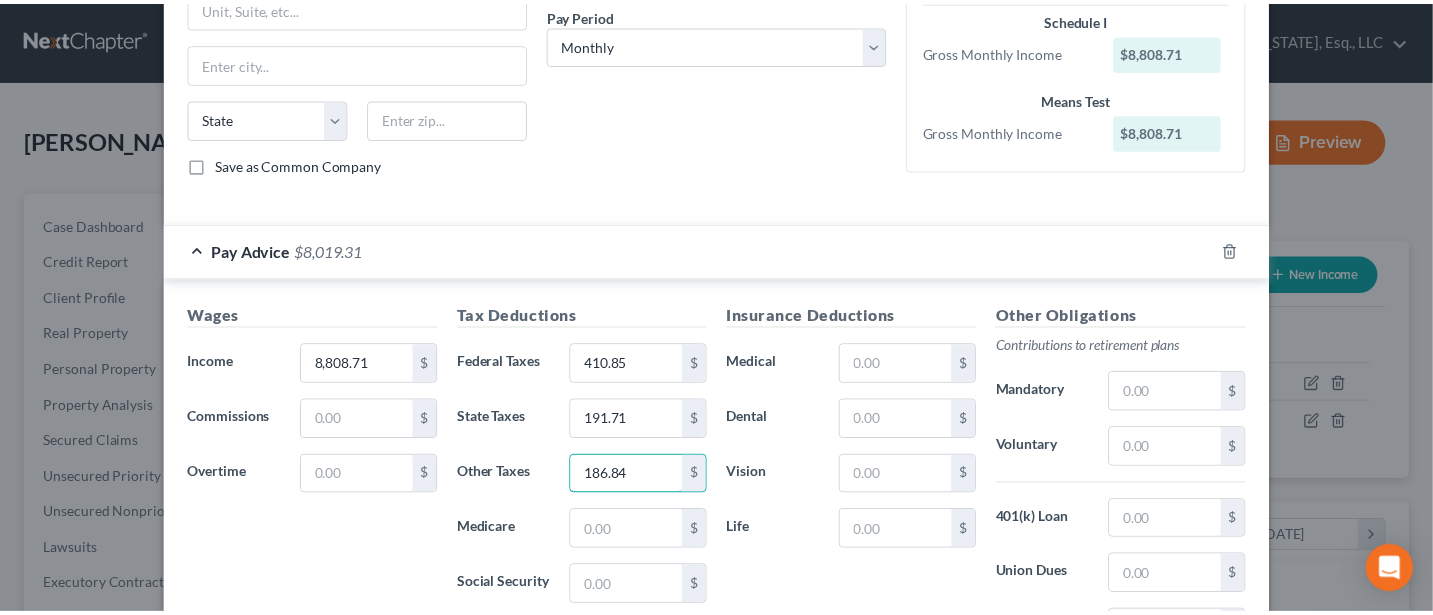 scroll, scrollTop: 533, scrollLeft: 0, axis: vertical 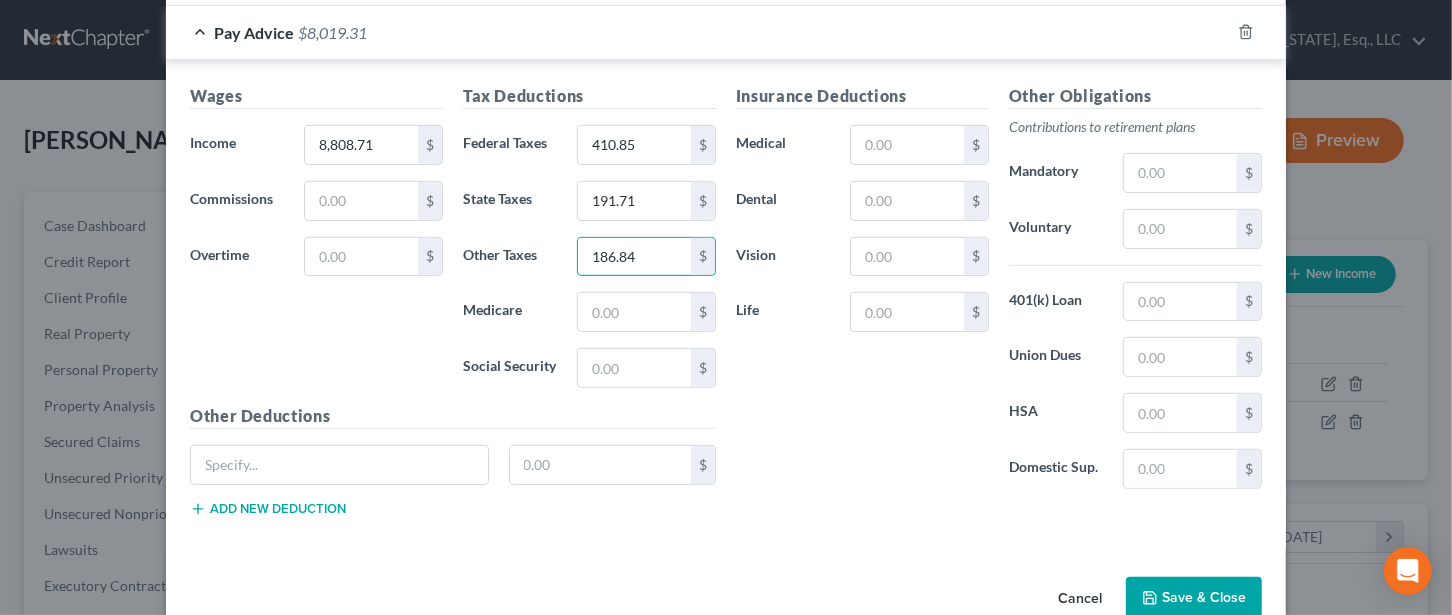 type on "186.84" 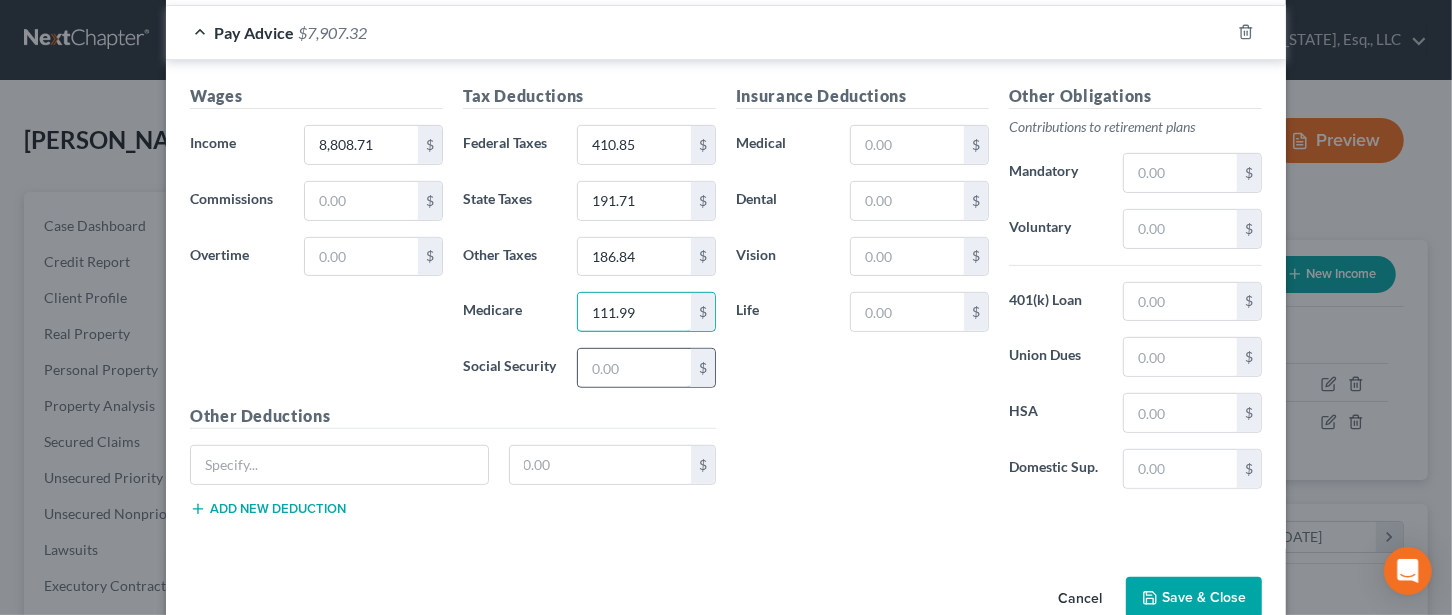 type on "111.99" 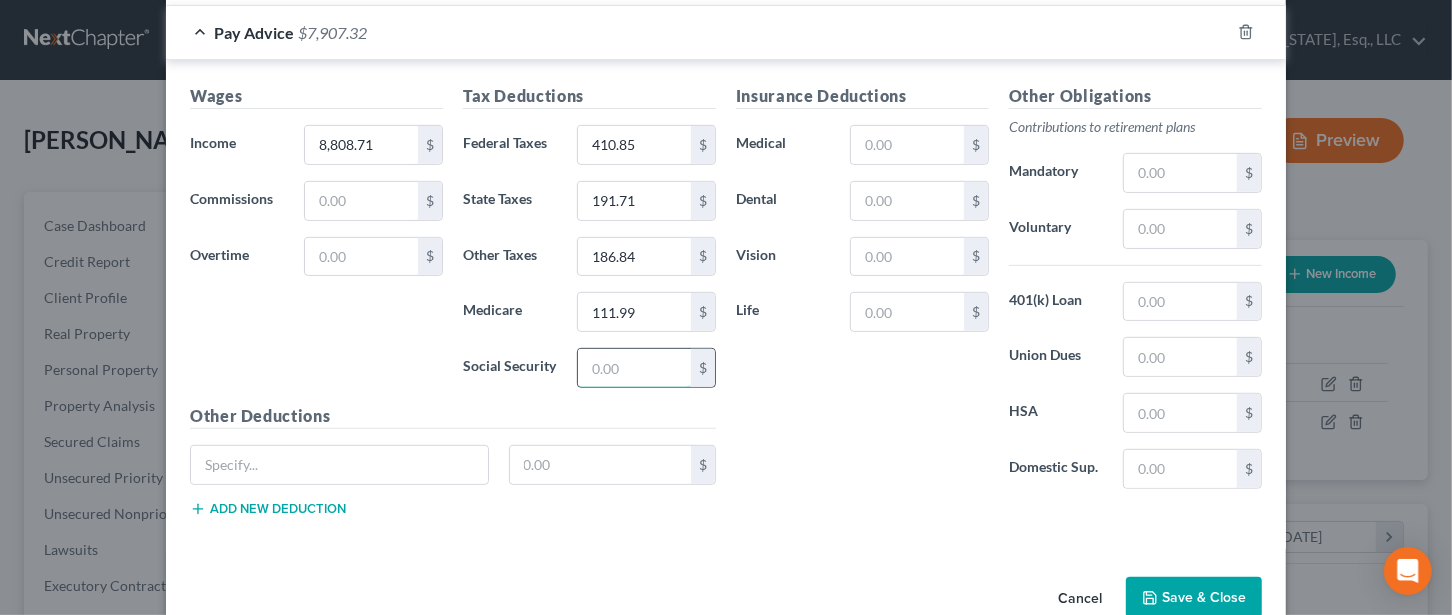 click at bounding box center (634, 368) 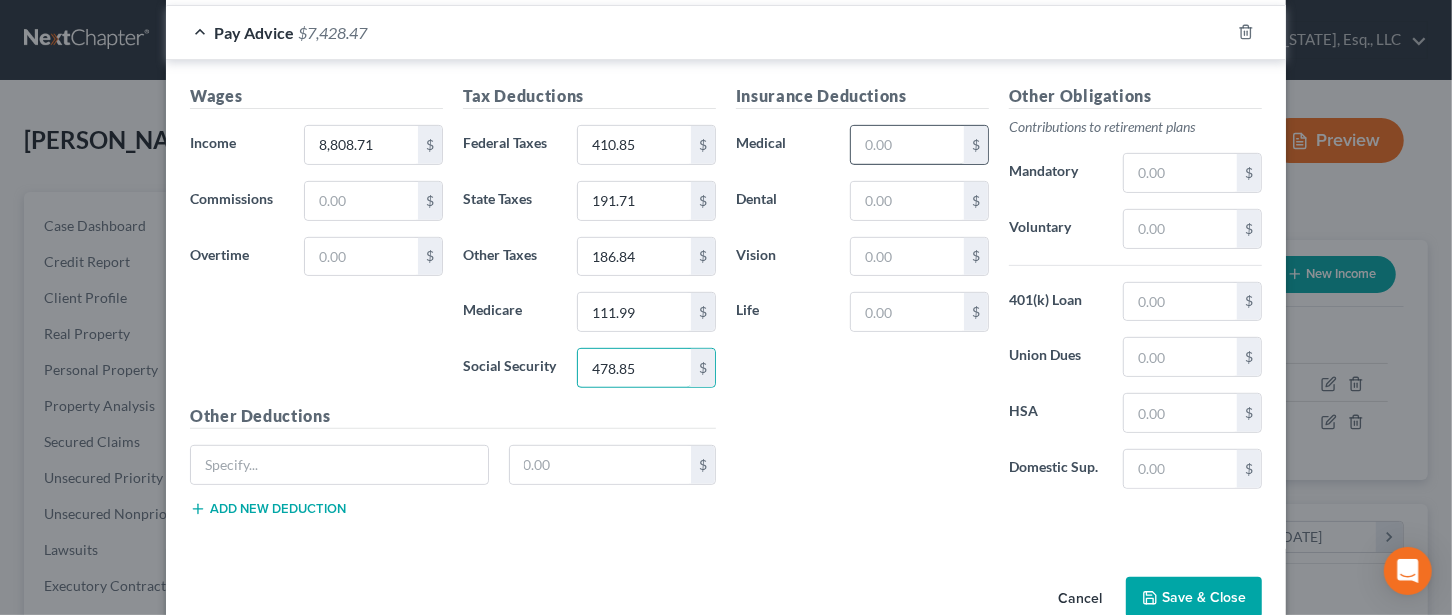 type on "478.85" 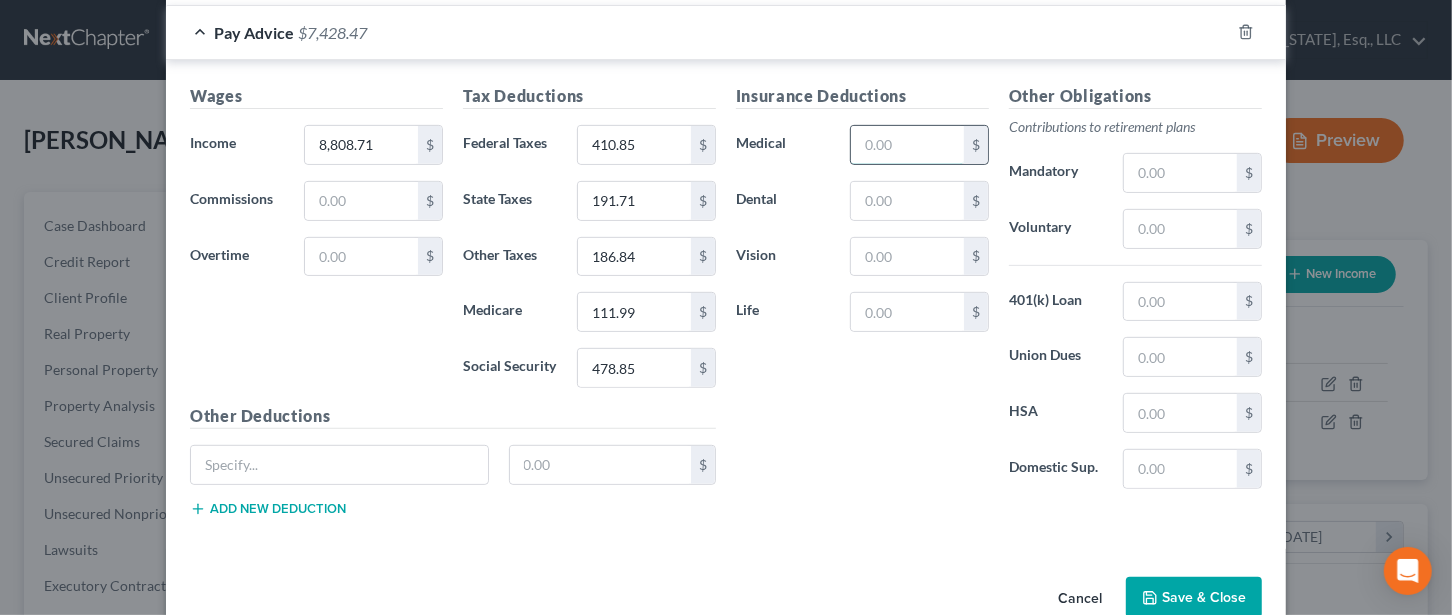 click at bounding box center (907, 145) 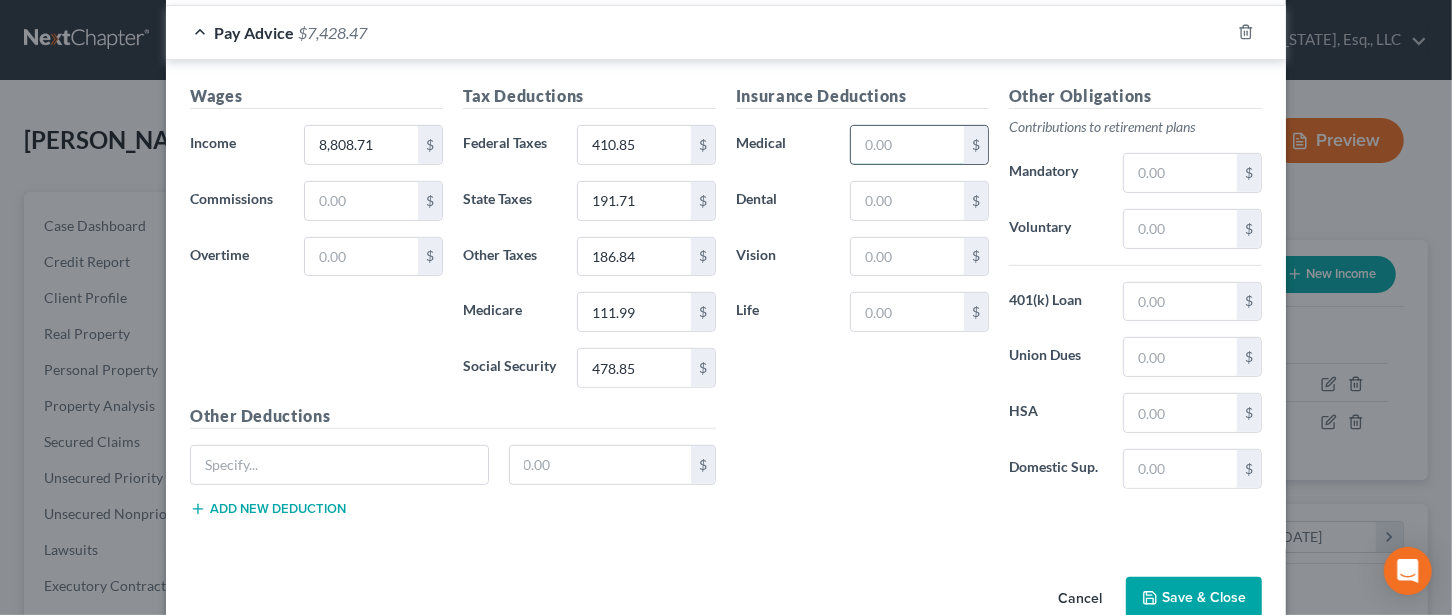 click at bounding box center [907, 145] 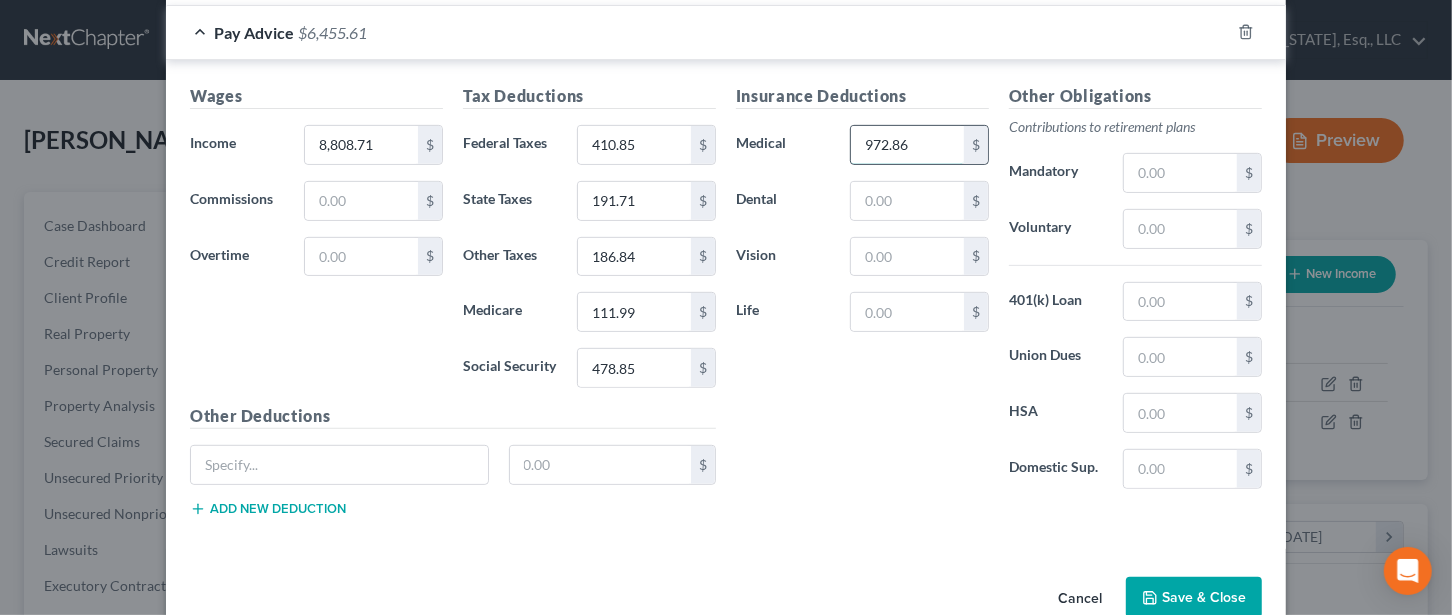 type on "972.86" 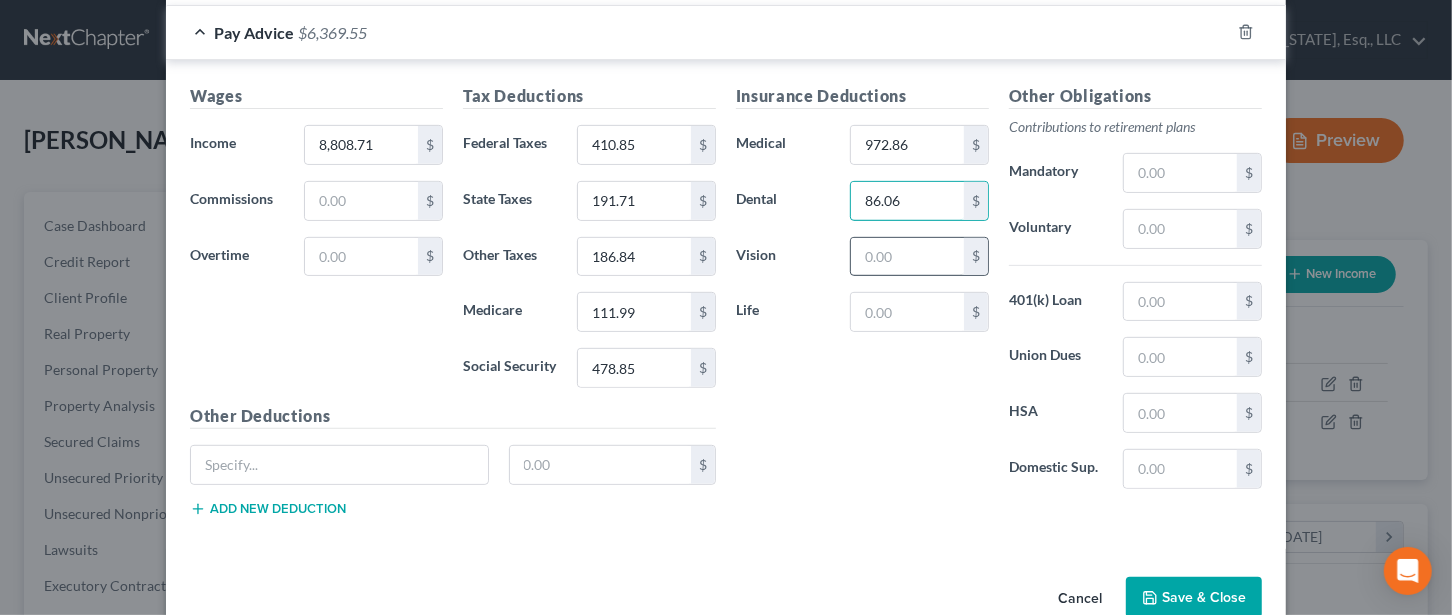 type on "86.06" 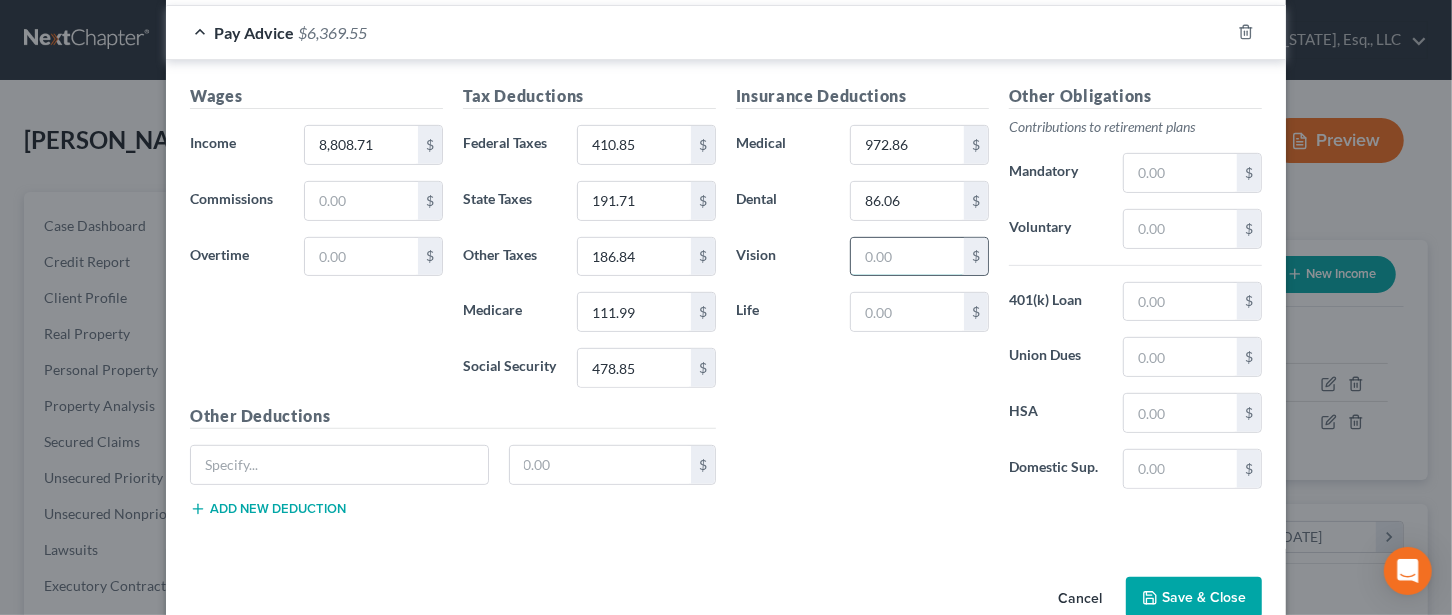 click at bounding box center [907, 257] 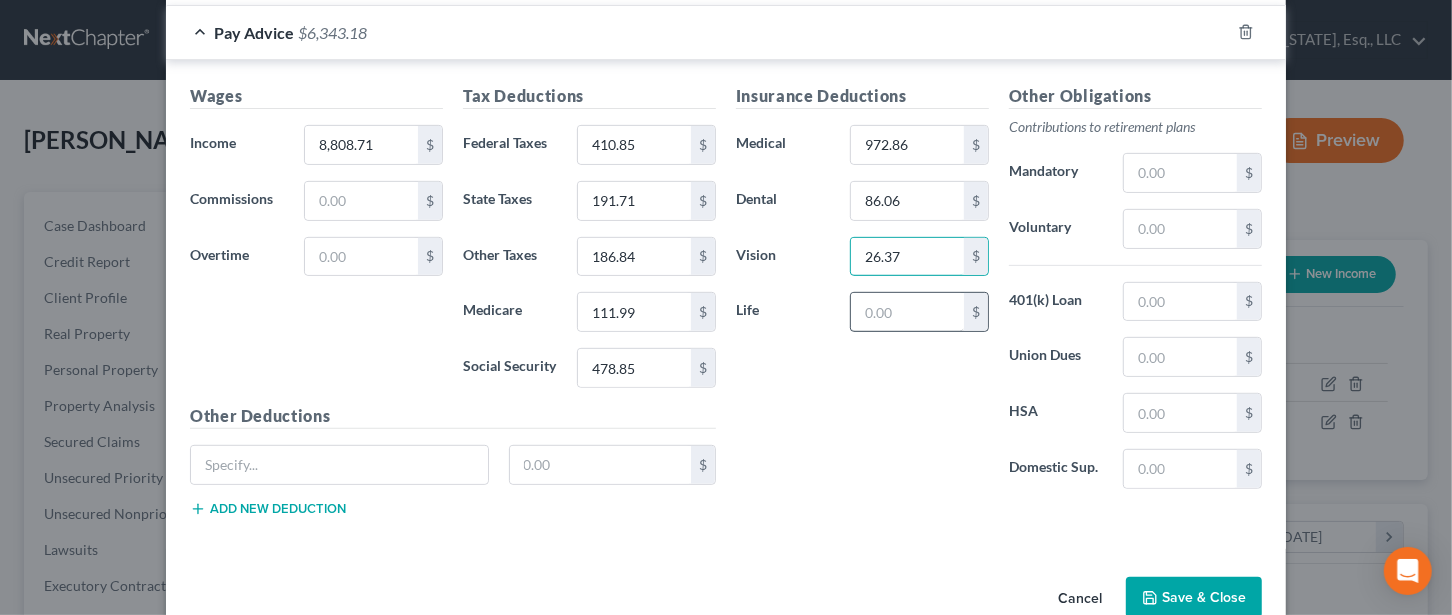 type on "26.37" 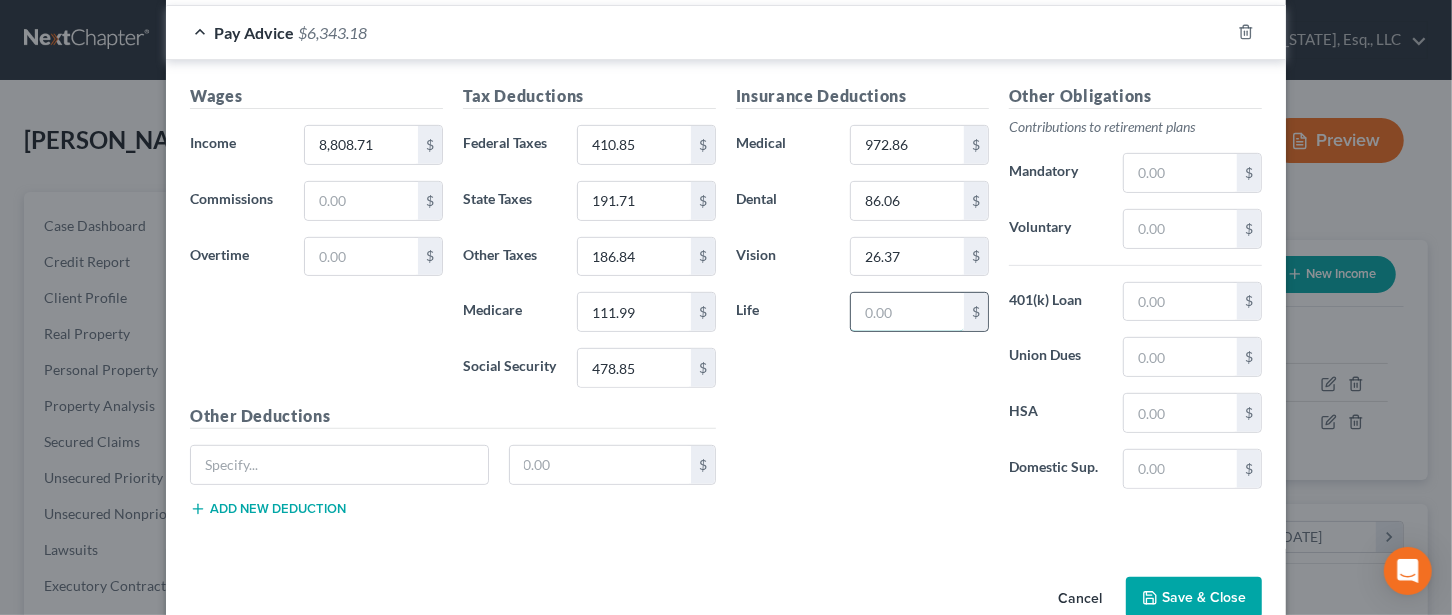 click at bounding box center [907, 312] 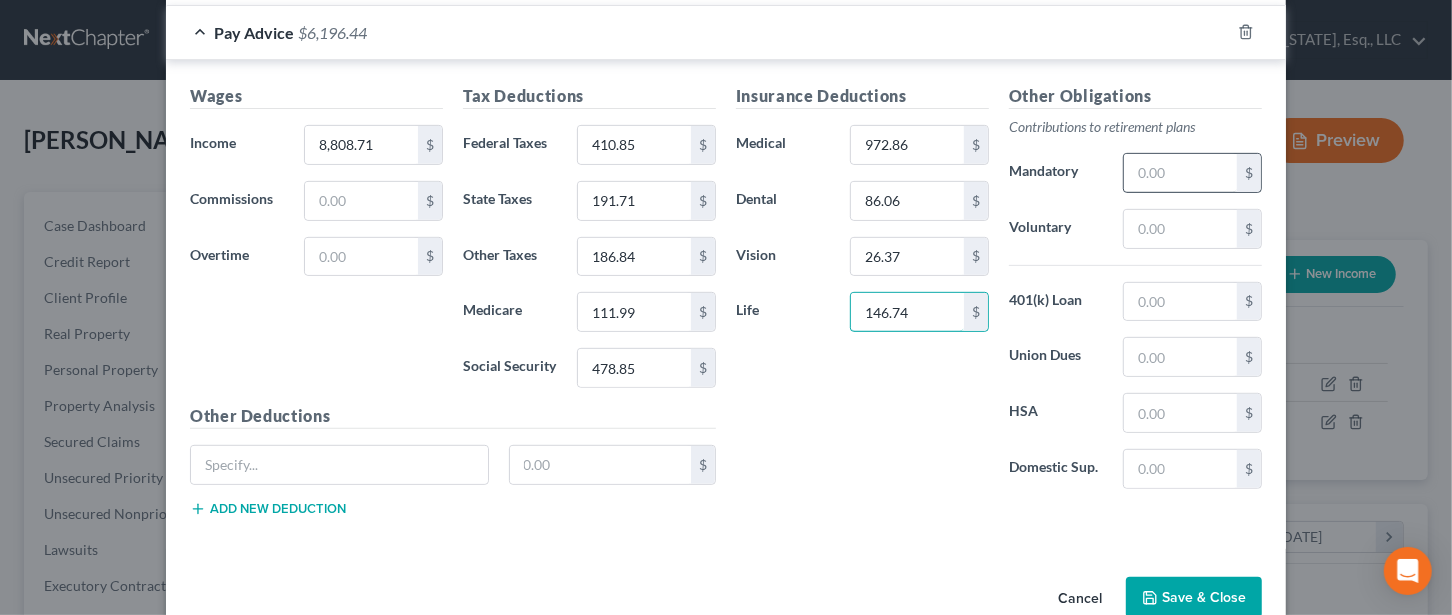type on "146.74" 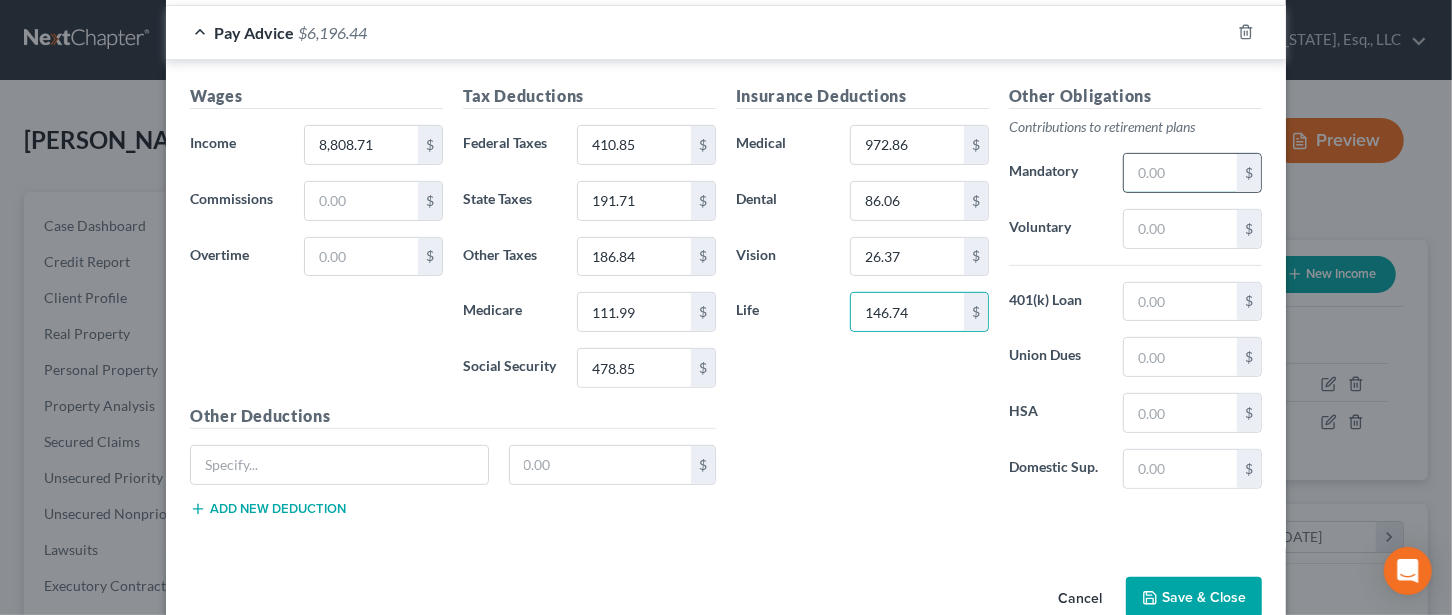 click at bounding box center (1180, 173) 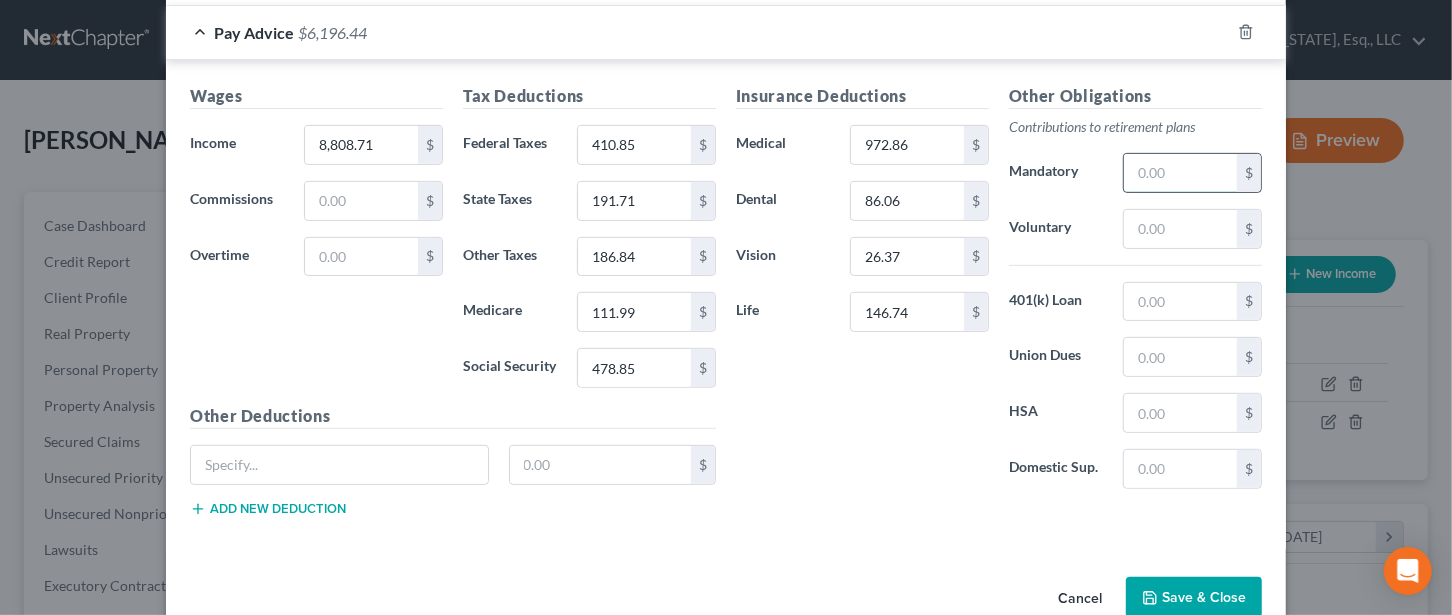 click at bounding box center (1180, 173) 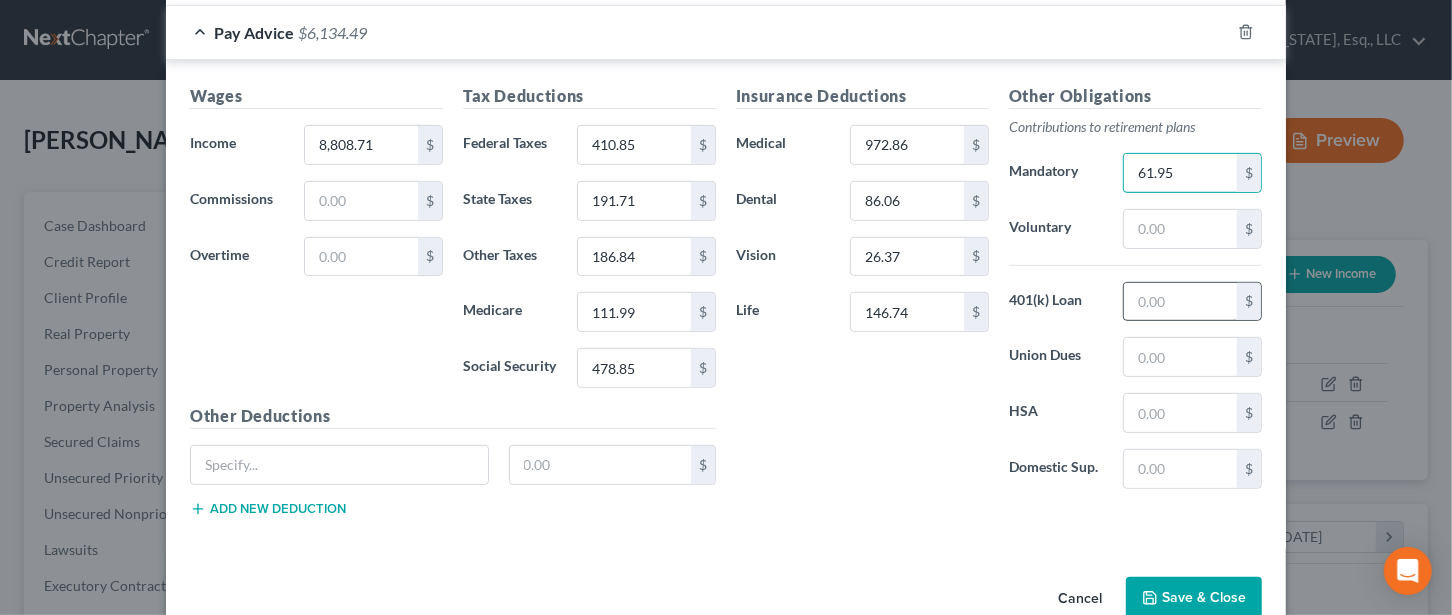 type on "61.95" 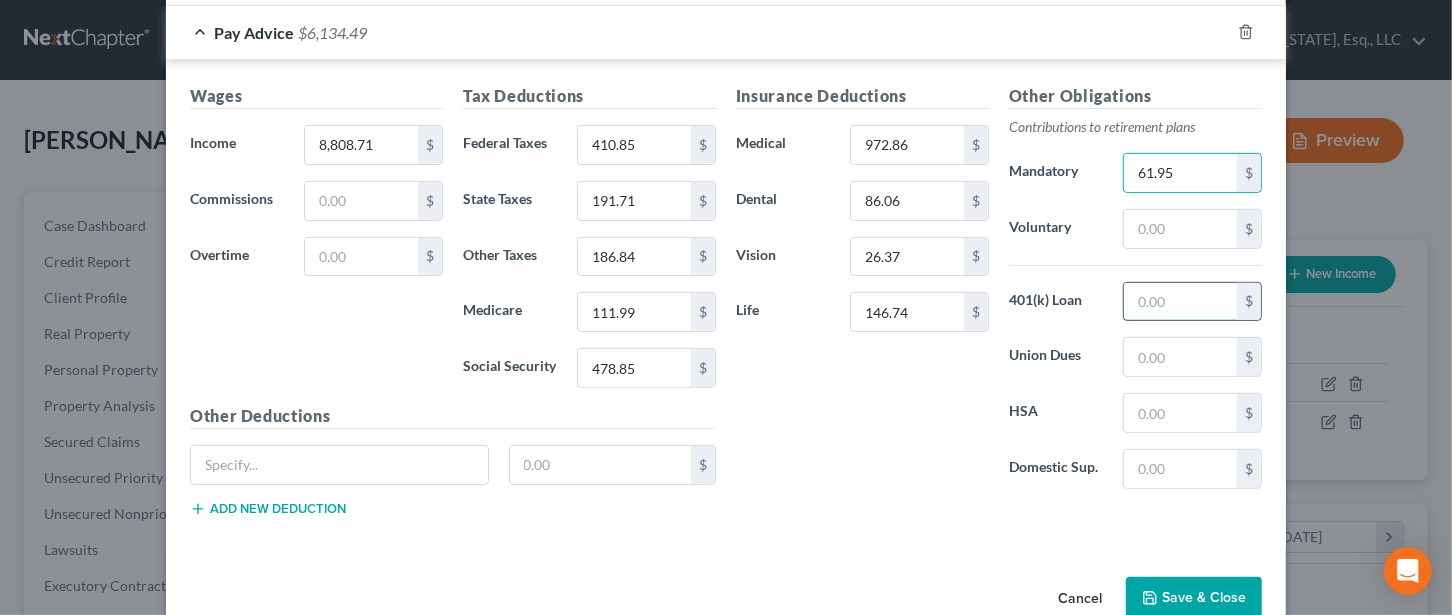 click at bounding box center [1180, 302] 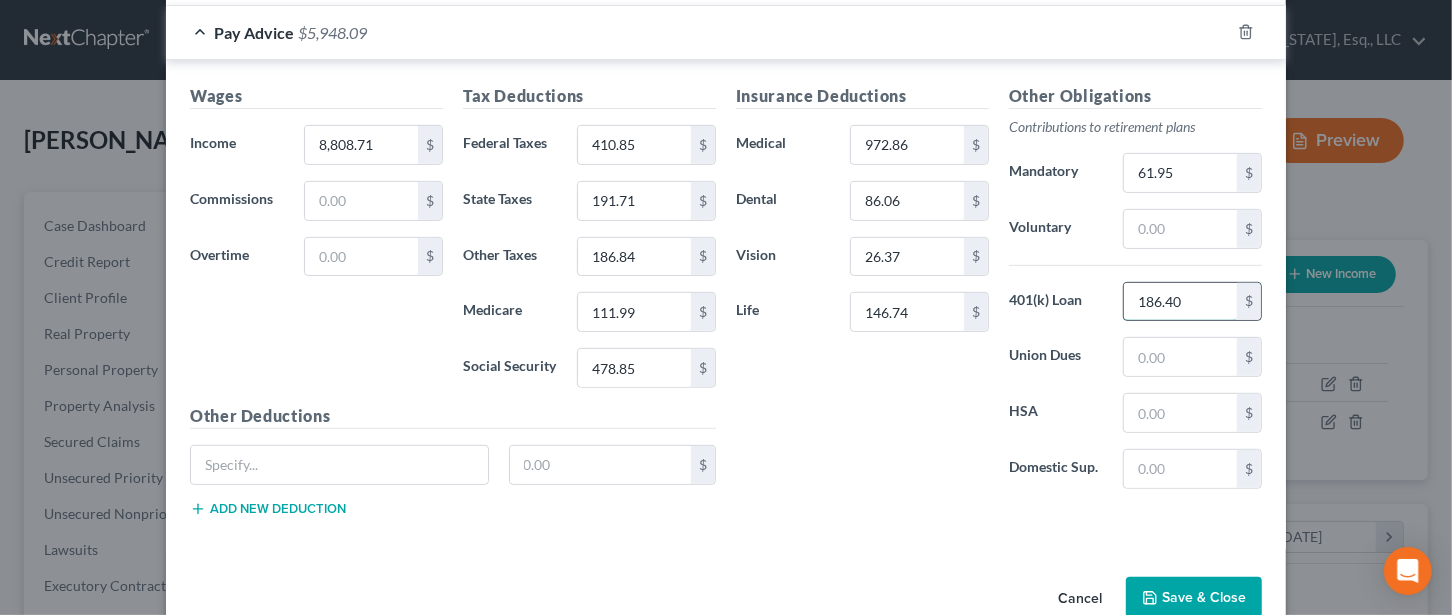 type on "186.40" 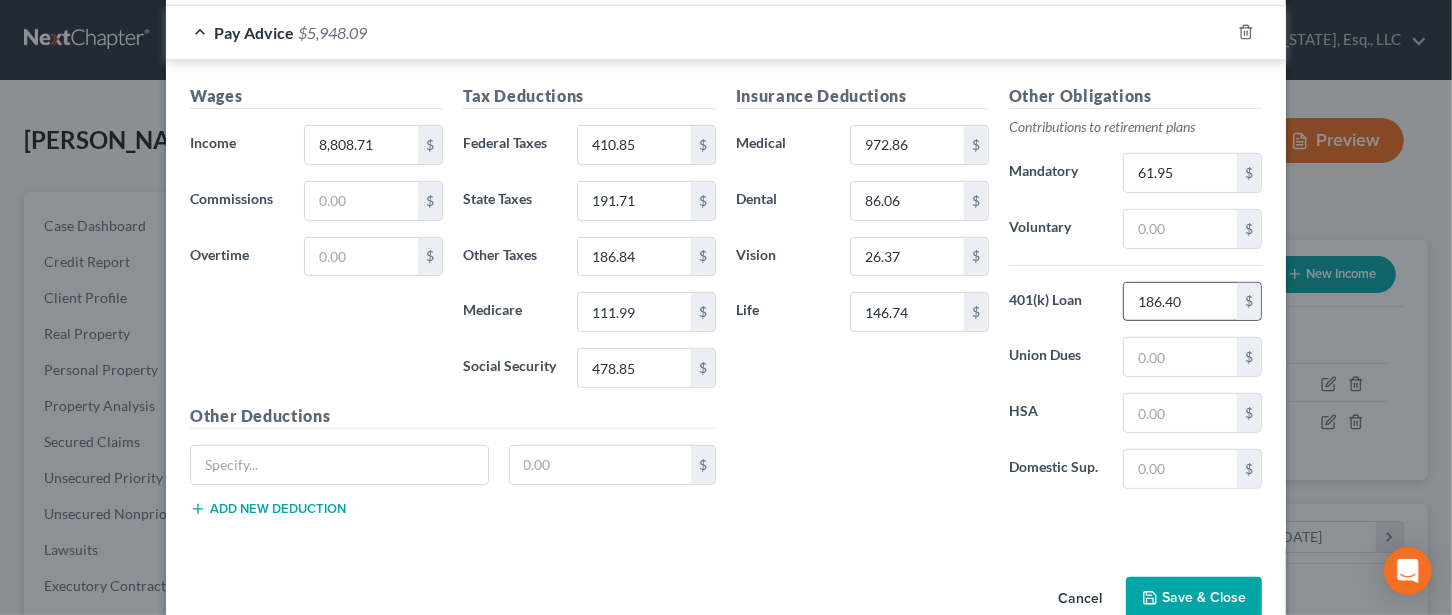 click on "186.40" at bounding box center [1180, 302] 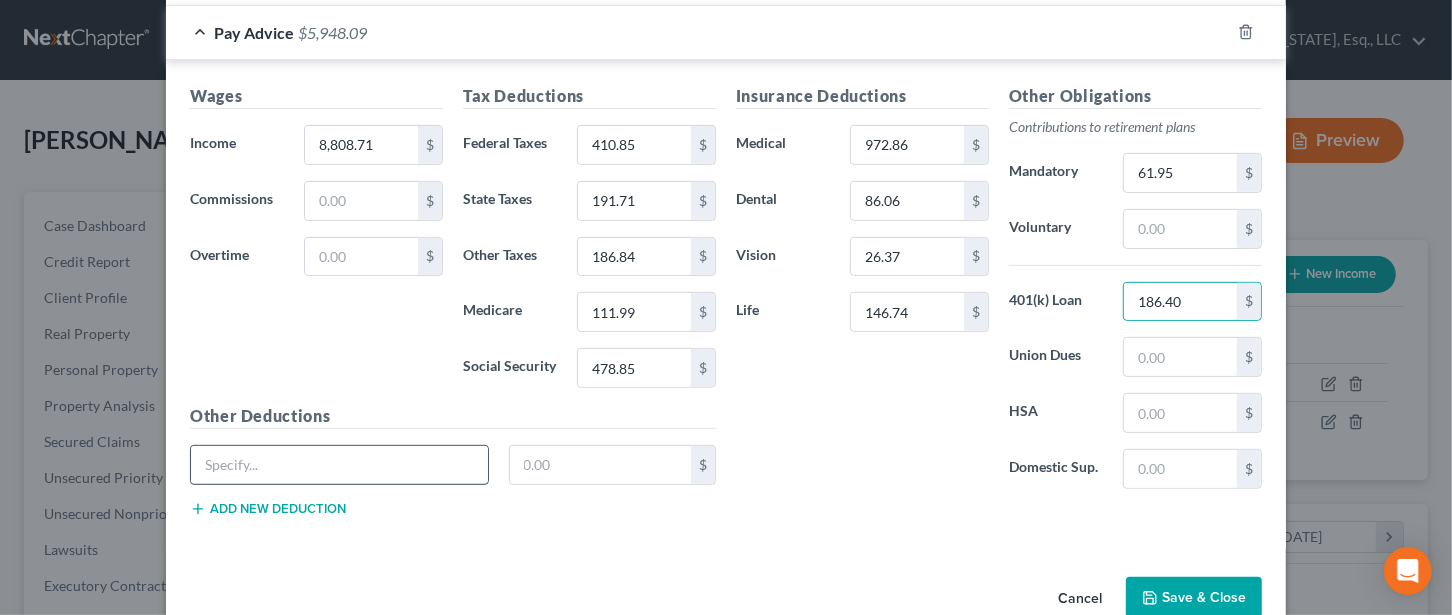 click at bounding box center [339, 465] 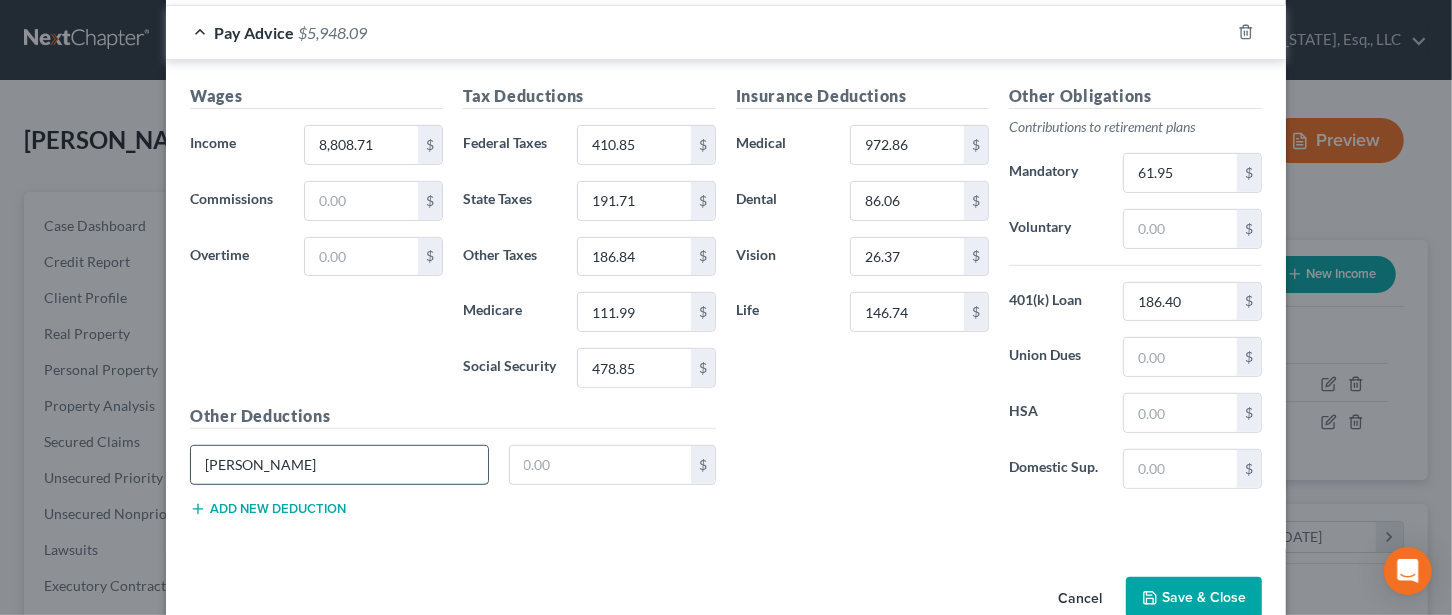 type on "[PERSON_NAME]" 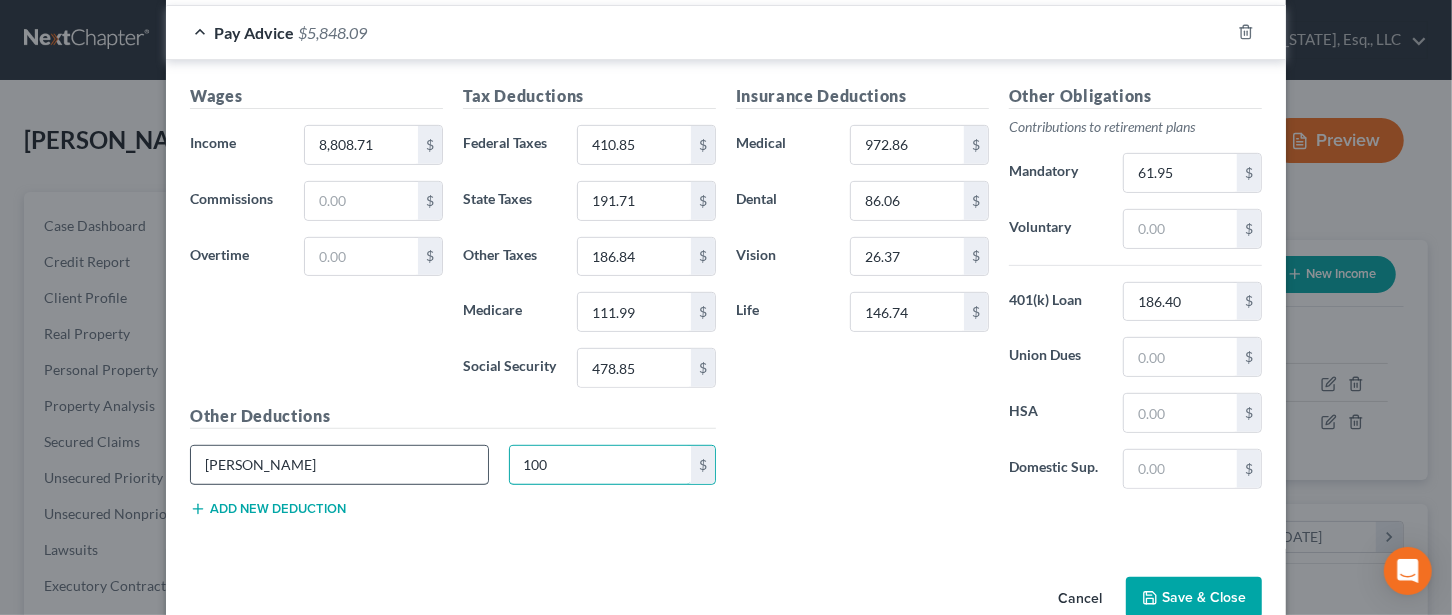 type on "100" 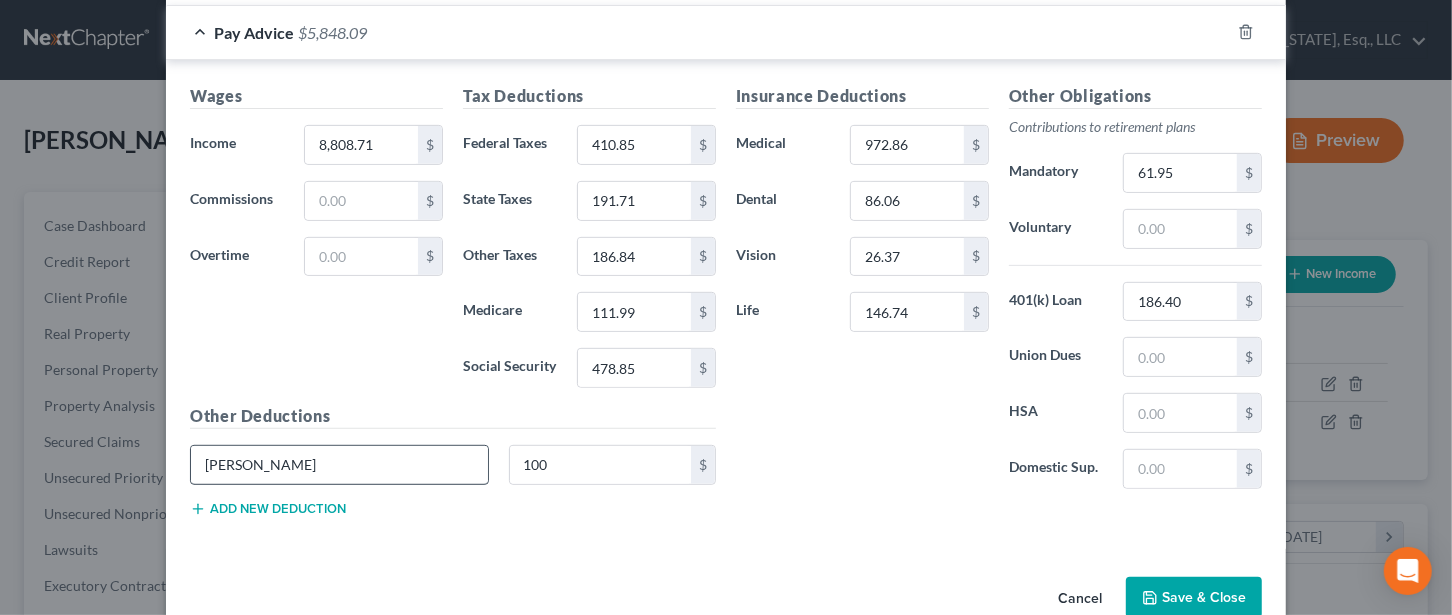 type 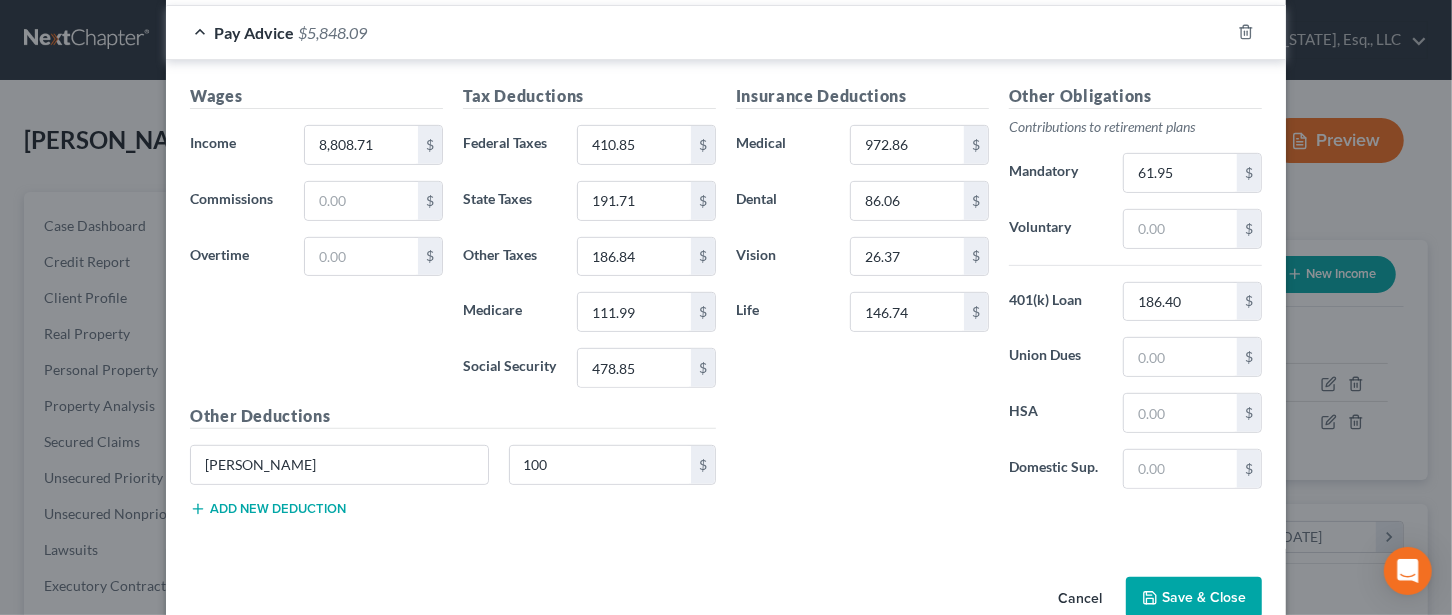 click on "Save & Close" at bounding box center [1194, 598] 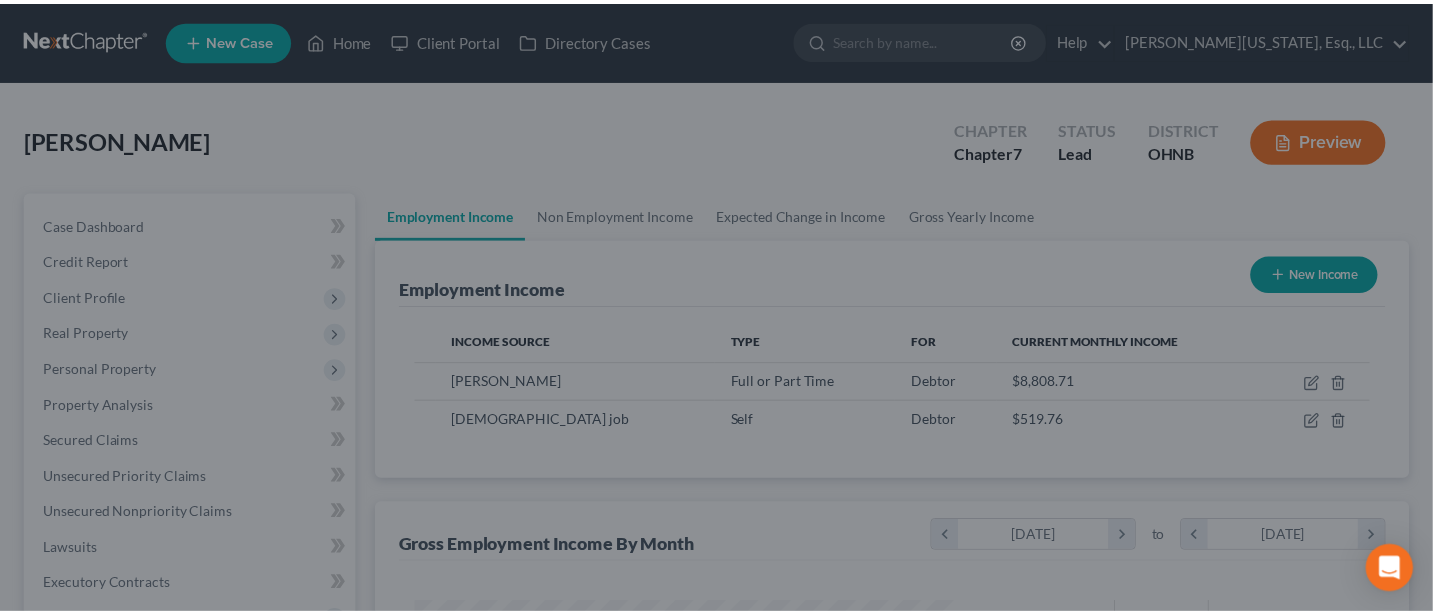 scroll, scrollTop: 356, scrollLeft: 579, axis: both 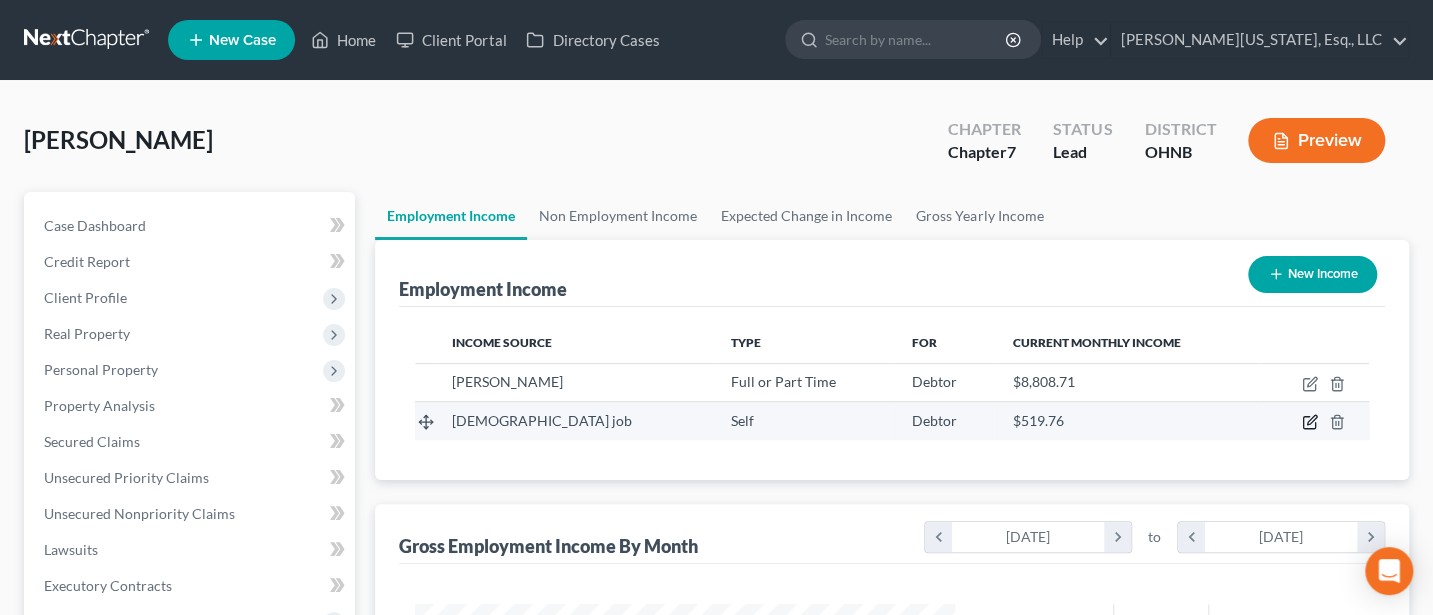 click 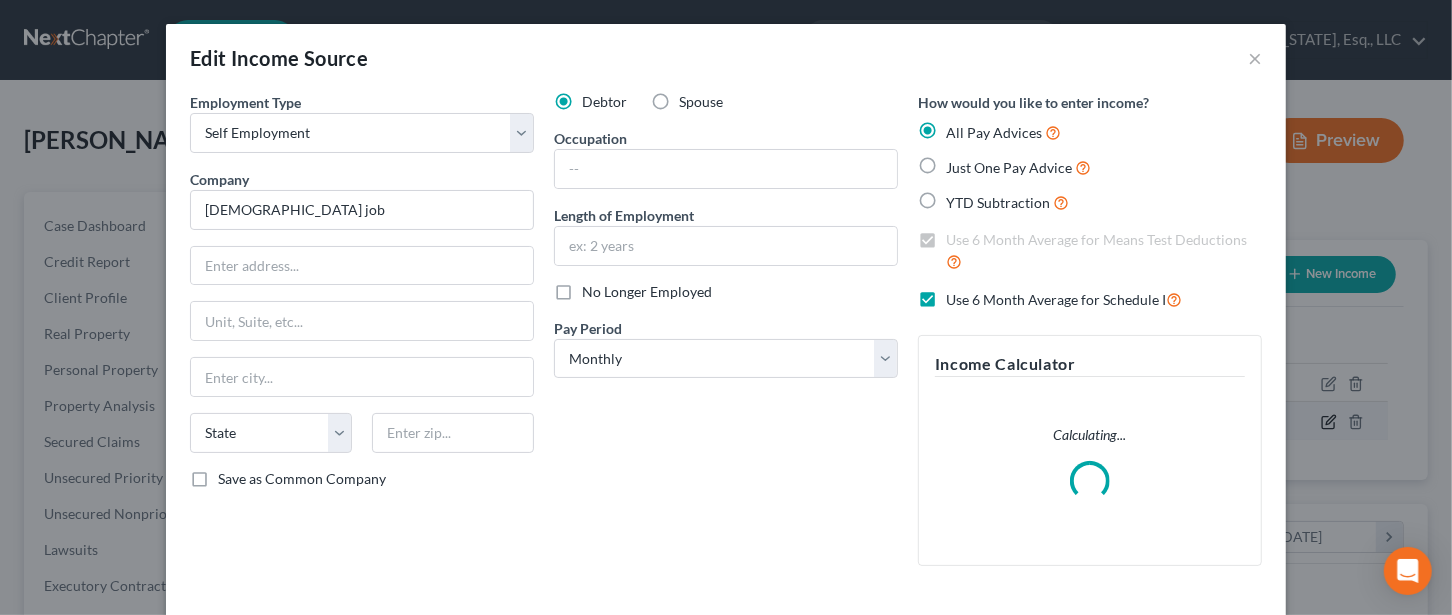 scroll, scrollTop: 999643, scrollLeft: 999412, axis: both 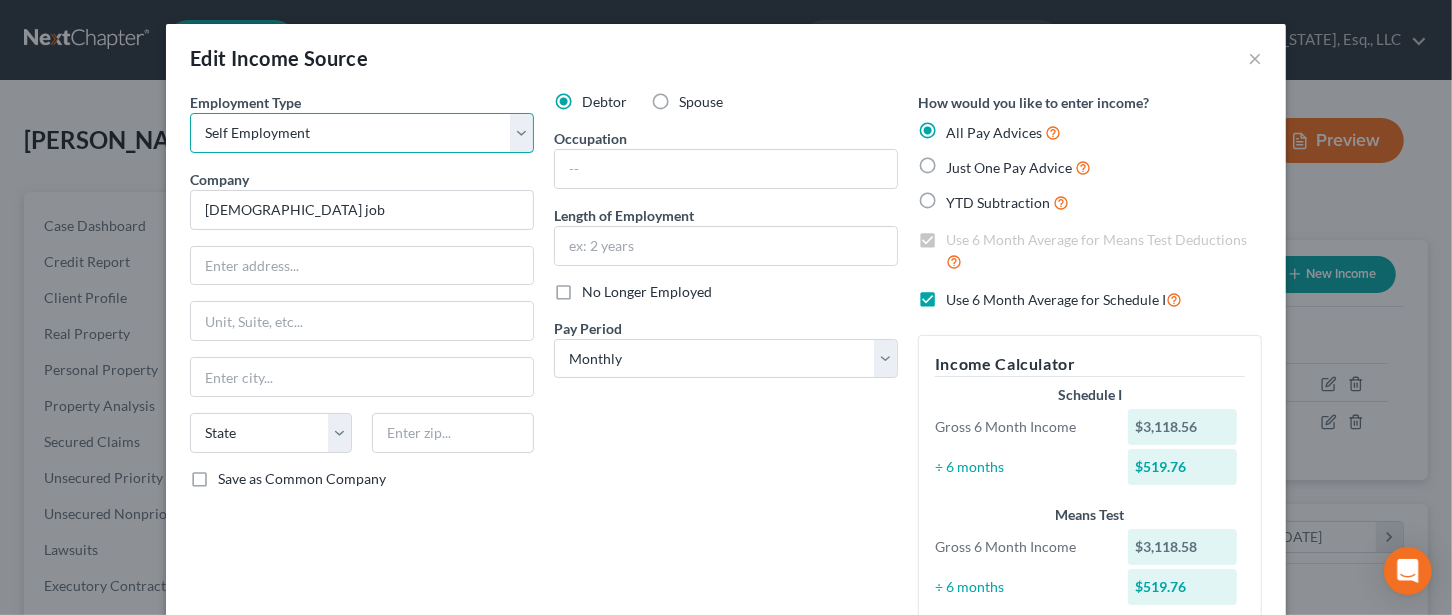 click on "Select Full or [DEMOGRAPHIC_DATA] Employment Self Employment" at bounding box center (362, 133) 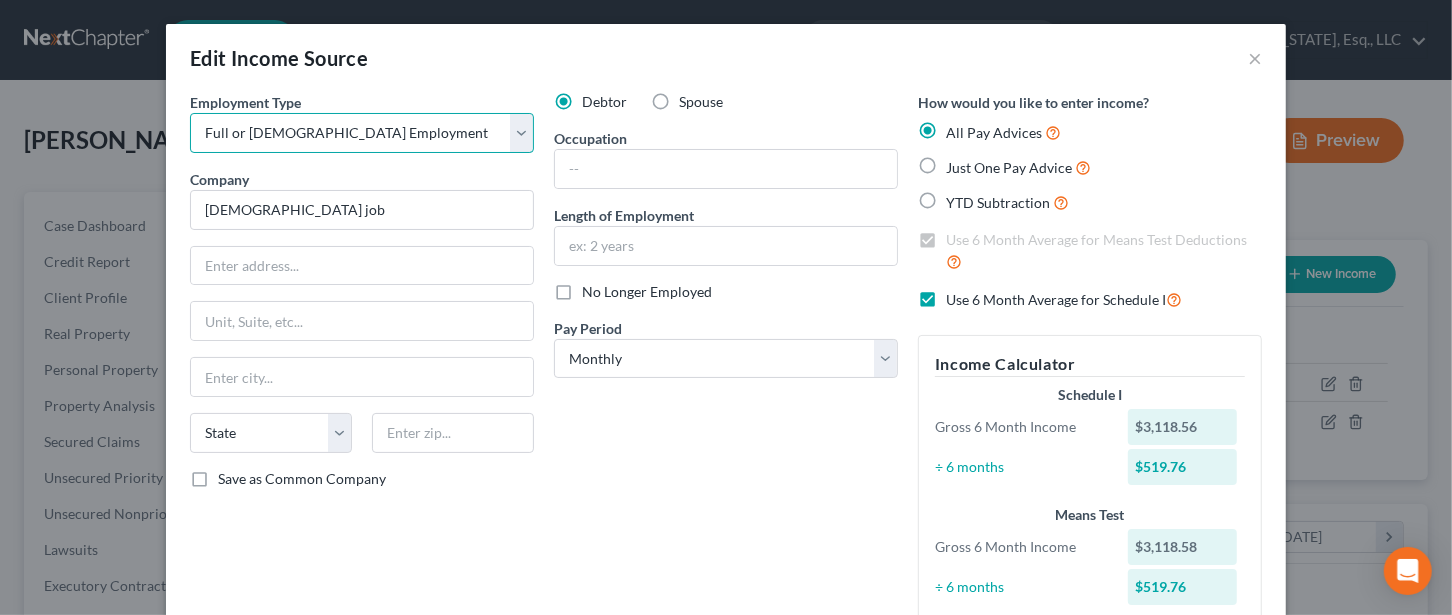 click on "Select Full or [DEMOGRAPHIC_DATA] Employment Self Employment" at bounding box center [362, 133] 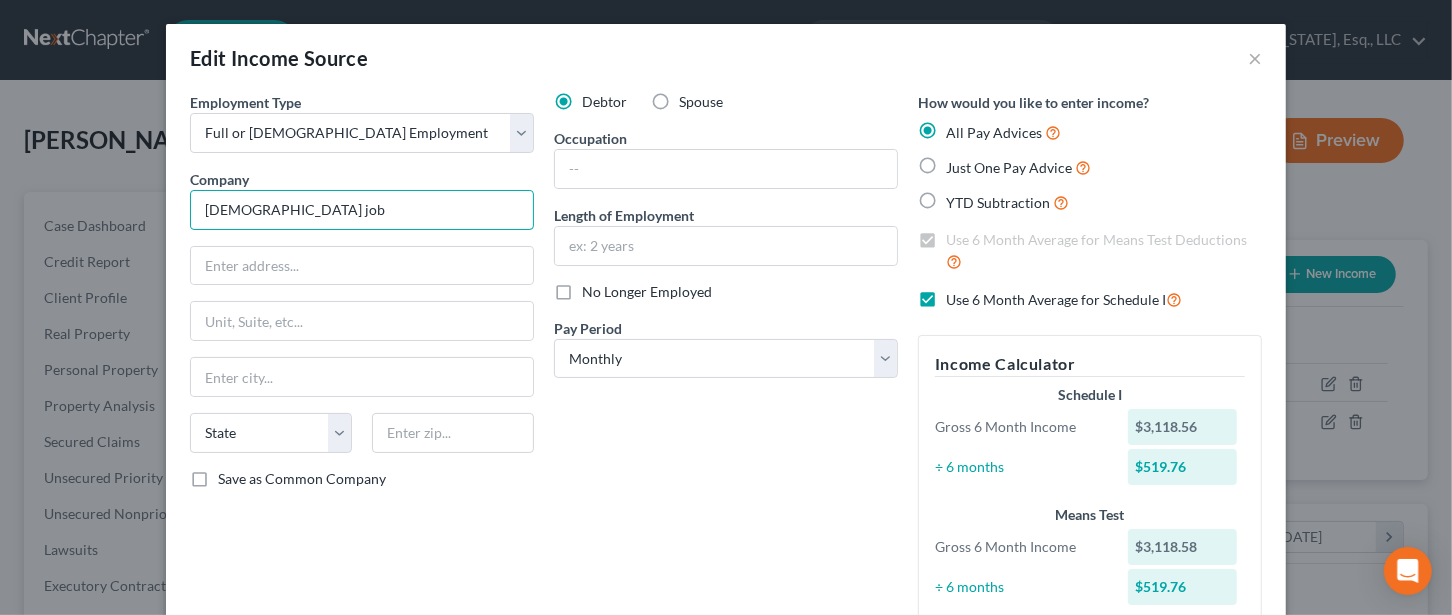 drag, startPoint x: 324, startPoint y: 203, endPoint x: 124, endPoint y: 208, distance: 200.06248 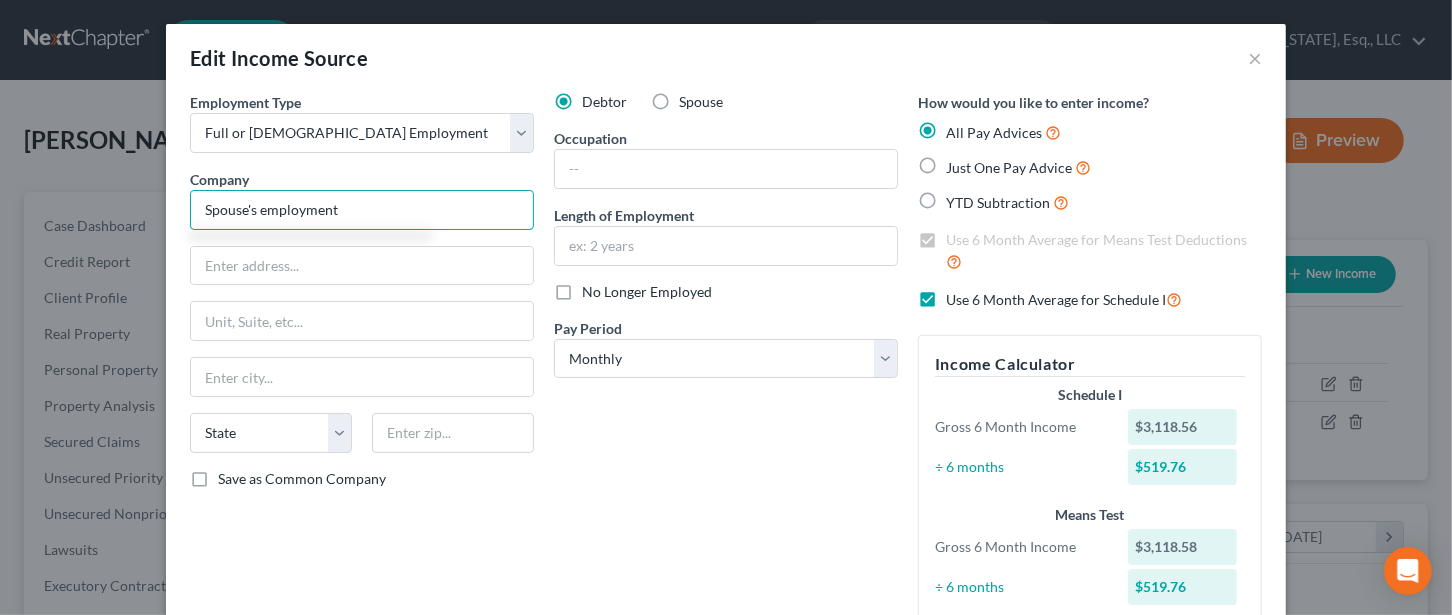type on "Spouse's employment" 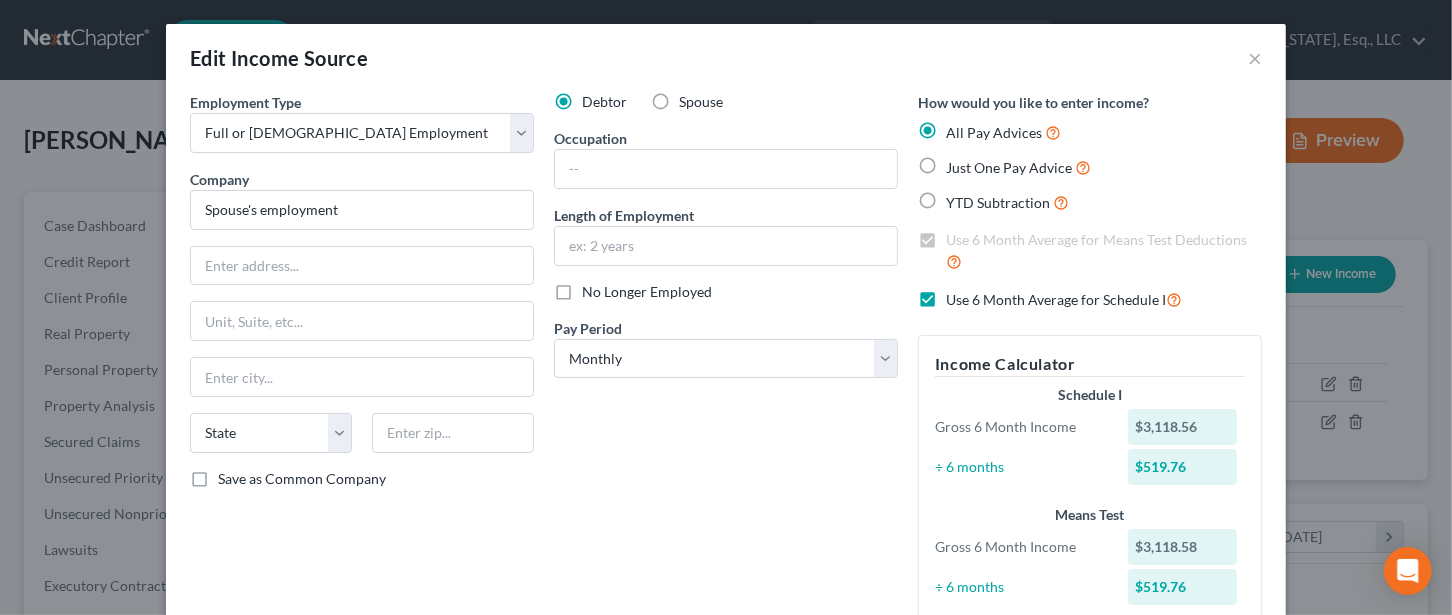 click on "Spouse" at bounding box center [701, 102] 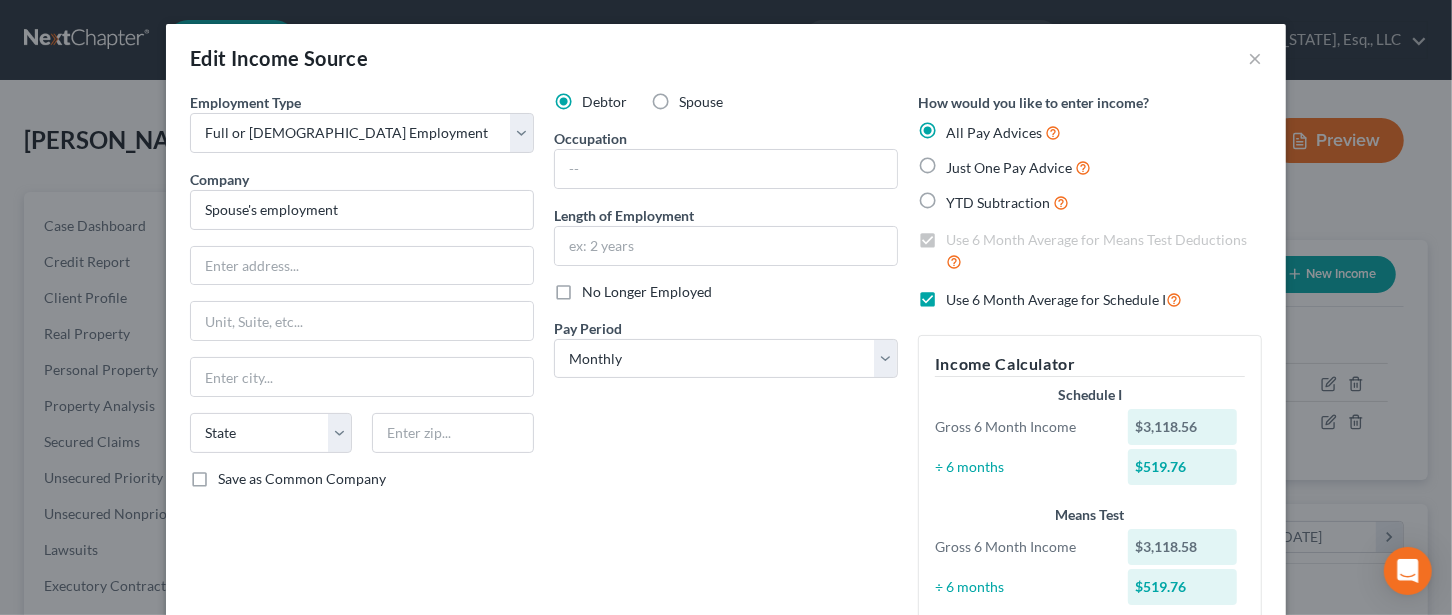 click on "Spouse" at bounding box center [693, 98] 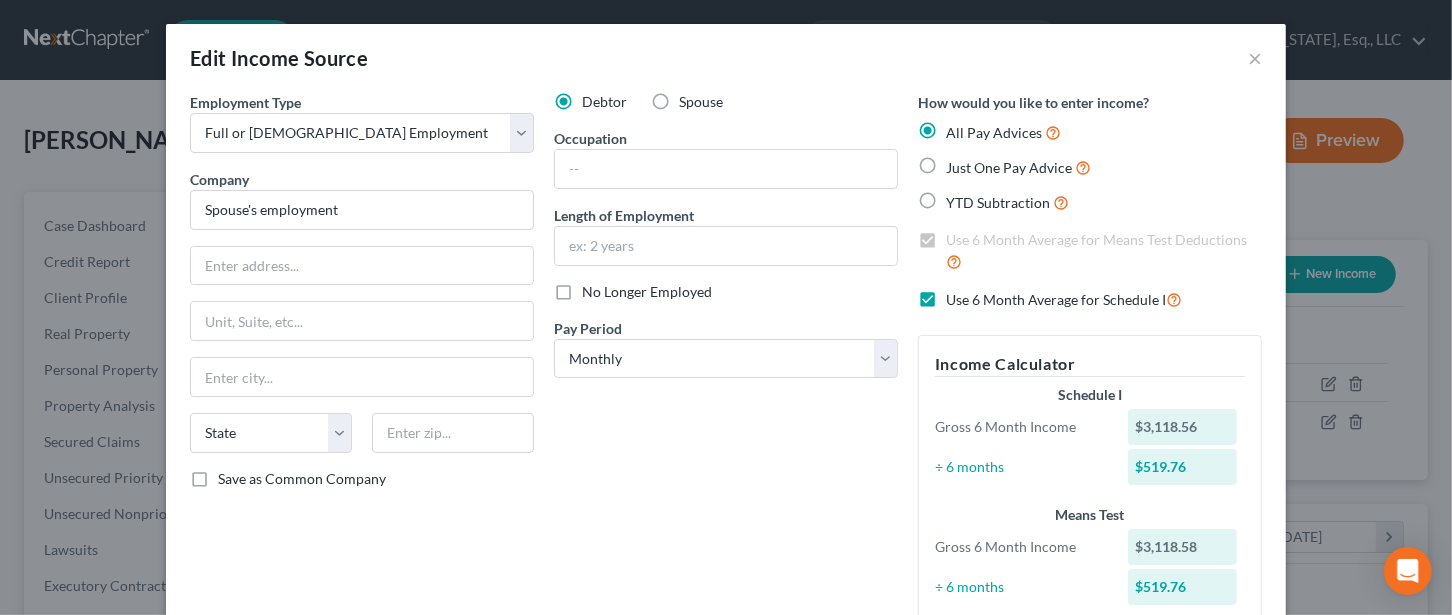 radio on "true" 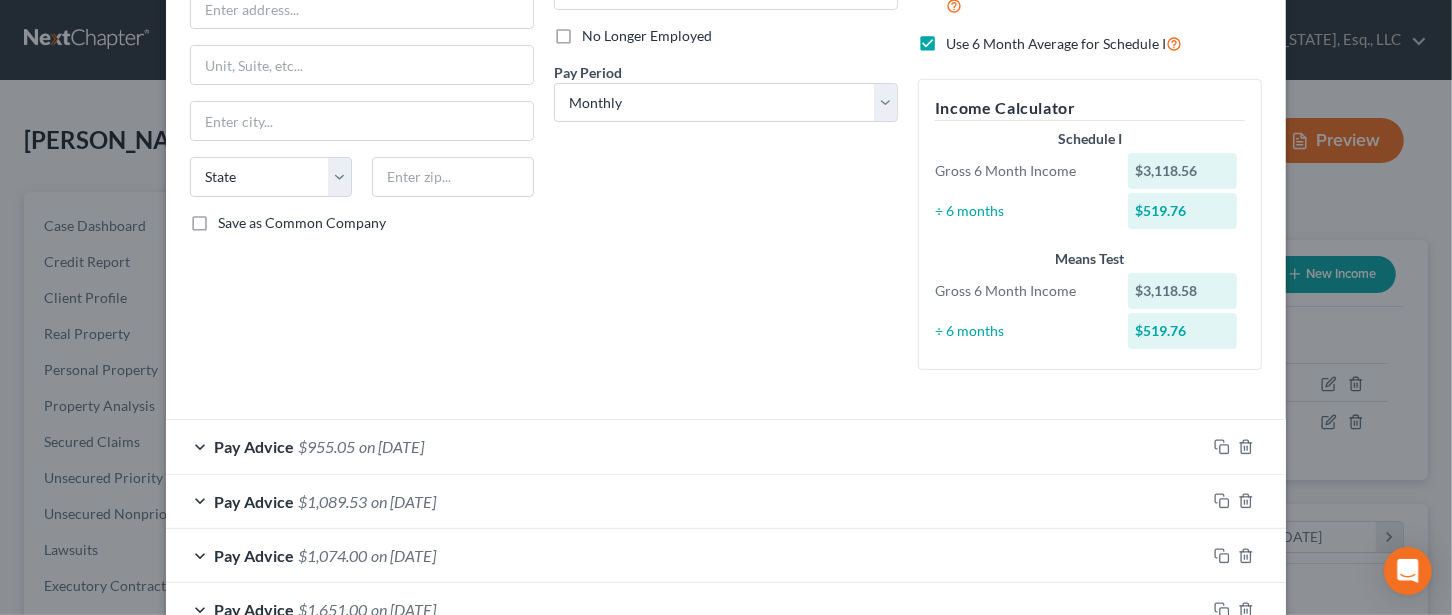 scroll, scrollTop: 266, scrollLeft: 0, axis: vertical 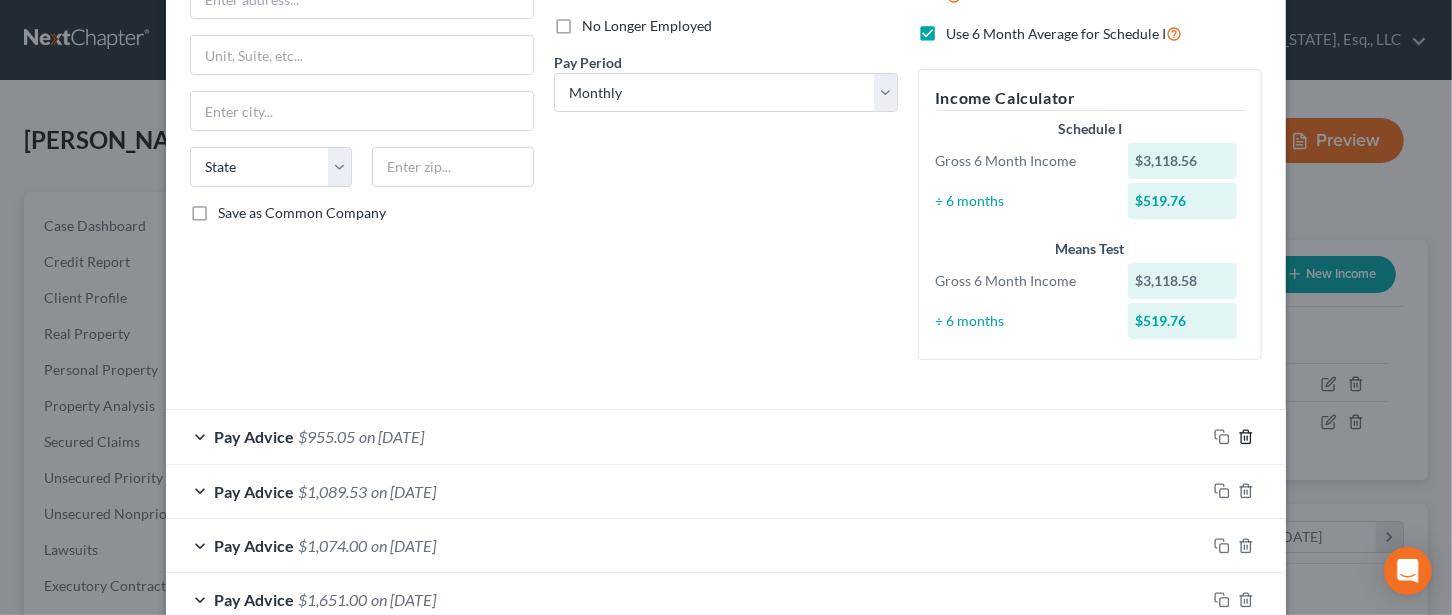 click 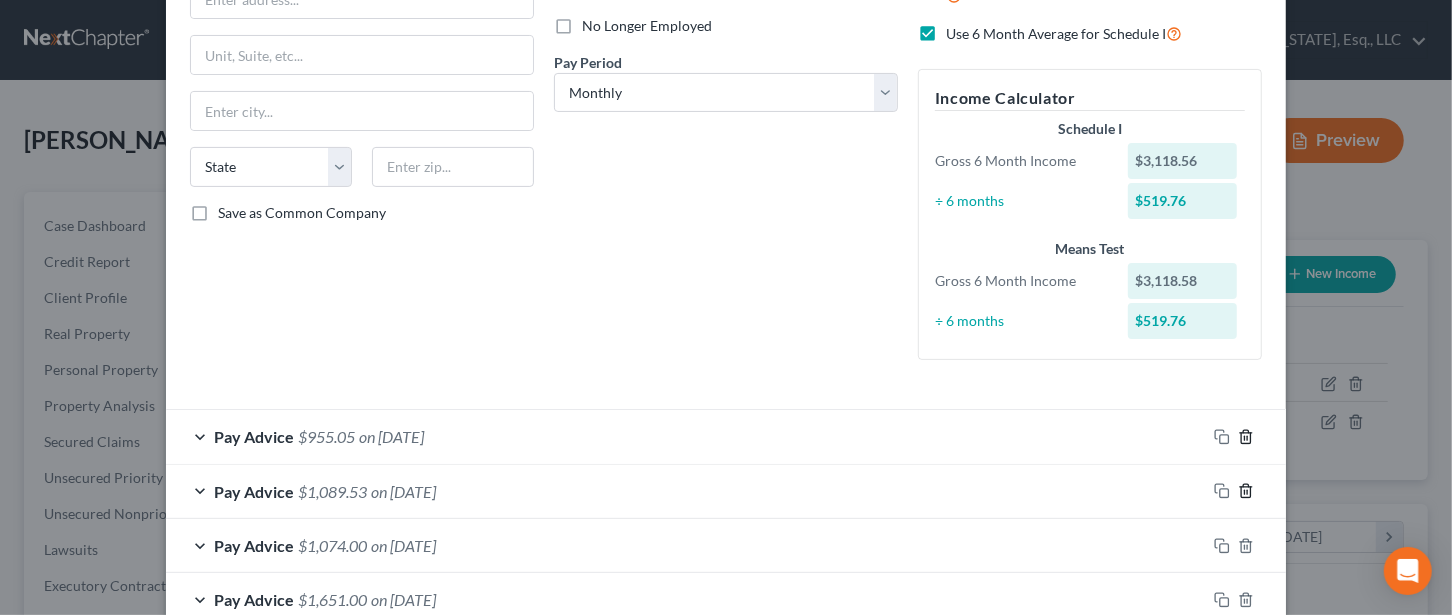 click 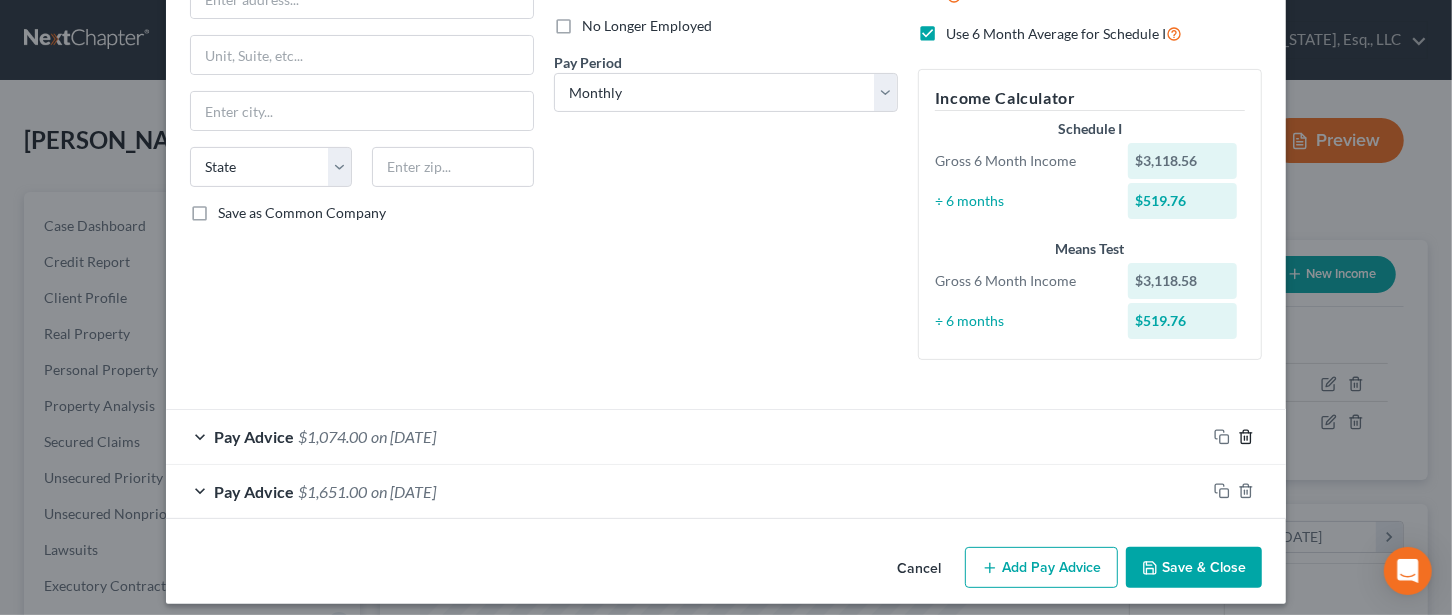 click 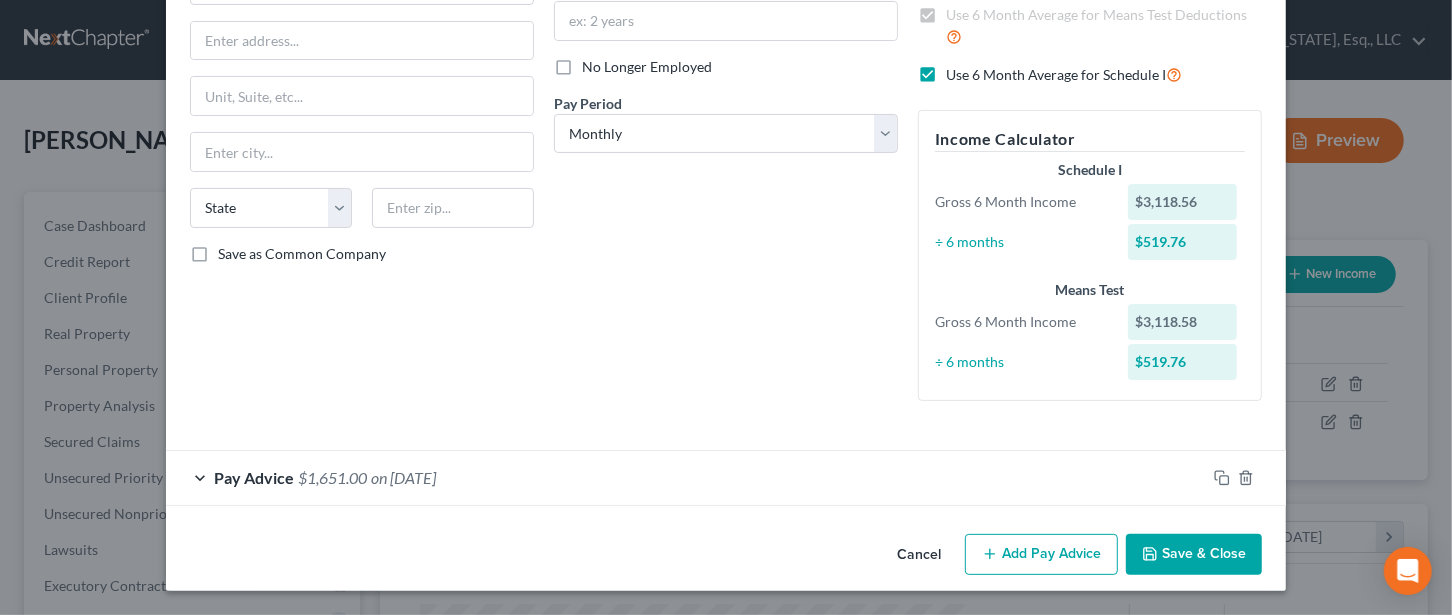 scroll, scrollTop: 223, scrollLeft: 0, axis: vertical 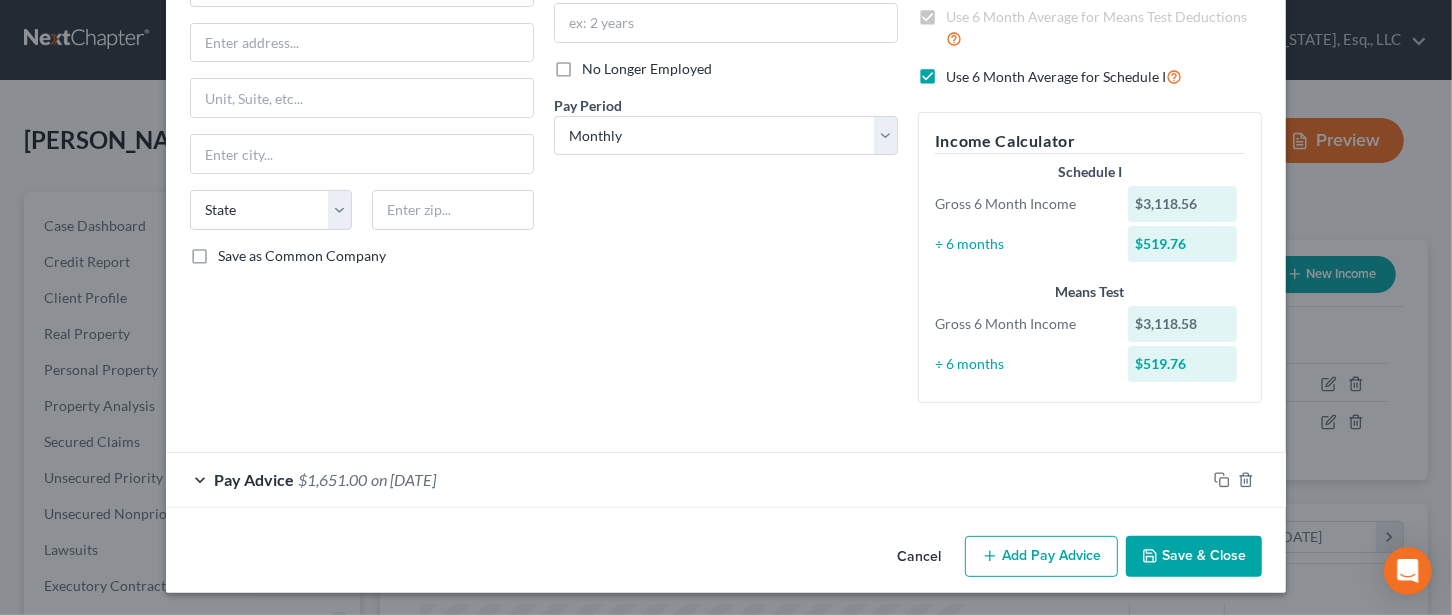 click on "Employment Type
*
Select Full or [DEMOGRAPHIC_DATA] Employment Self Employment
Company
*
Spouse's employment                      State [US_STATE] AK AR AZ CA CO CT DE DC [GEOGRAPHIC_DATA] [GEOGRAPHIC_DATA] GU HI ID IL IN [GEOGRAPHIC_DATA] [GEOGRAPHIC_DATA] [GEOGRAPHIC_DATA] LA ME MD [GEOGRAPHIC_DATA] [GEOGRAPHIC_DATA] [GEOGRAPHIC_DATA] [GEOGRAPHIC_DATA] [GEOGRAPHIC_DATA] MT [GEOGRAPHIC_DATA] [GEOGRAPHIC_DATA] [GEOGRAPHIC_DATA] [GEOGRAPHIC_DATA] [GEOGRAPHIC_DATA] [GEOGRAPHIC_DATA] [GEOGRAPHIC_DATA] [GEOGRAPHIC_DATA] [GEOGRAPHIC_DATA] [GEOGRAPHIC_DATA] OR [GEOGRAPHIC_DATA] PR RI SC SD [GEOGRAPHIC_DATA] [GEOGRAPHIC_DATA] [GEOGRAPHIC_DATA] VI [GEOGRAPHIC_DATA] [GEOGRAPHIC_DATA] [GEOGRAPHIC_DATA] WV WI WY Save as Common Company Debtor Spouse Occupation Length of Employment No Longer Employed
Pay Period
*
Select Monthly Twice Monthly Every Other Week Weekly How would you like to enter income?
All Pay Advices
Just One Pay Advice
YTD Subtraction
Use 6 Month Average for Means Test Deductions  Use 6 Month Average for Schedule I  Income Calculator
Schedule I Gross 6 Month Income $3,118.56 ÷ 6 months $519.76 Means Test Gross 6 Month Income $3,118.58 ÷ 6 months $519.76" at bounding box center (726, 152) 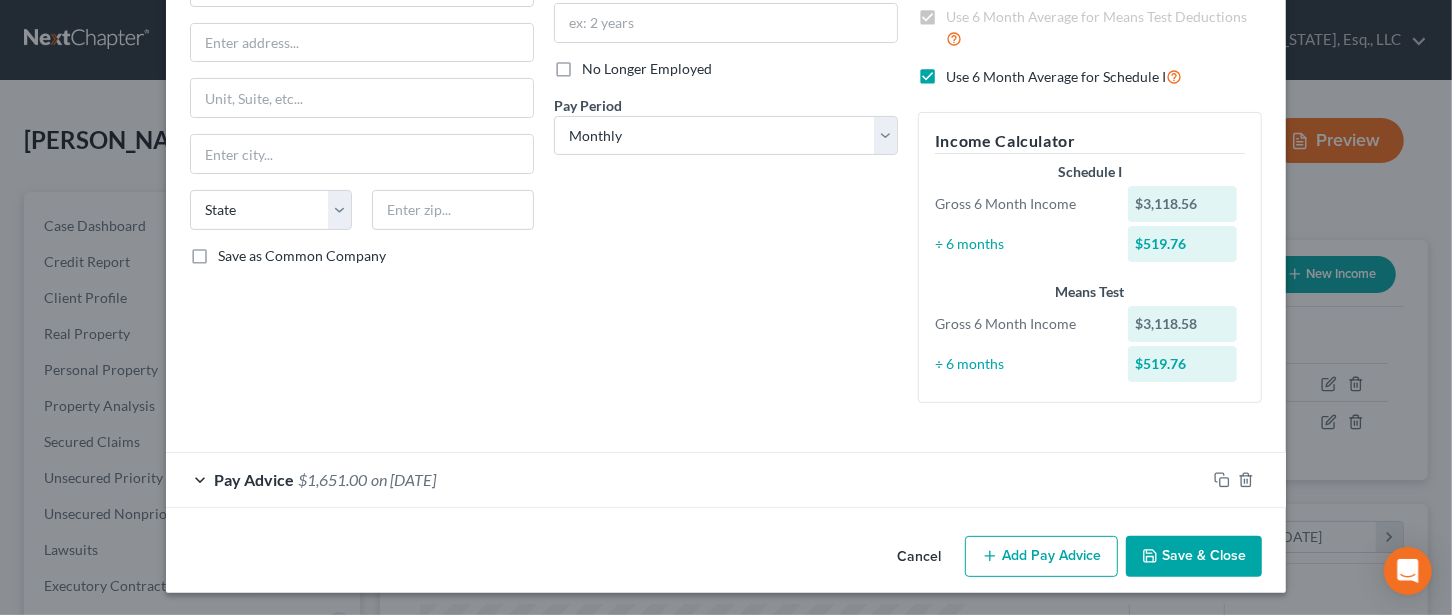 click on "Employment Type
*
Select Full or [DEMOGRAPHIC_DATA] Employment Self Employment
Company
*
Spouse's employment                      State [US_STATE] AK AR AZ CA CO CT DE DC [GEOGRAPHIC_DATA] [GEOGRAPHIC_DATA] GU HI ID IL IN [GEOGRAPHIC_DATA] [GEOGRAPHIC_DATA] [GEOGRAPHIC_DATA] LA ME MD [GEOGRAPHIC_DATA] [GEOGRAPHIC_DATA] [GEOGRAPHIC_DATA] [GEOGRAPHIC_DATA] [GEOGRAPHIC_DATA] MT [GEOGRAPHIC_DATA] [GEOGRAPHIC_DATA] [GEOGRAPHIC_DATA] [GEOGRAPHIC_DATA] [GEOGRAPHIC_DATA] [GEOGRAPHIC_DATA] [GEOGRAPHIC_DATA] [GEOGRAPHIC_DATA] [GEOGRAPHIC_DATA] [GEOGRAPHIC_DATA] OR [GEOGRAPHIC_DATA] PR RI SC SD [GEOGRAPHIC_DATA] [GEOGRAPHIC_DATA] [GEOGRAPHIC_DATA] VI [GEOGRAPHIC_DATA] [GEOGRAPHIC_DATA] [GEOGRAPHIC_DATA] WV WI WY Save as Common Company Debtor Spouse Occupation Length of Employment No Longer Employed
Pay Period
*
Select Monthly Twice Monthly Every Other Week Weekly How would you like to enter income?
All Pay Advices
Just One Pay Advice
YTD Subtraction
Use 6 Month Average for Means Test Deductions  Use 6 Month Average for Schedule I  Income Calculator
Schedule I Gross 6 Month Income $3,118.56 ÷ 6 months $519.76 Means Test Gross 6 Month Income $3,118.58 ÷ 6 months $519.76" at bounding box center (726, 152) 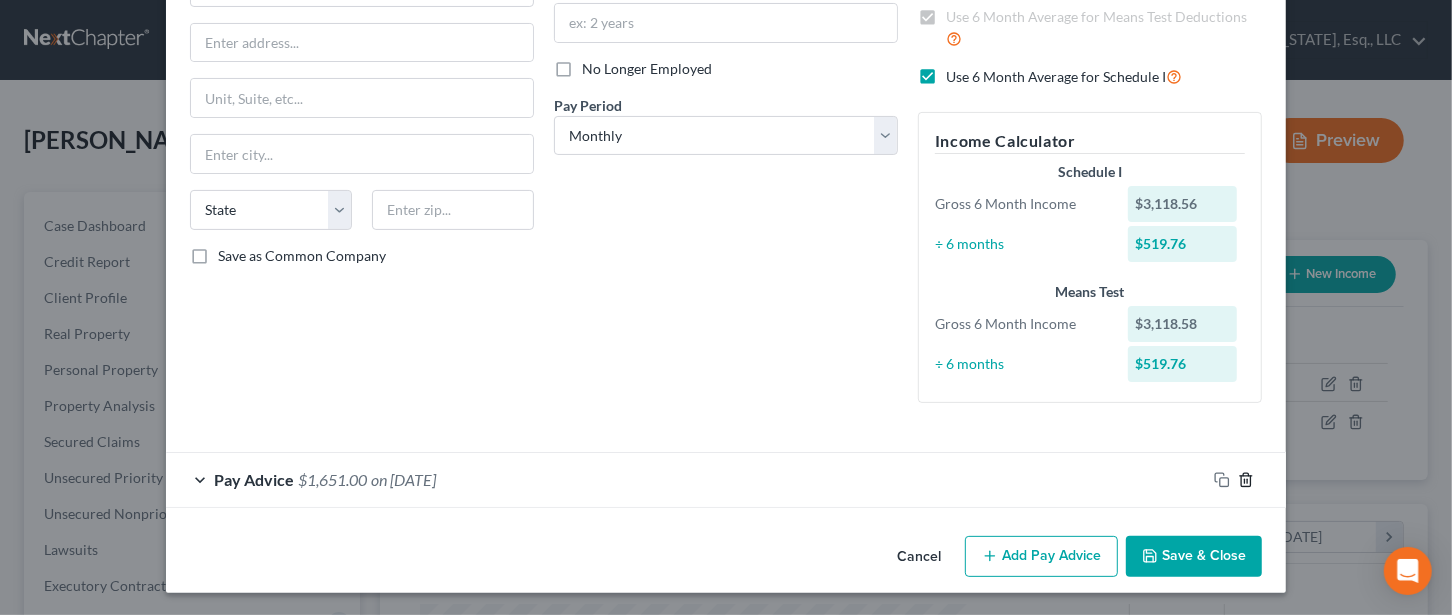 click 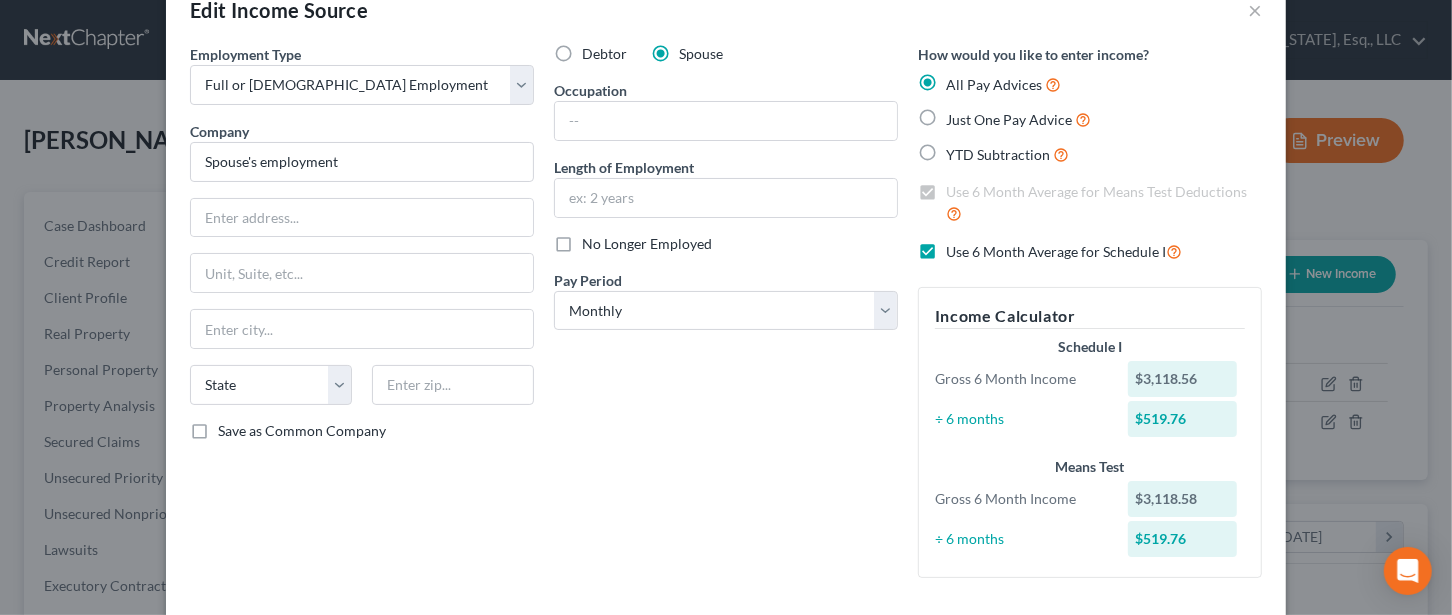 scroll, scrollTop: 0, scrollLeft: 0, axis: both 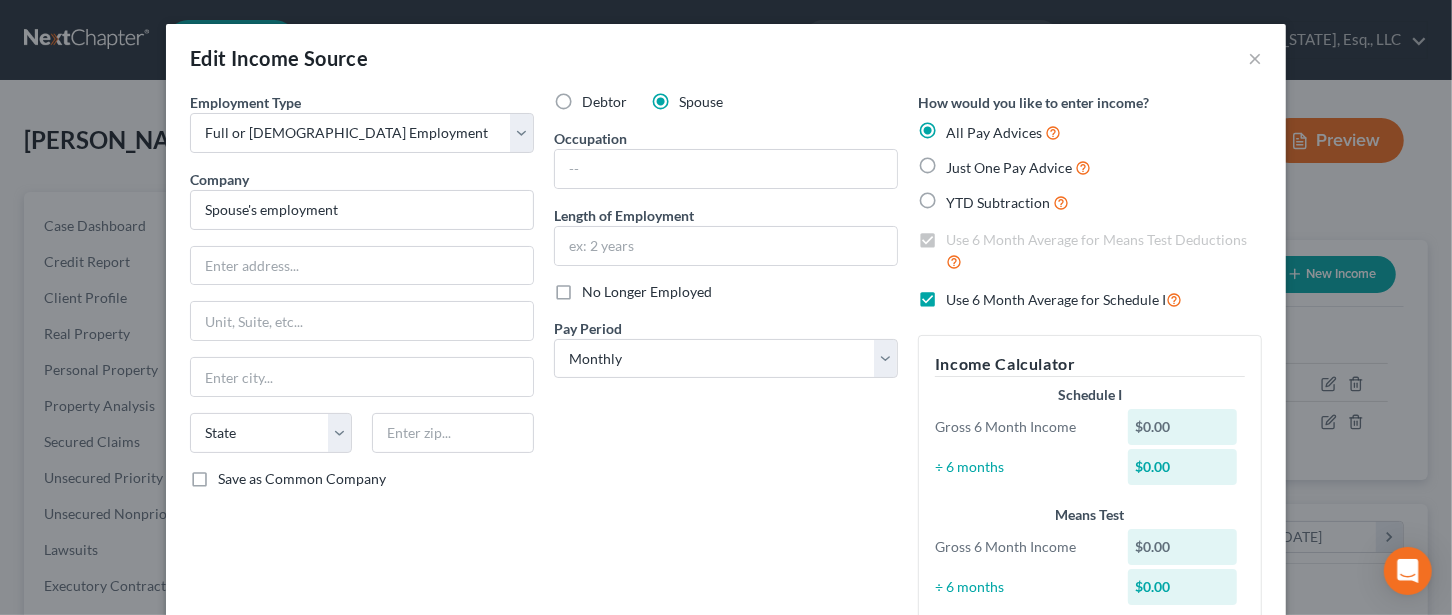 click on "Just One Pay Advice" at bounding box center (1018, 167) 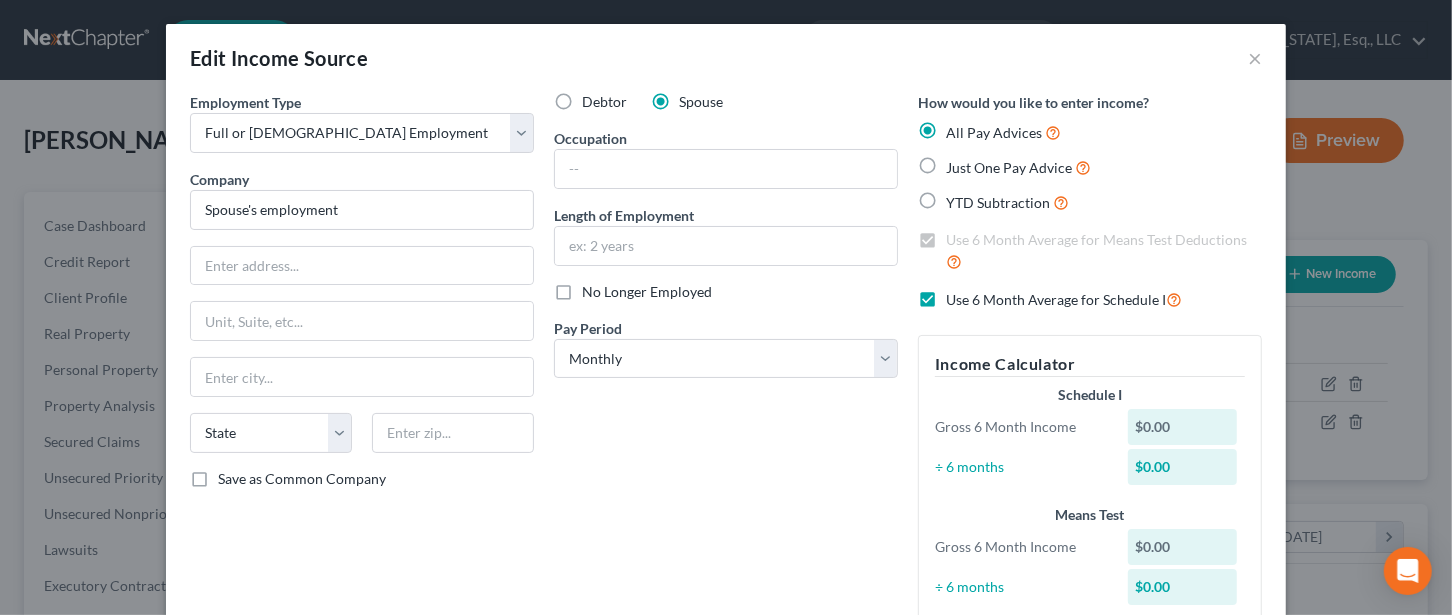 click on "Just One Pay Advice" at bounding box center (960, 162) 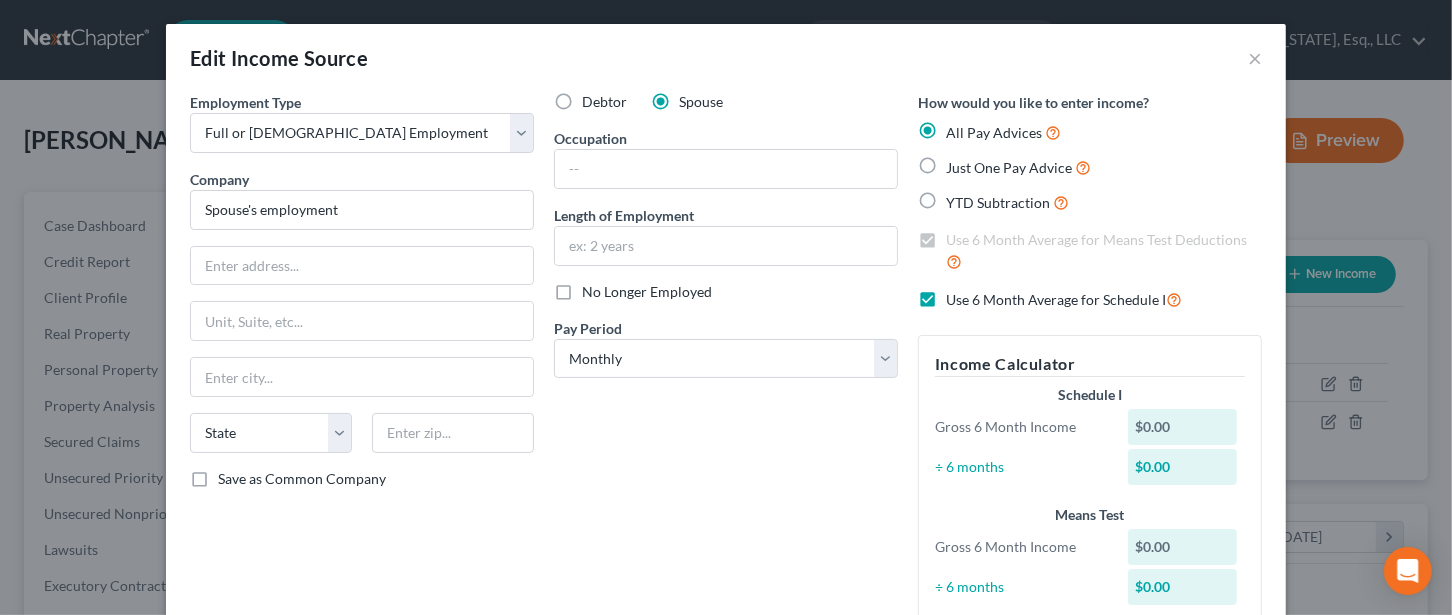 radio on "true" 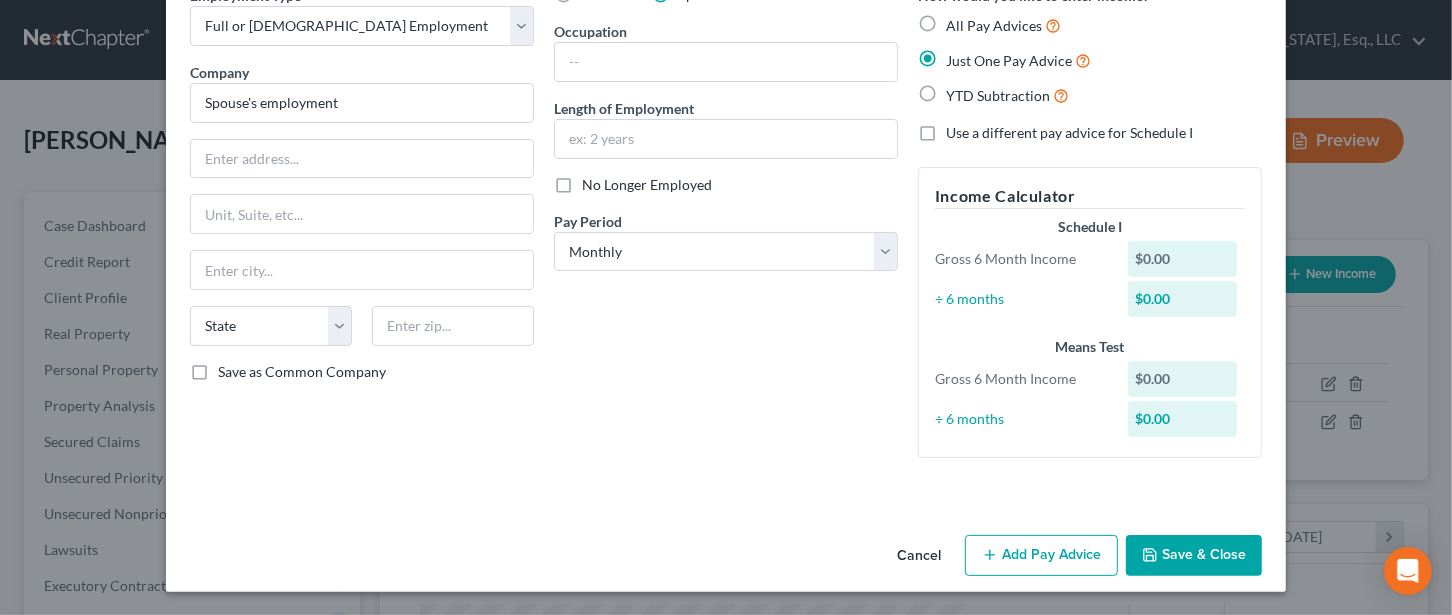 scroll, scrollTop: 29, scrollLeft: 0, axis: vertical 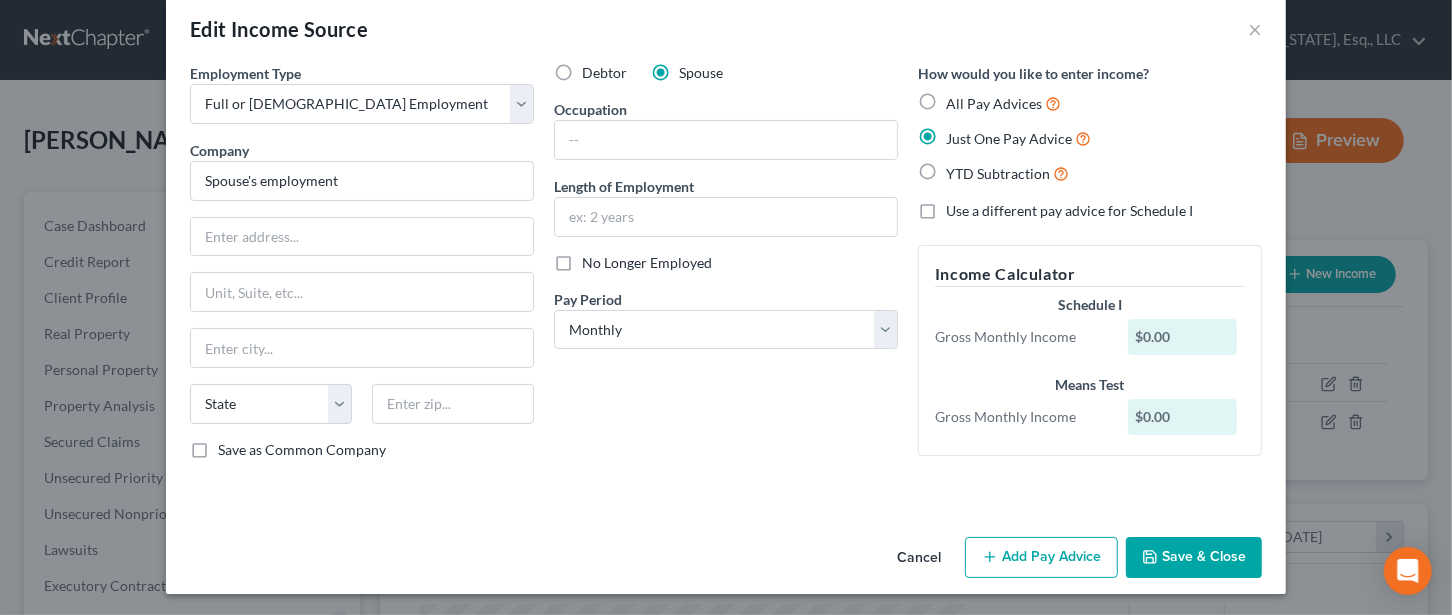 click on "Add Pay Advice" at bounding box center (1041, 558) 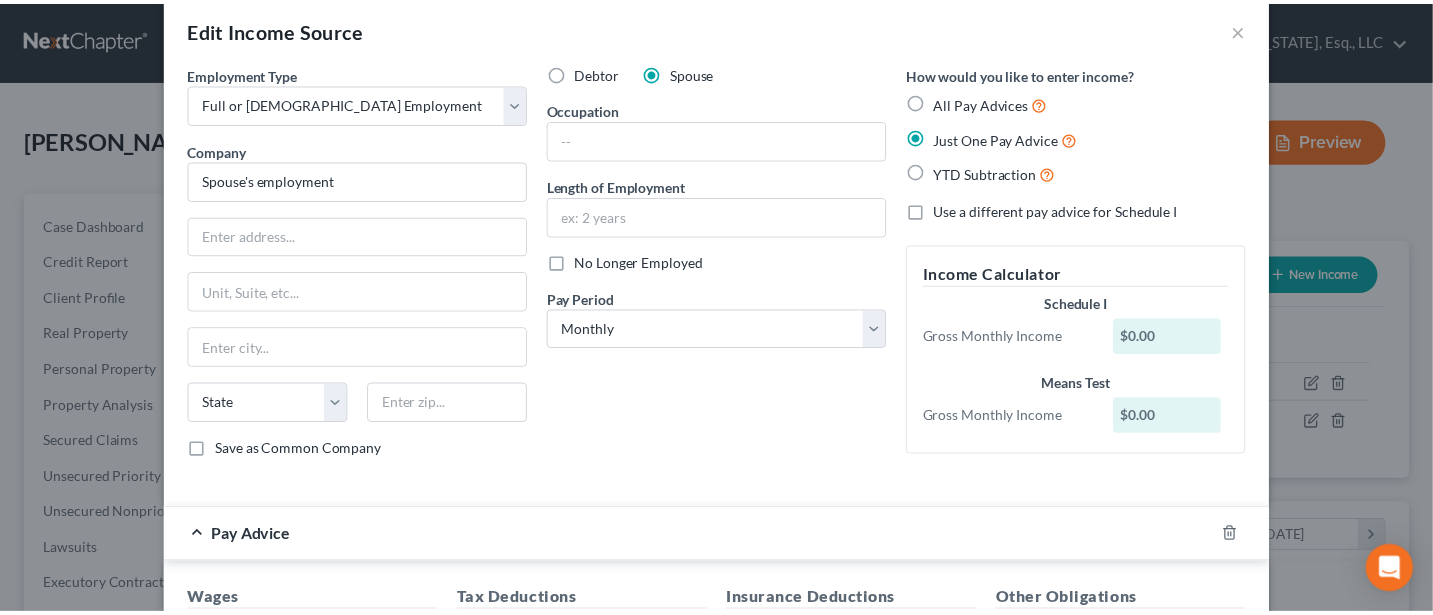 scroll, scrollTop: 562, scrollLeft: 0, axis: vertical 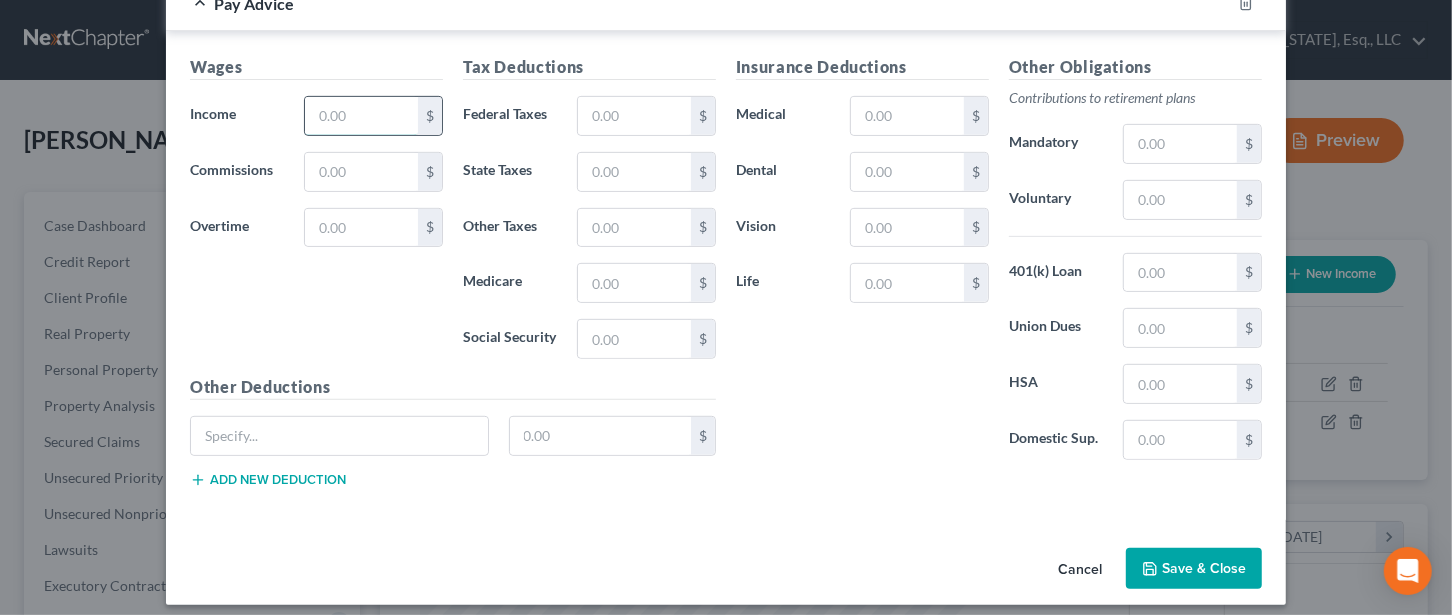 click at bounding box center (361, 116) 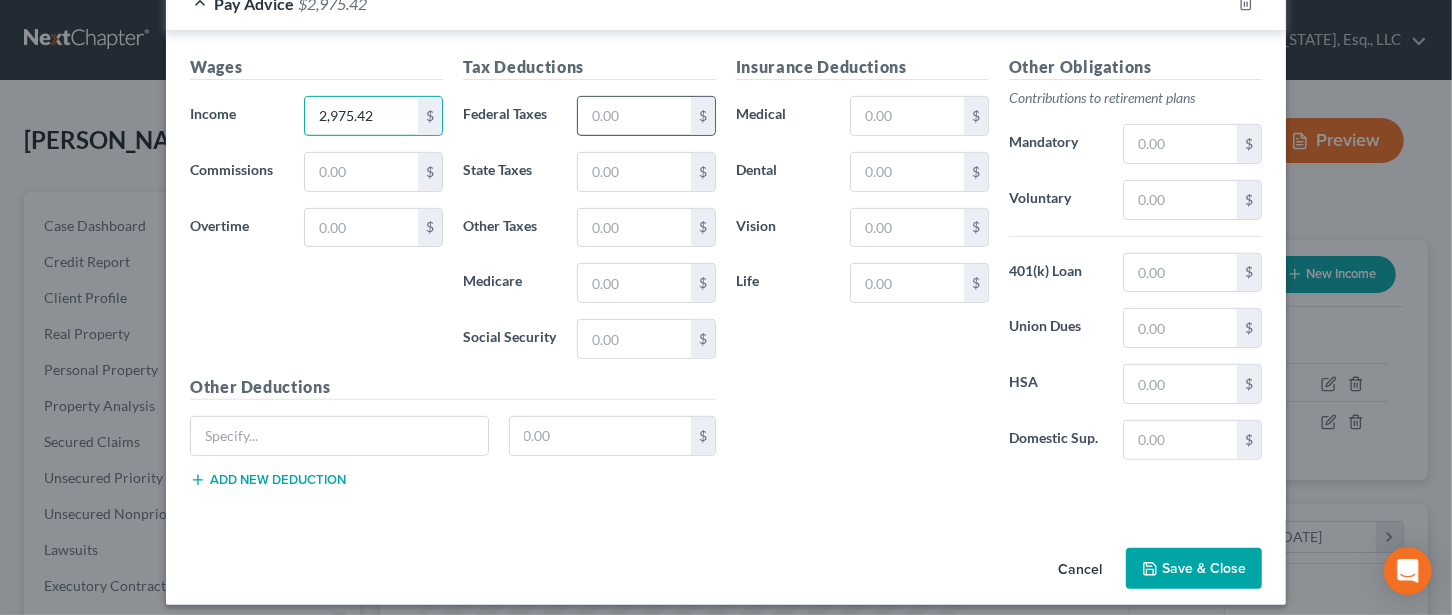 type on "2,975.42" 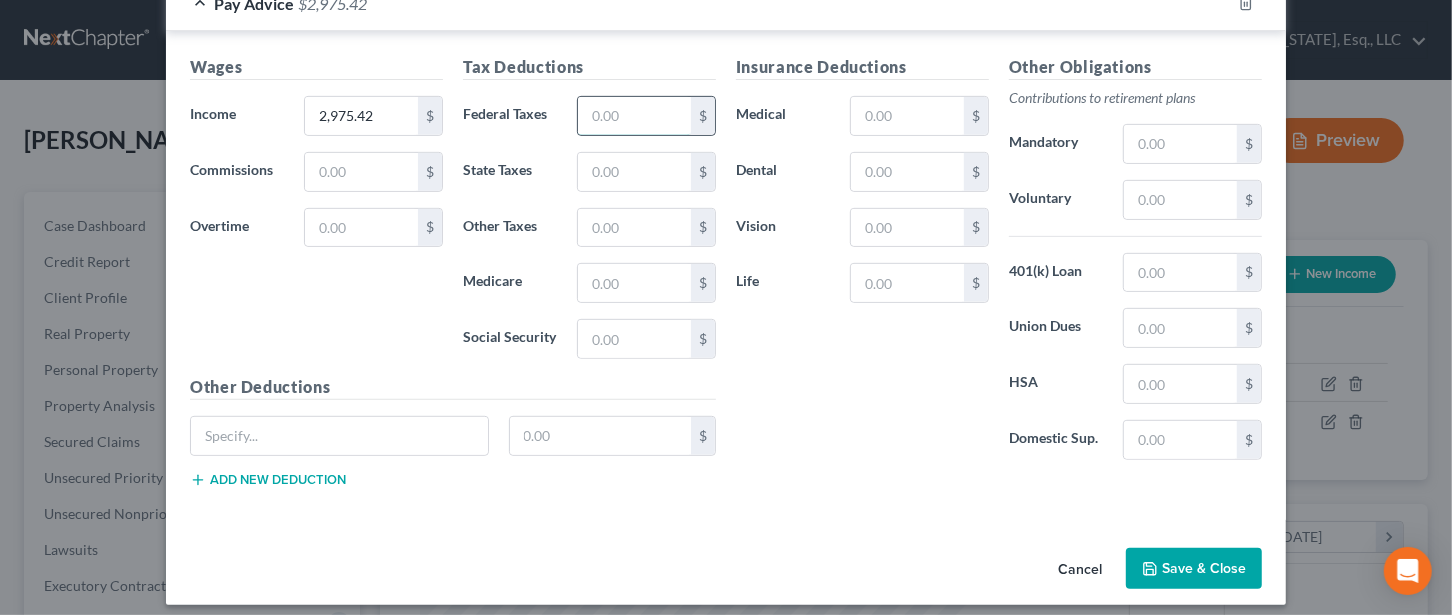 click at bounding box center (634, 116) 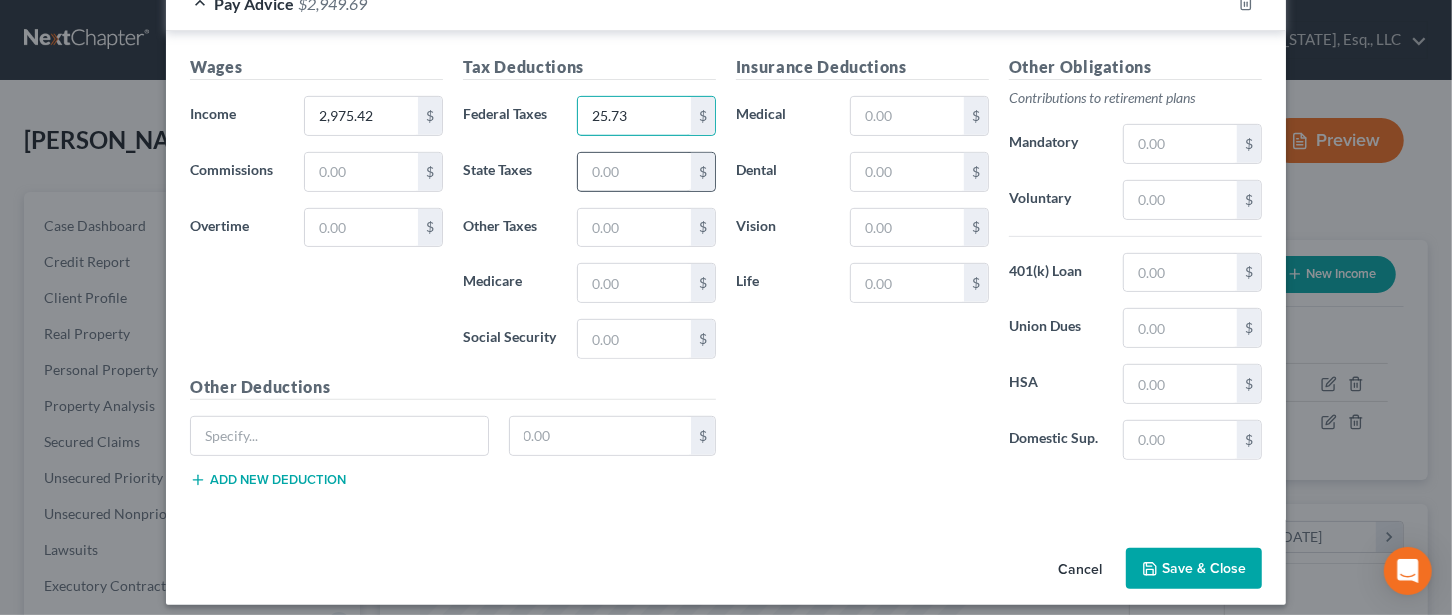 type on "25.73" 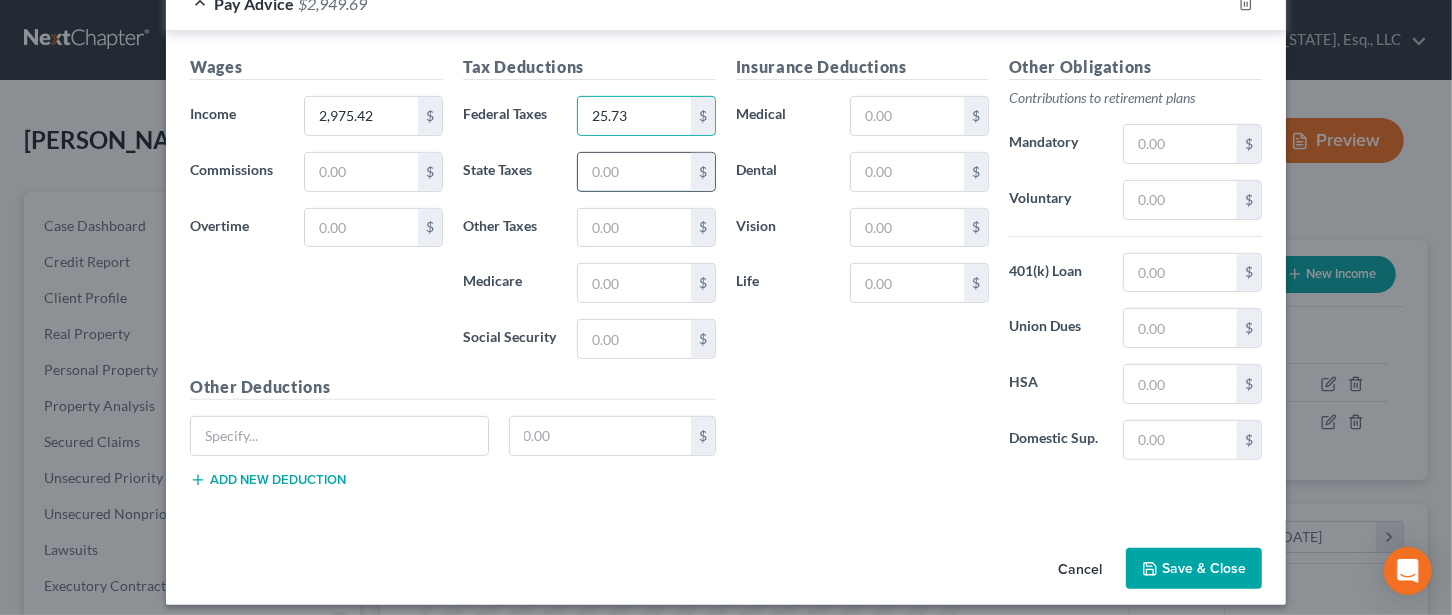 click at bounding box center [634, 172] 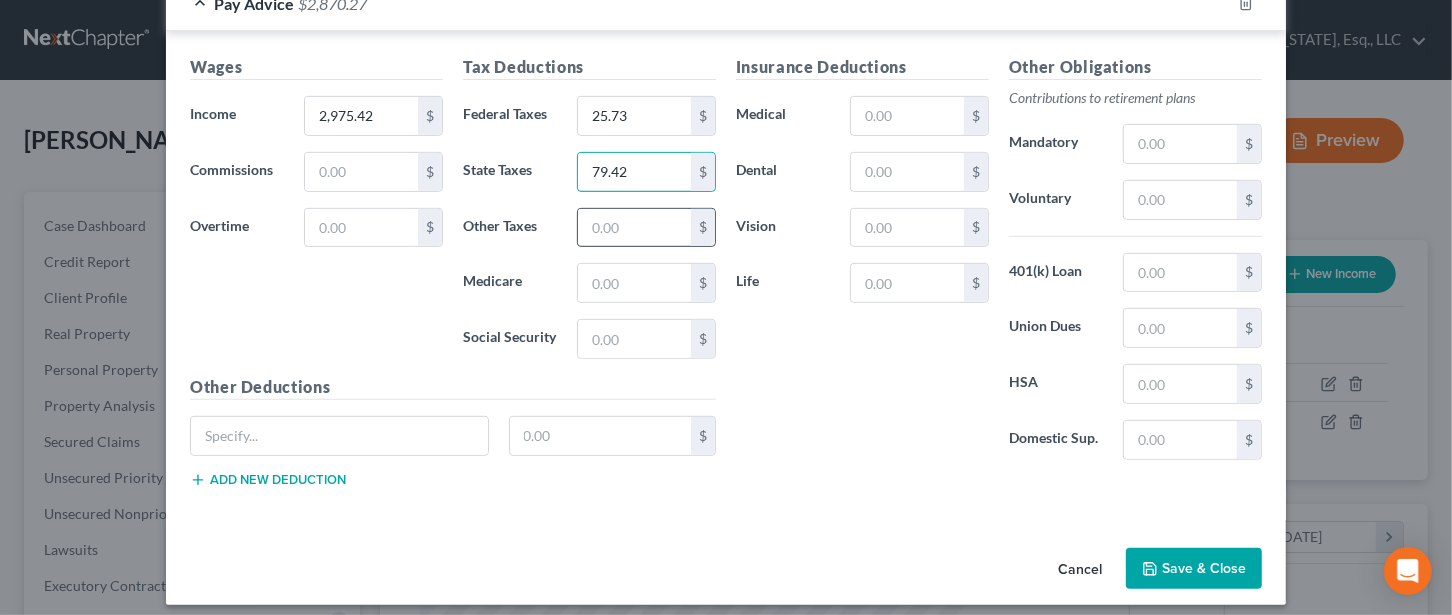 type on "79.42" 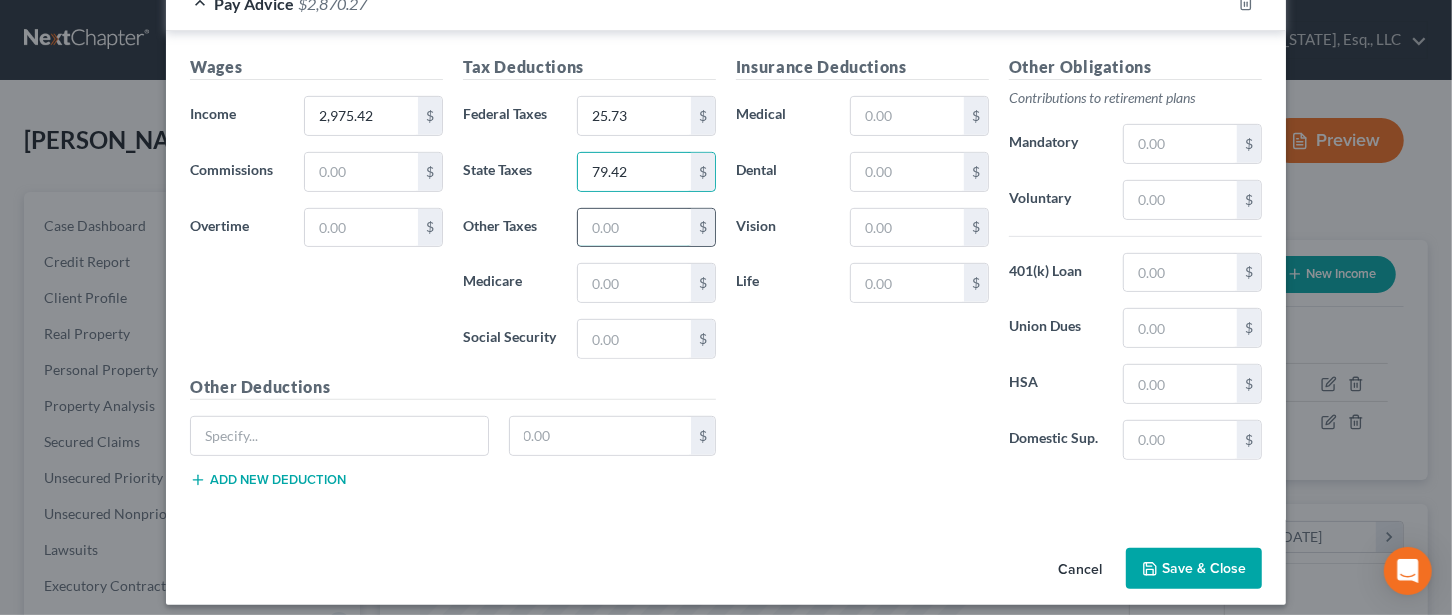 click at bounding box center (634, 228) 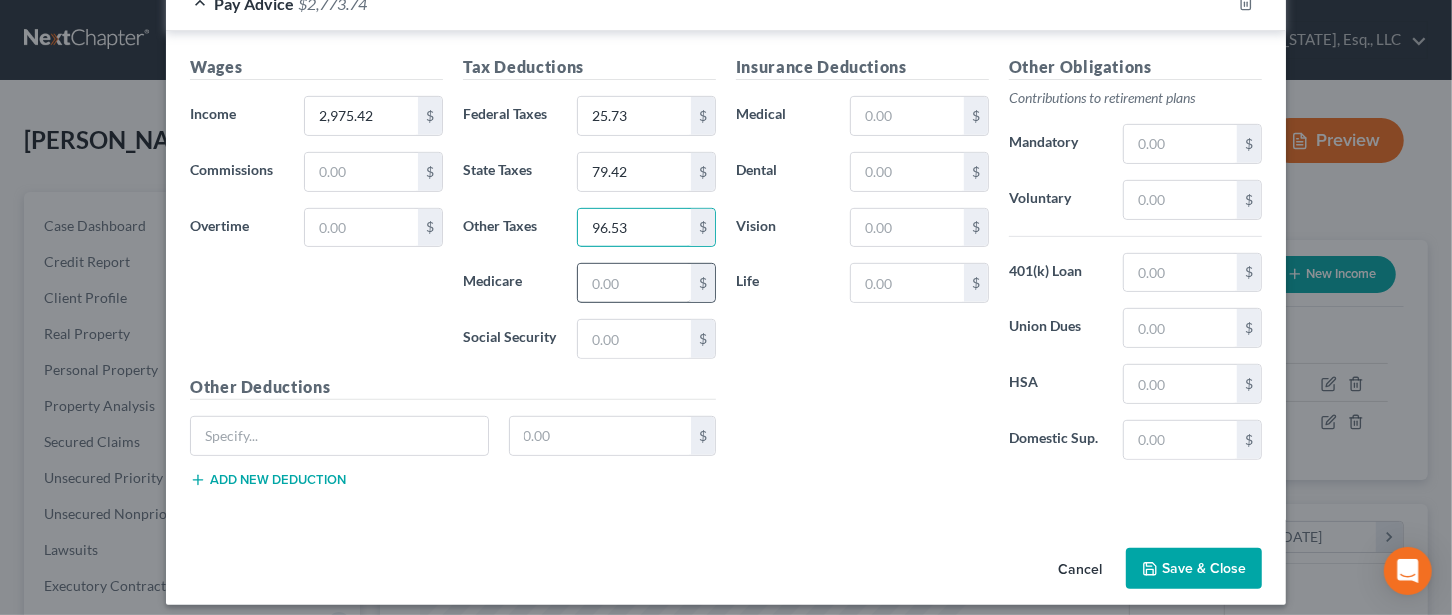 type on "96.53" 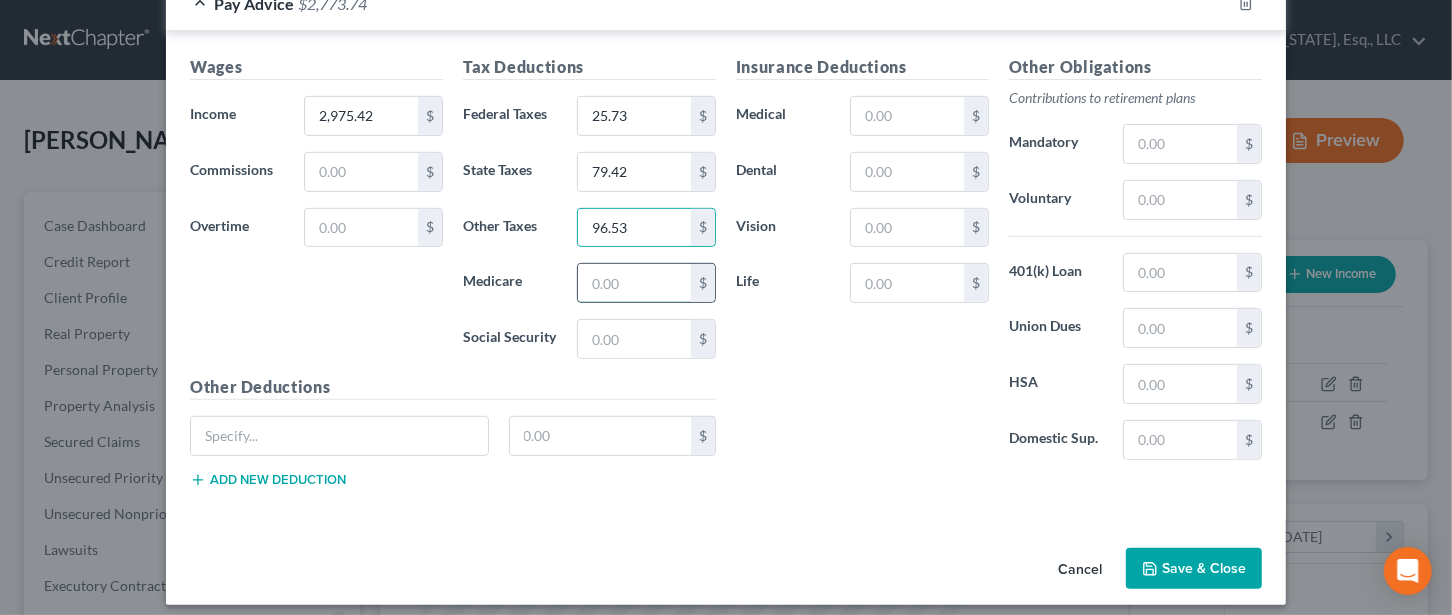 click at bounding box center [634, 283] 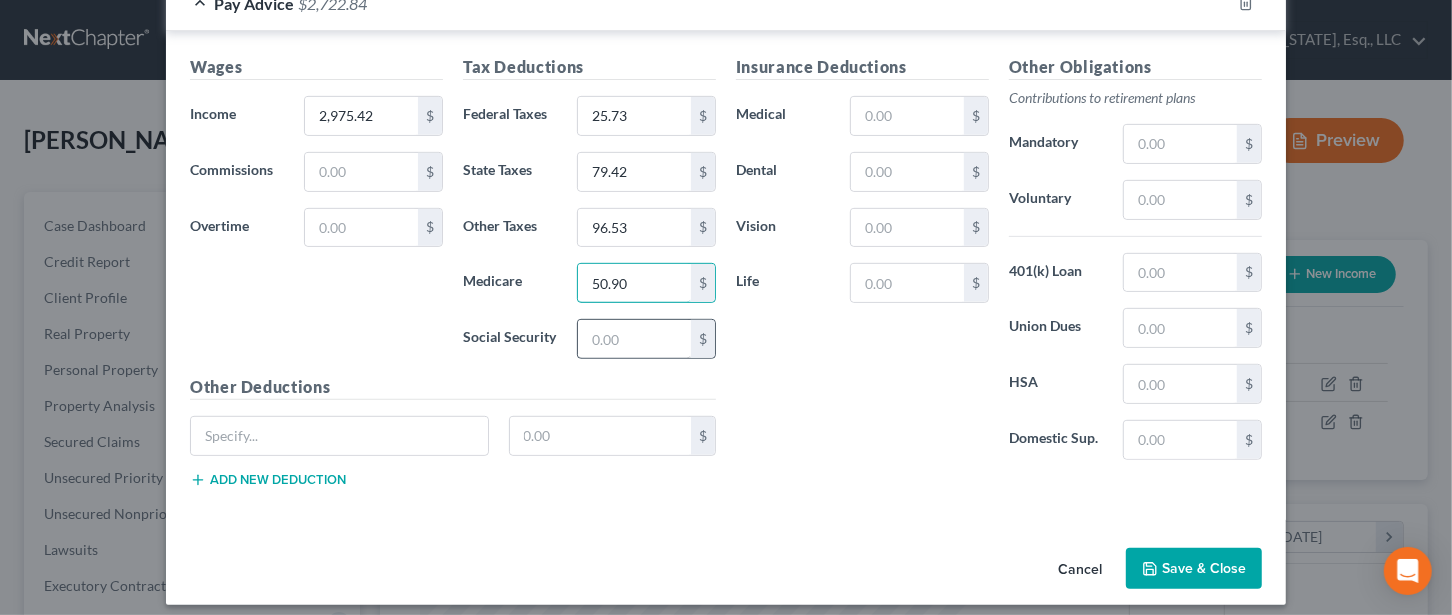 type on "50.90" 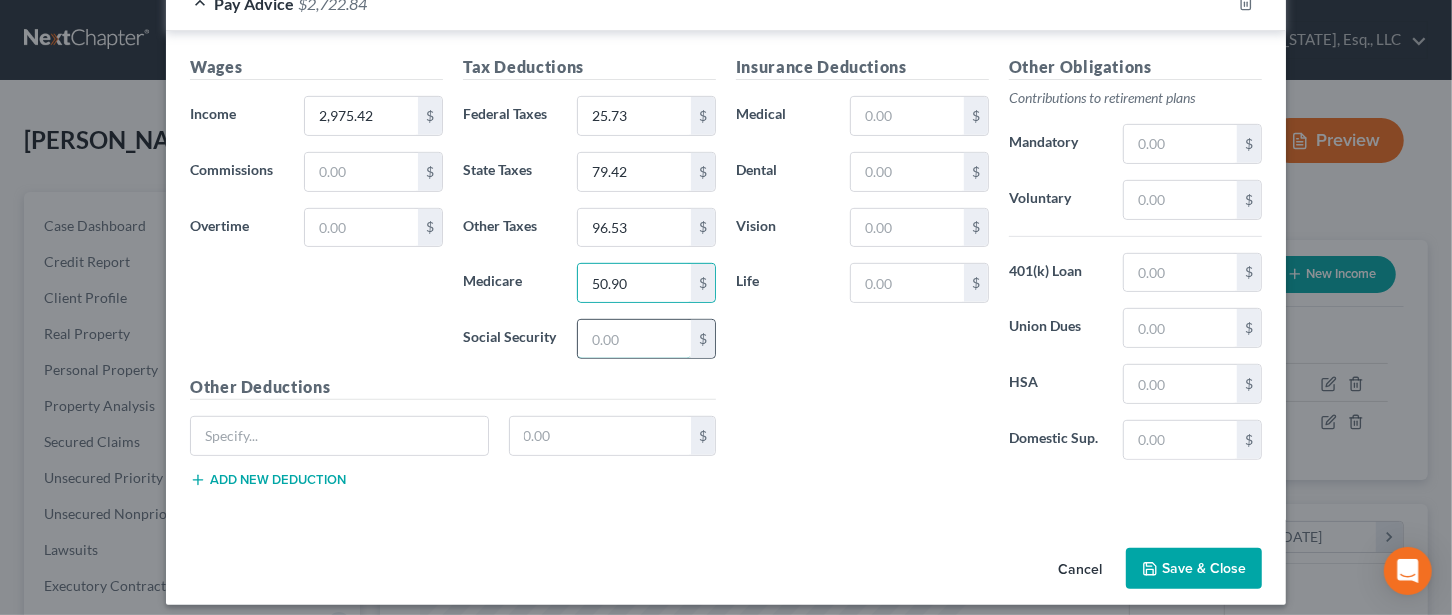 click at bounding box center (634, 339) 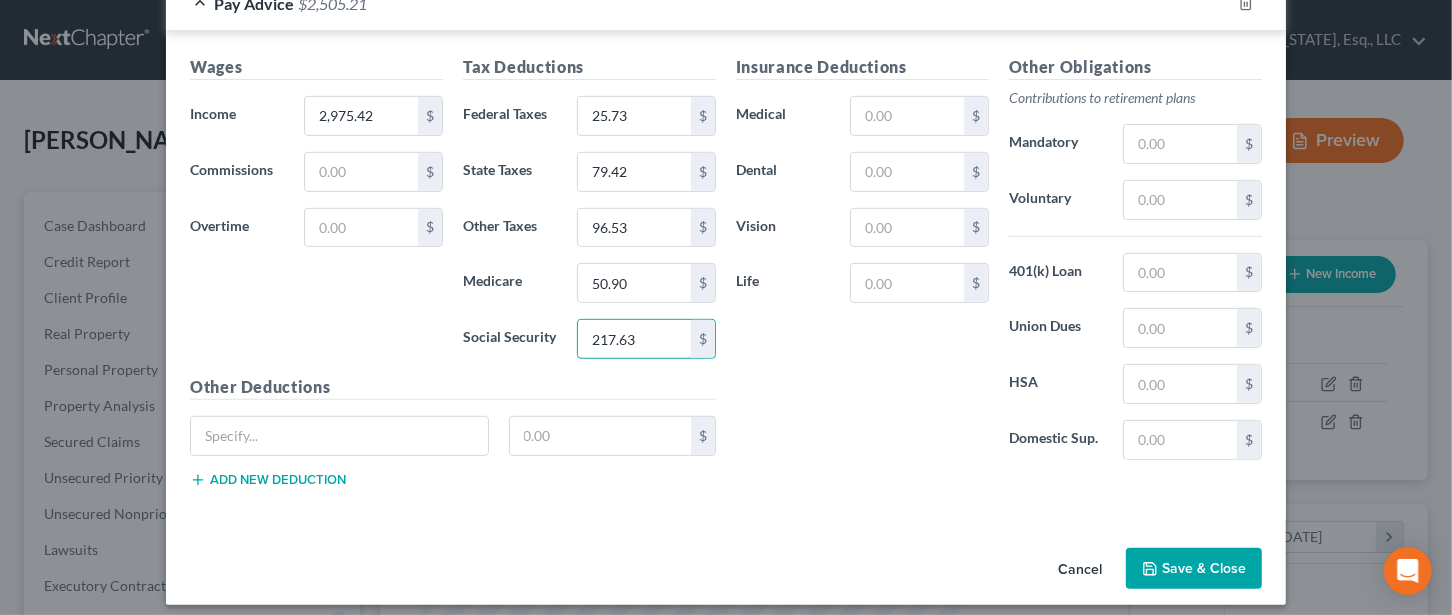 type on "217.63" 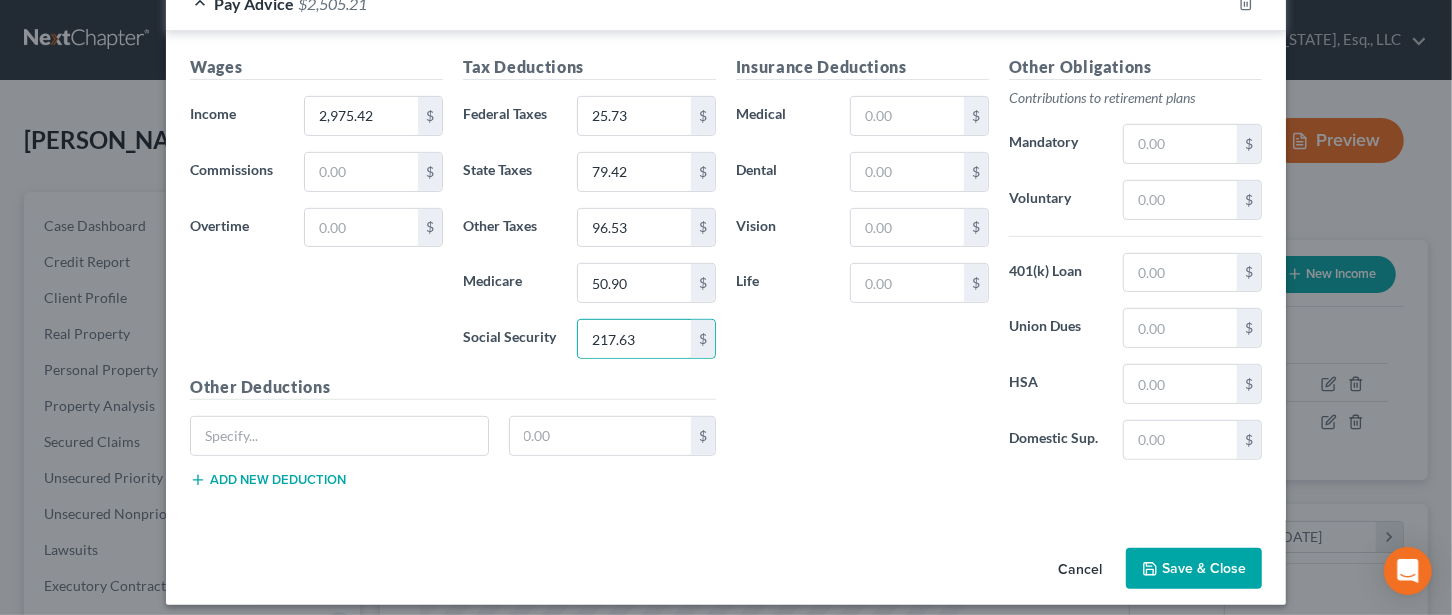 click on "Save & Close" at bounding box center [1194, 569] 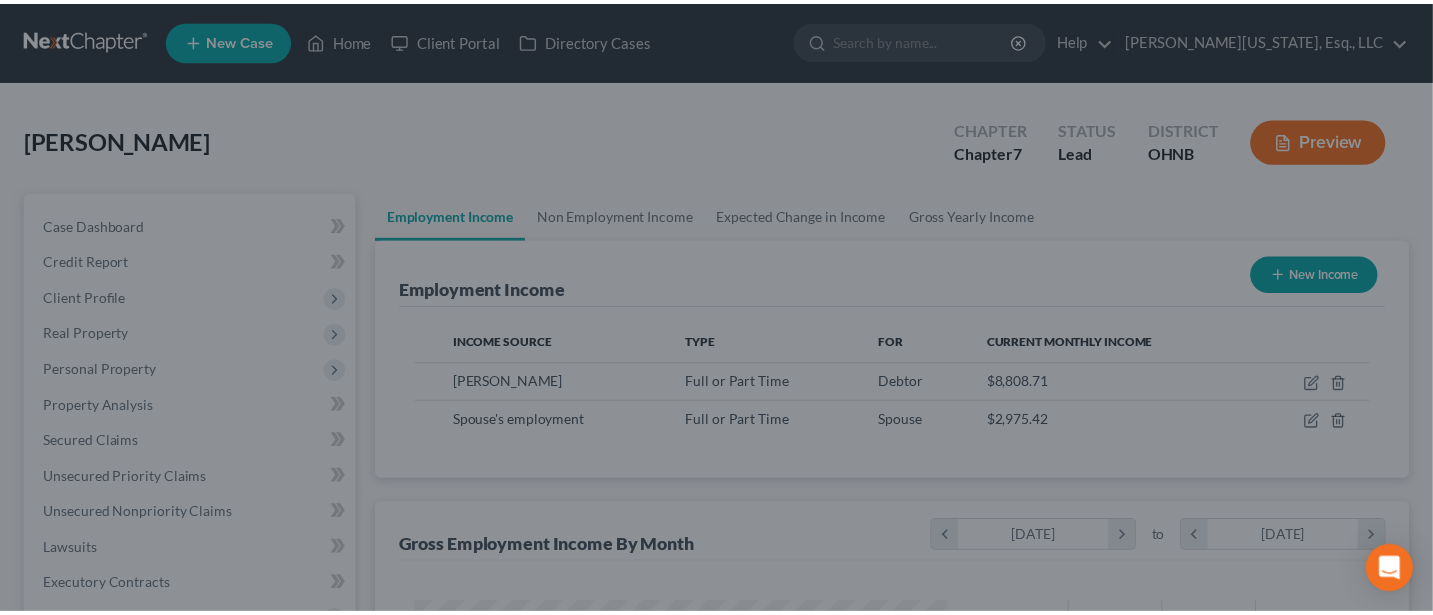 scroll, scrollTop: 356, scrollLeft: 579, axis: both 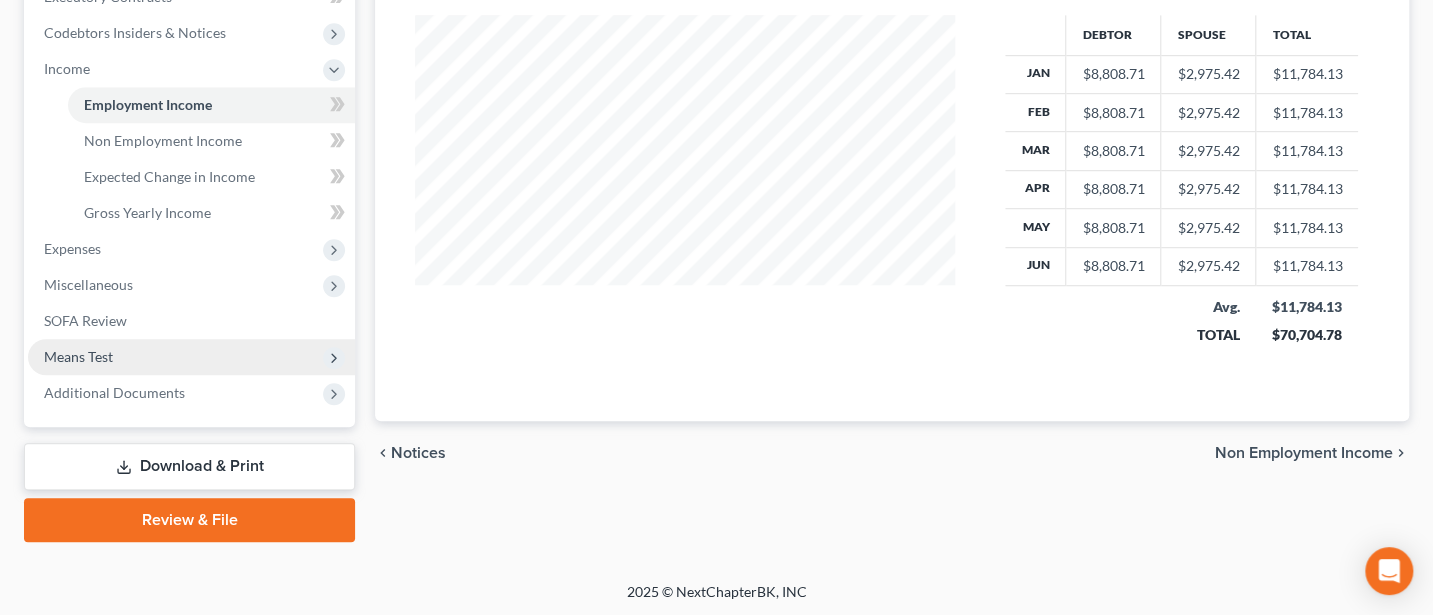 click on "Means Test" at bounding box center [78, 356] 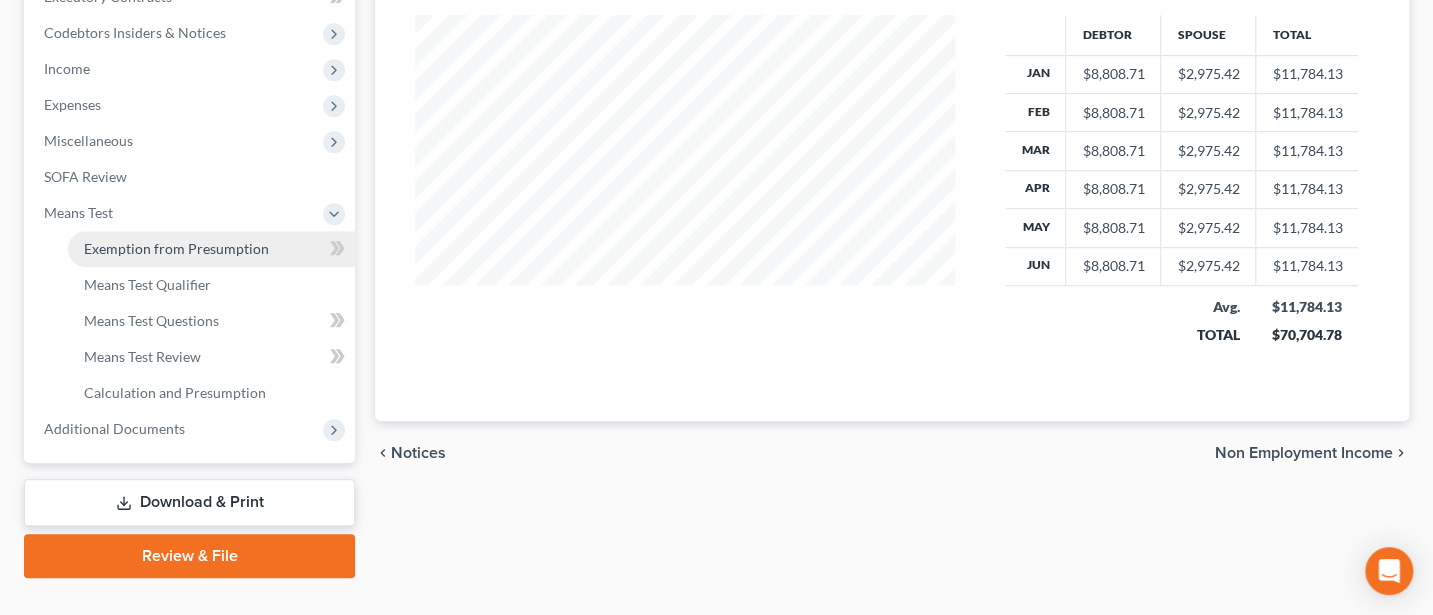 click on "Exemption from Presumption" at bounding box center [176, 248] 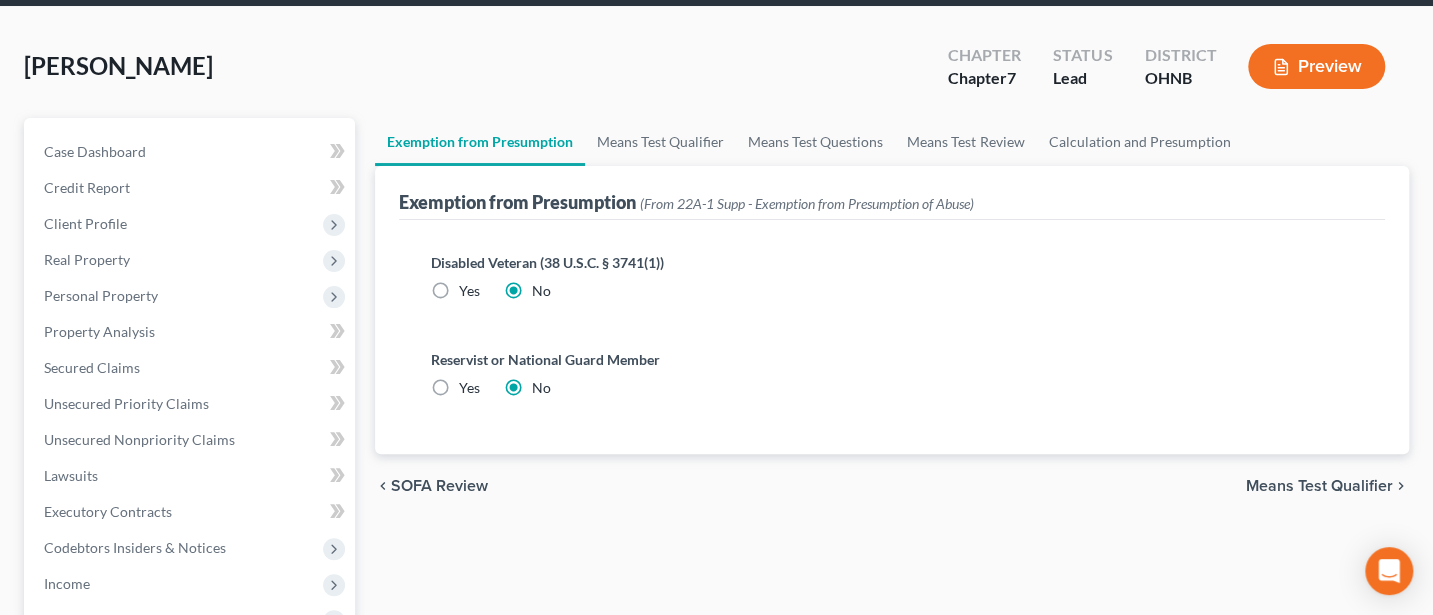 scroll, scrollTop: 0, scrollLeft: 0, axis: both 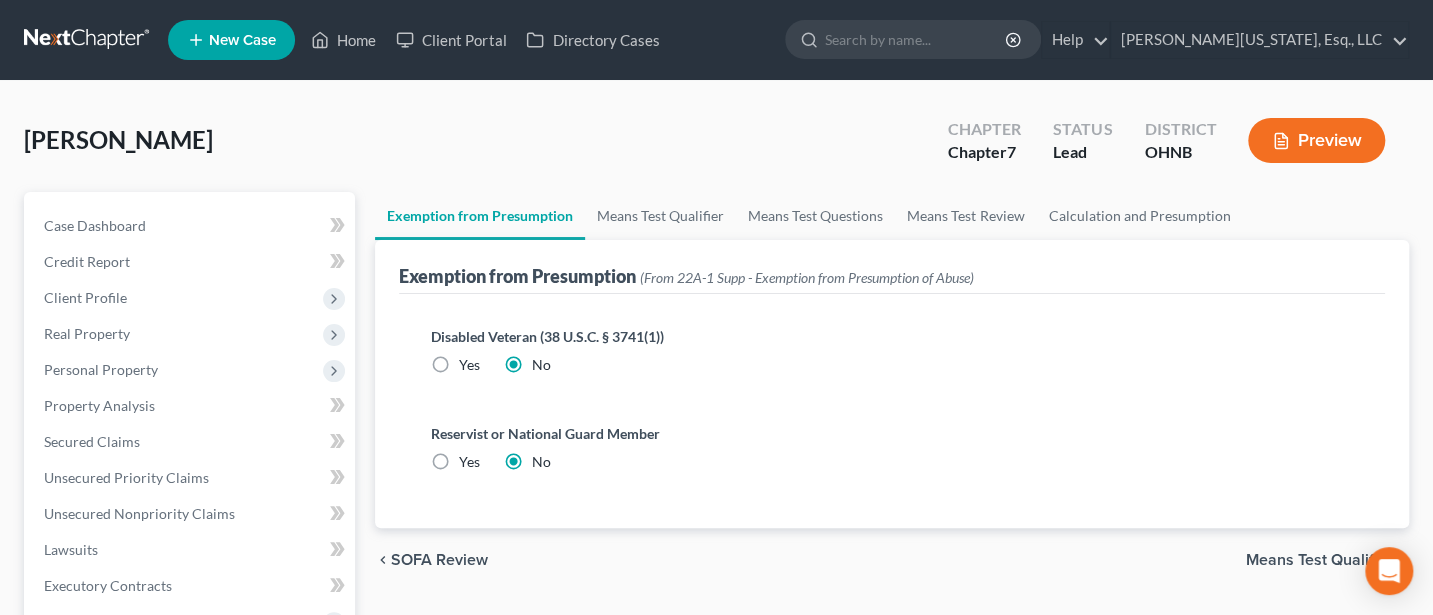 click on "Means Test Qualifier" at bounding box center (1319, 560) 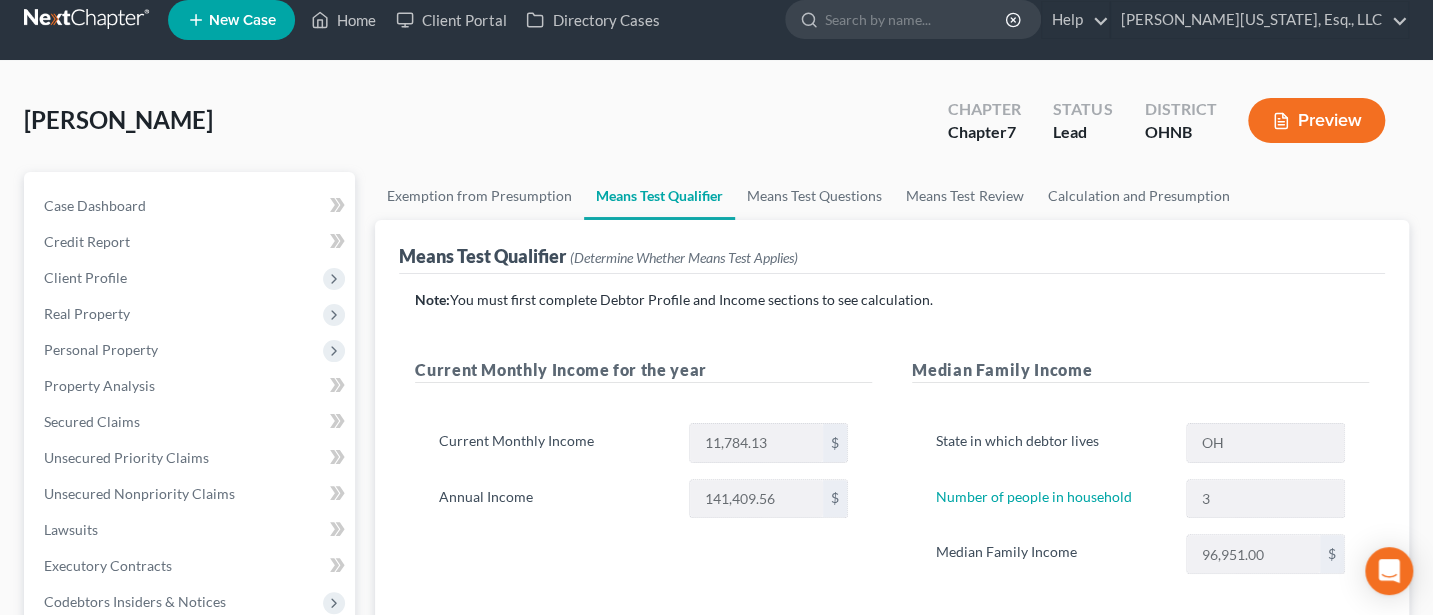 scroll, scrollTop: 0, scrollLeft: 0, axis: both 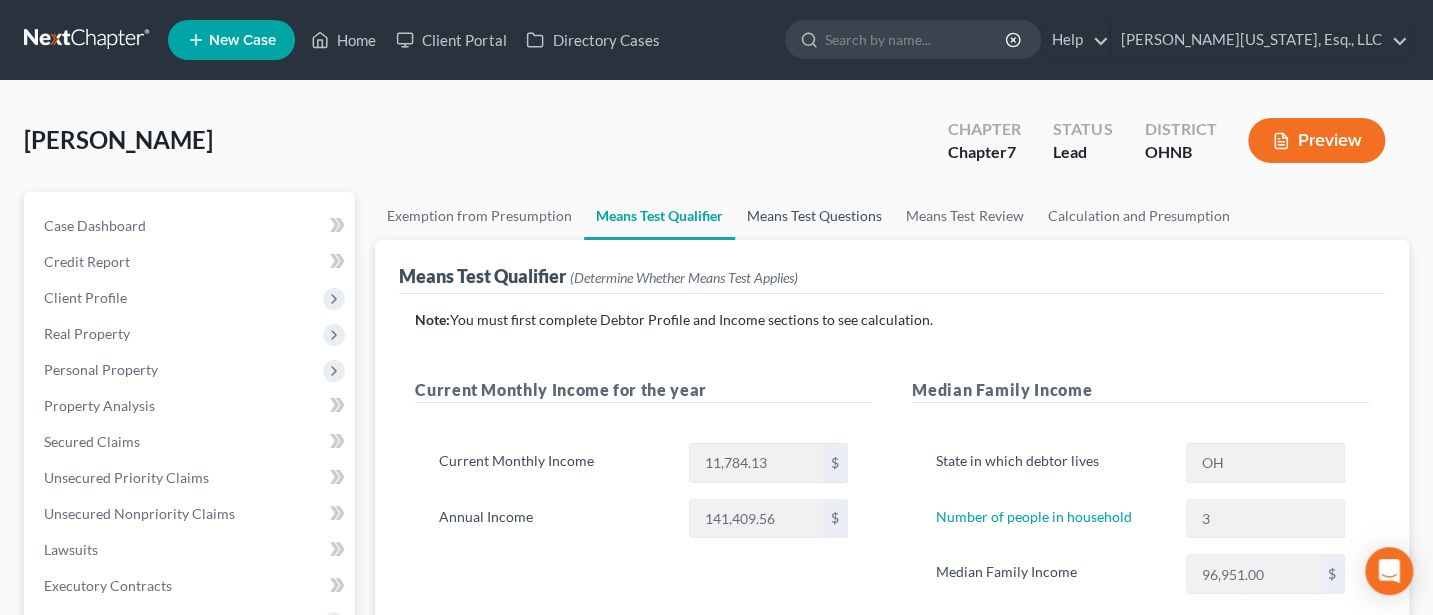 click on "Means Test Questions" at bounding box center [814, 216] 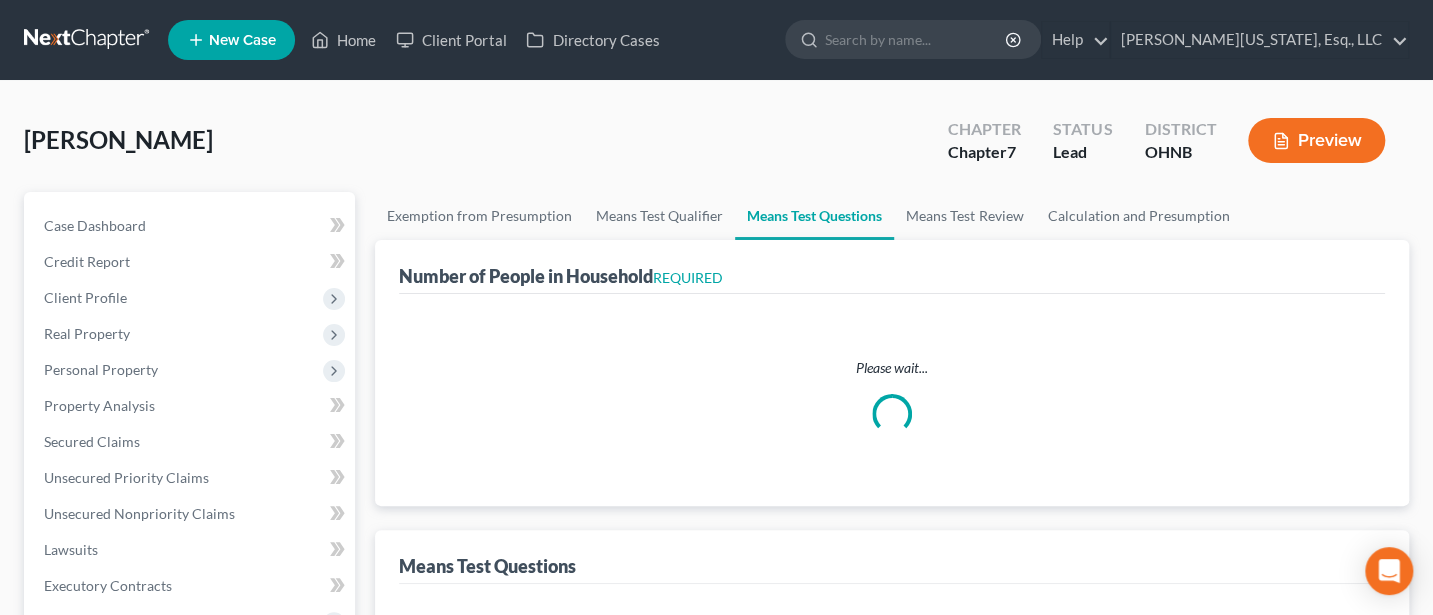 select on "0" 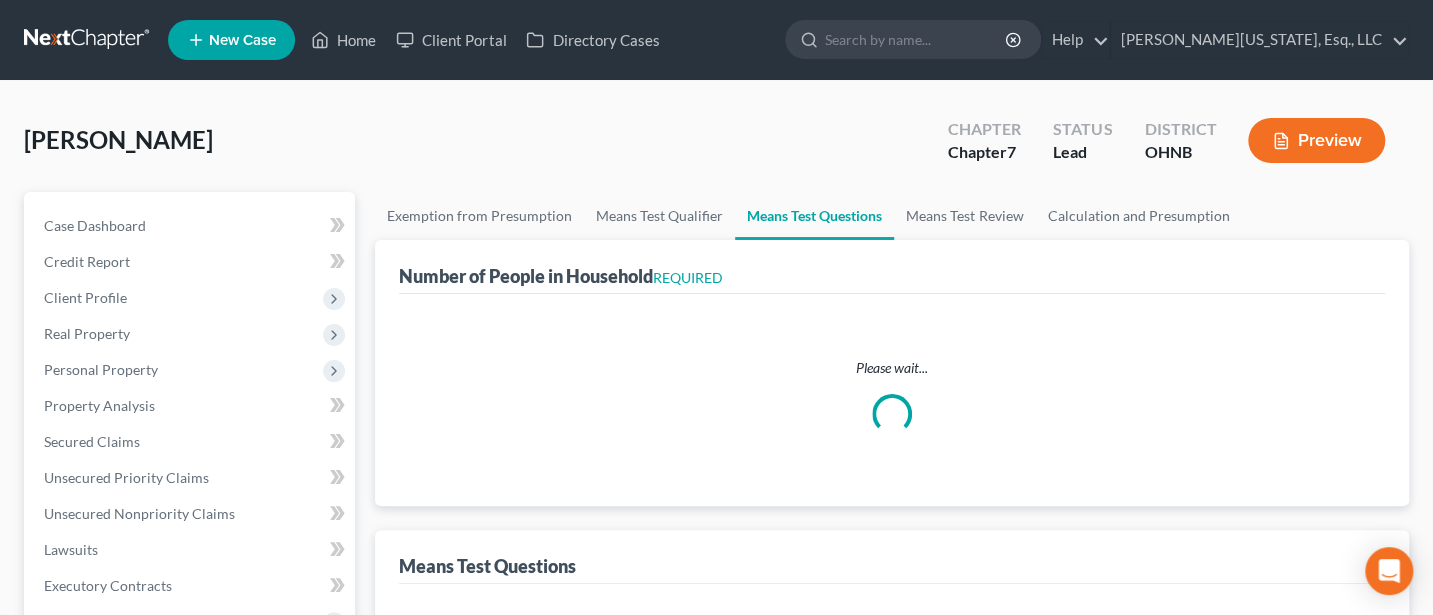 select on "60" 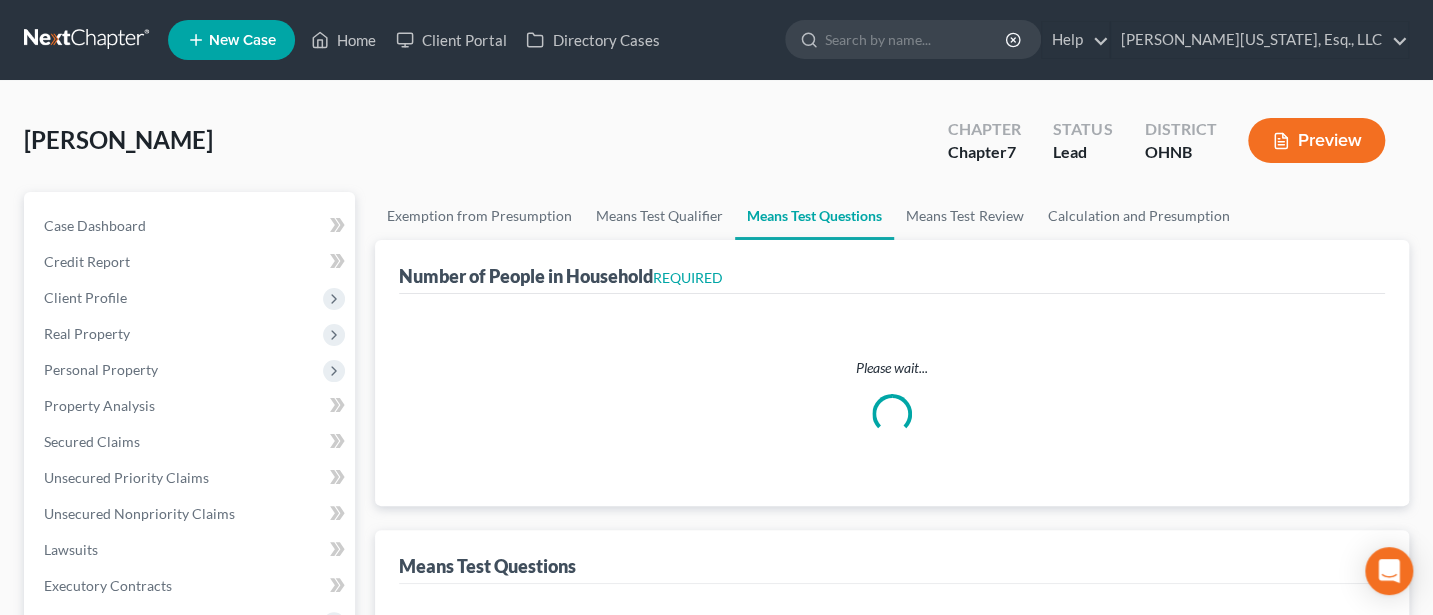 select on "60" 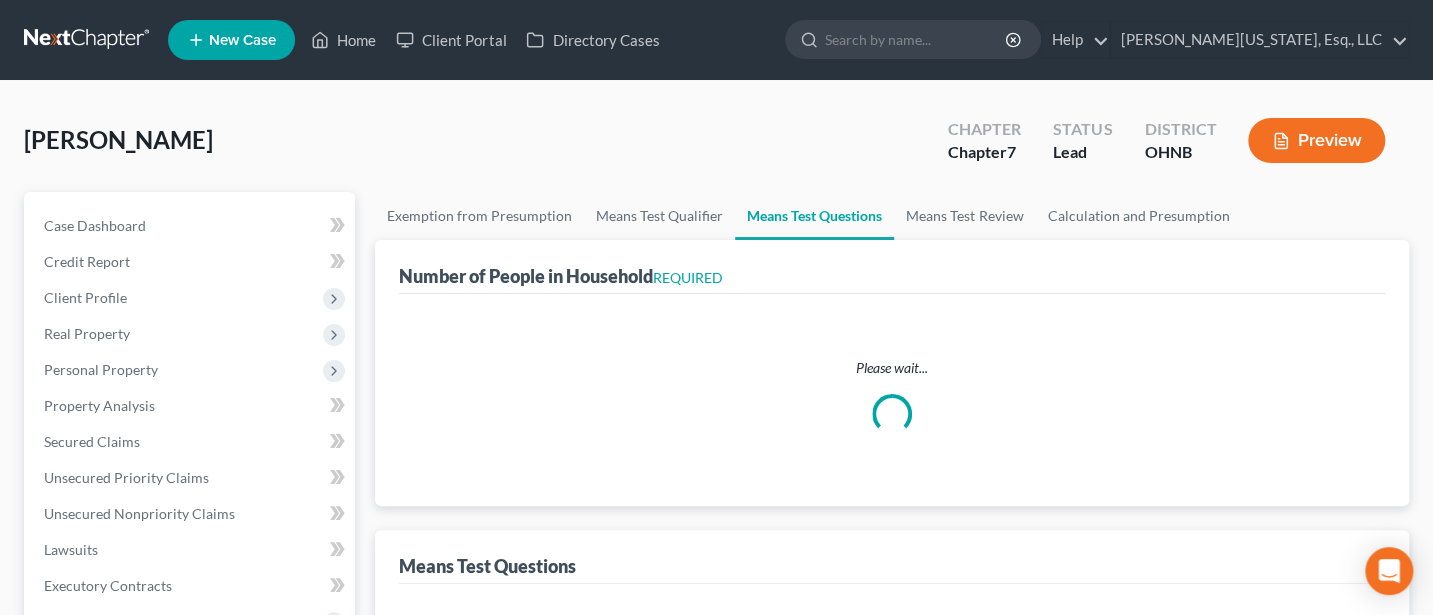 select on "1" 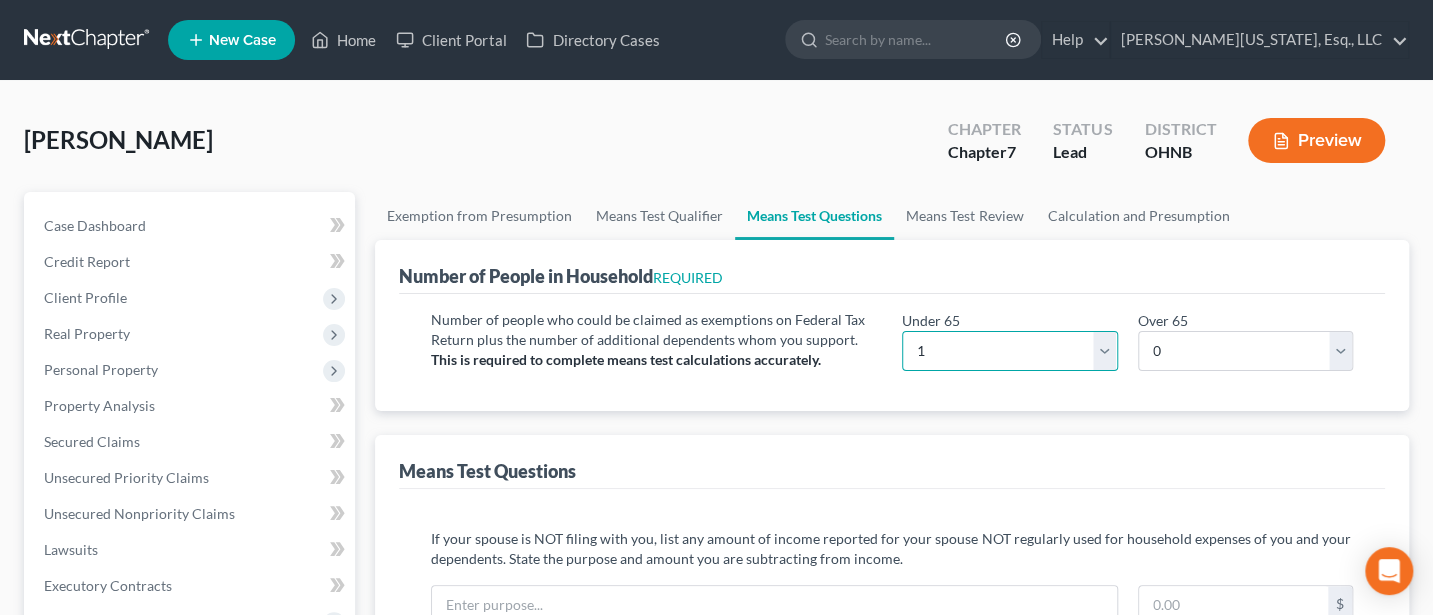 click on "# 0 1 2 3 4 5 6 7 8 9 10" at bounding box center [1009, 351] 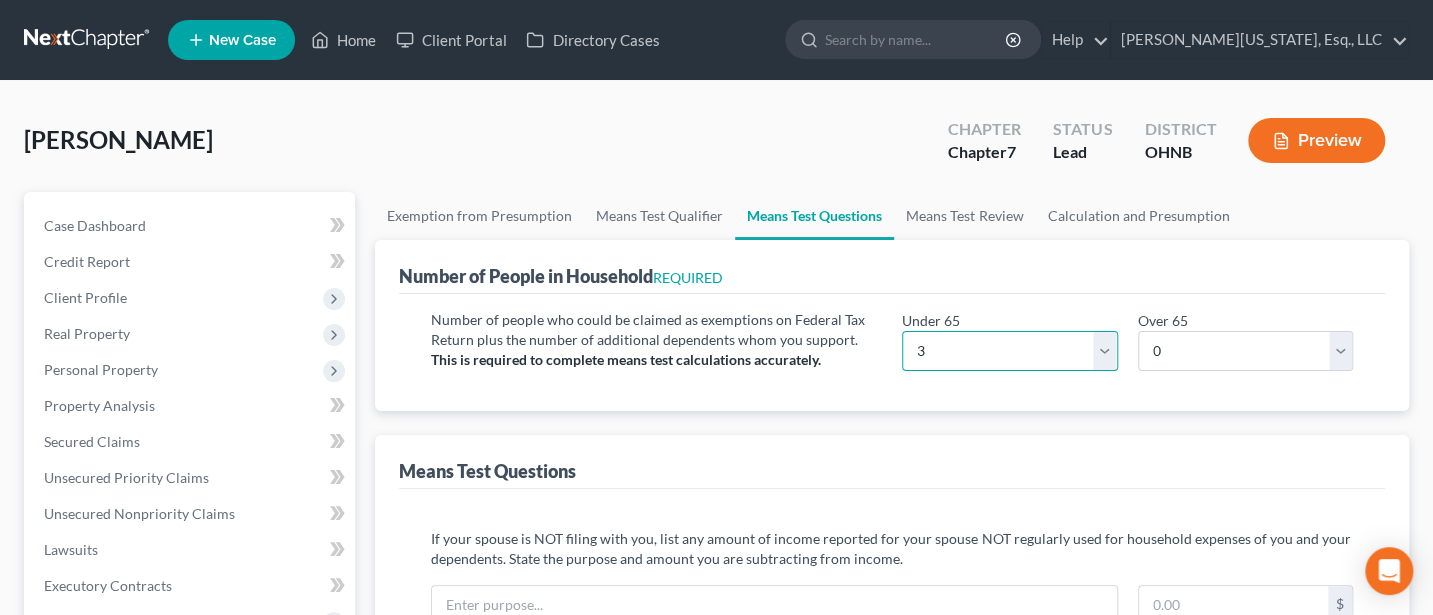 click on "# 0 1 2 3 4 5 6 7 8 9 10" at bounding box center [1009, 351] 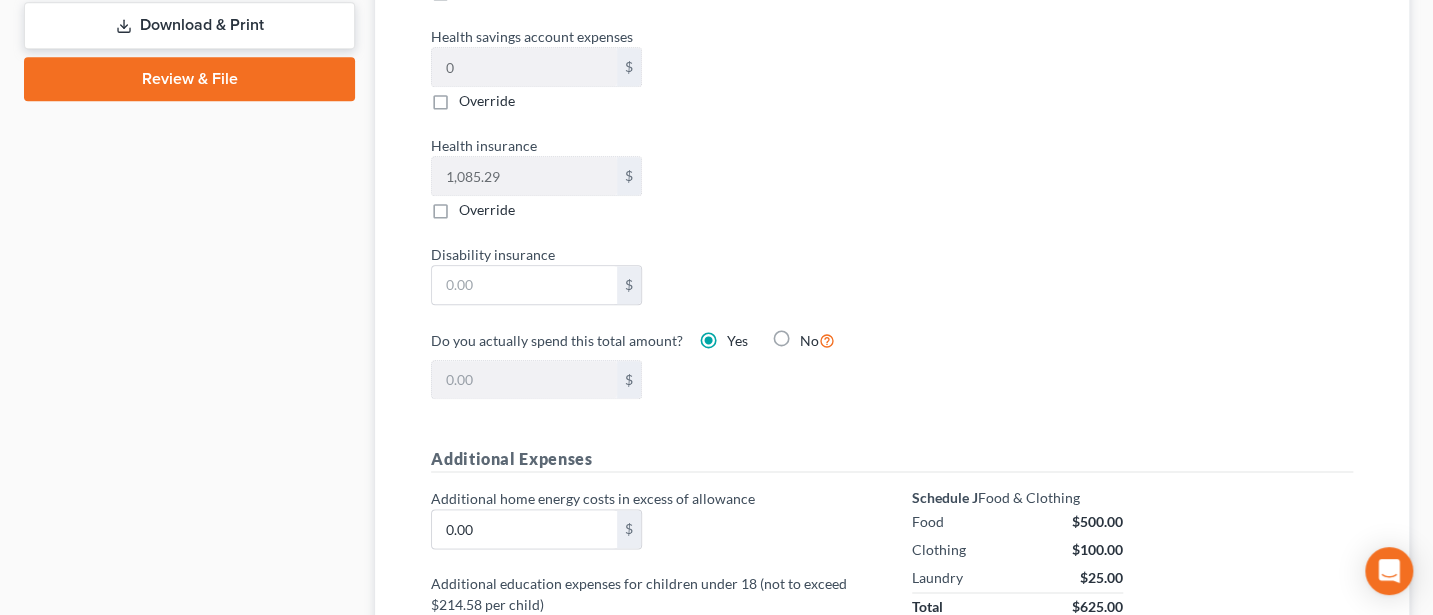 scroll, scrollTop: 1333, scrollLeft: 0, axis: vertical 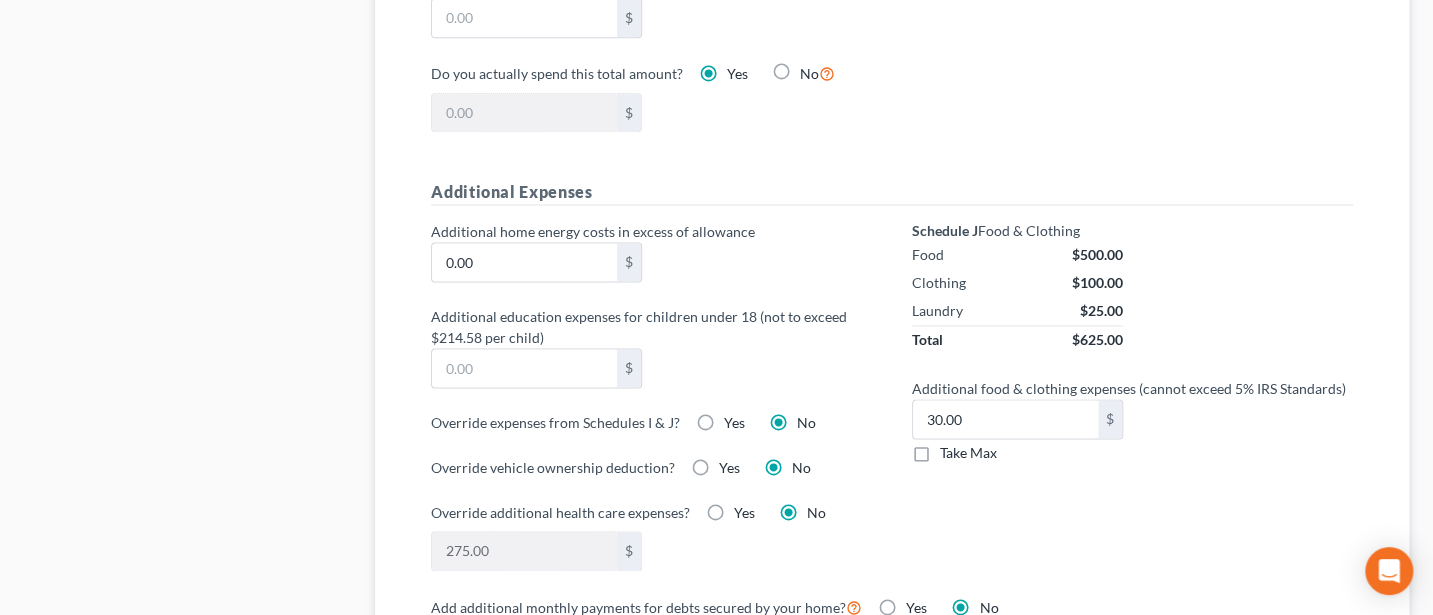 click on "Take Max" at bounding box center (968, 453) 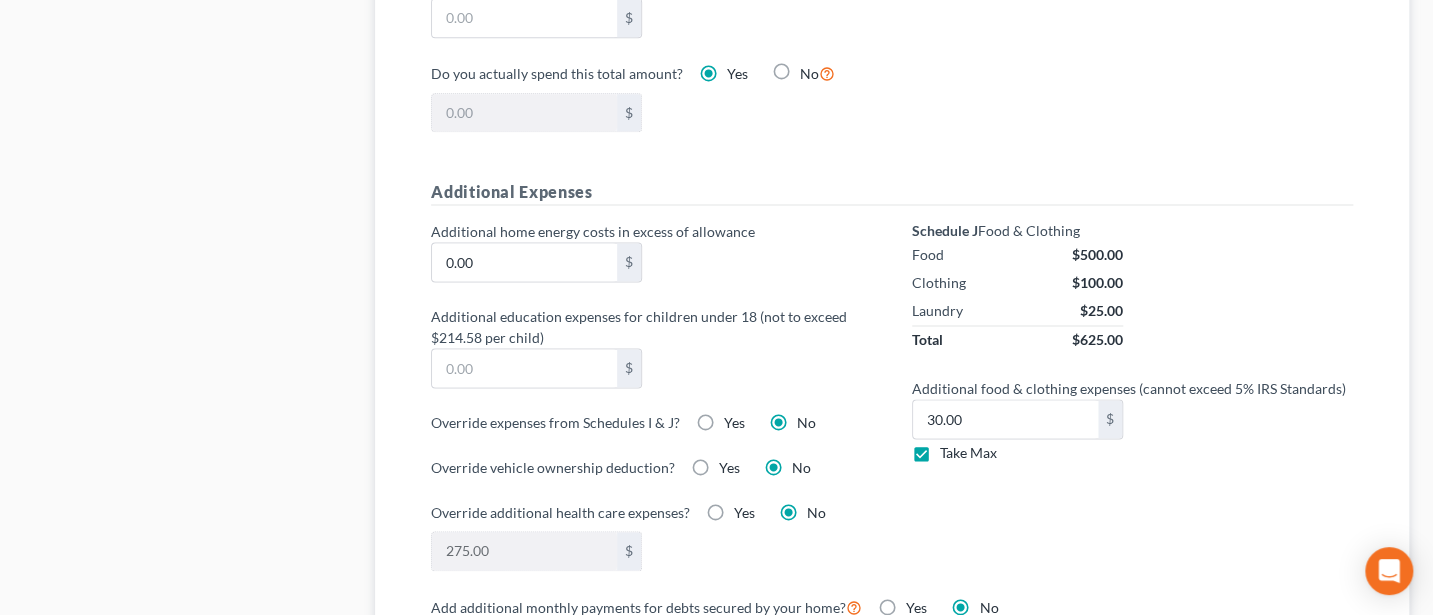 type on "63.00" 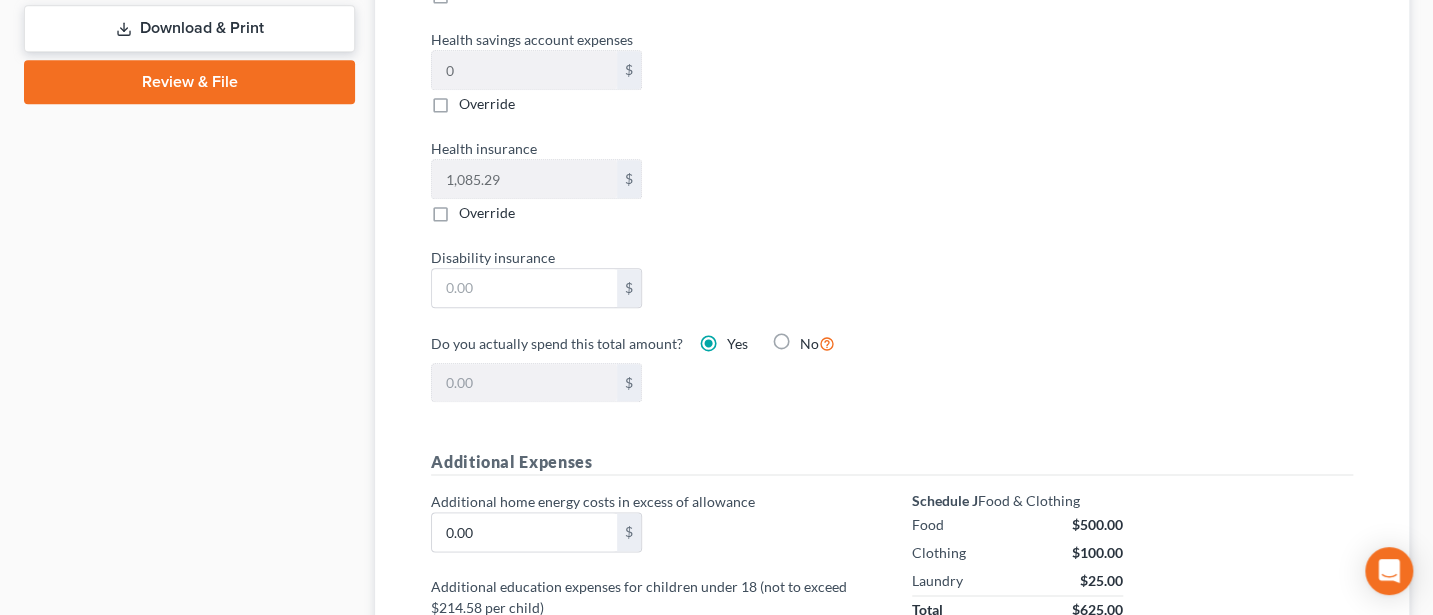 scroll, scrollTop: 533, scrollLeft: 0, axis: vertical 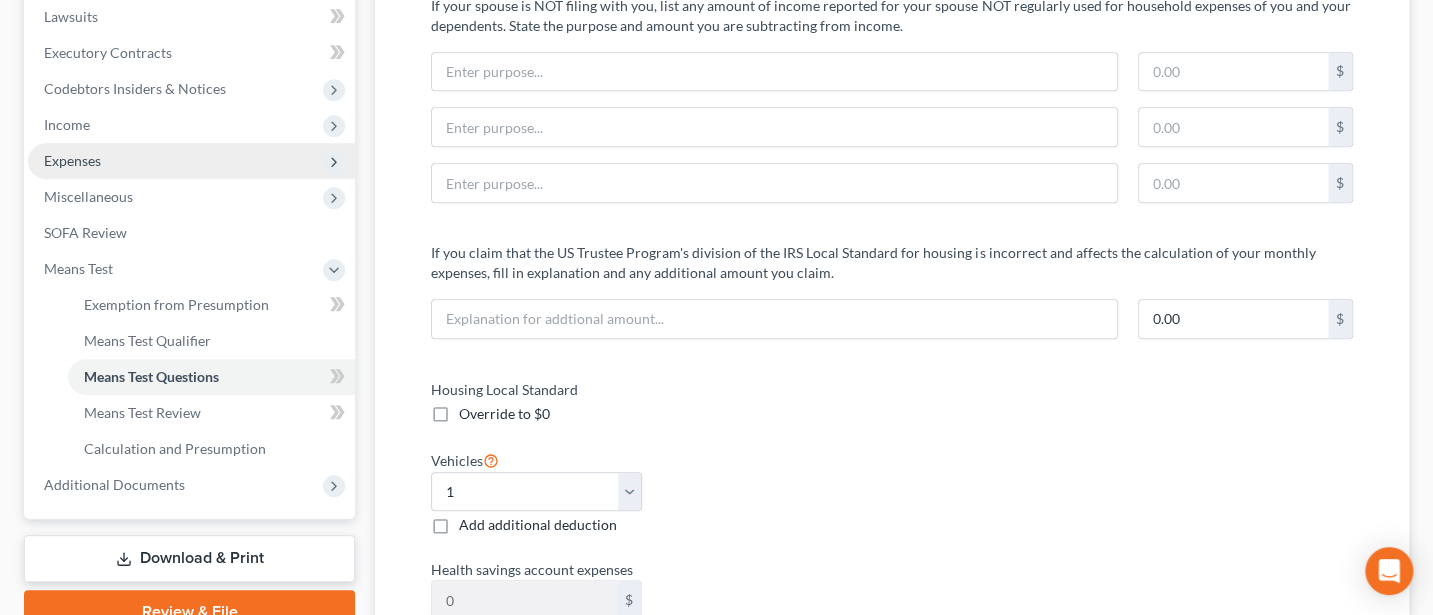 click on "Expenses" at bounding box center (72, 160) 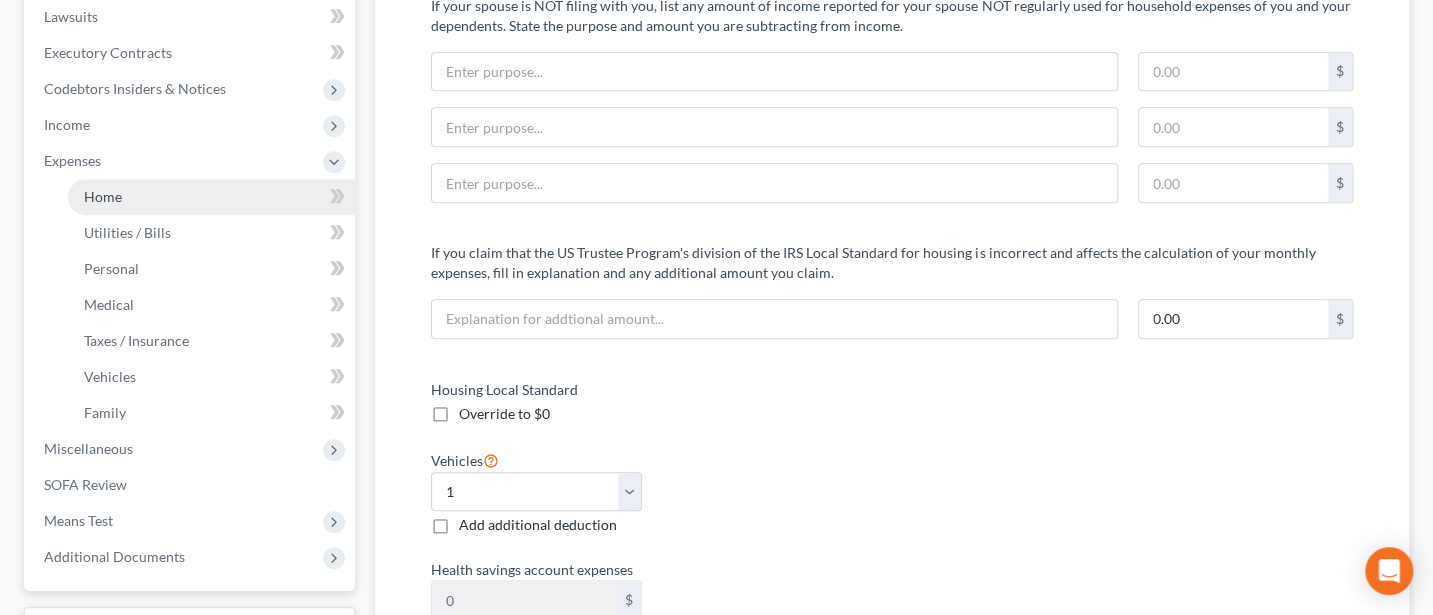 click on "Home" at bounding box center [103, 196] 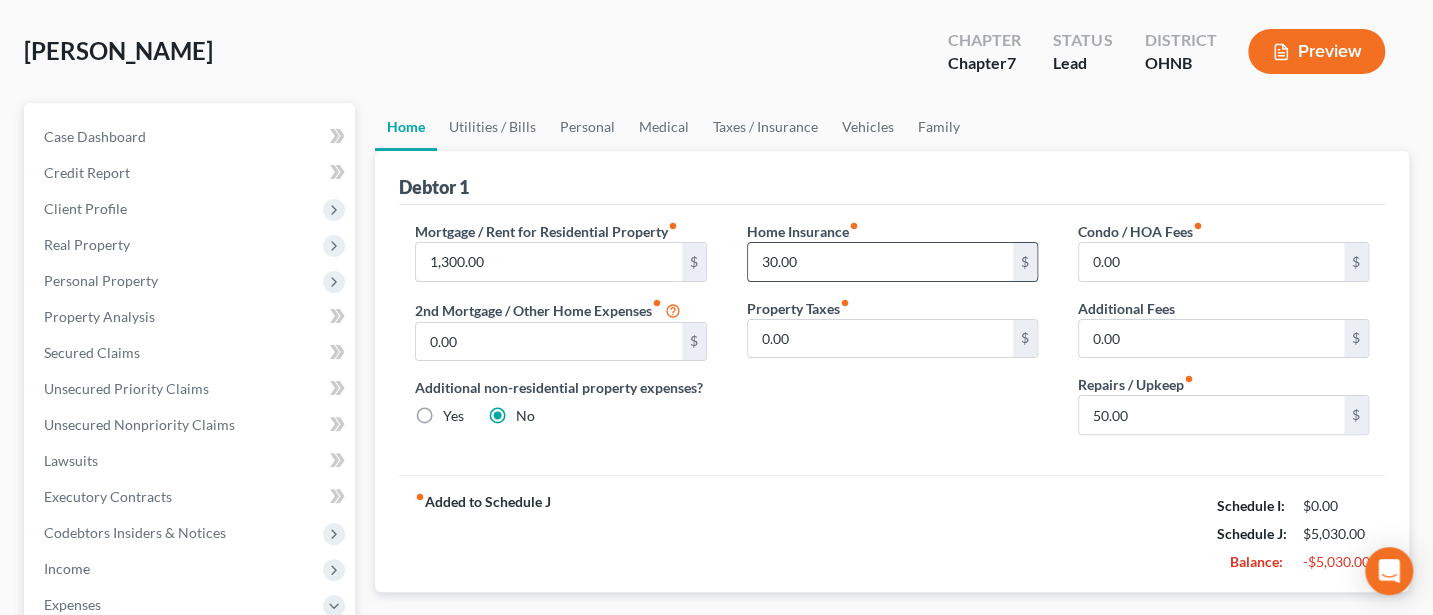 scroll, scrollTop: 0, scrollLeft: 0, axis: both 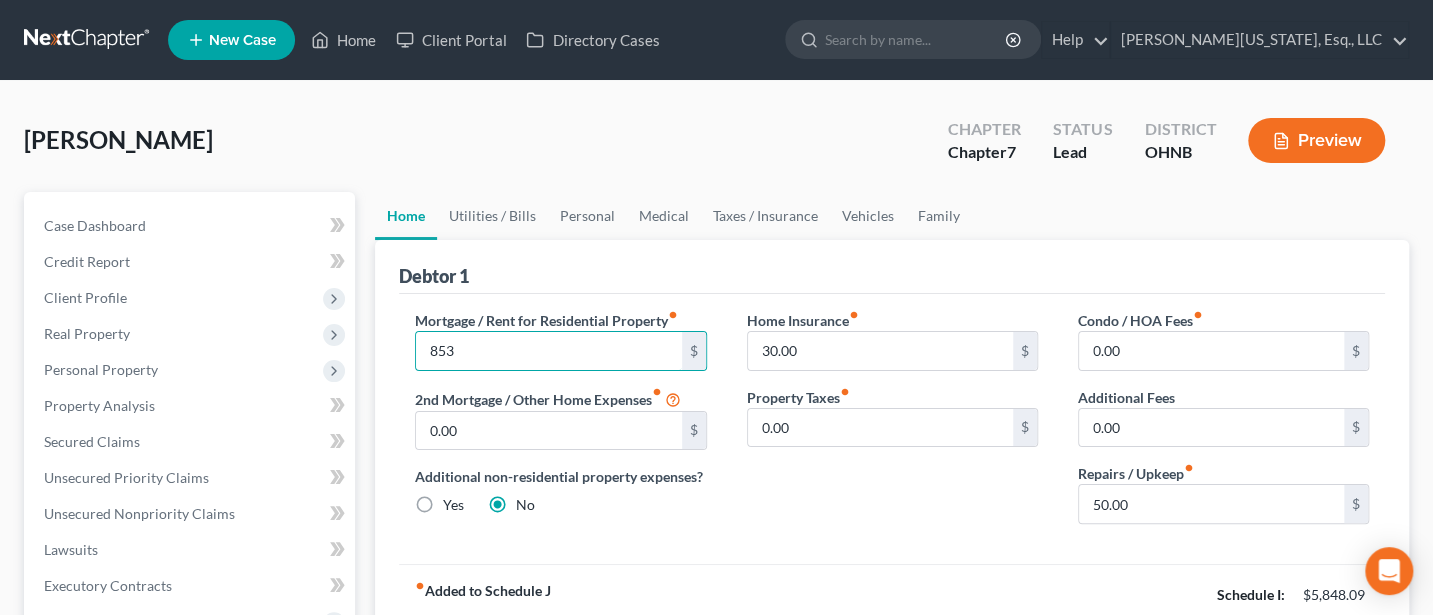 type on "853" 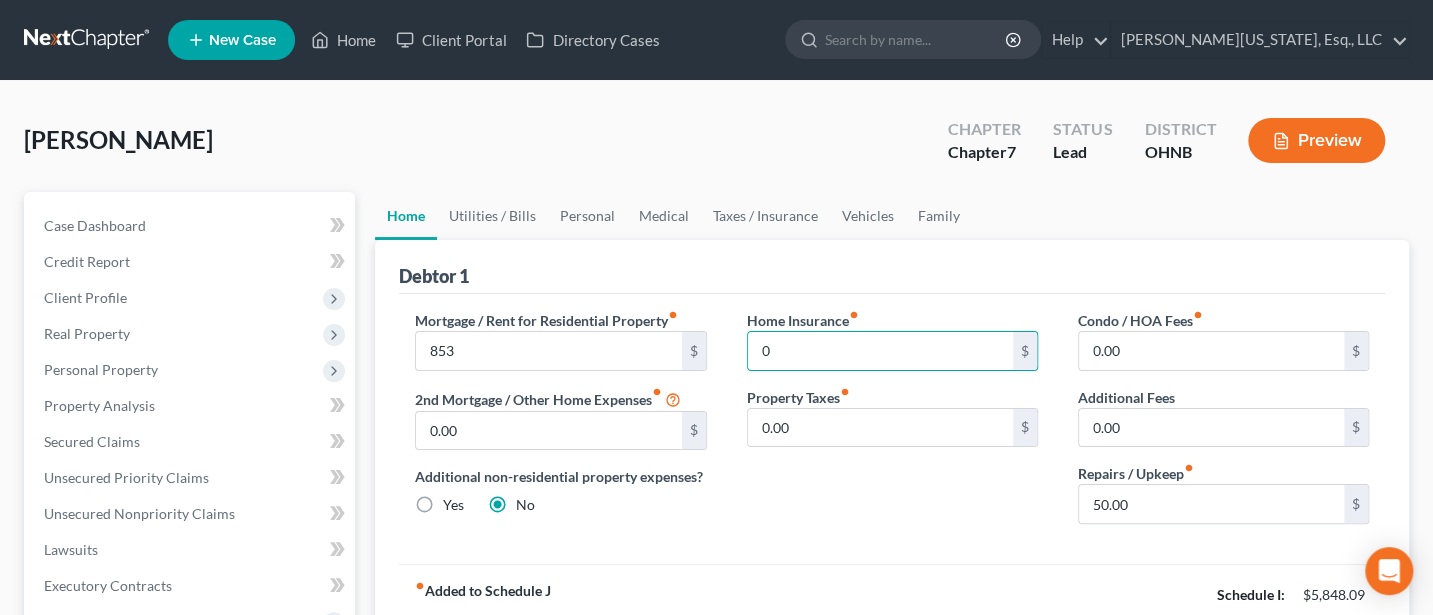 type on "0" 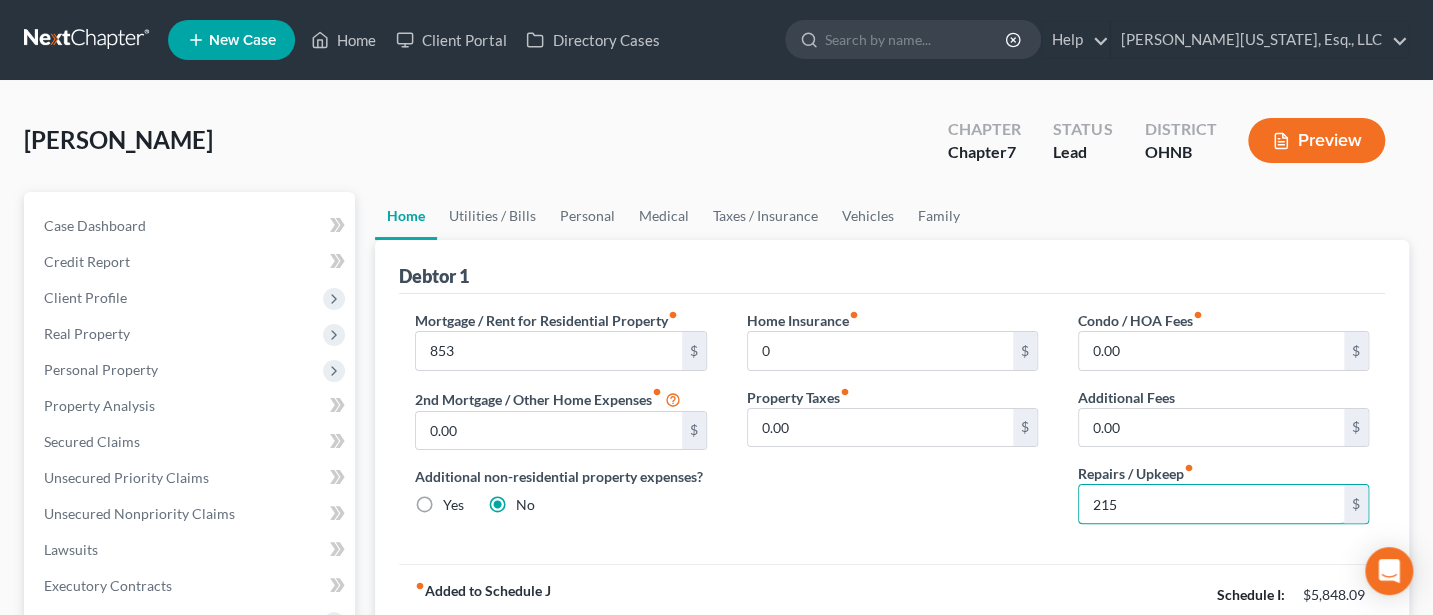 type on "215" 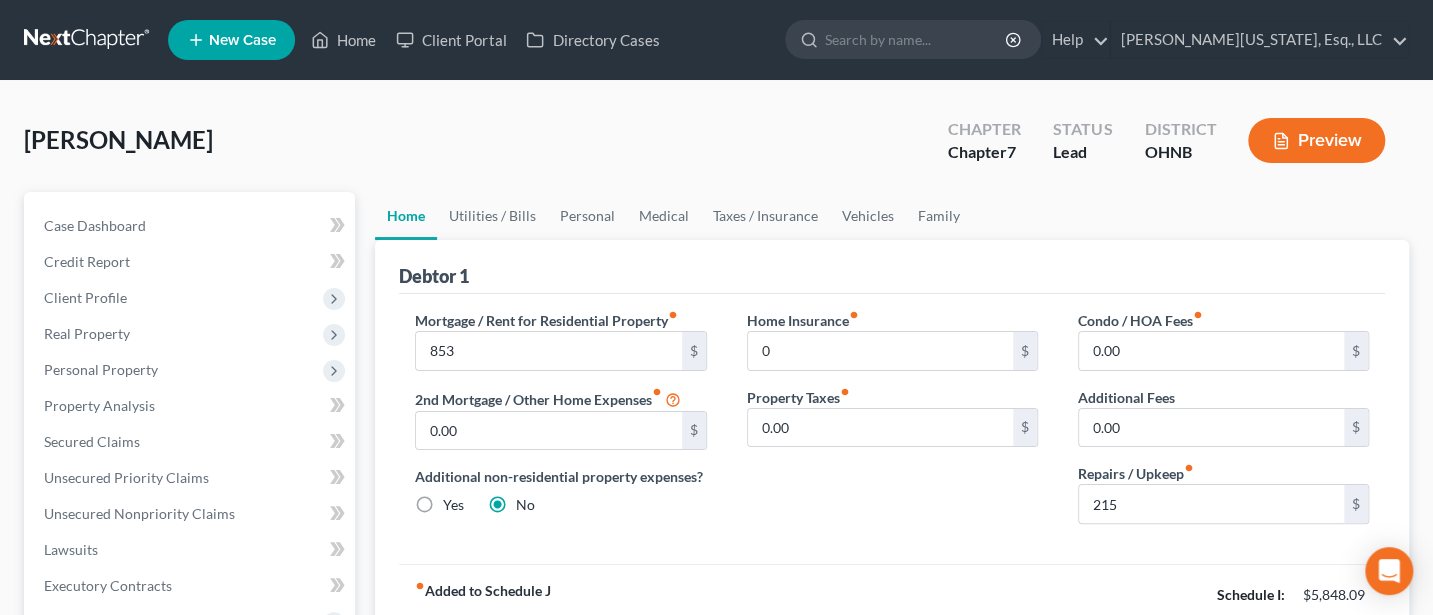 scroll, scrollTop: 402, scrollLeft: 0, axis: vertical 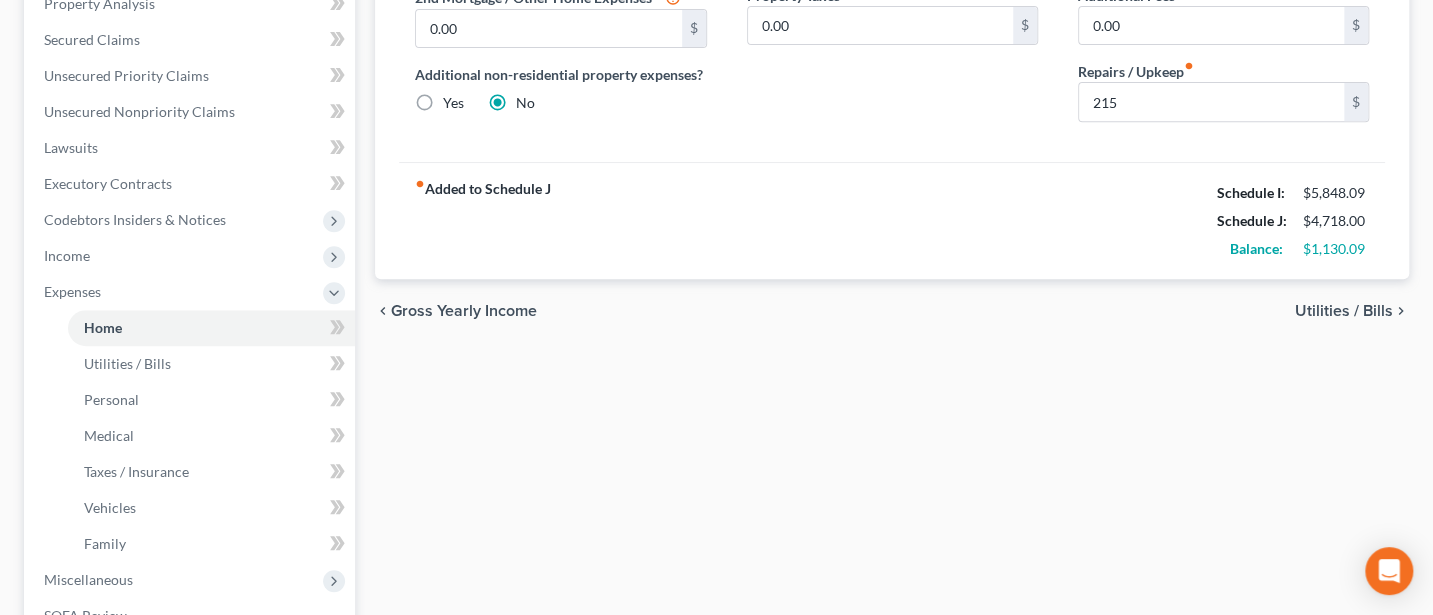 type 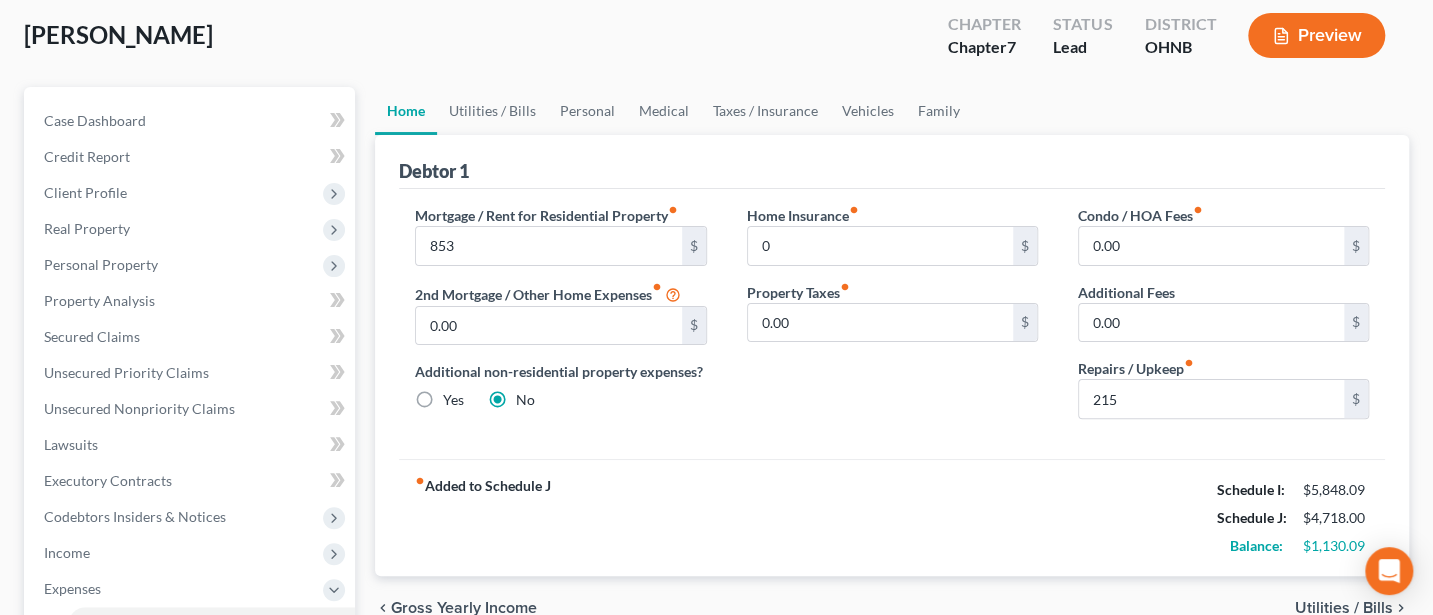 scroll, scrollTop: 0, scrollLeft: 0, axis: both 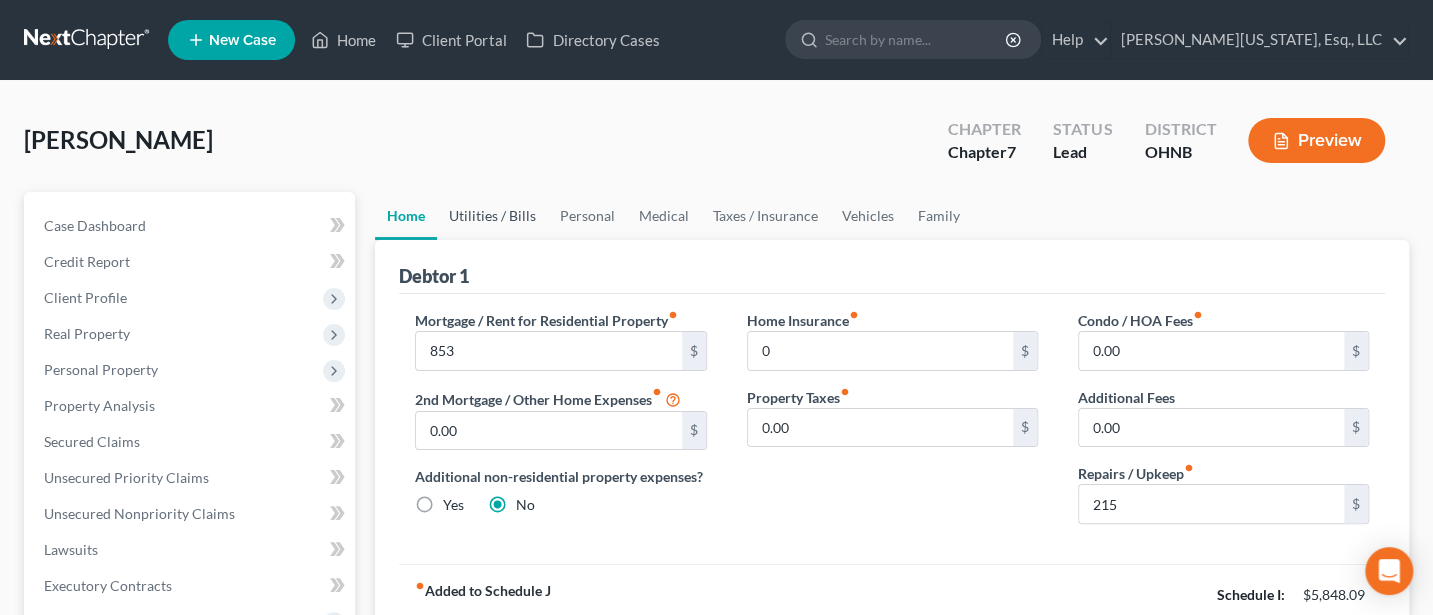 click on "Utilities / Bills" at bounding box center [492, 216] 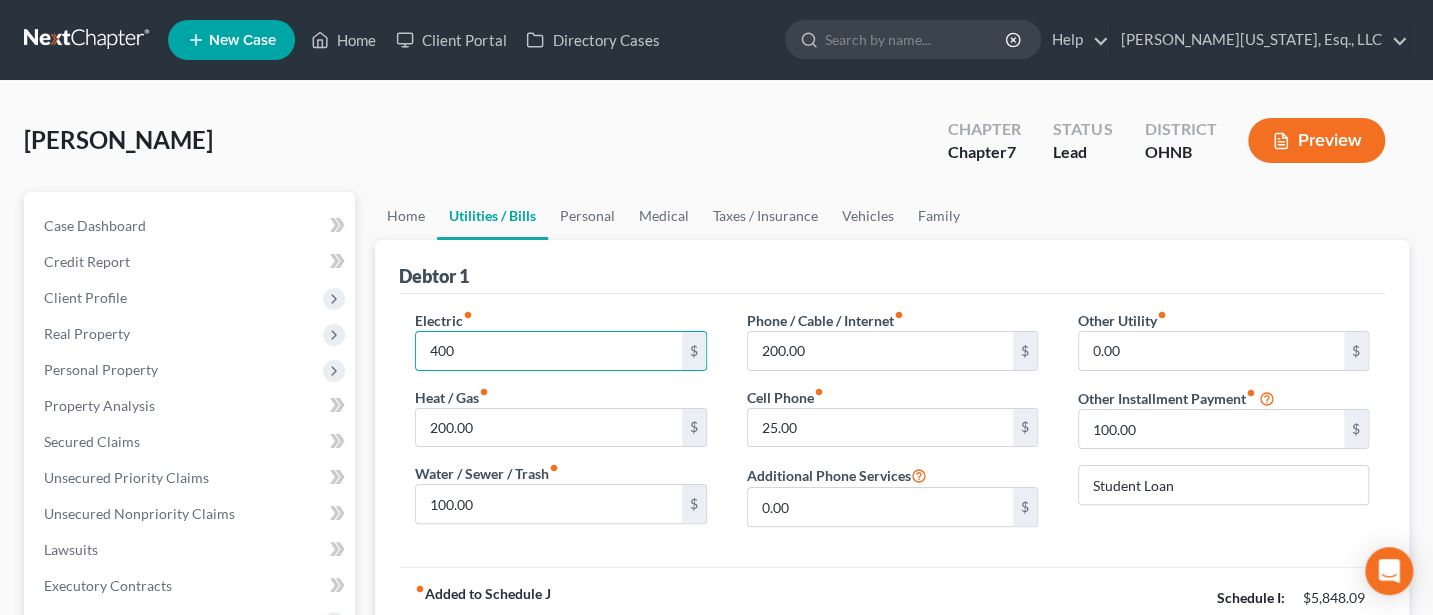 type on "400" 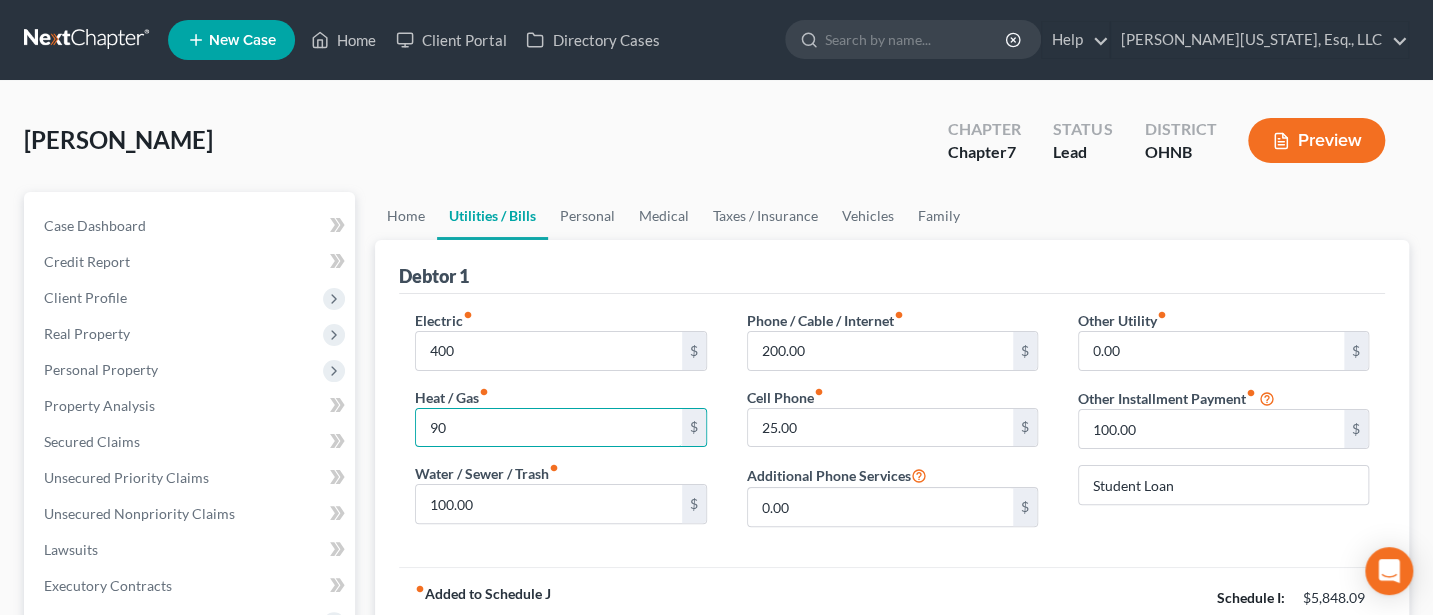 type on "90" 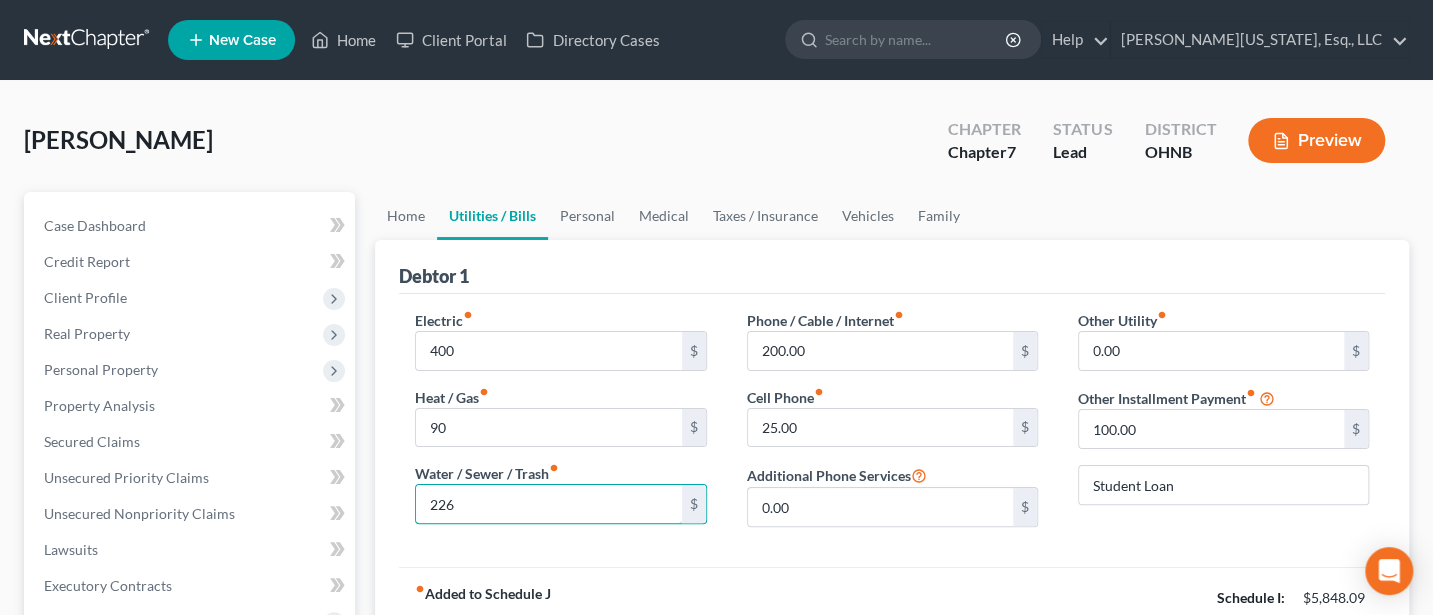 type on "226" 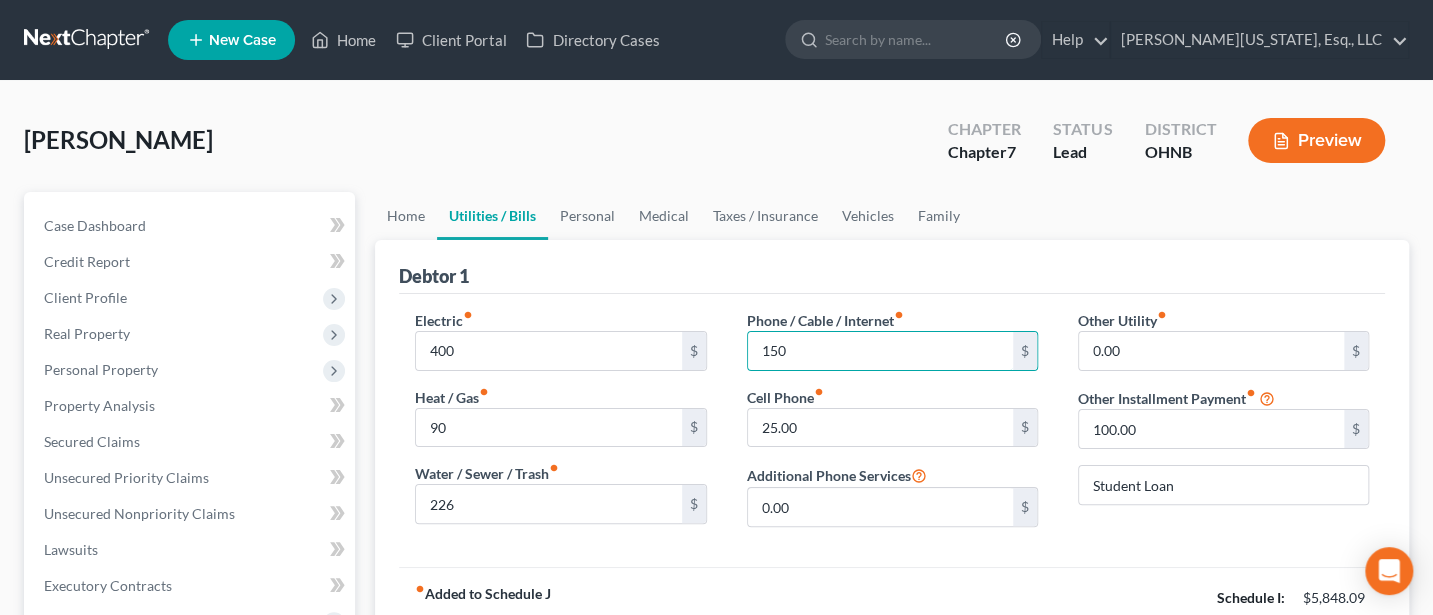 type on "150" 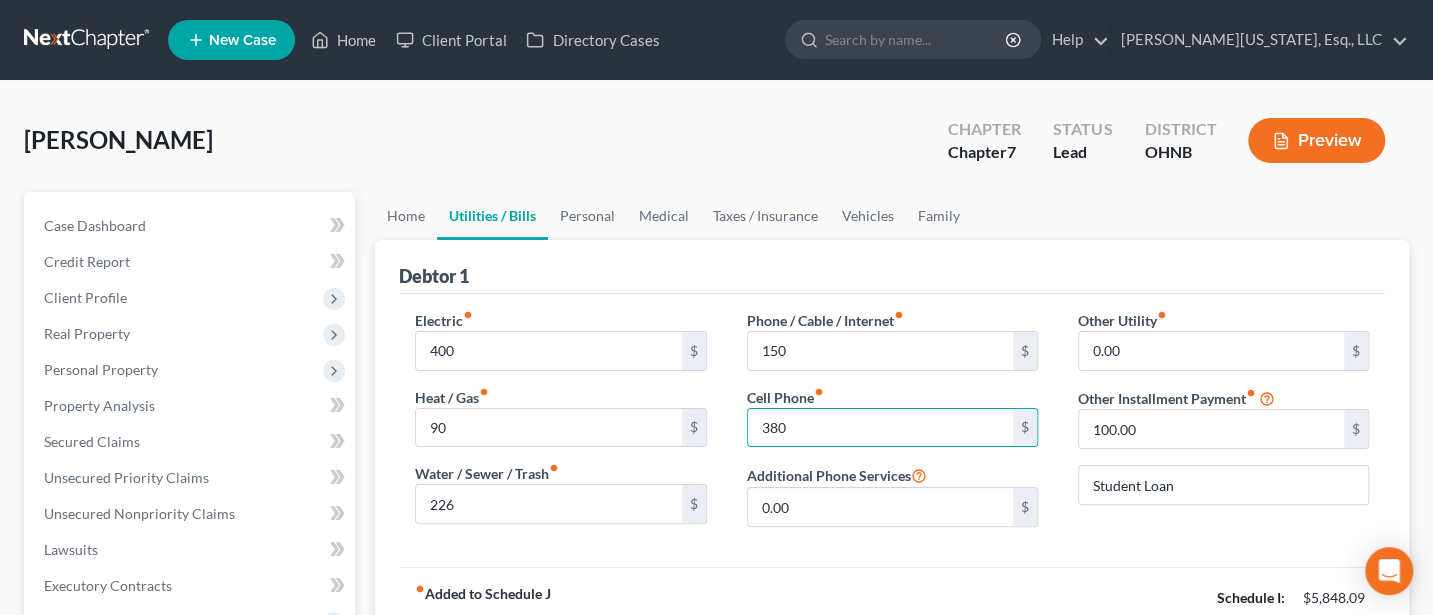 type on "380" 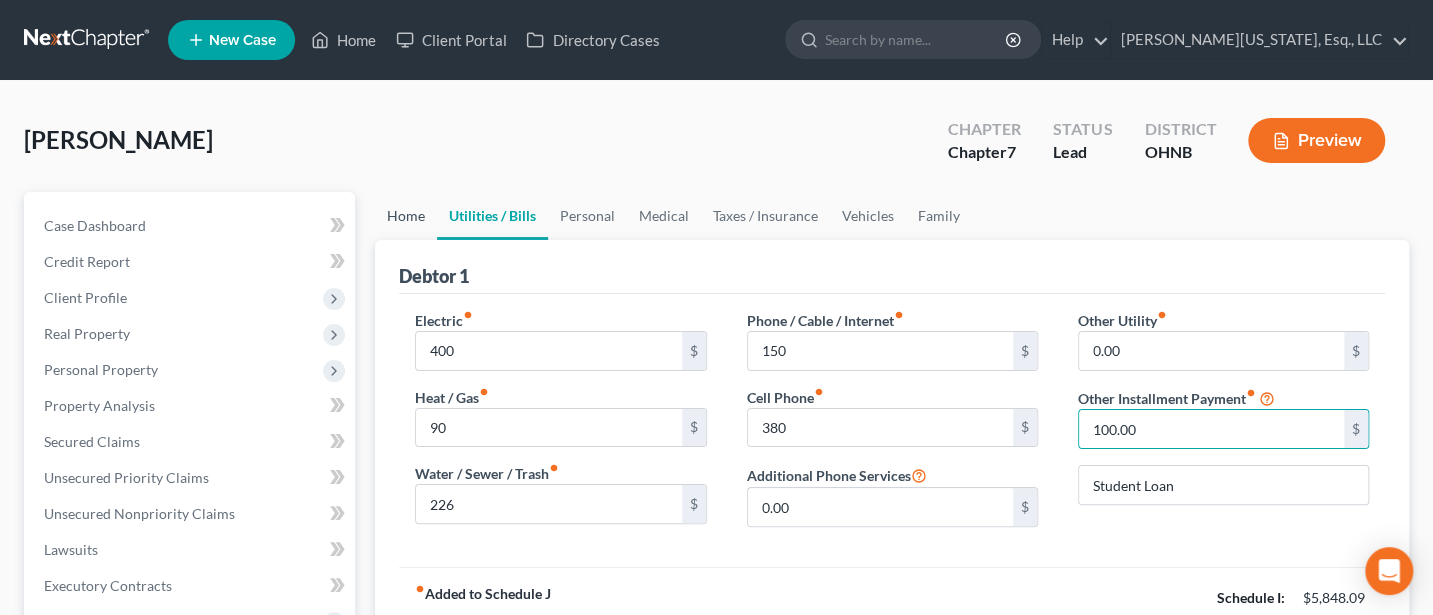 click on "Home" at bounding box center [406, 216] 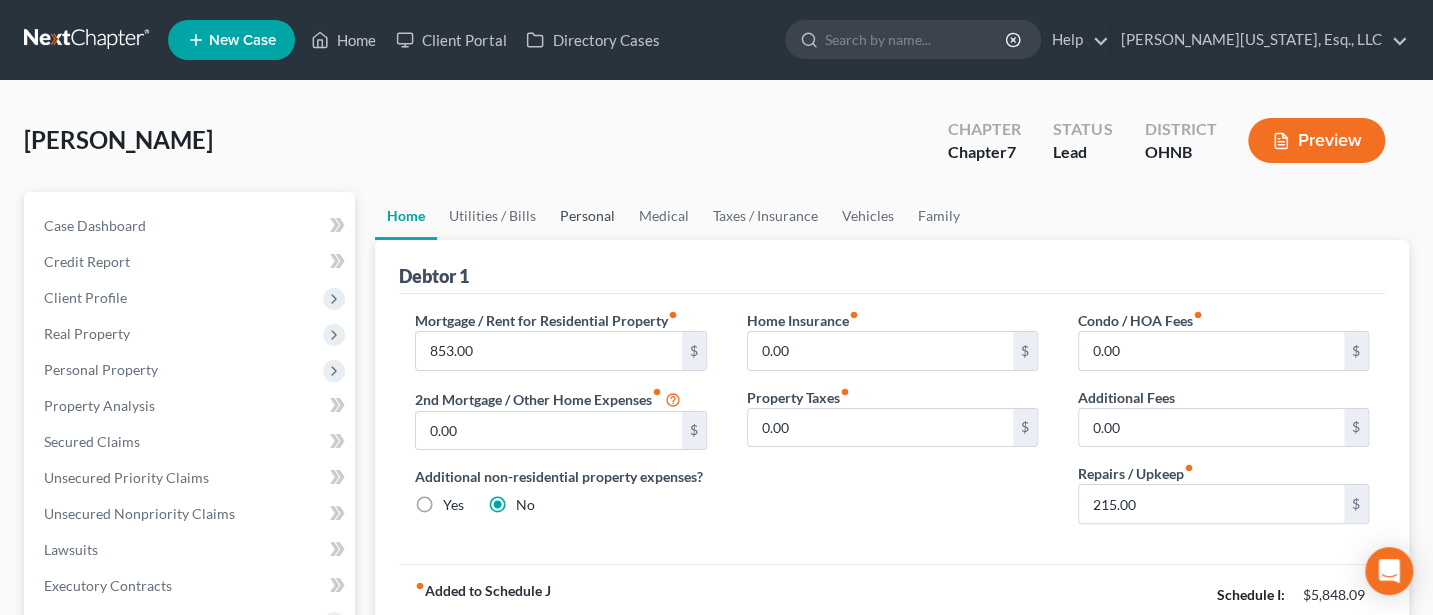 click on "Personal" at bounding box center (587, 216) 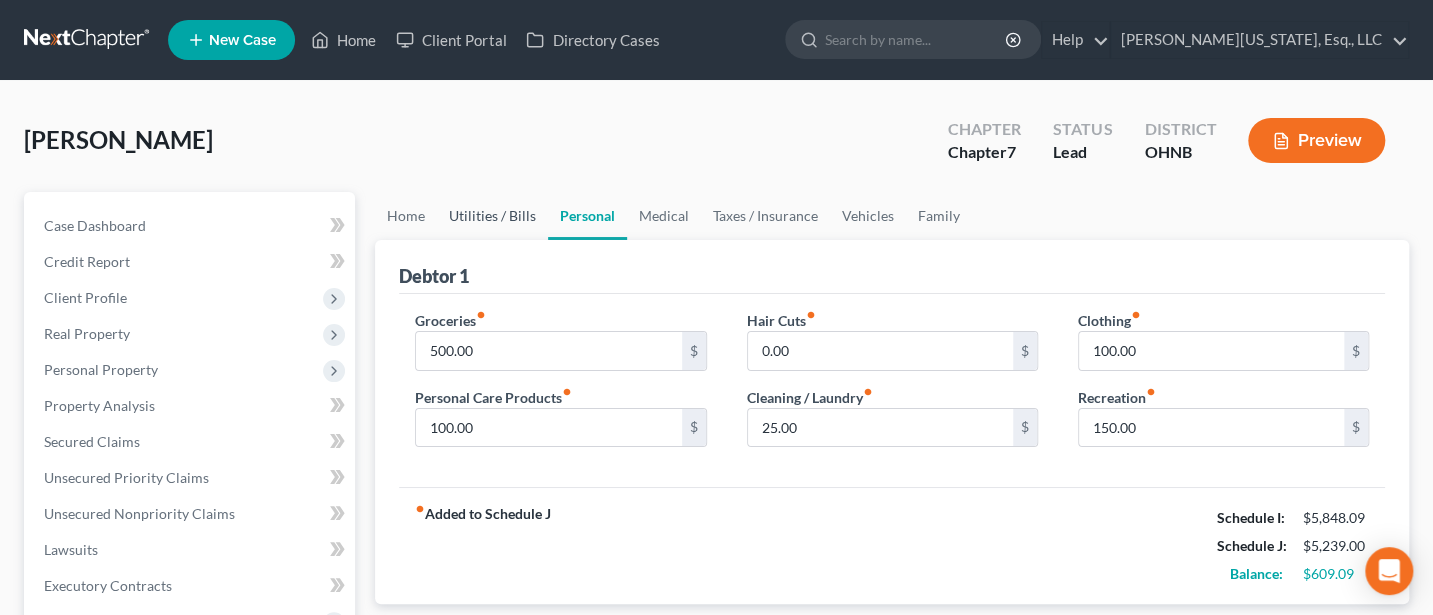 click on "Utilities / Bills" at bounding box center [492, 216] 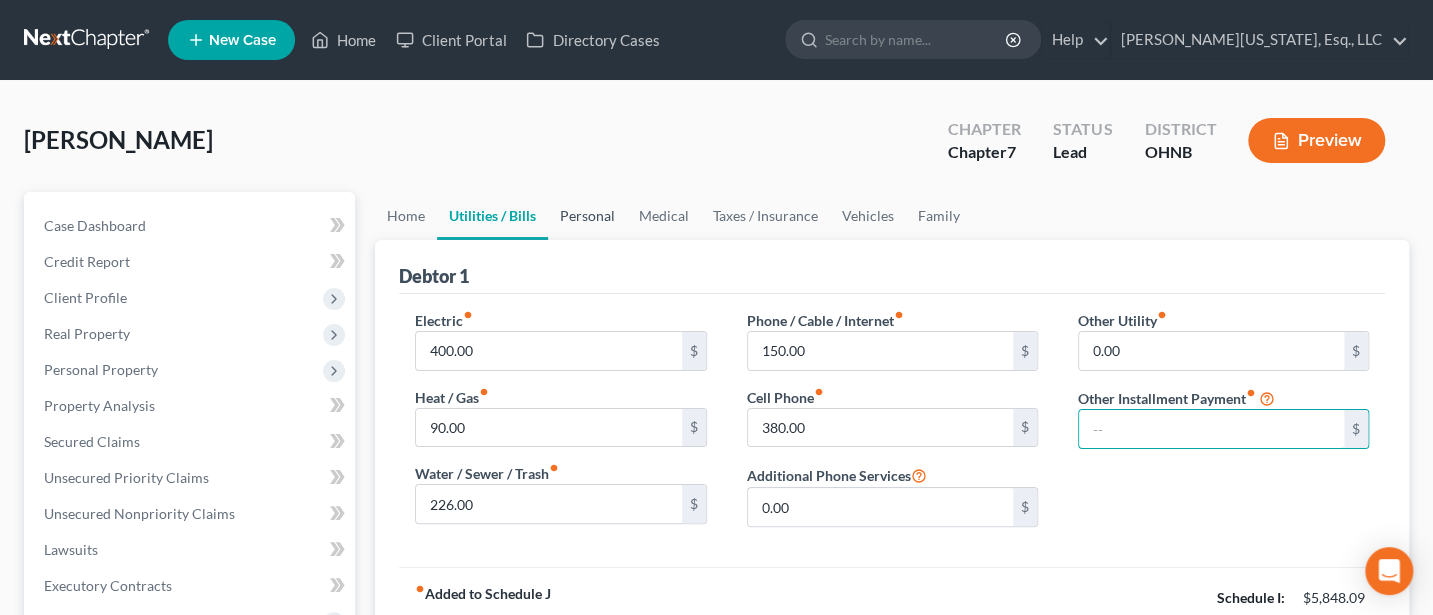 type 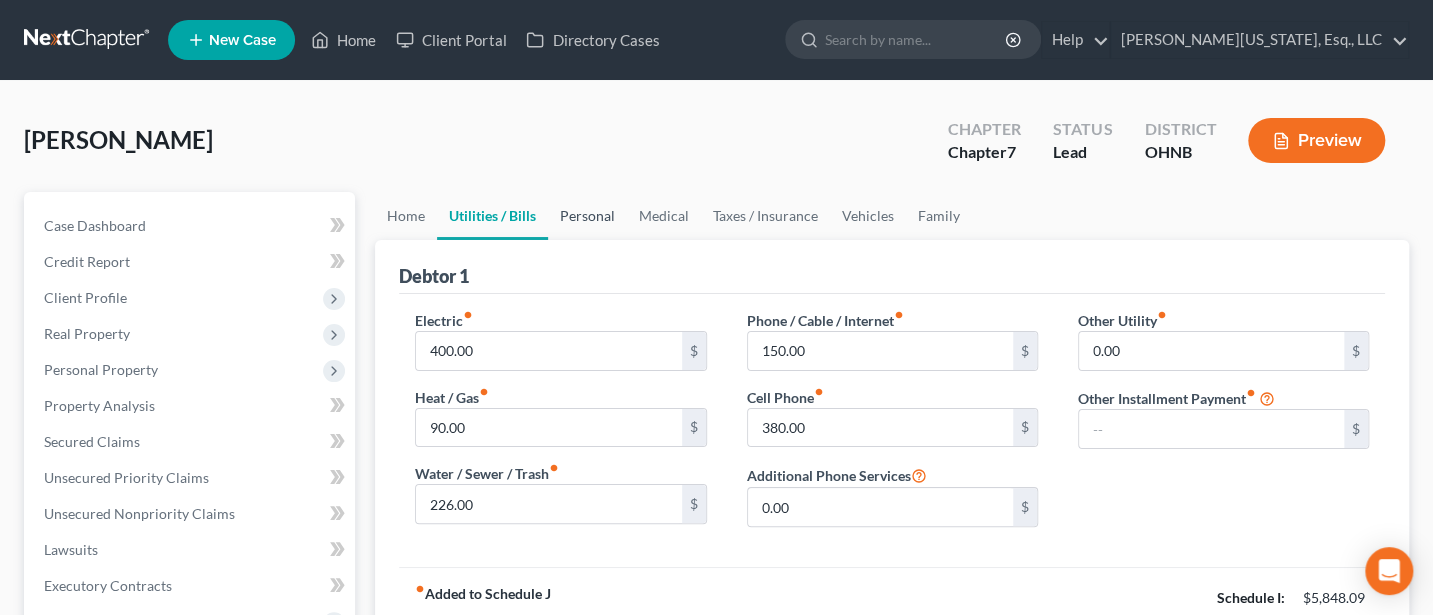 click on "Personal" at bounding box center (587, 216) 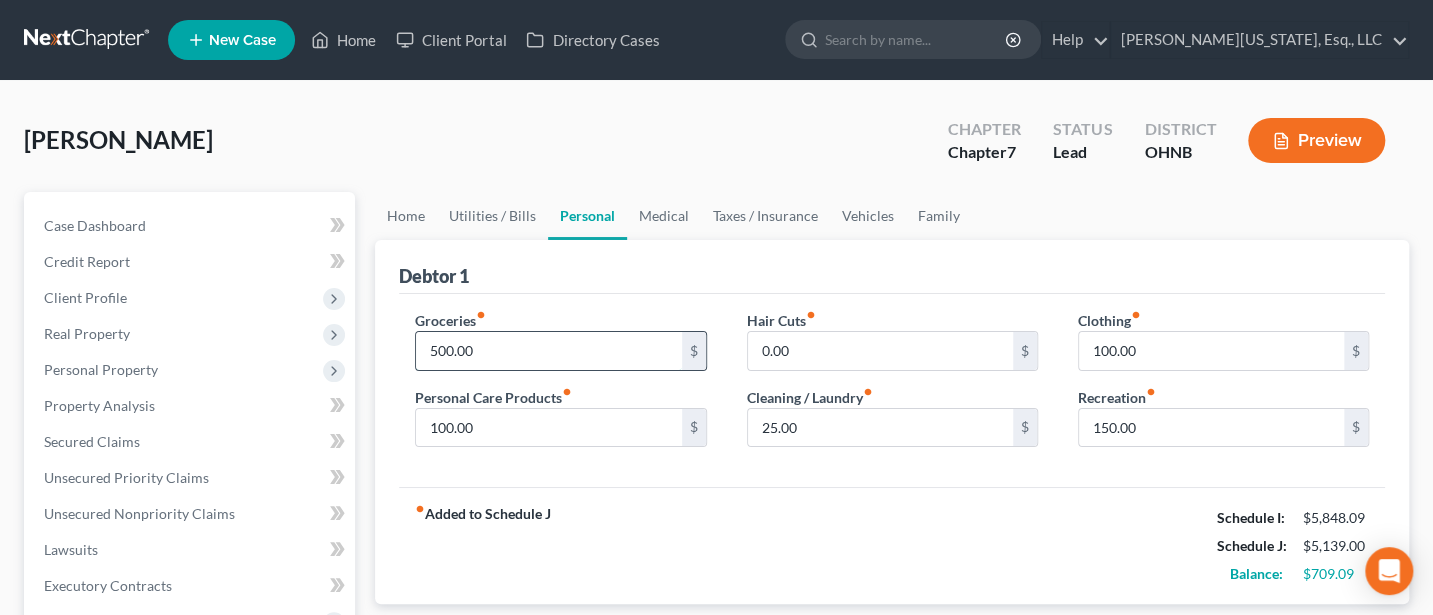 click on "500.00" at bounding box center [548, 351] 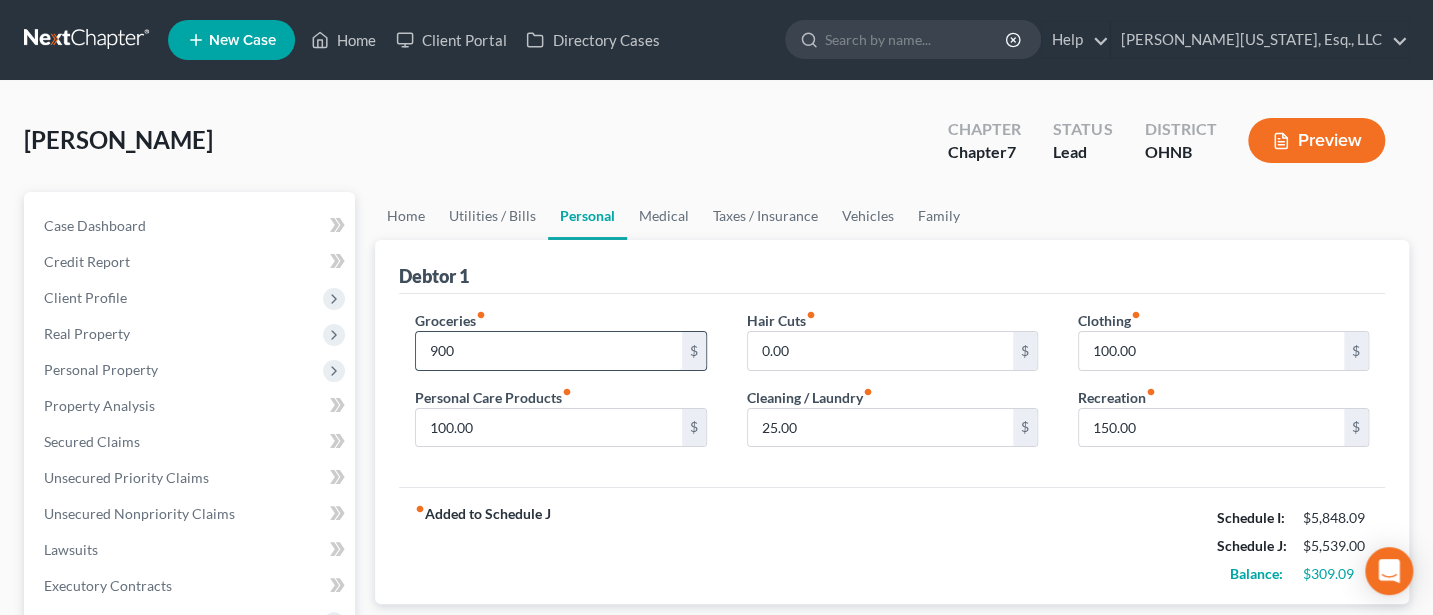 type on "900" 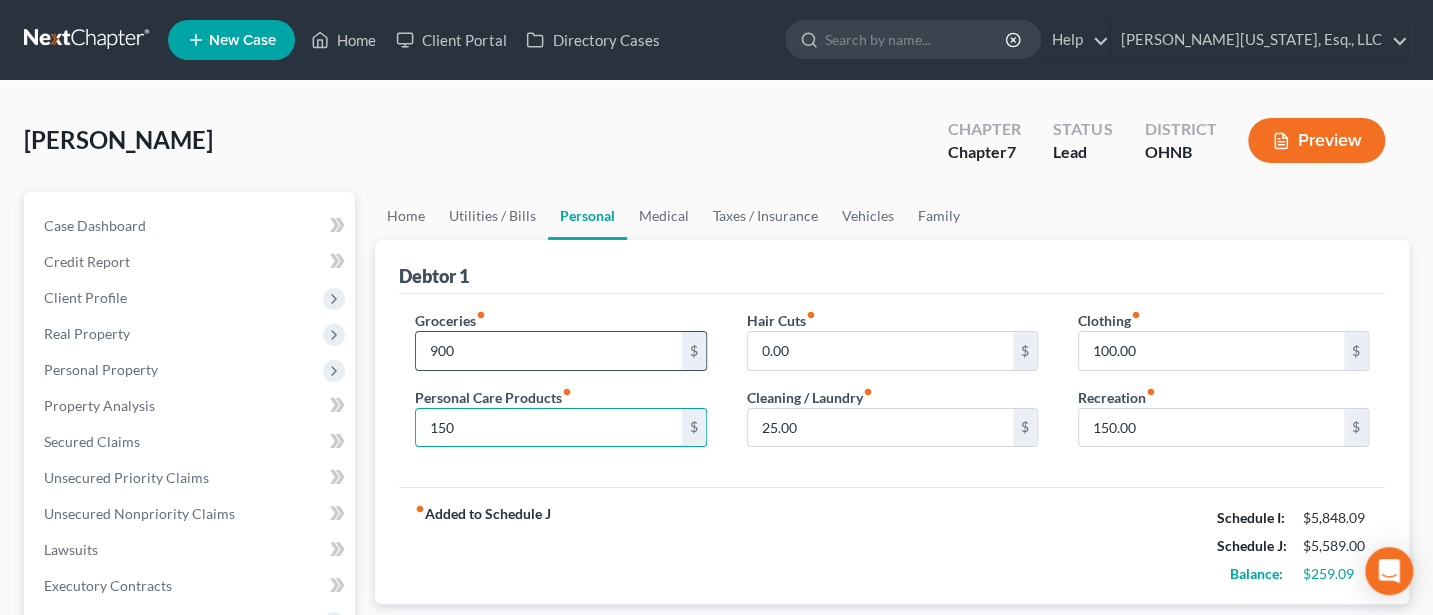 type on "150" 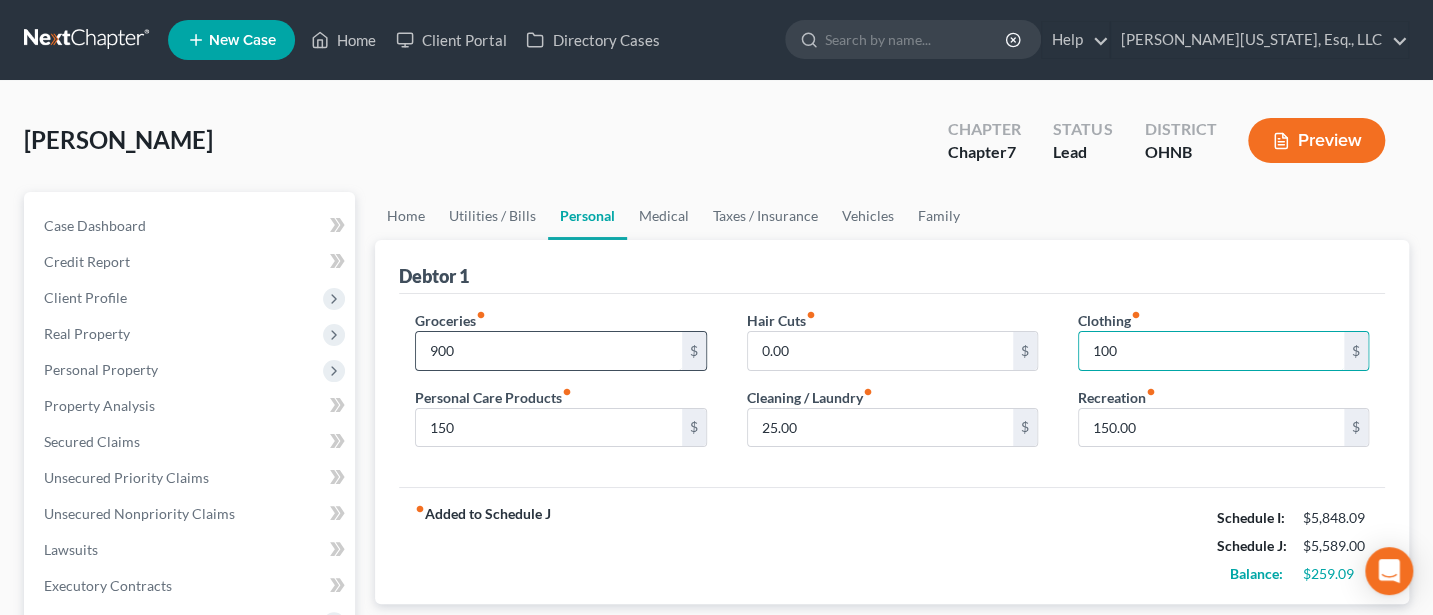 type on "100" 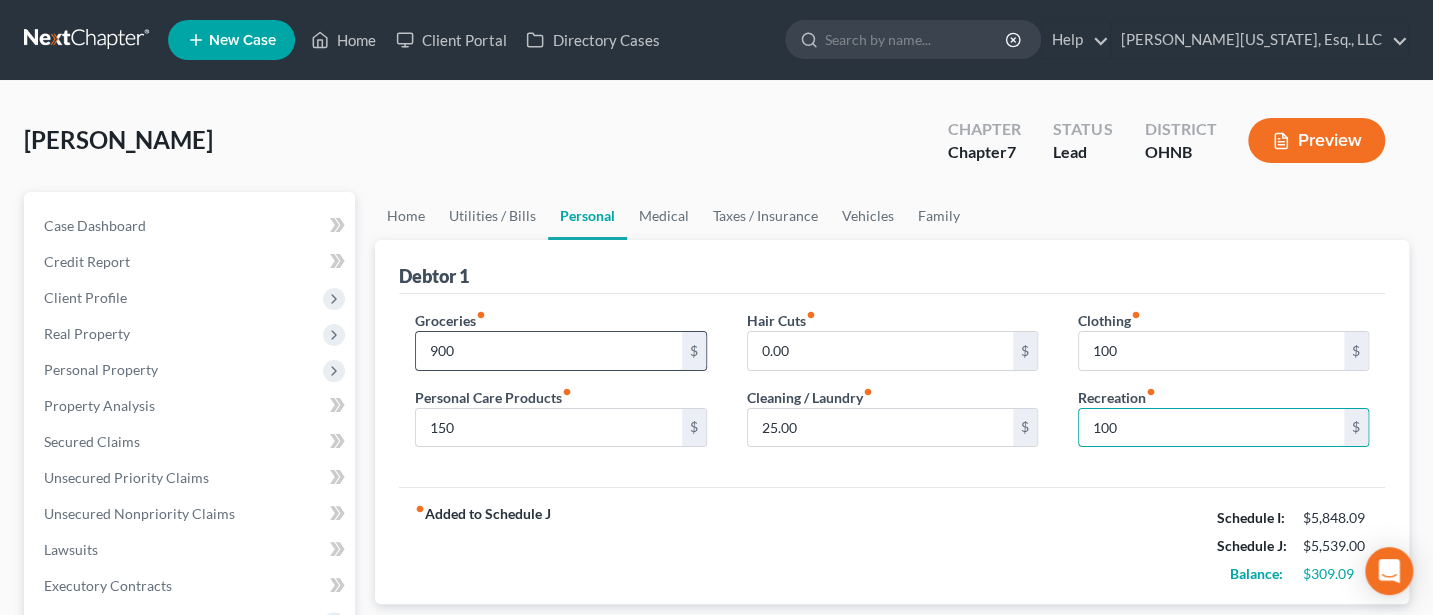 type on "100" 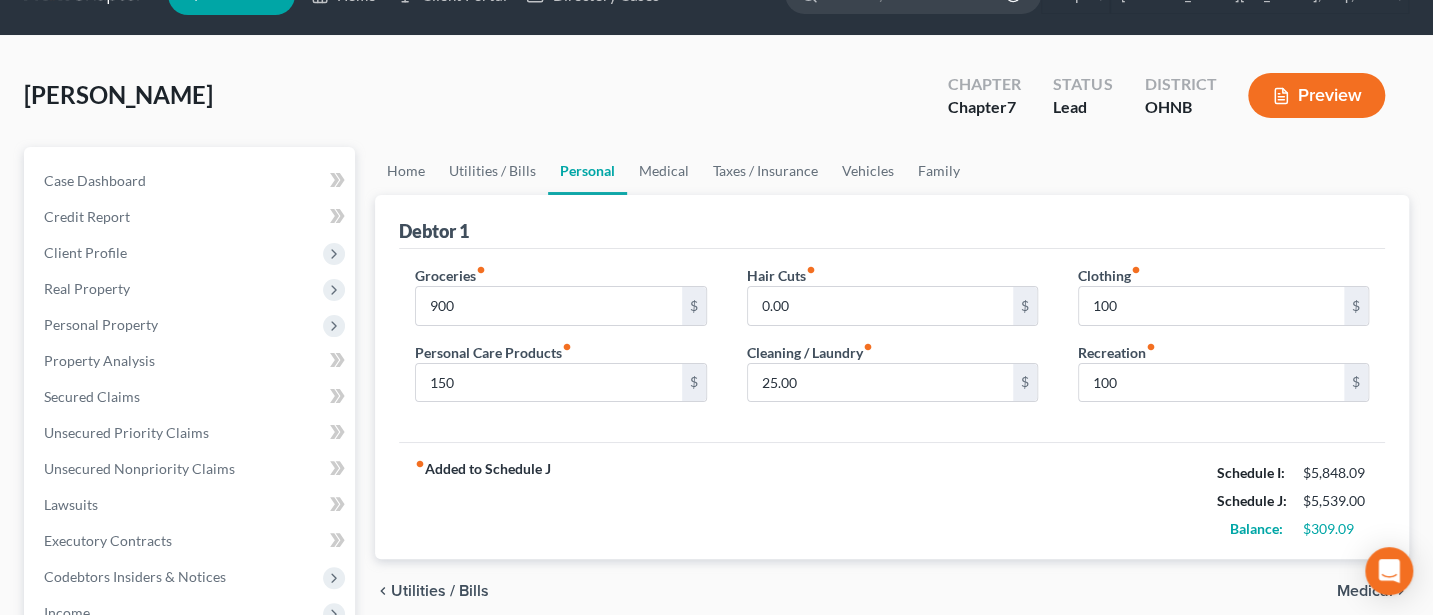 scroll, scrollTop: 0, scrollLeft: 0, axis: both 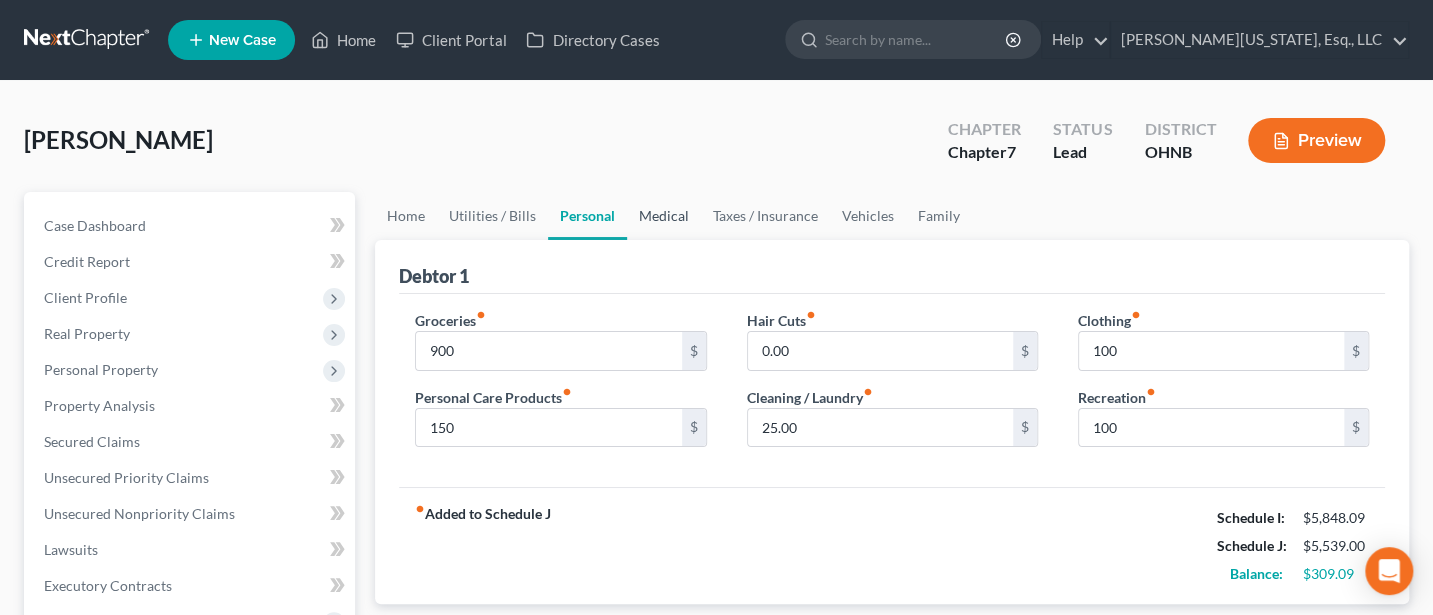 click on "Medical" at bounding box center [664, 216] 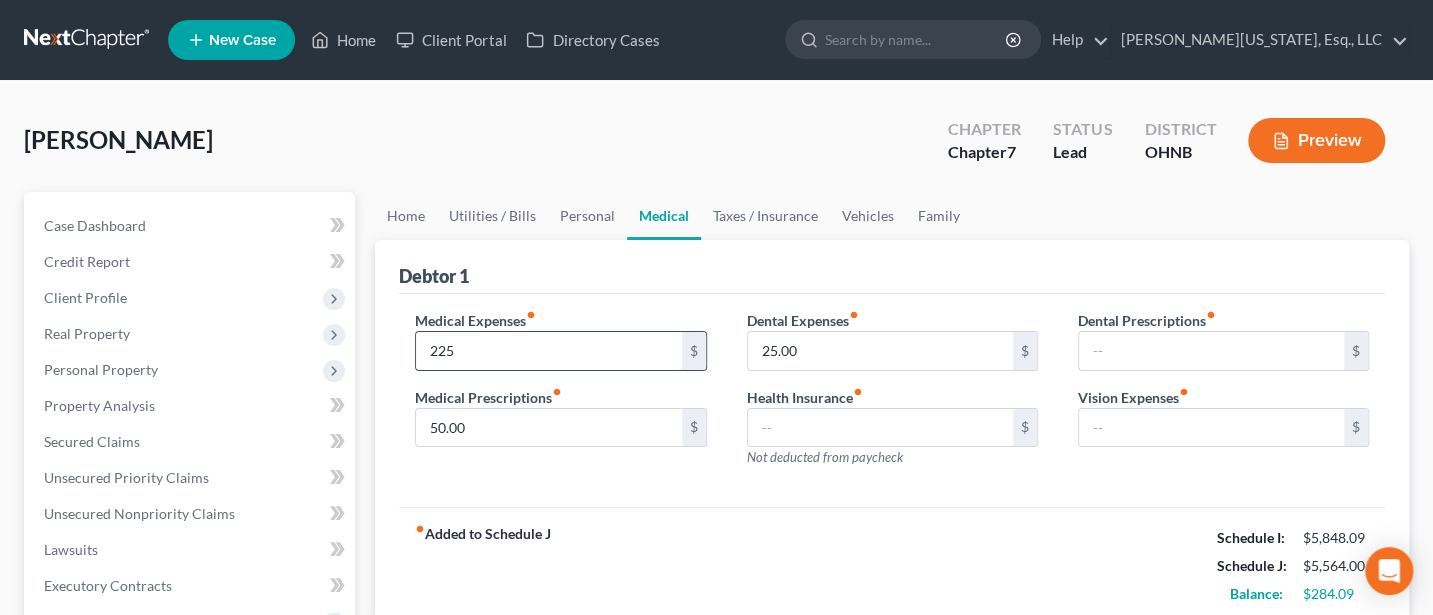 type on "225" 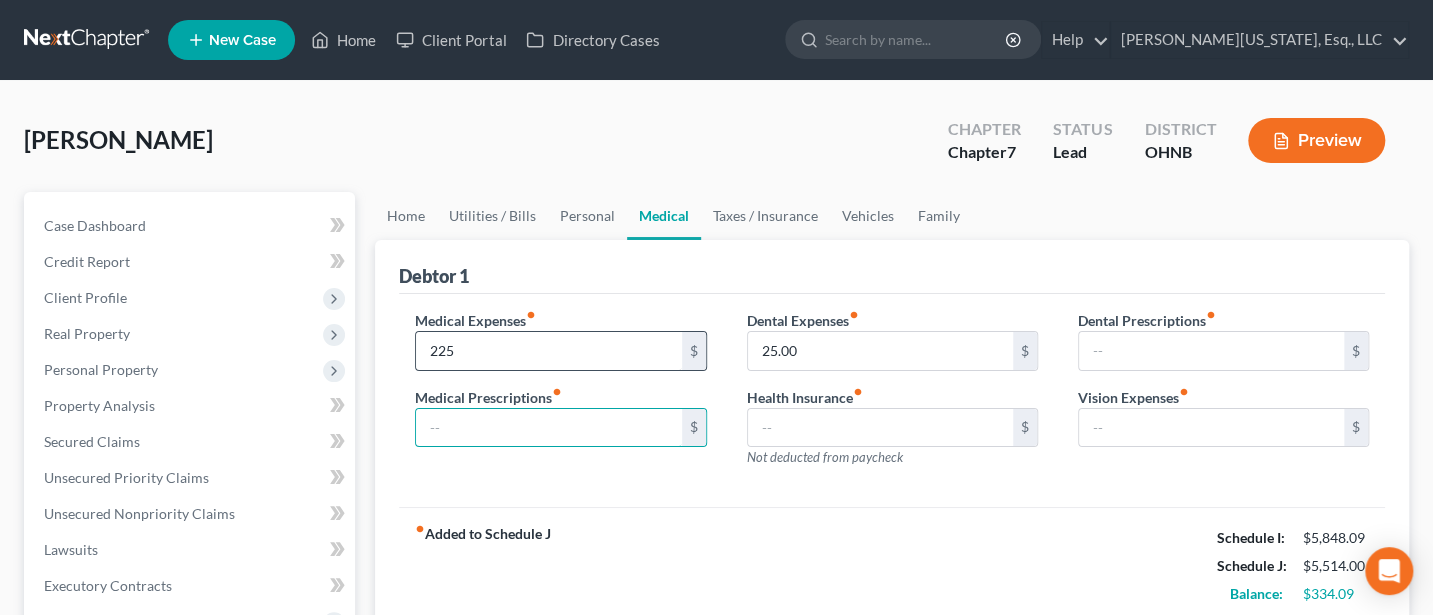 type 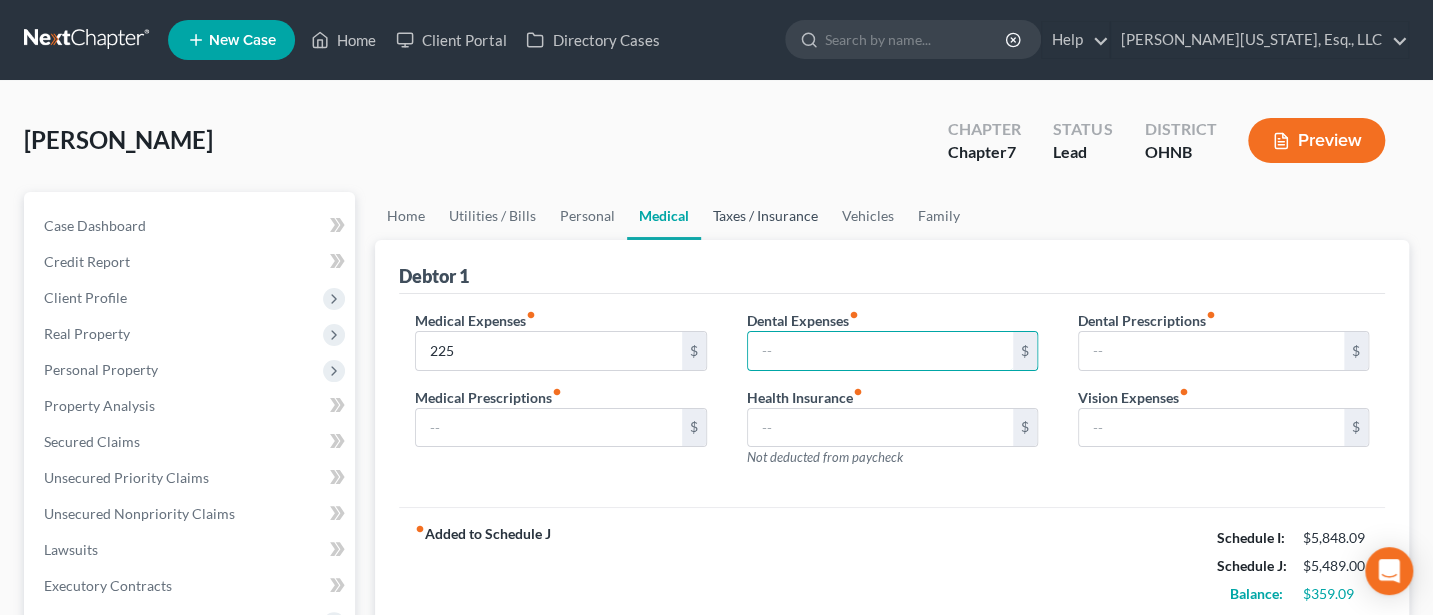 type 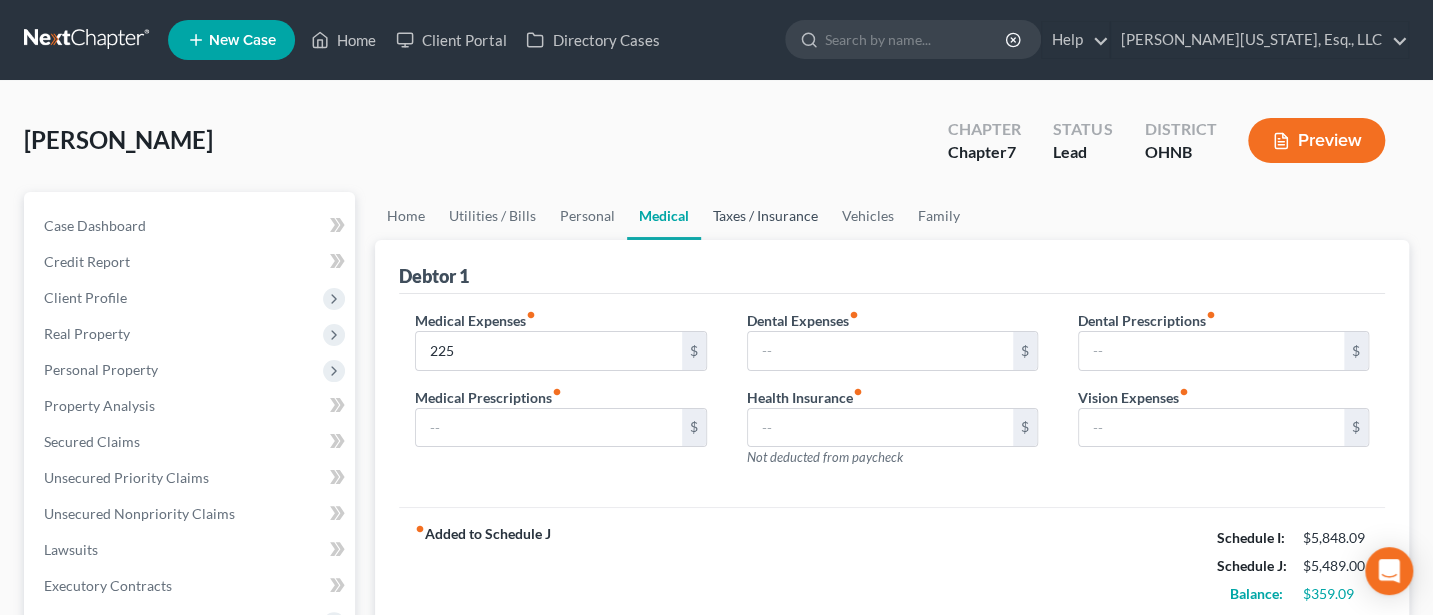 click on "Taxes / Insurance" at bounding box center (765, 216) 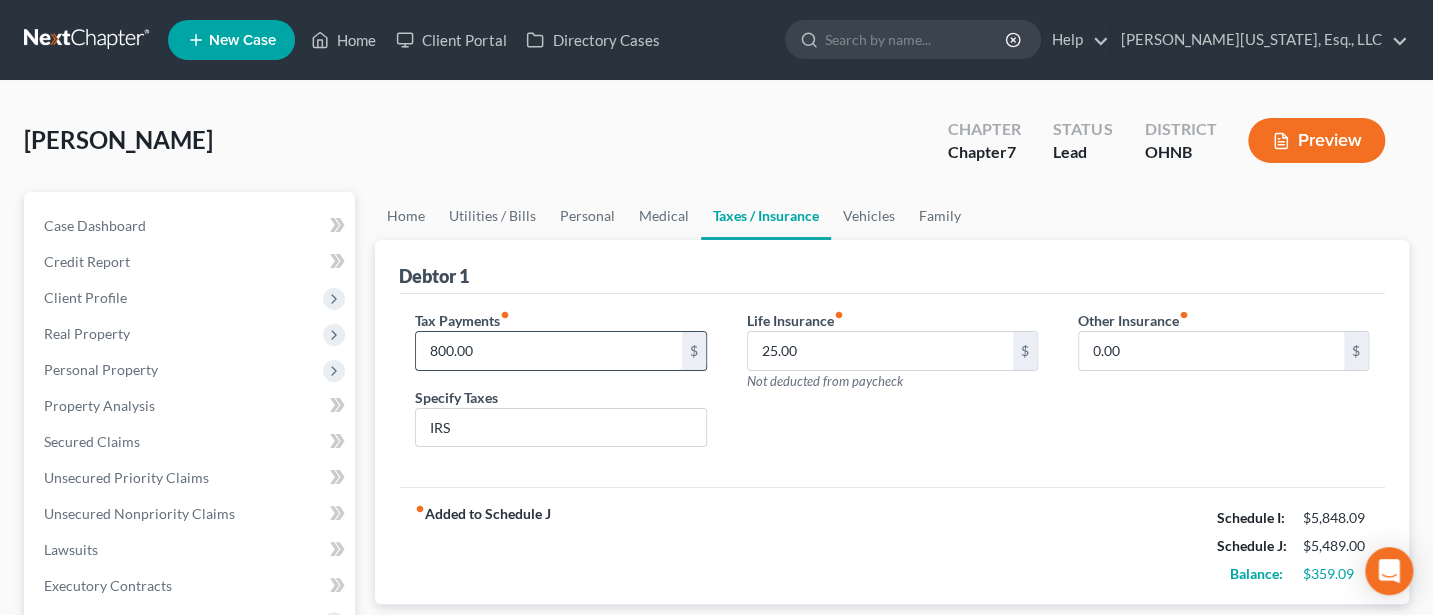 click on "800.00" at bounding box center (548, 351) 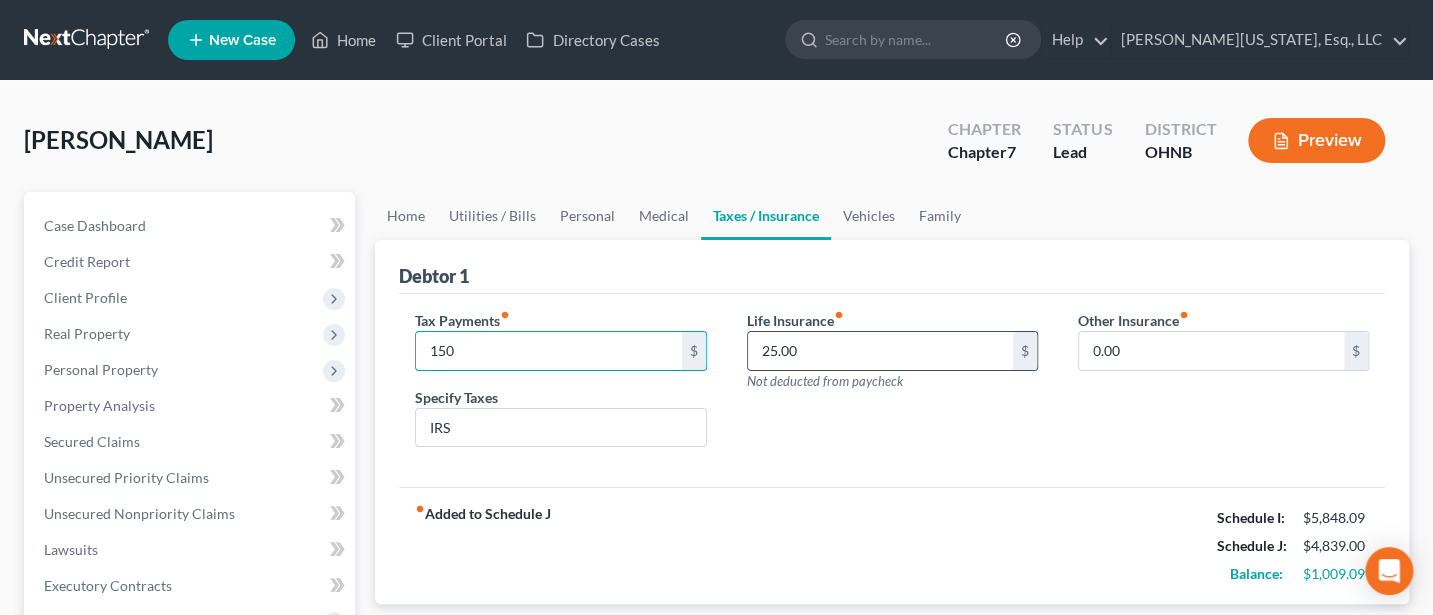 type on "150" 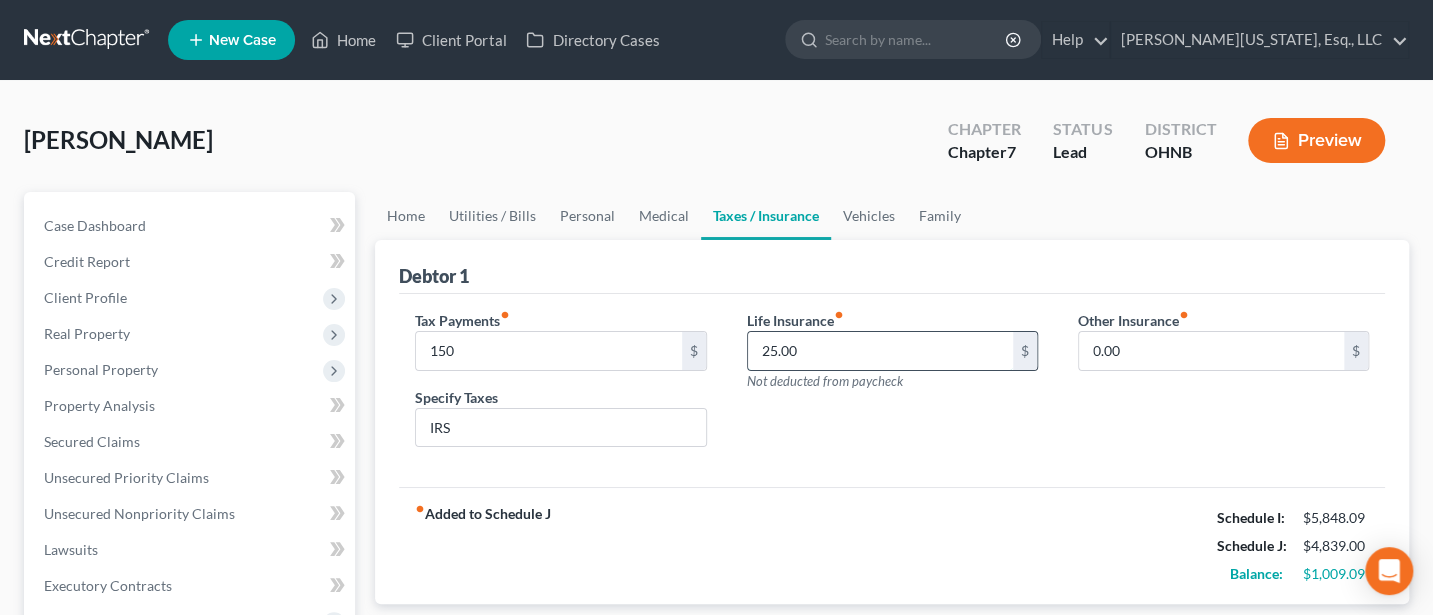 click on "25.00" at bounding box center (880, 351) 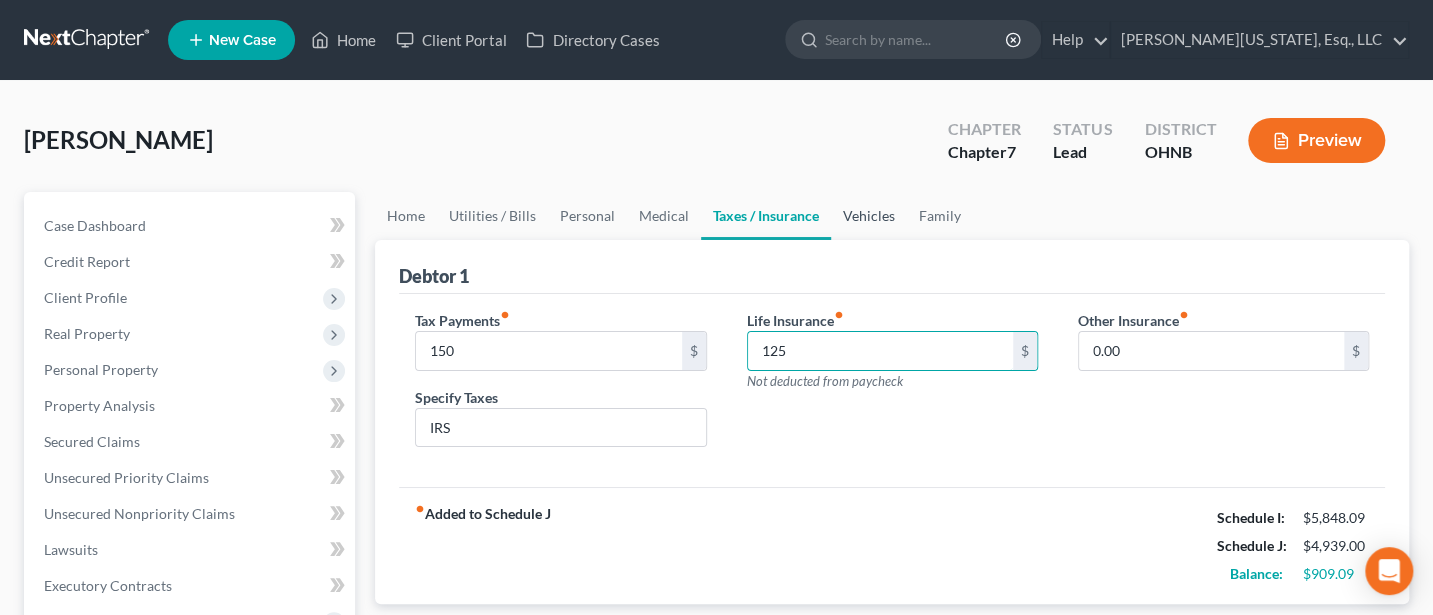 type on "125" 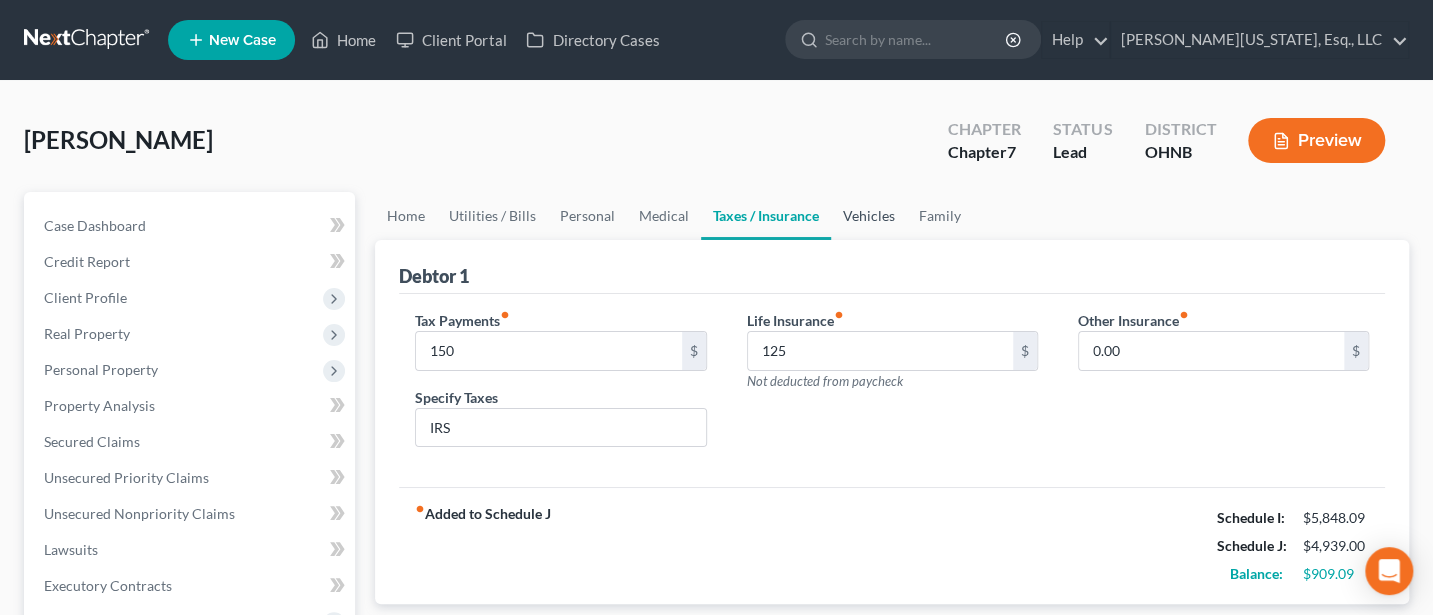 click on "Vehicles" at bounding box center [869, 216] 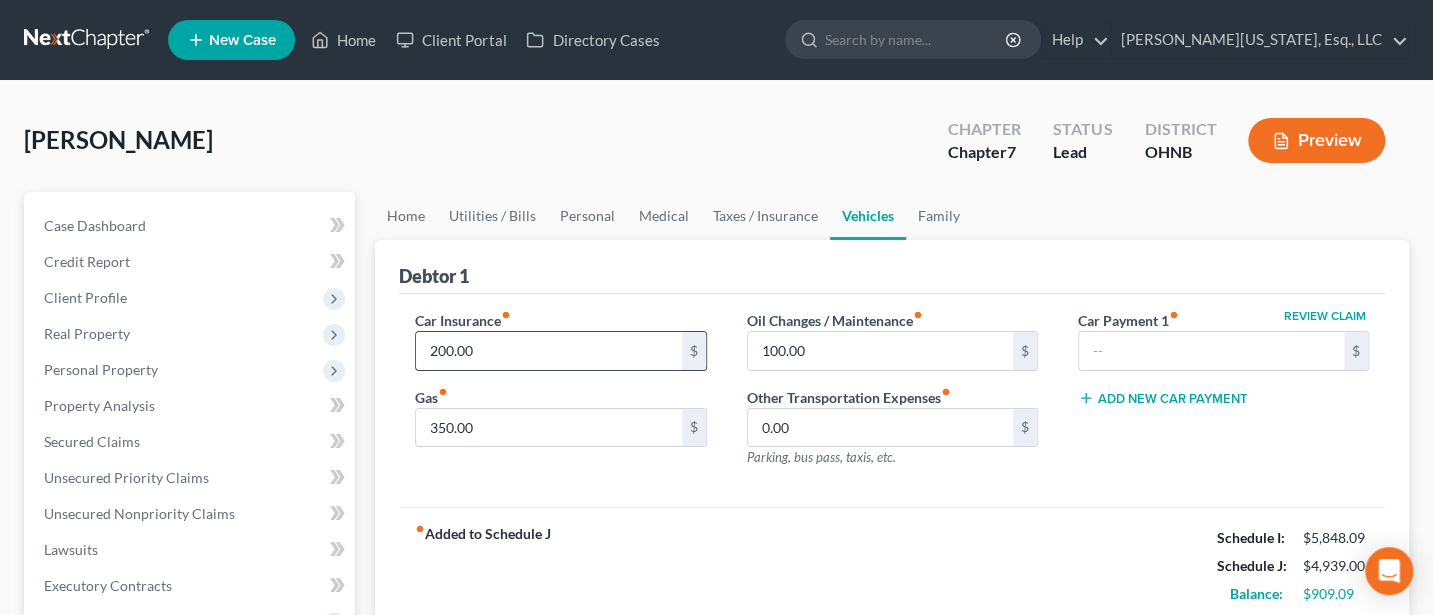 click on "200.00" at bounding box center [548, 351] 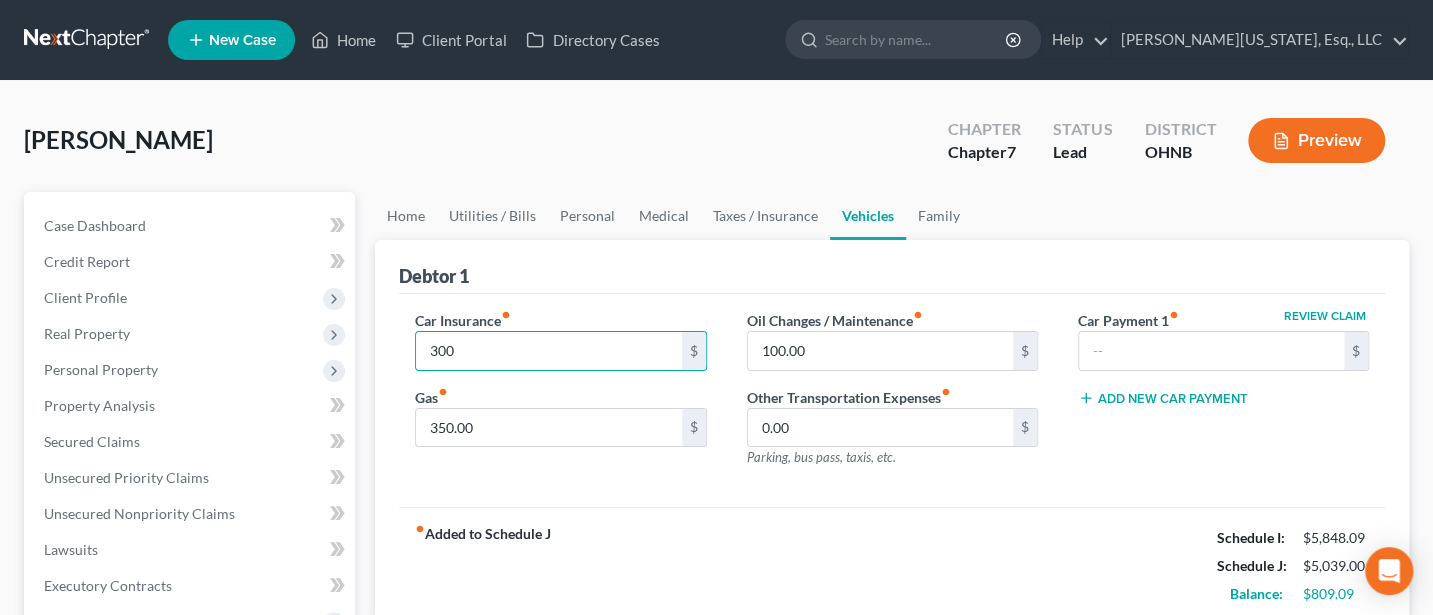 type on "300" 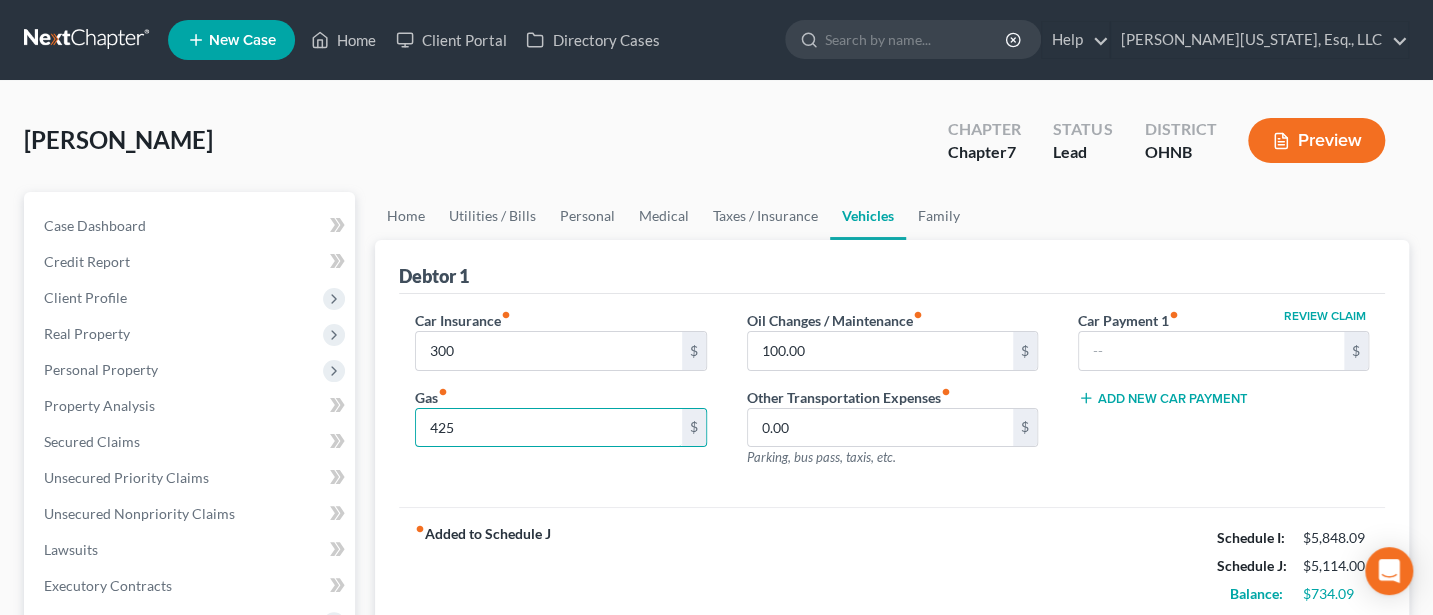 type on "425" 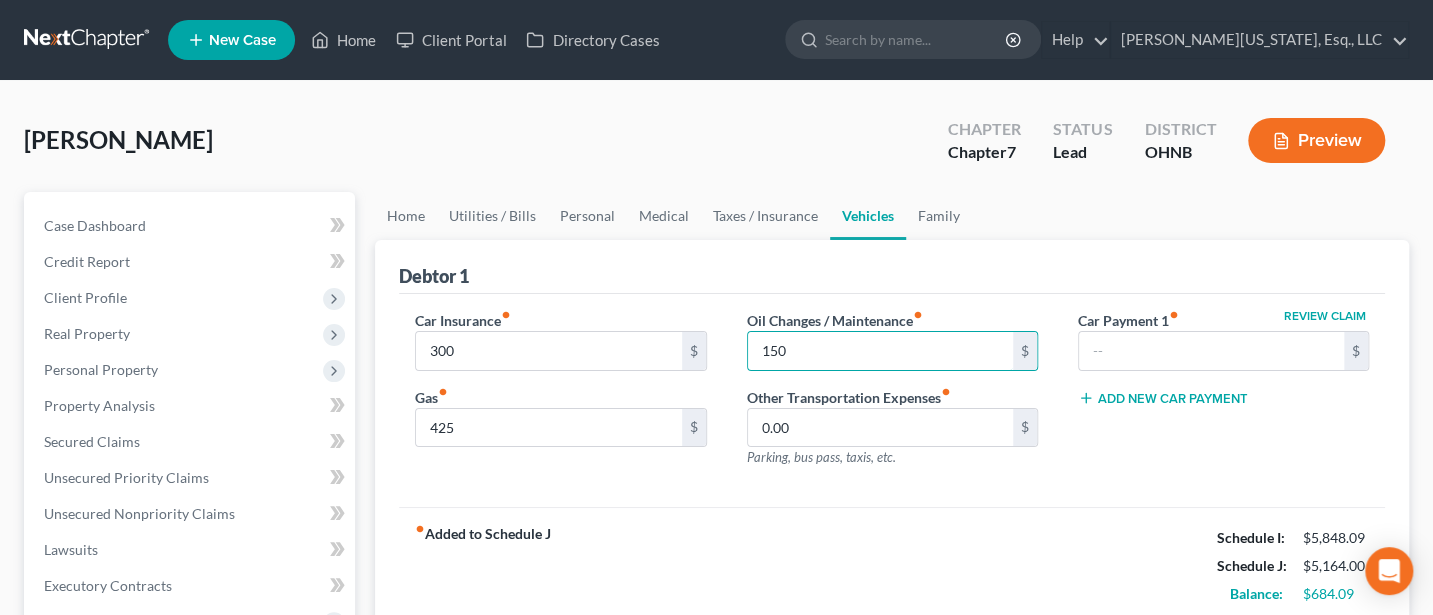 type on "150" 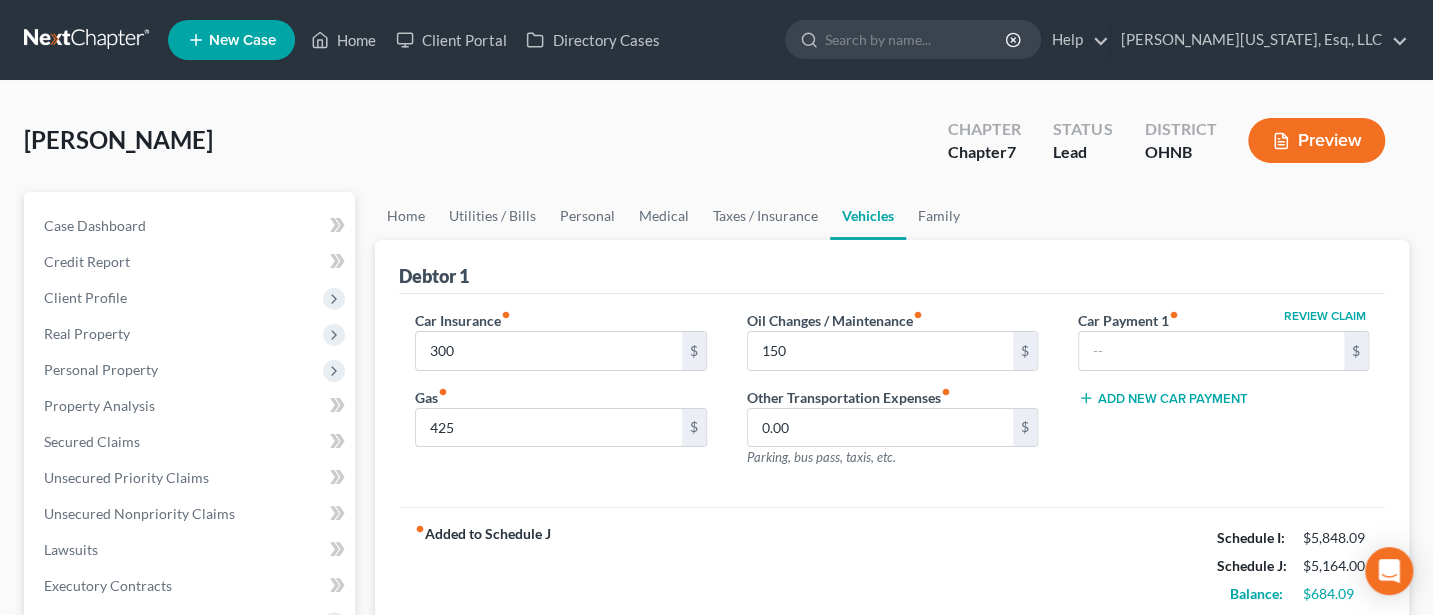 type 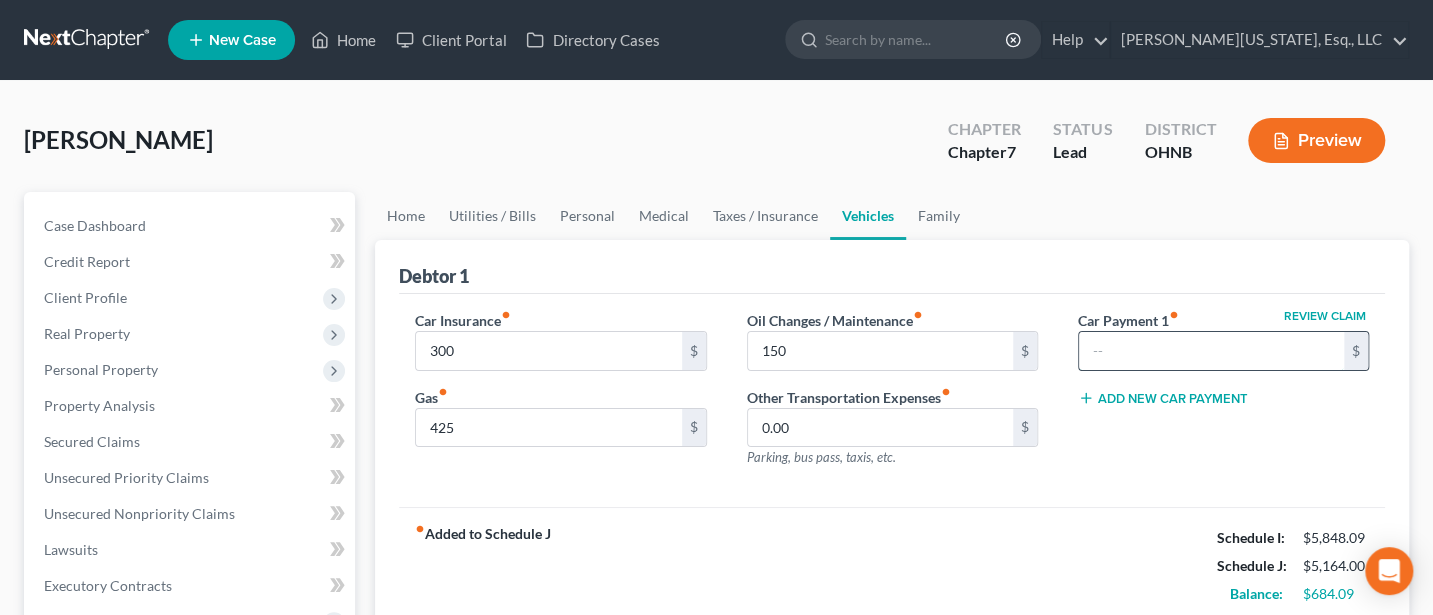 click at bounding box center [1211, 351] 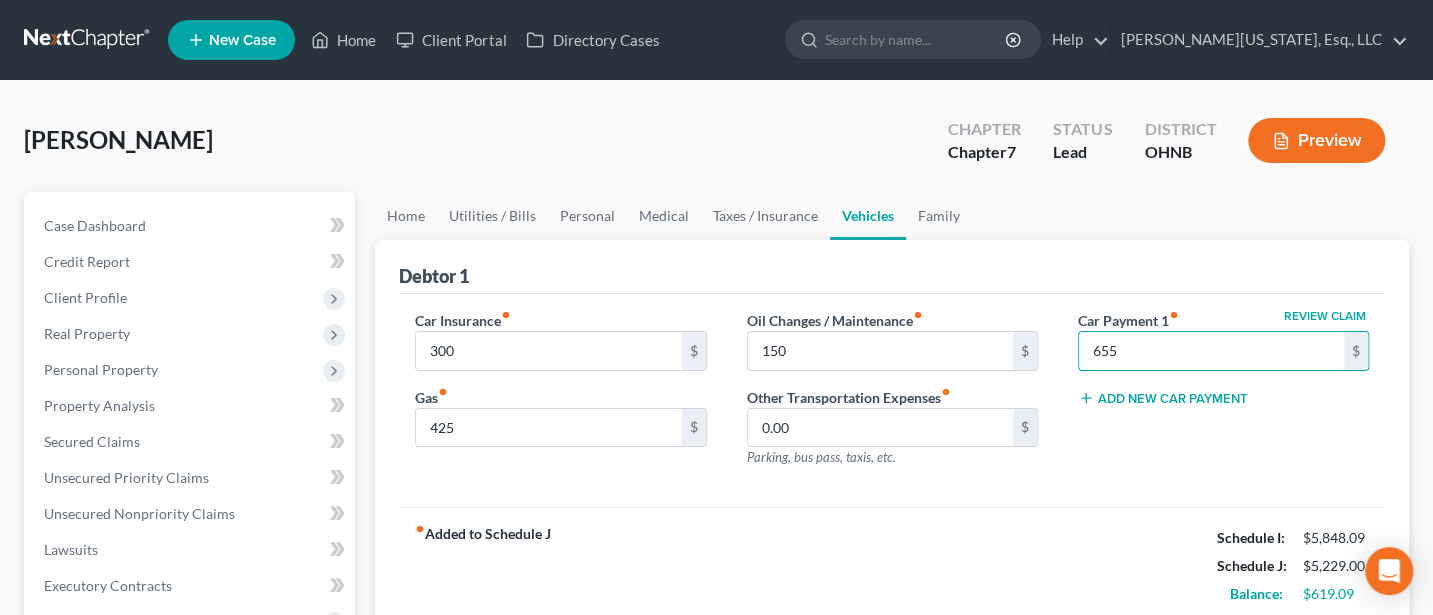 type on "655" 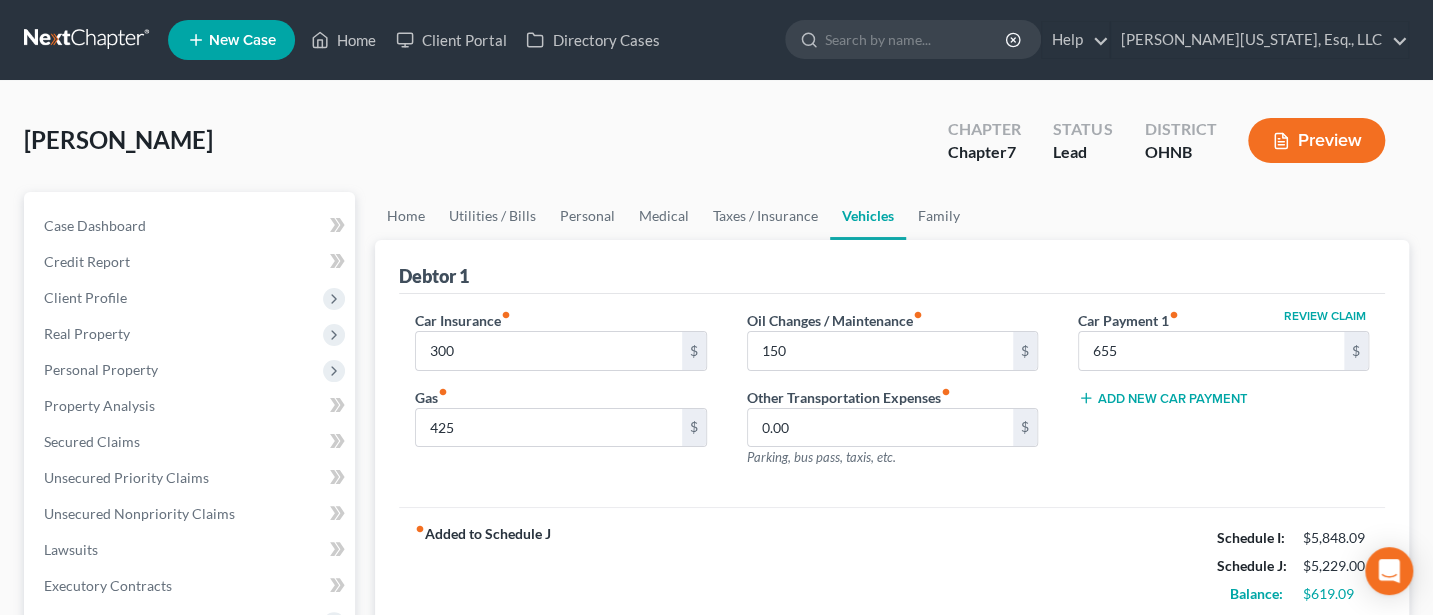 type 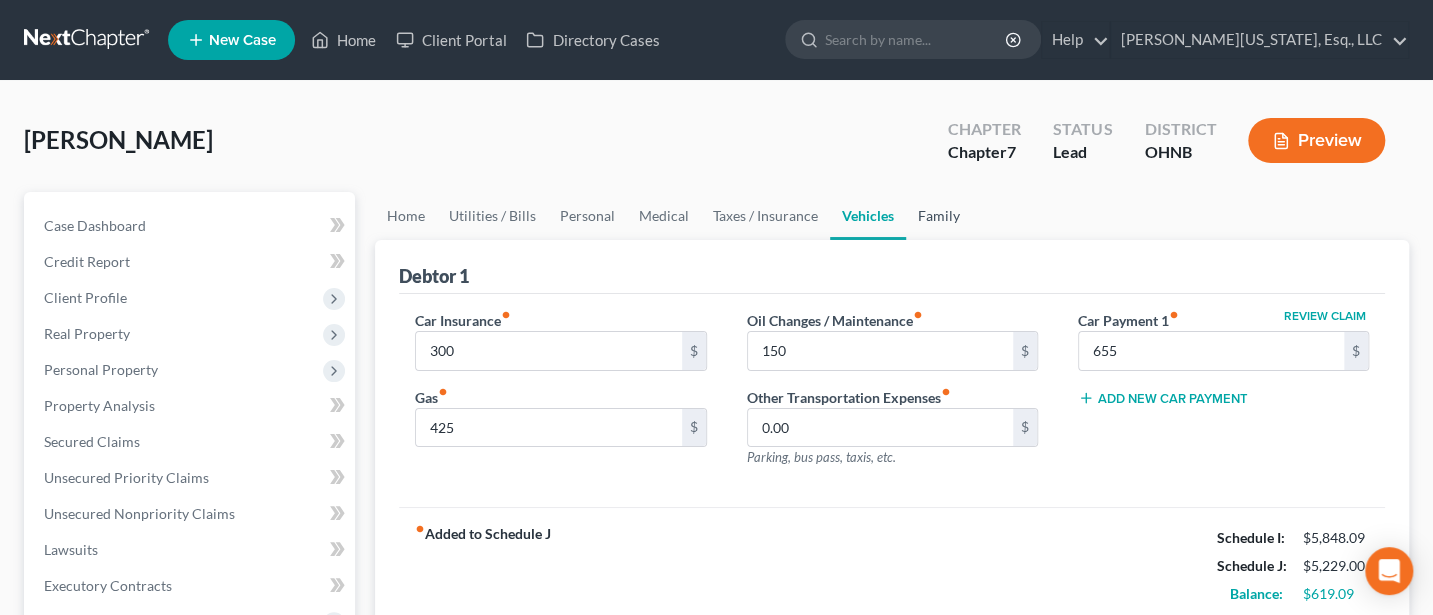 click on "Family" at bounding box center (939, 216) 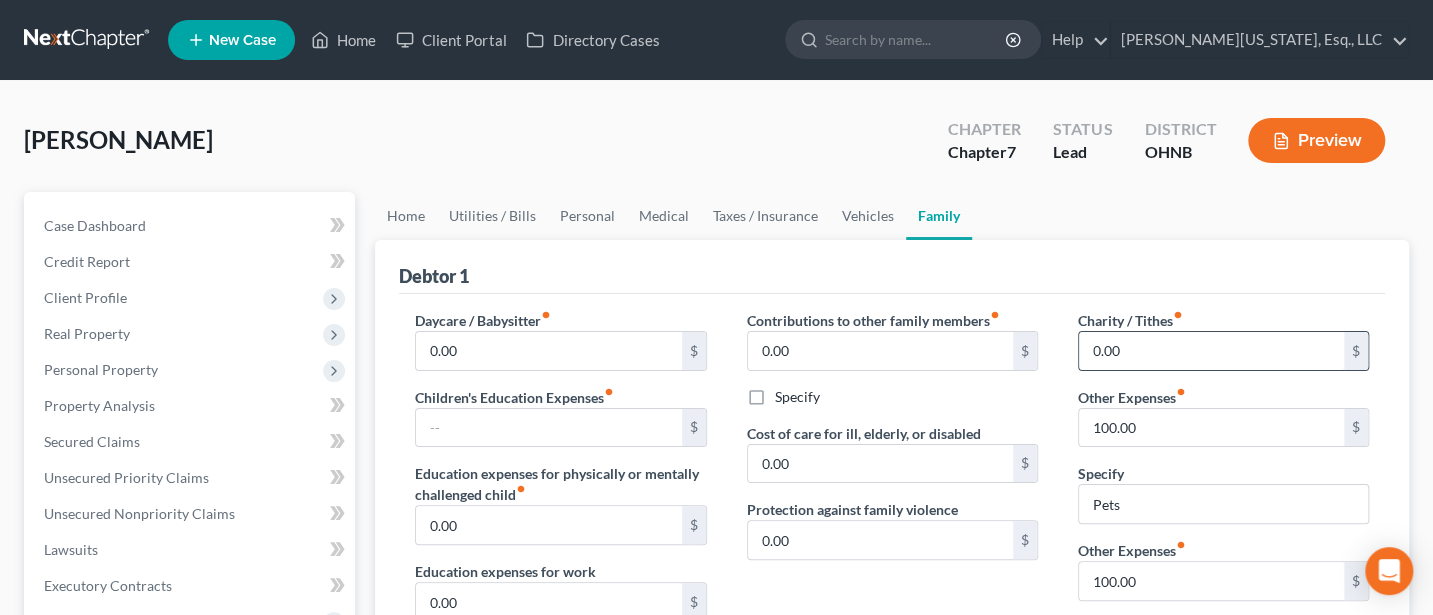 click on "0.00" at bounding box center [1211, 351] 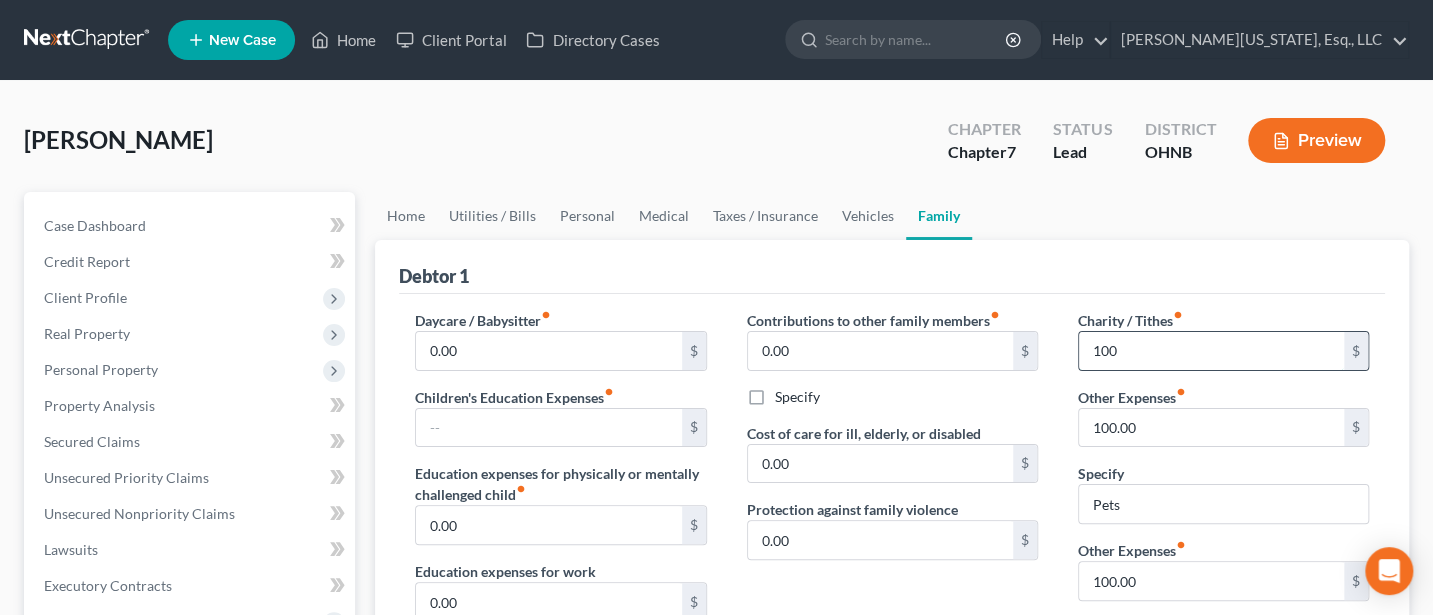 type on "100" 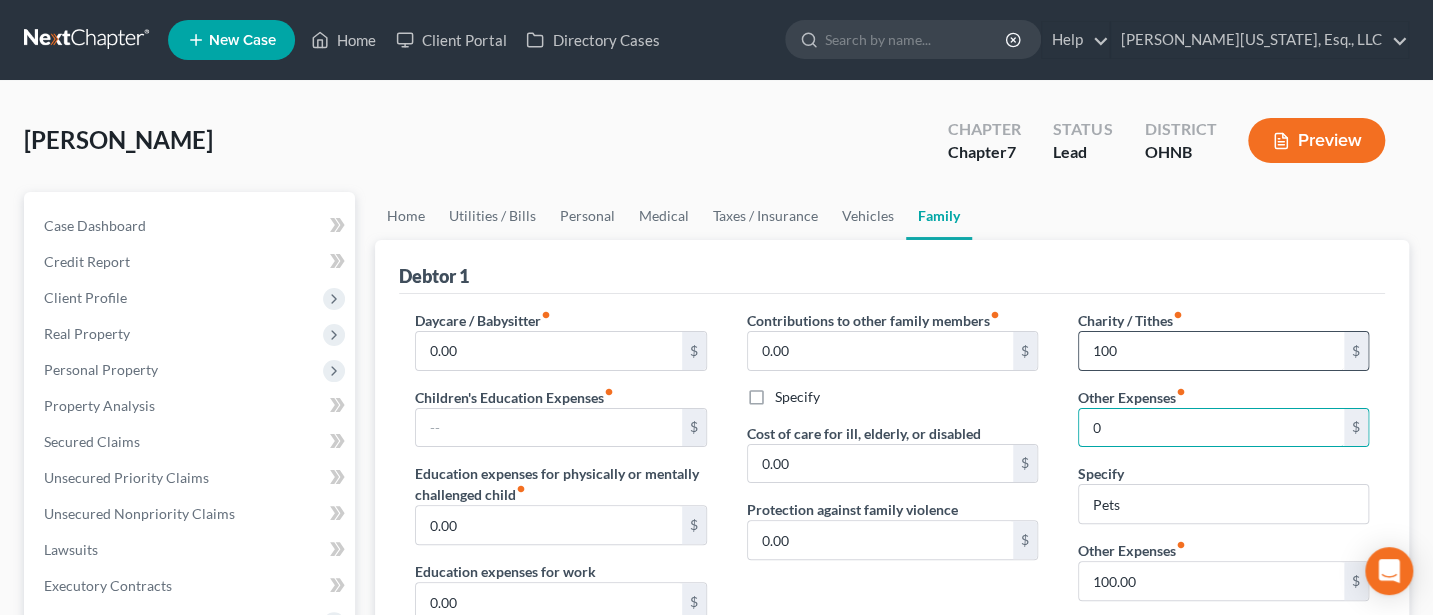 type on "0" 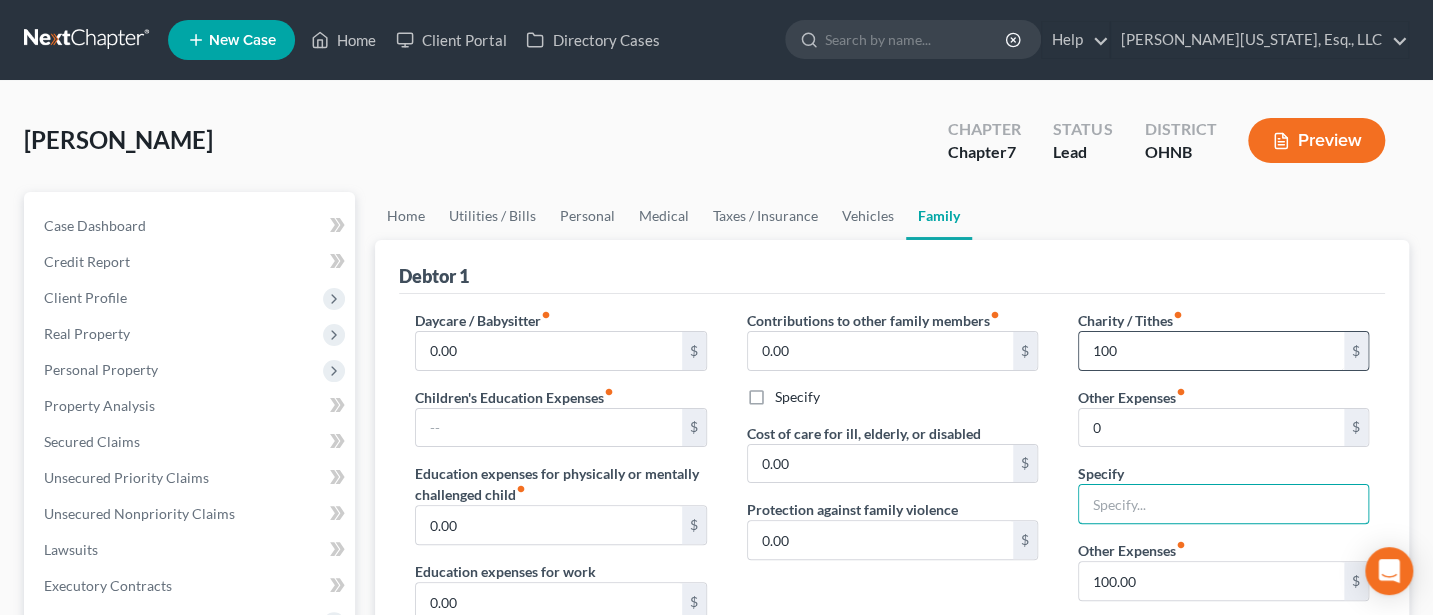 type 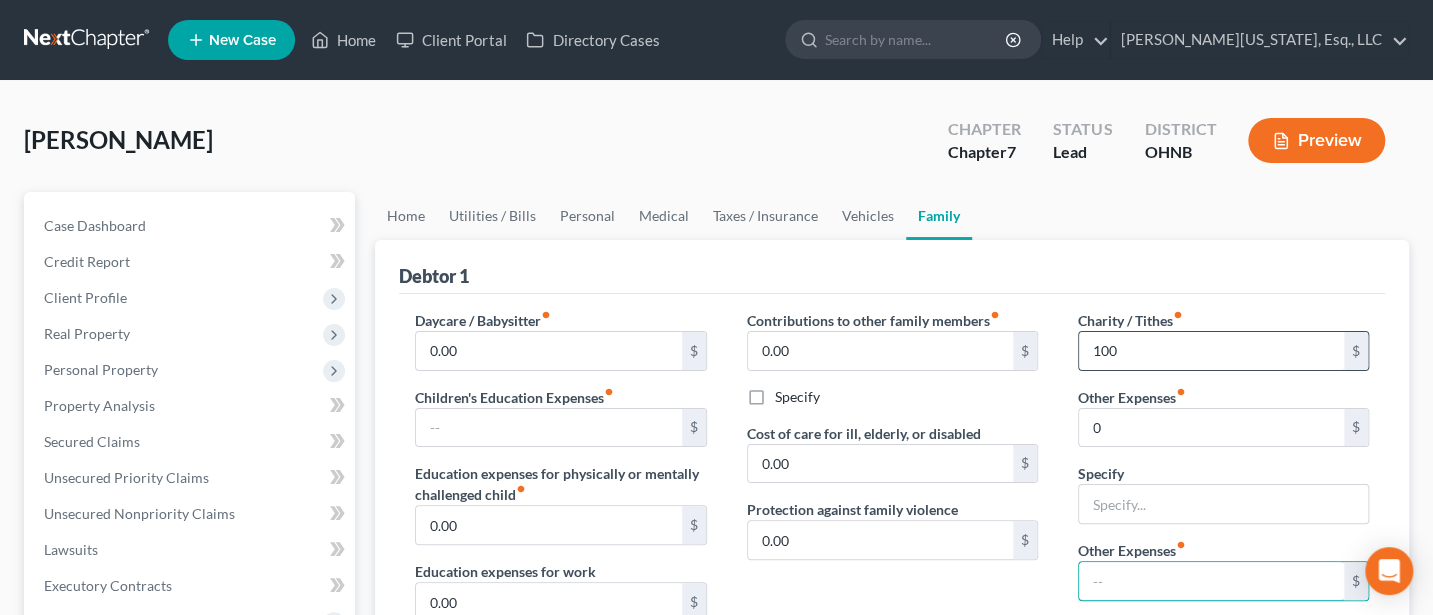 type 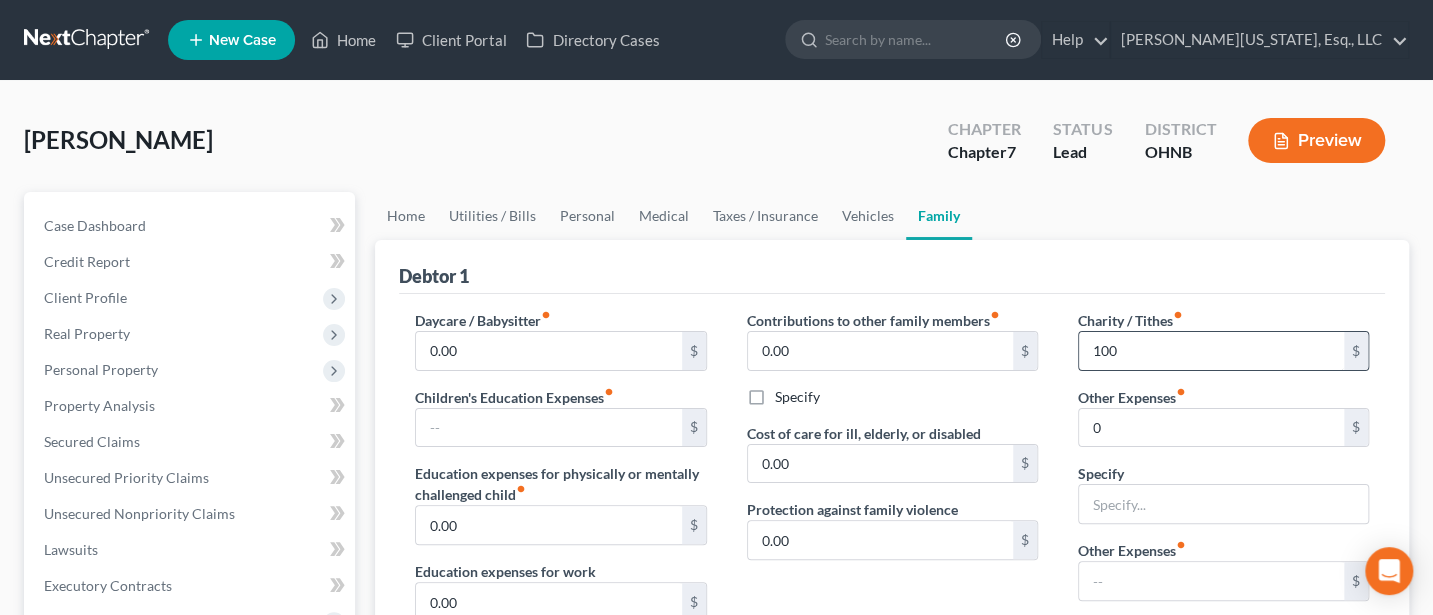 scroll, scrollTop: 346, scrollLeft: 0, axis: vertical 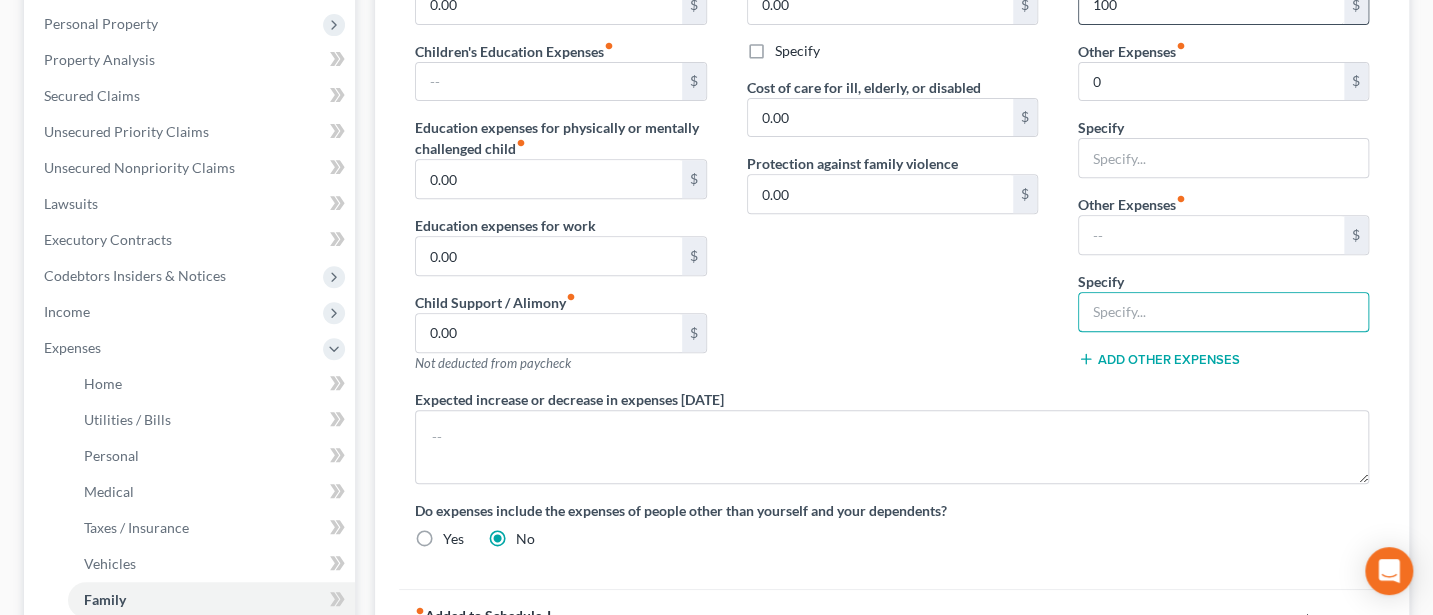 type 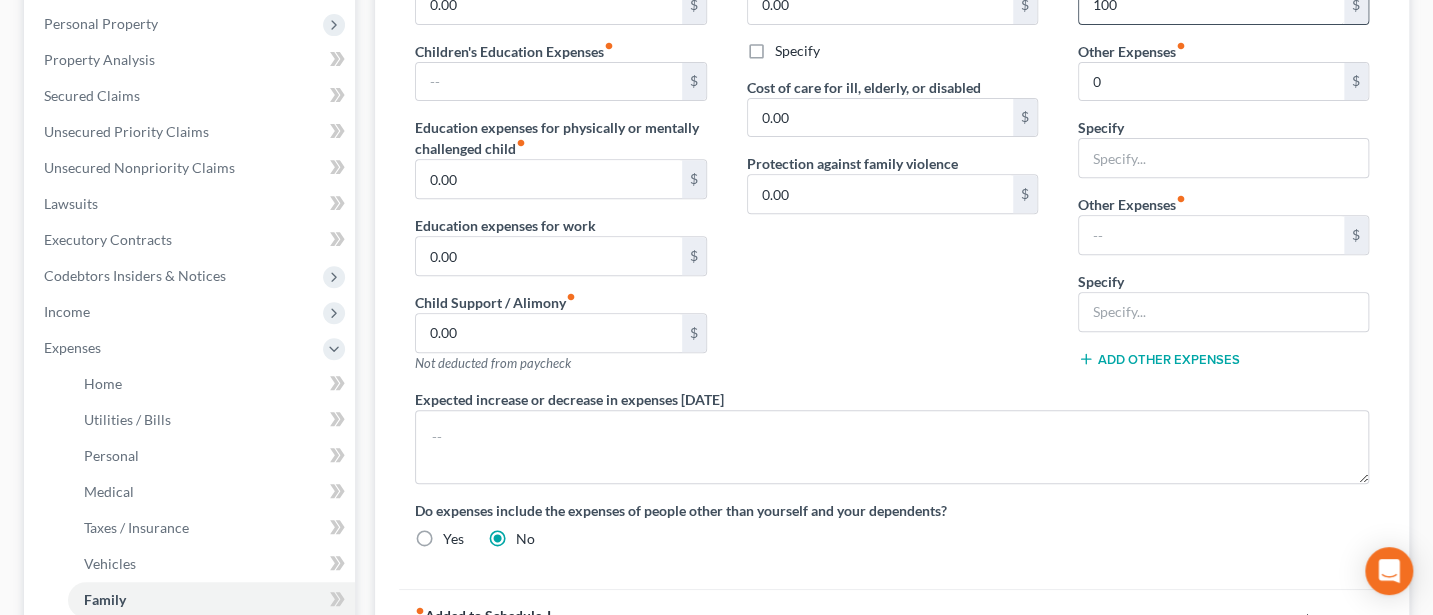 type 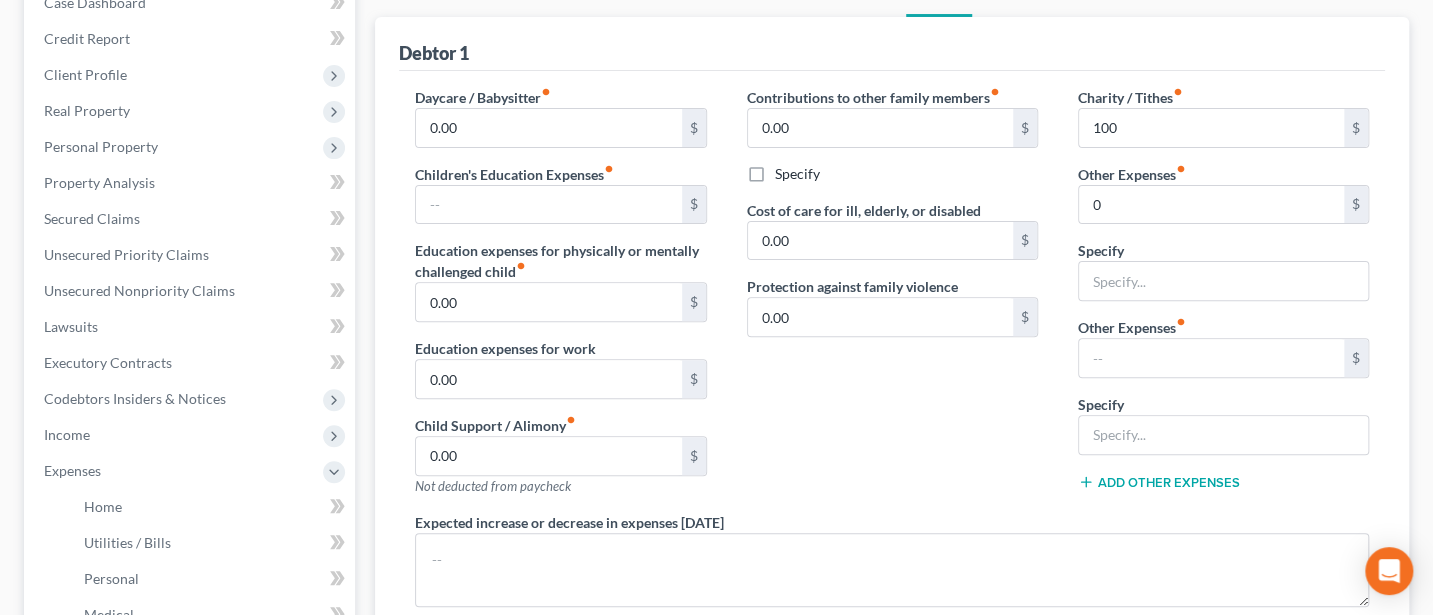 scroll, scrollTop: 80, scrollLeft: 0, axis: vertical 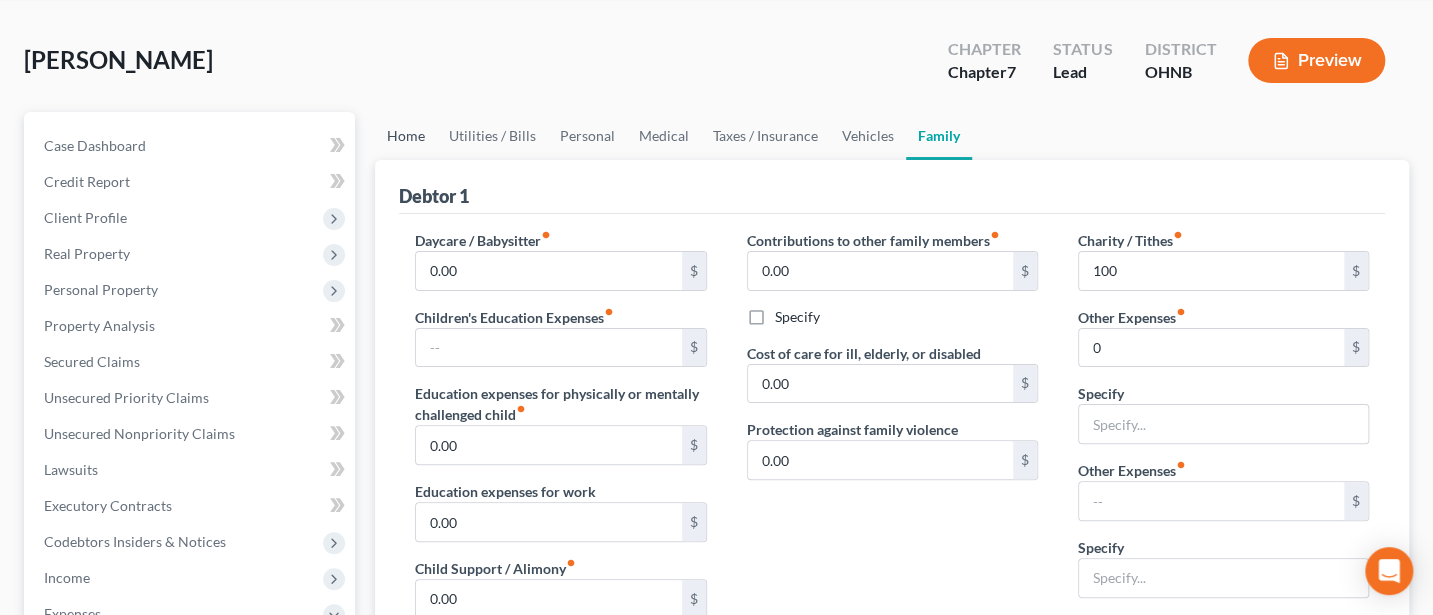 click on "Home" at bounding box center (406, 136) 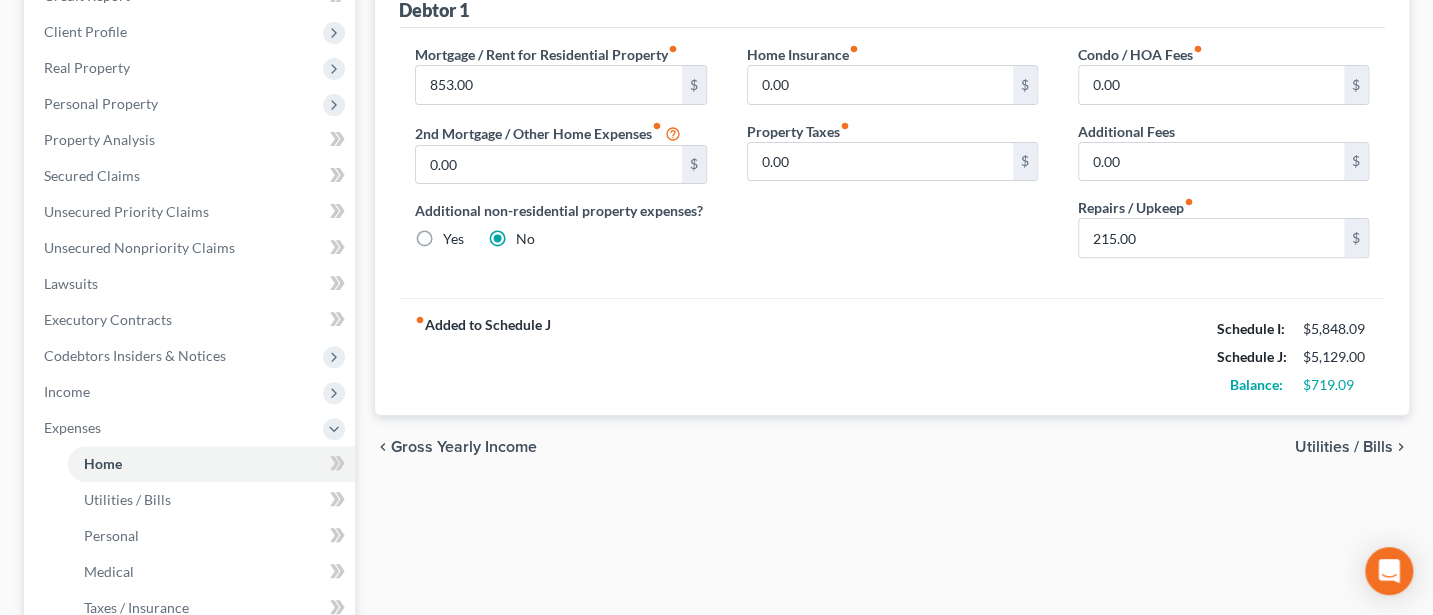 scroll, scrollTop: 0, scrollLeft: 0, axis: both 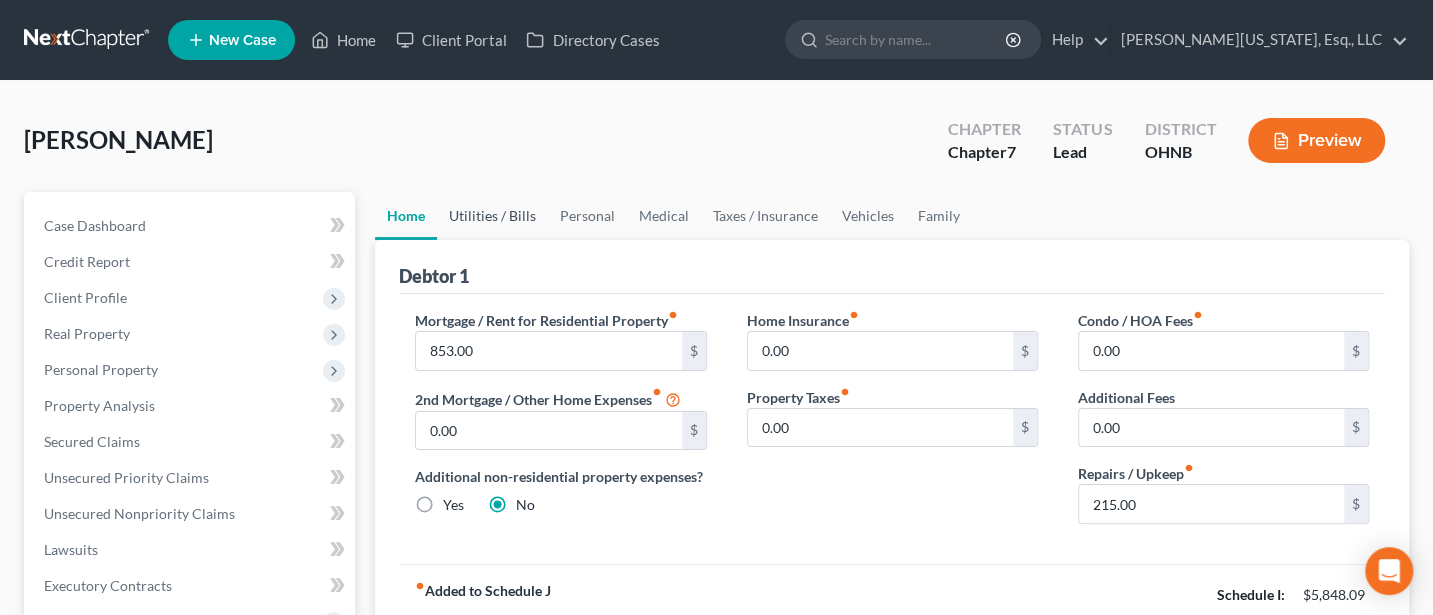 click on "Utilities / Bills" at bounding box center (492, 216) 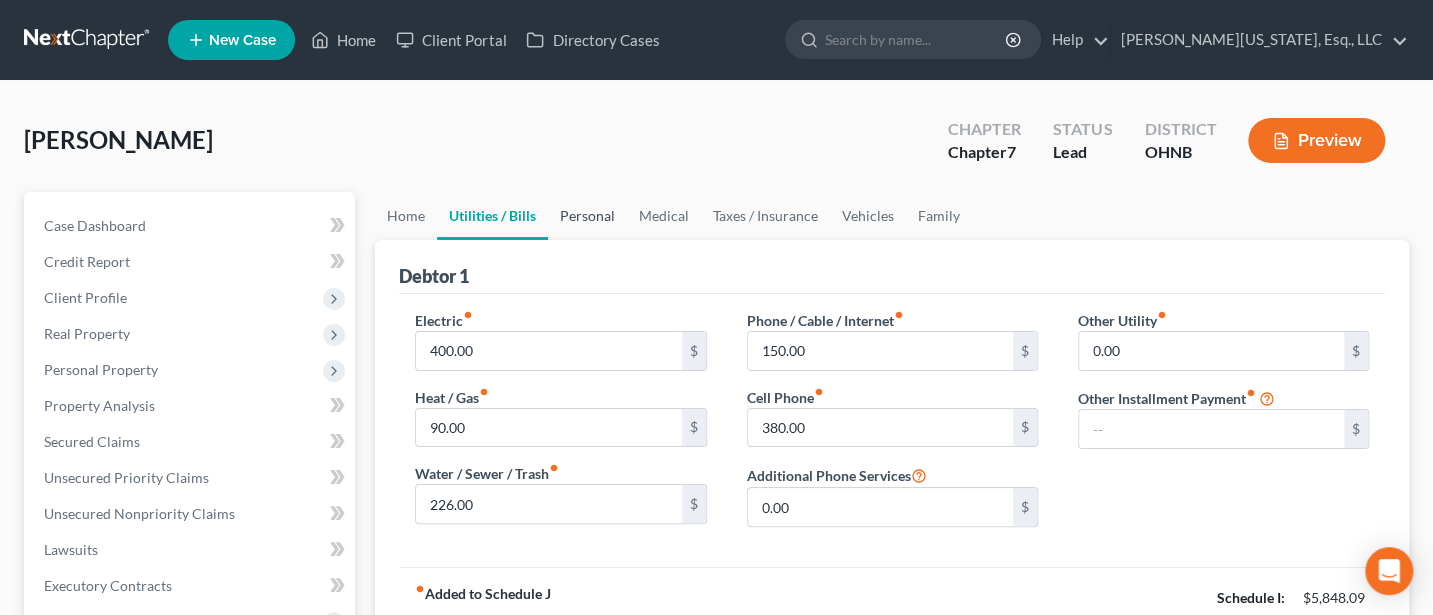 click on "Personal" at bounding box center [587, 216] 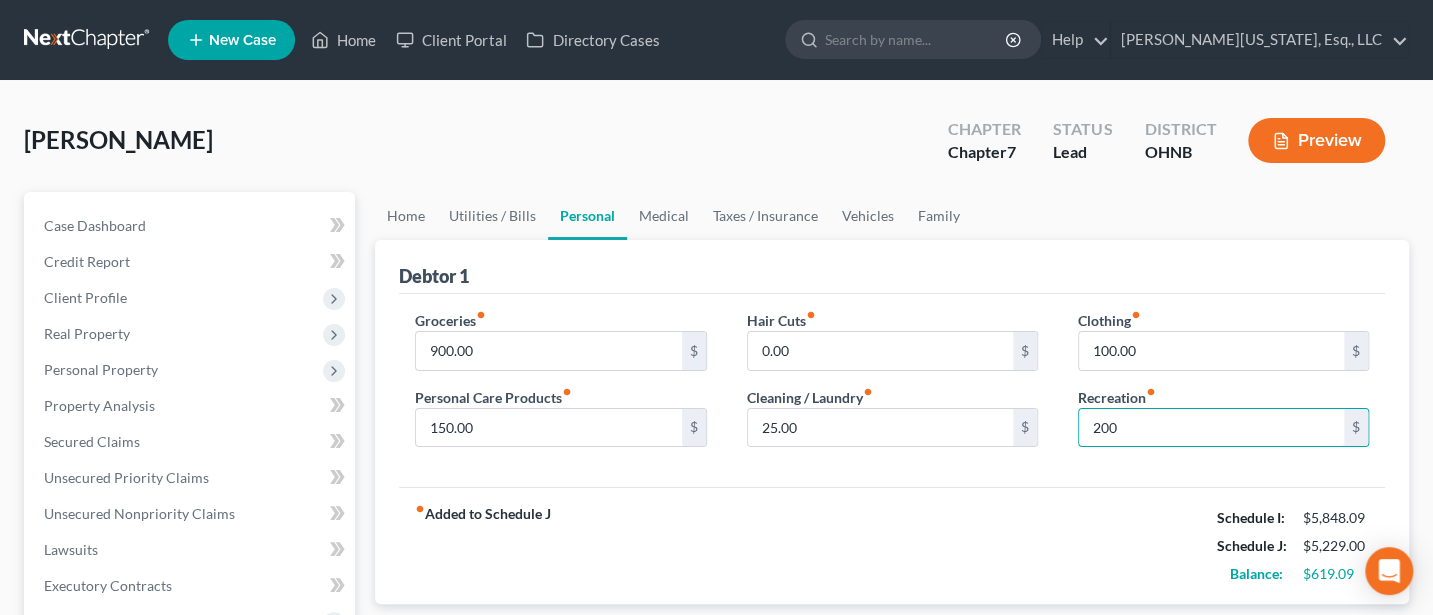 type on "200" 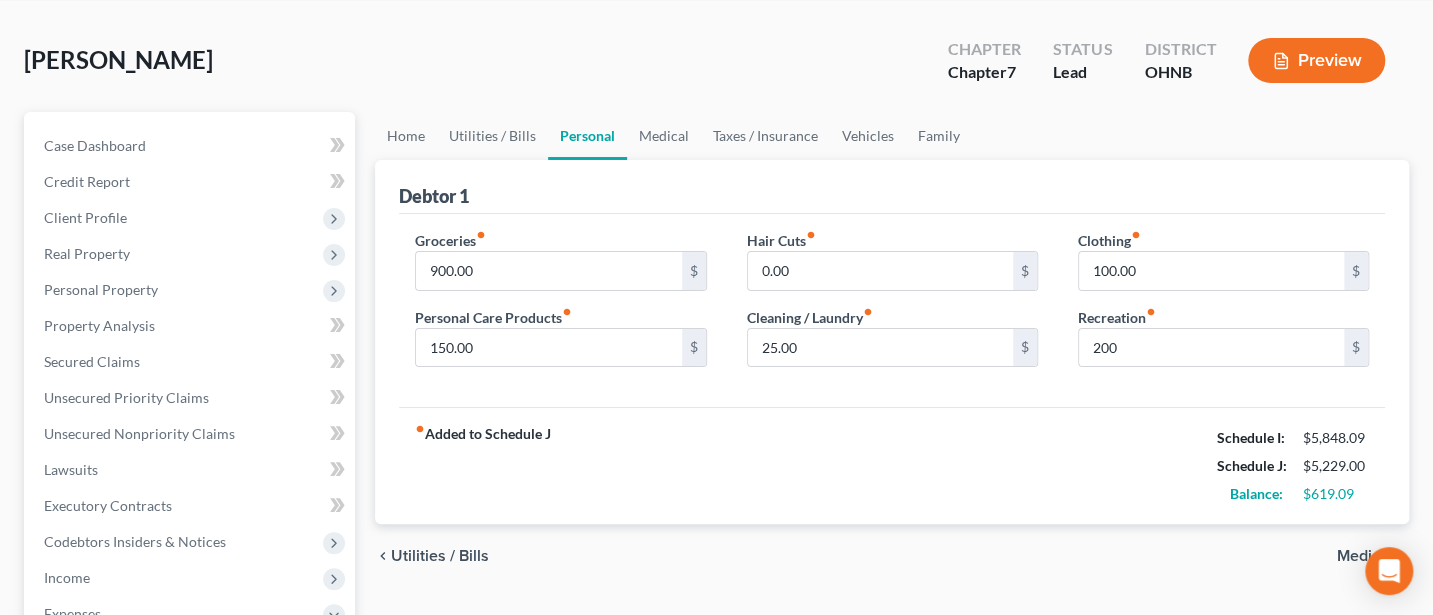 scroll, scrollTop: 59, scrollLeft: 0, axis: vertical 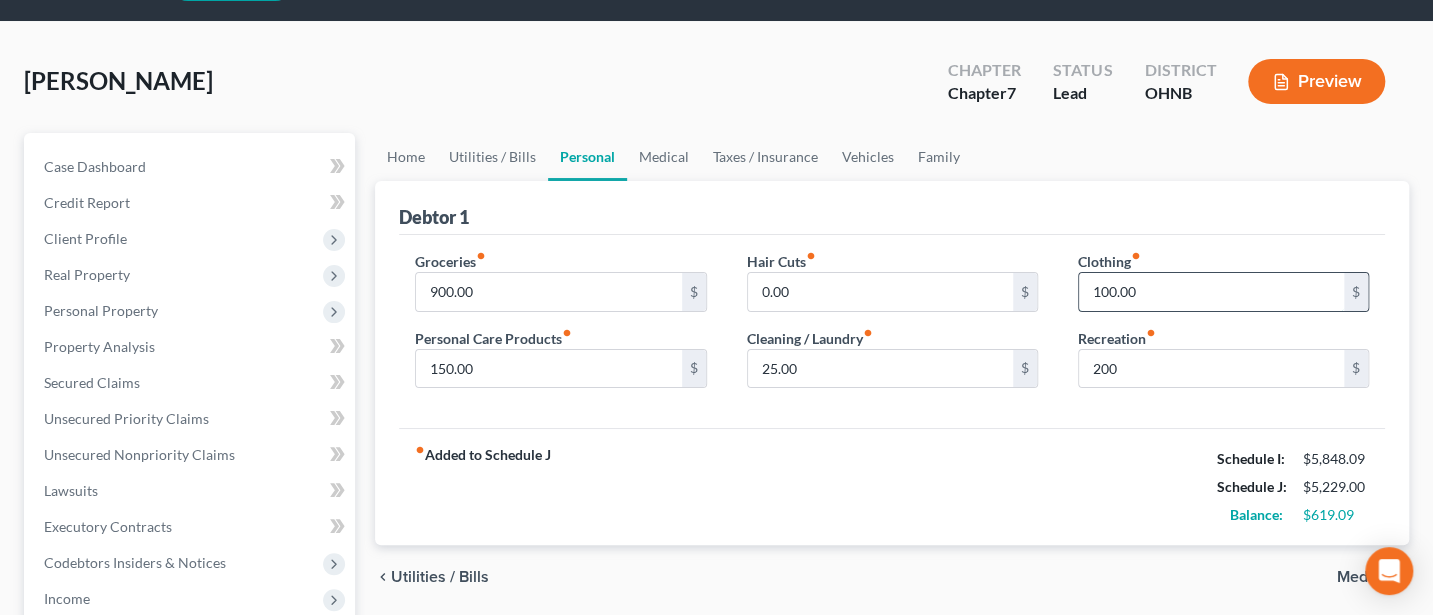 click on "100.00" at bounding box center (1211, 292) 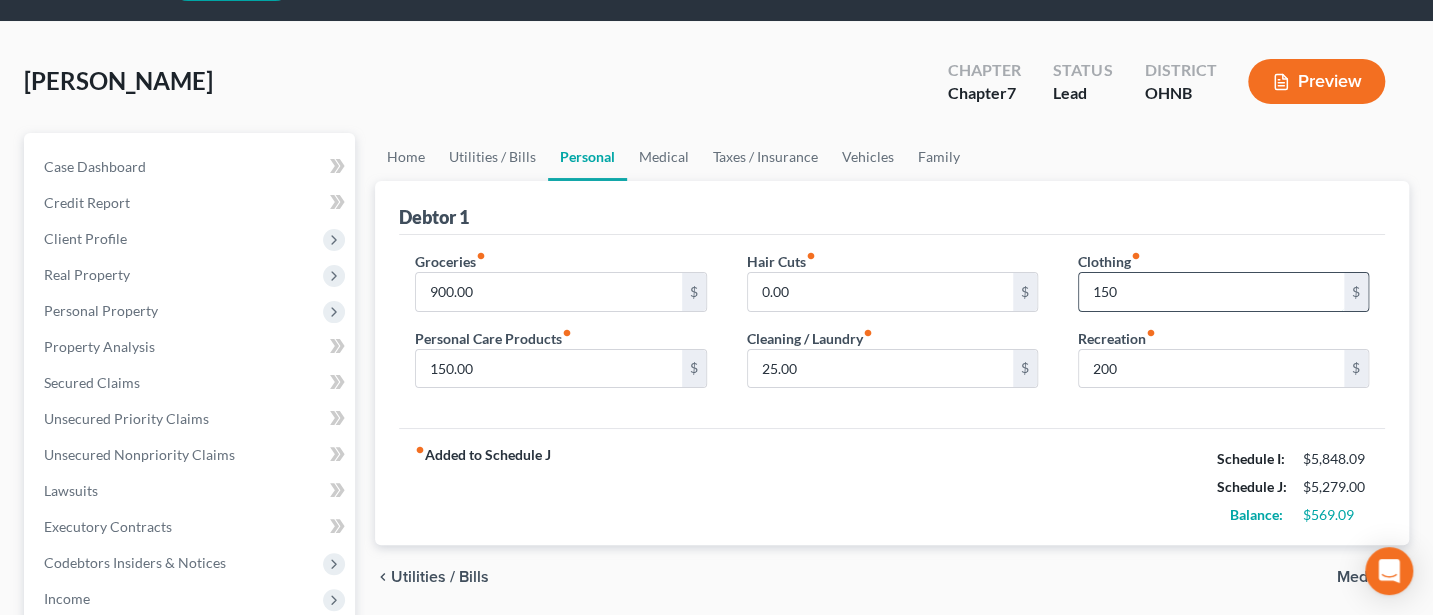 type on "150" 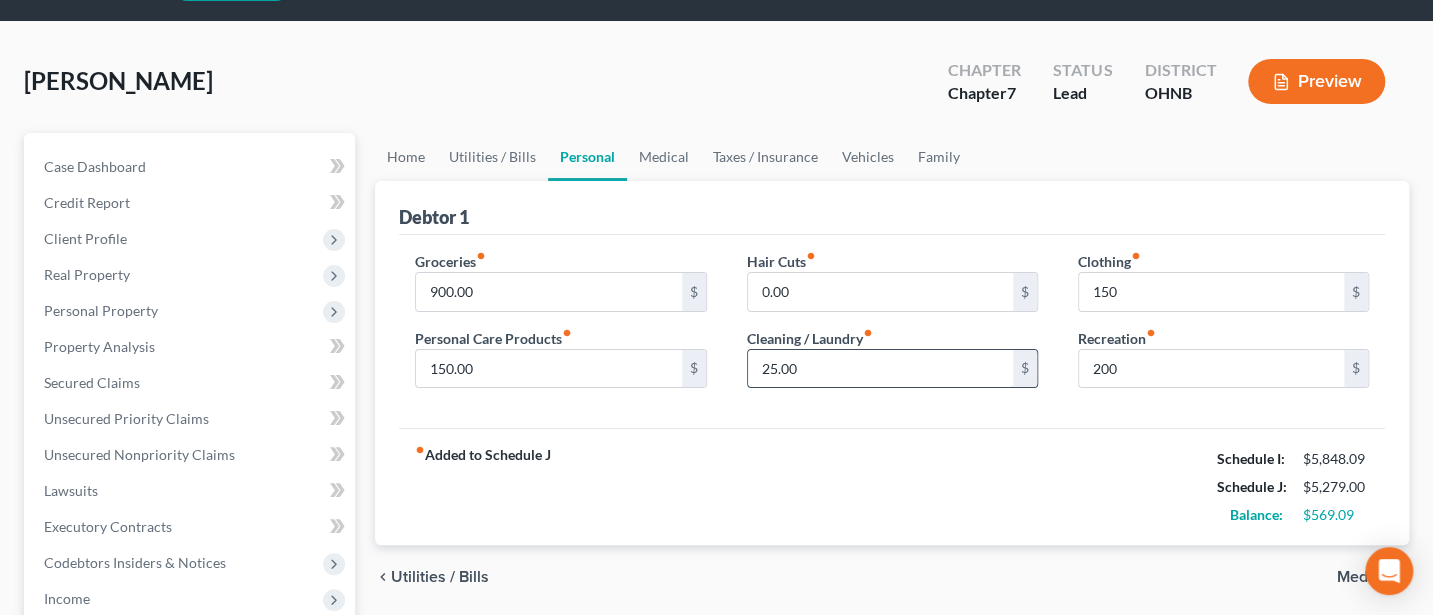 click on "25.00" at bounding box center (880, 369) 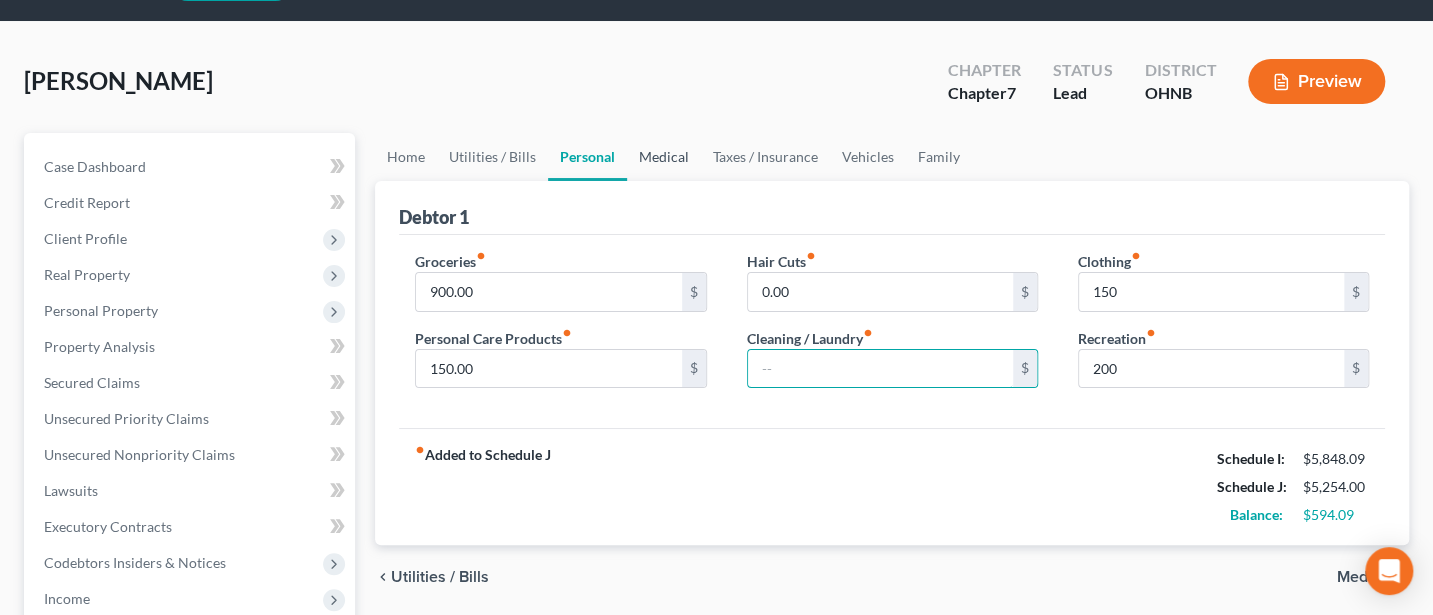 type 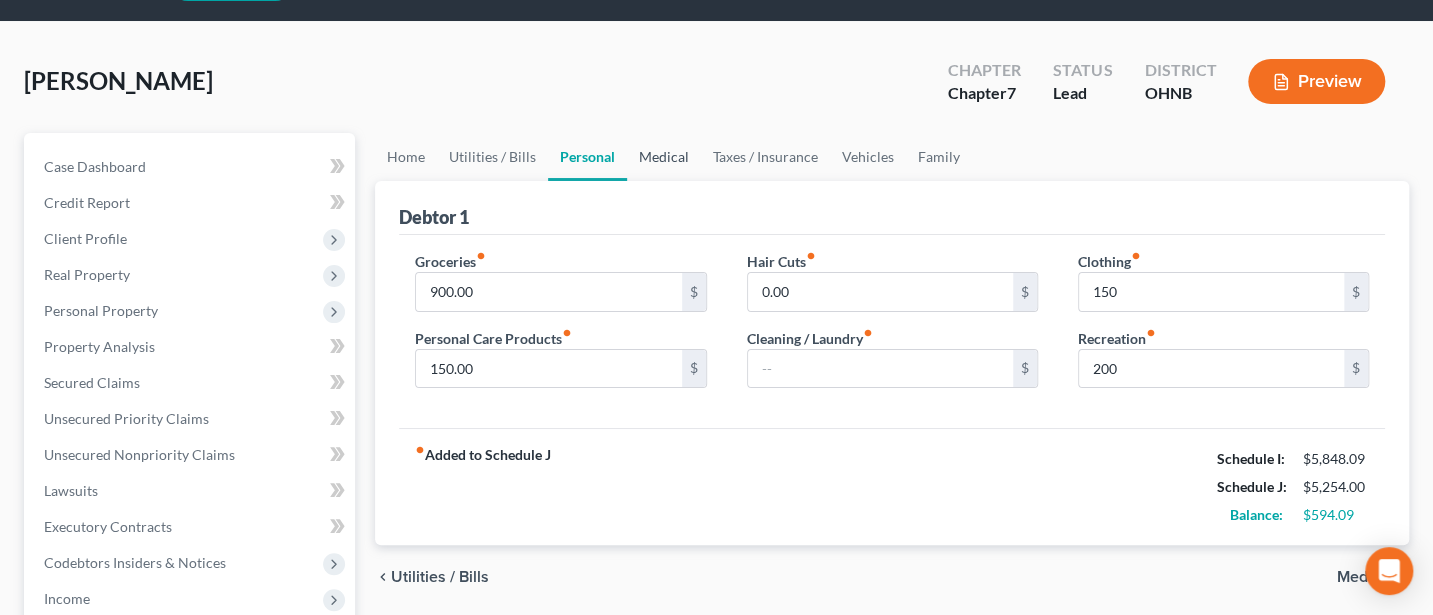 click on "Medical" at bounding box center [664, 157] 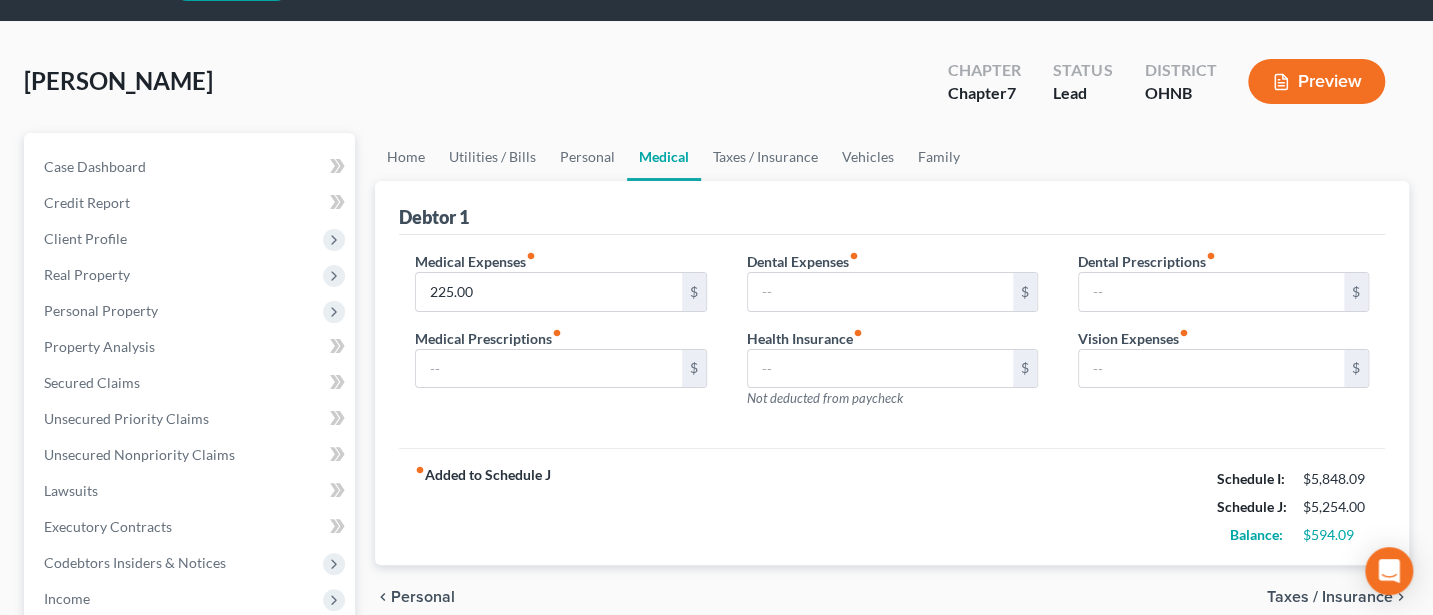 scroll, scrollTop: 0, scrollLeft: 0, axis: both 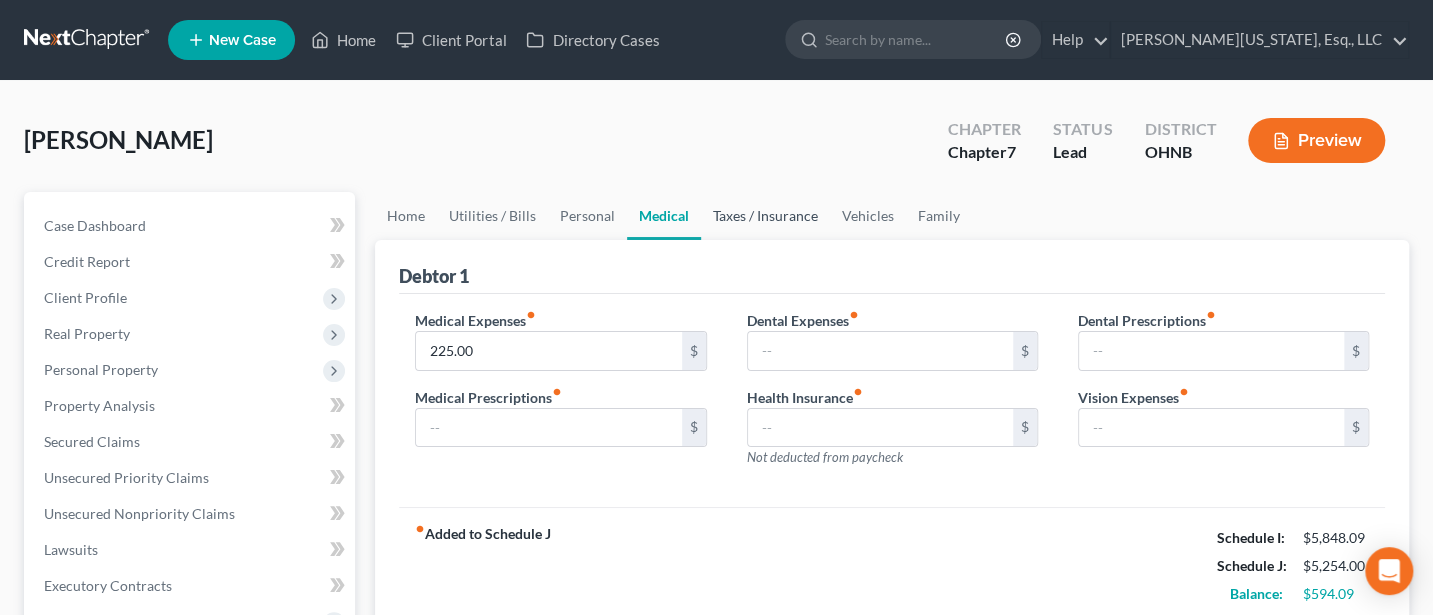 click on "Taxes / Insurance" at bounding box center (765, 216) 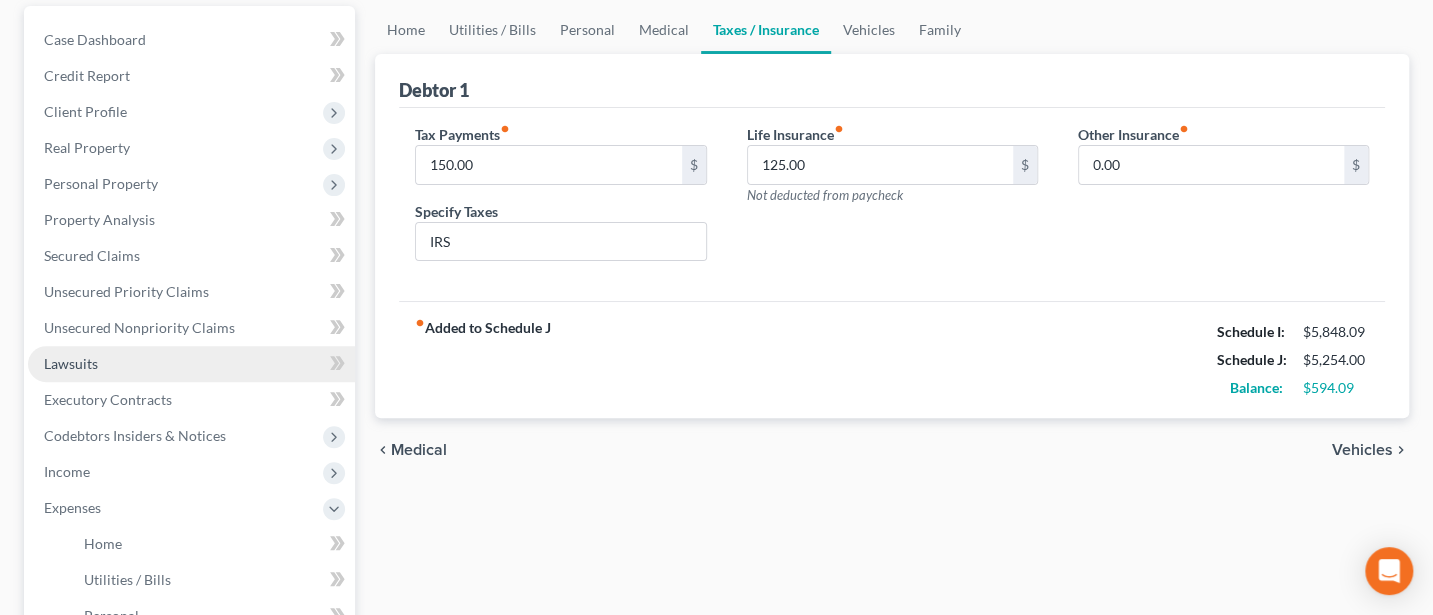 scroll, scrollTop: 533, scrollLeft: 0, axis: vertical 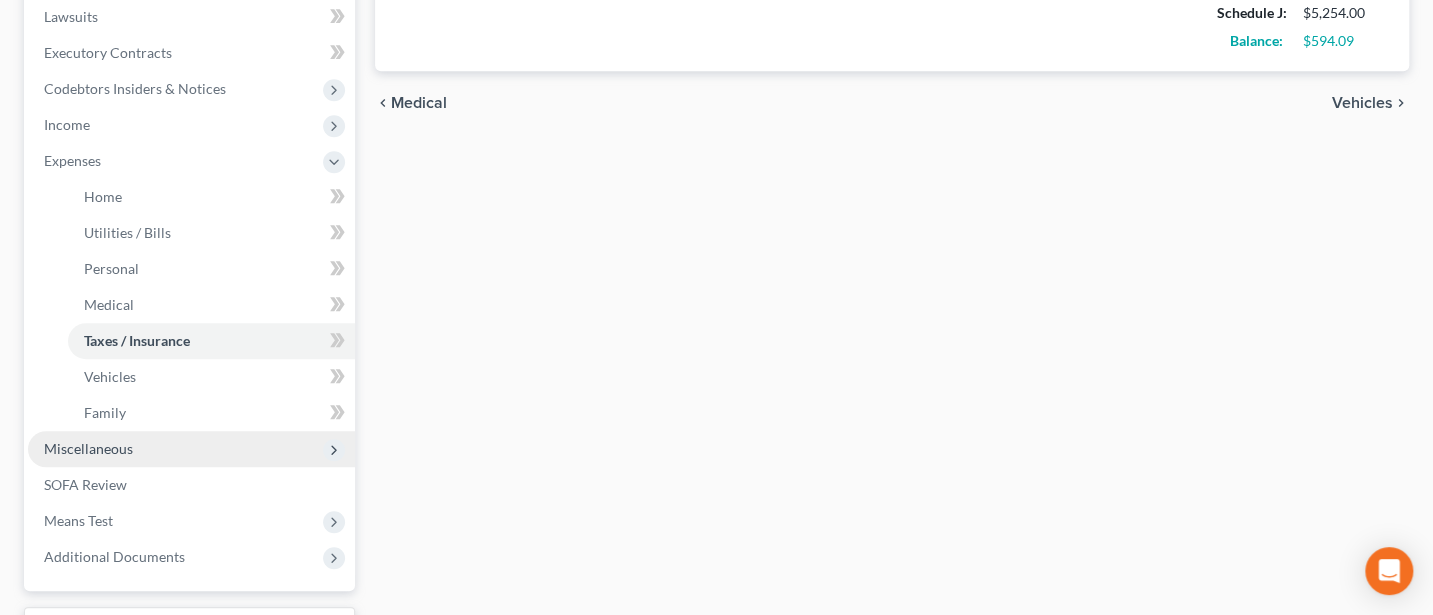 click on "Miscellaneous" at bounding box center (88, 448) 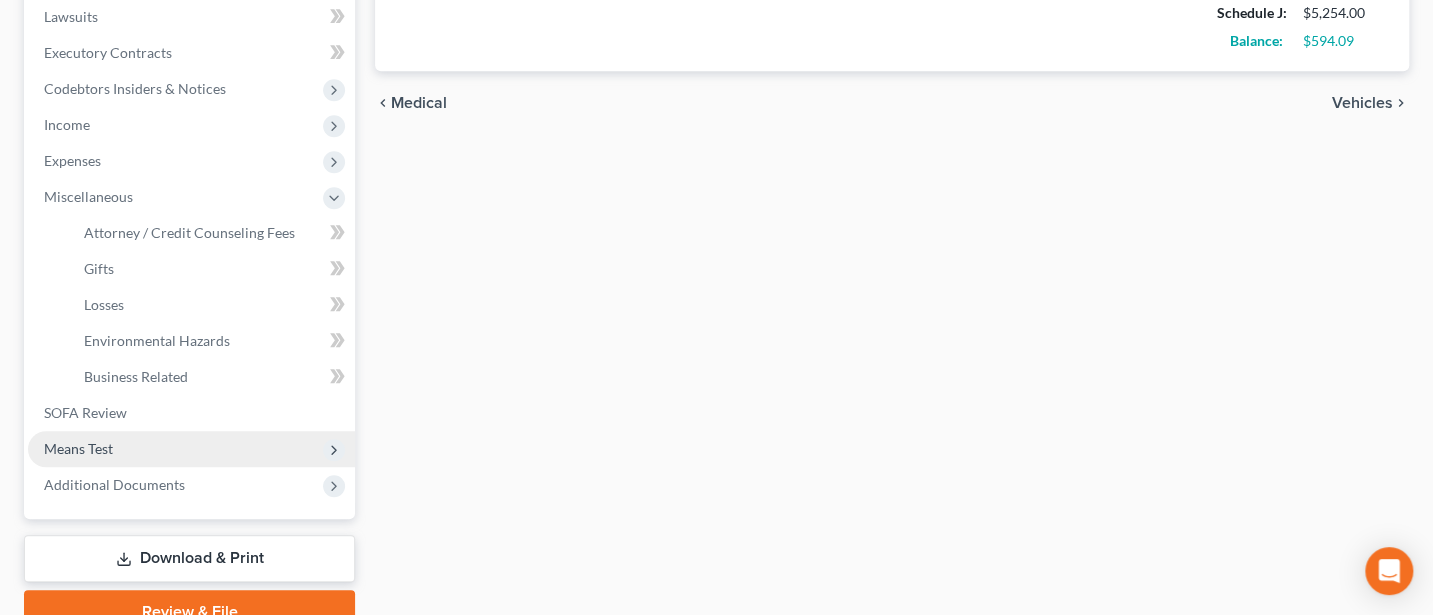click on "Means Test" at bounding box center [78, 448] 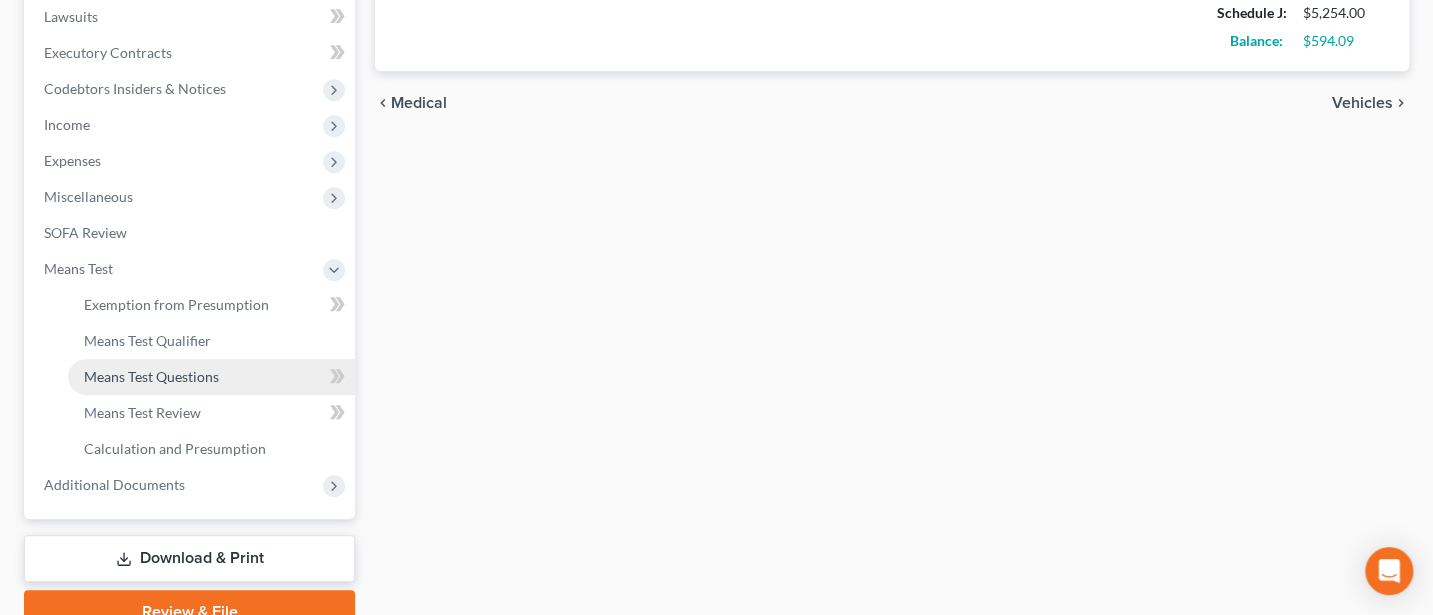 click on "Means Test Questions" at bounding box center [151, 376] 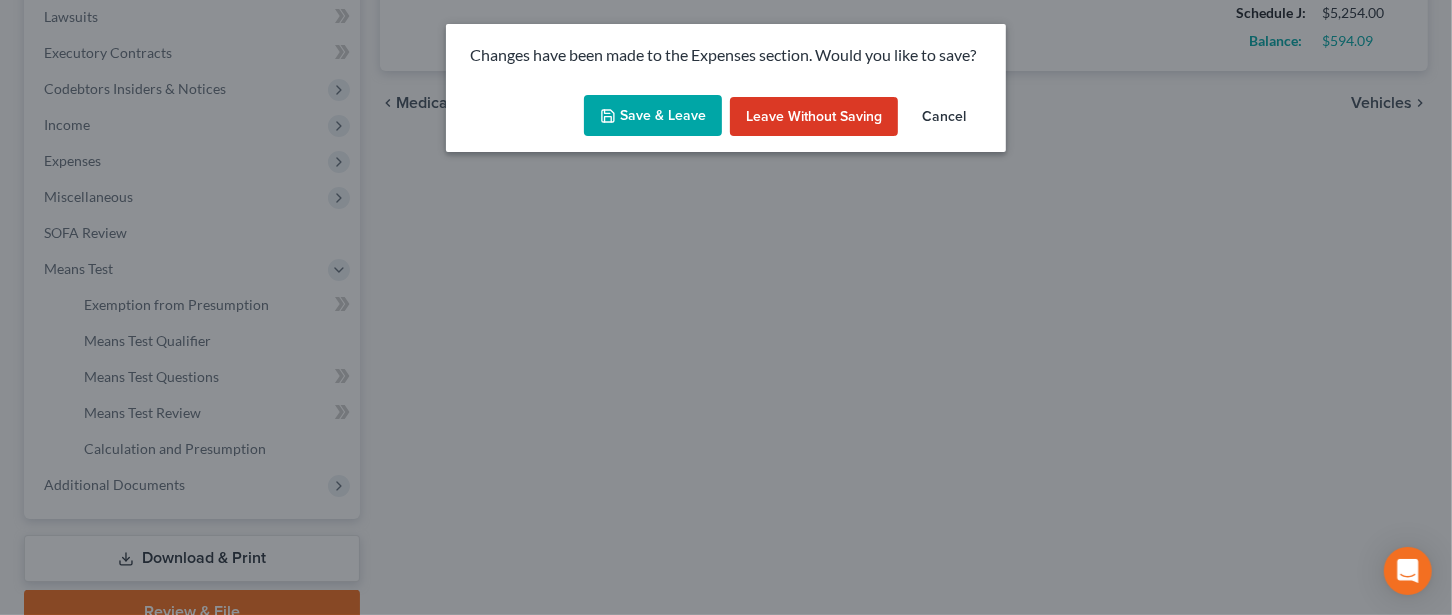 click 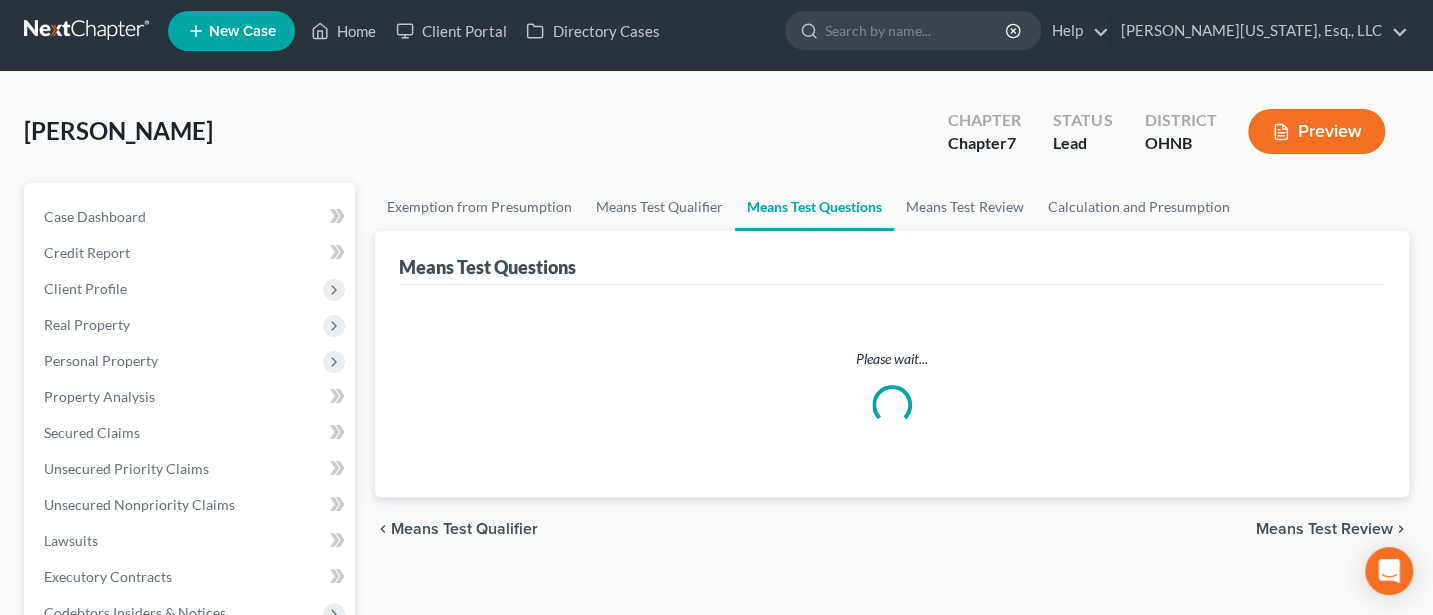 scroll, scrollTop: 0, scrollLeft: 0, axis: both 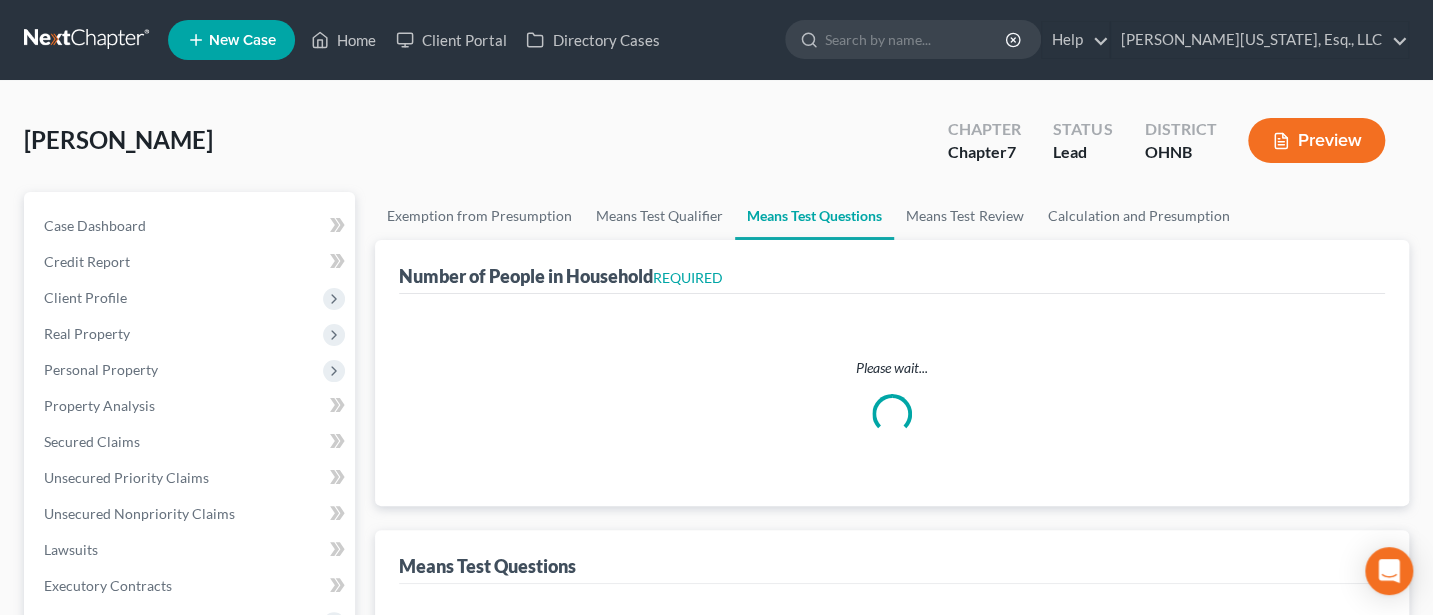 select on "0" 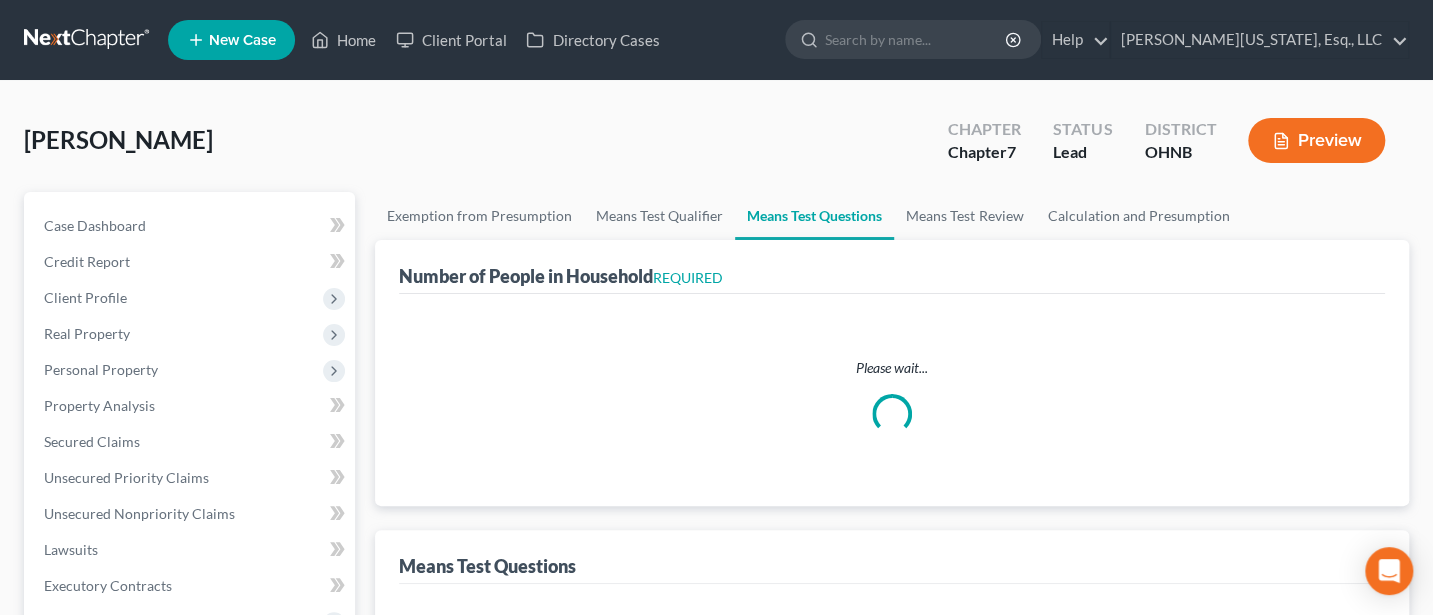 select on "60" 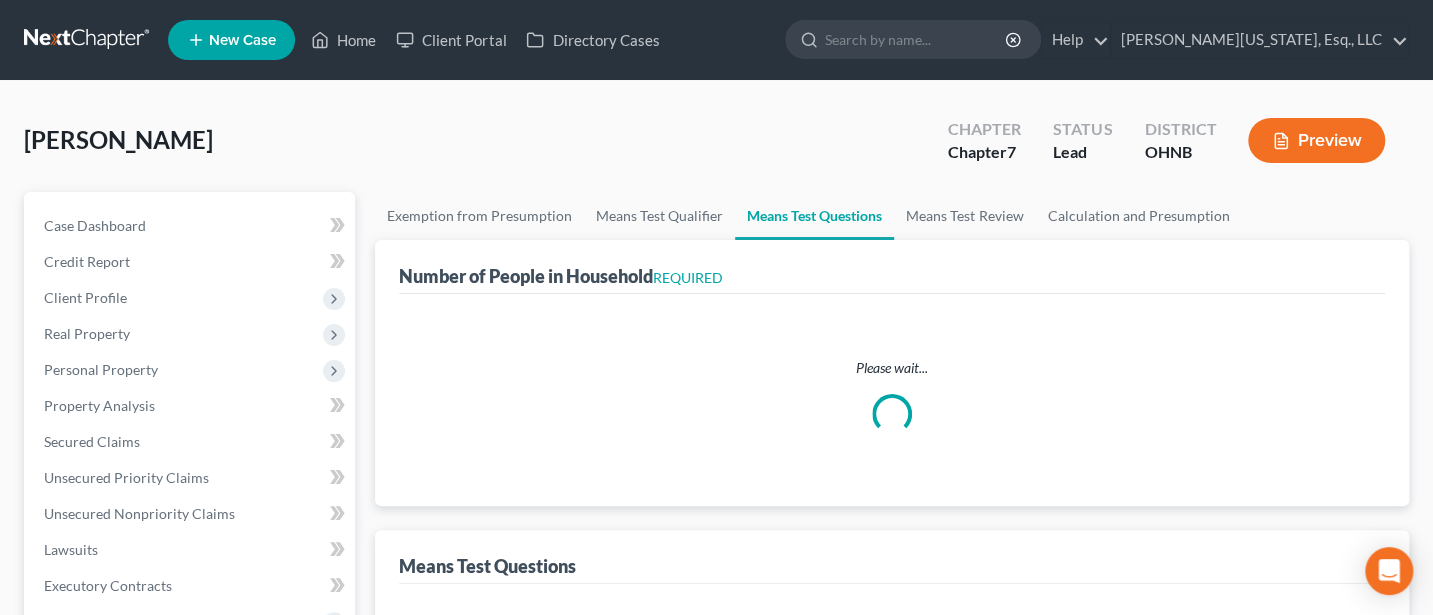 select on "1" 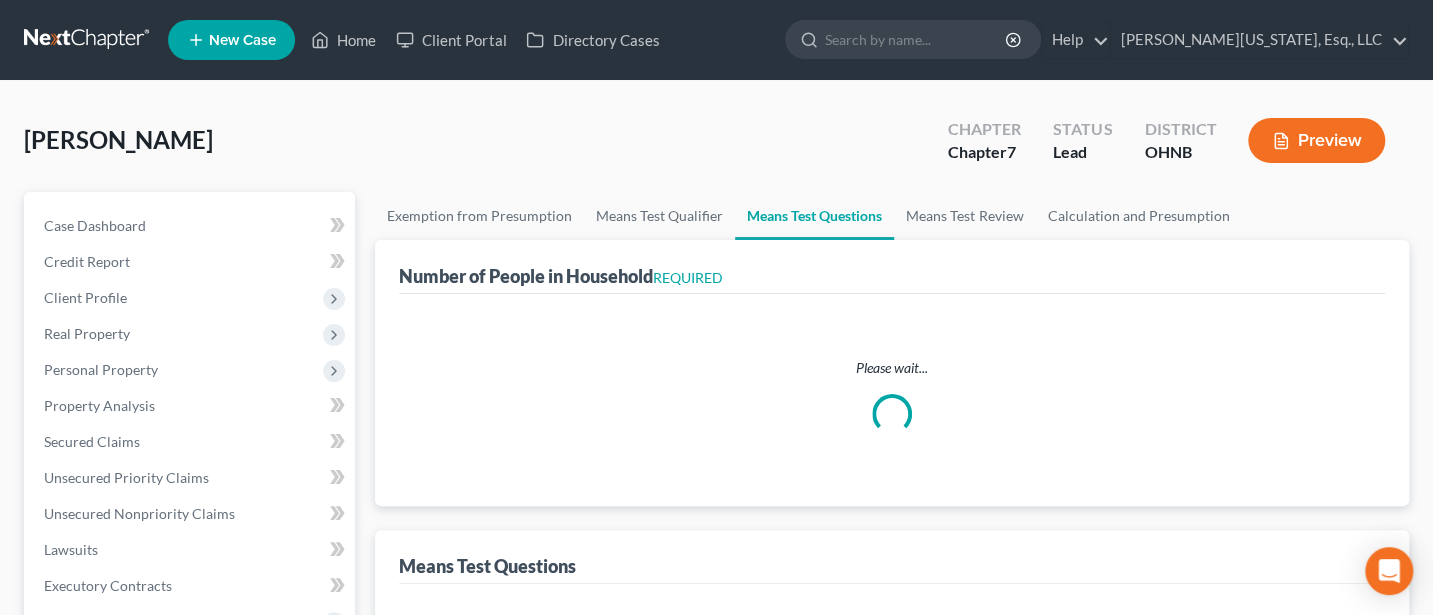 select on "1" 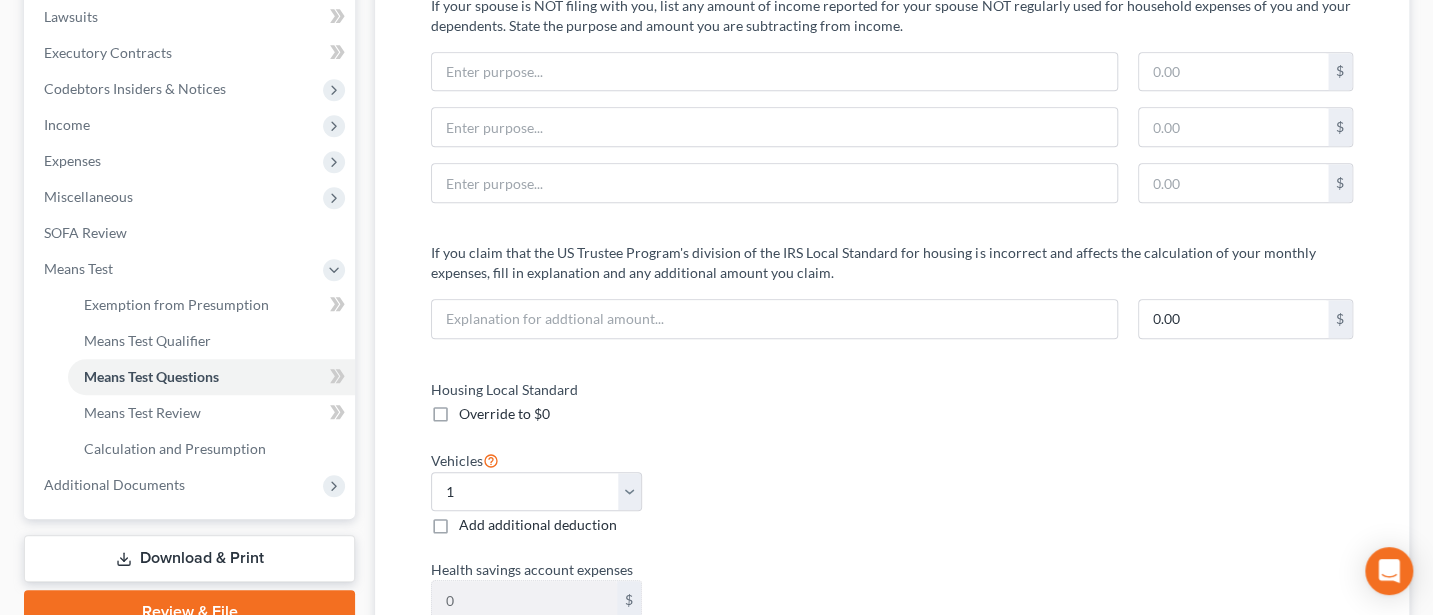 scroll, scrollTop: 800, scrollLeft: 0, axis: vertical 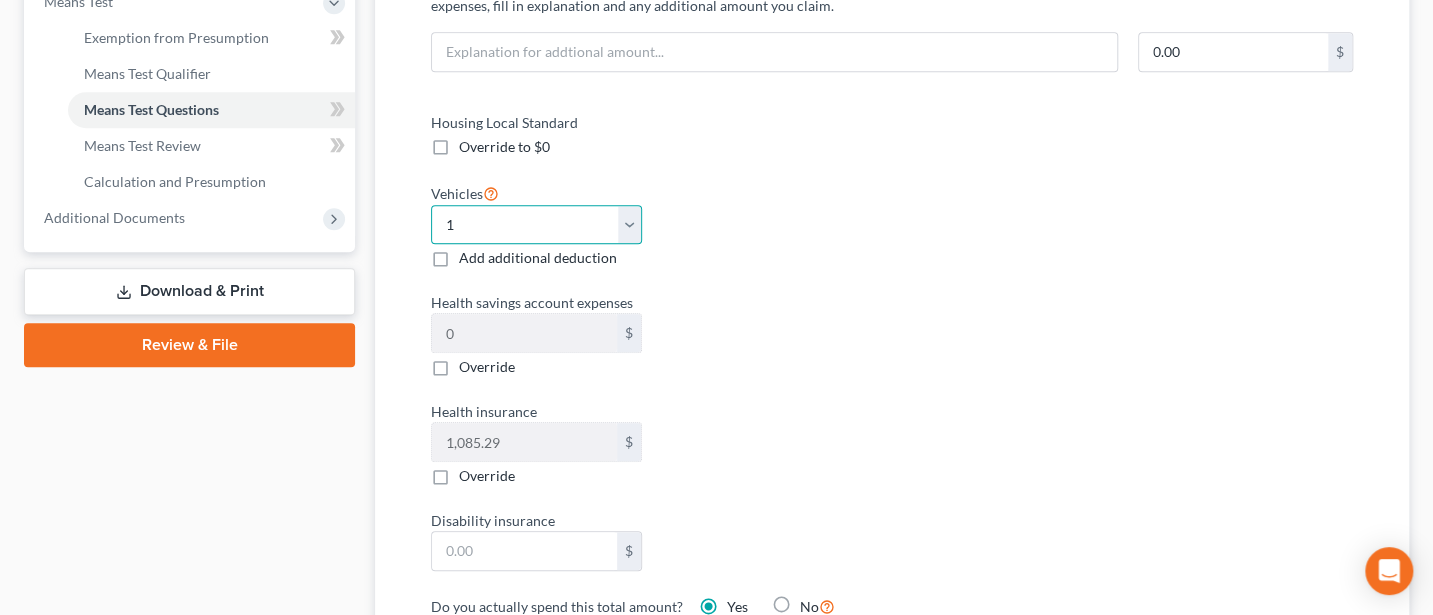 click on "Select 0 1 2 3 4 5" at bounding box center (536, 225) 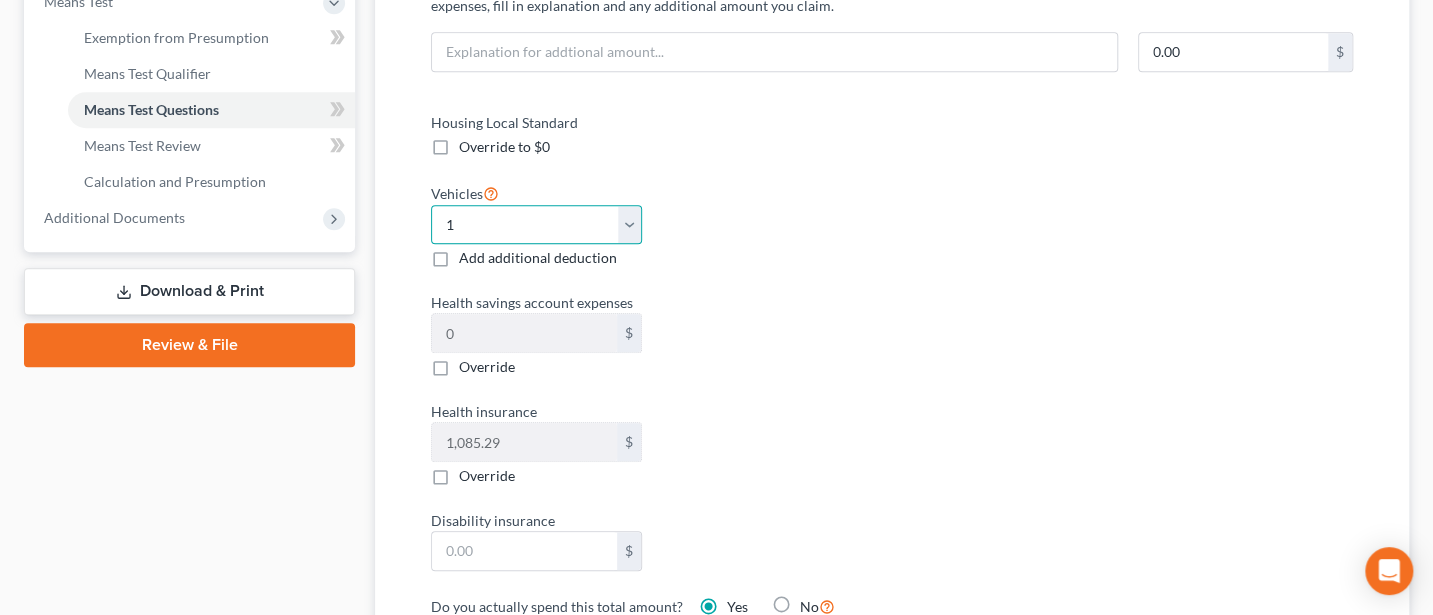 select on "4" 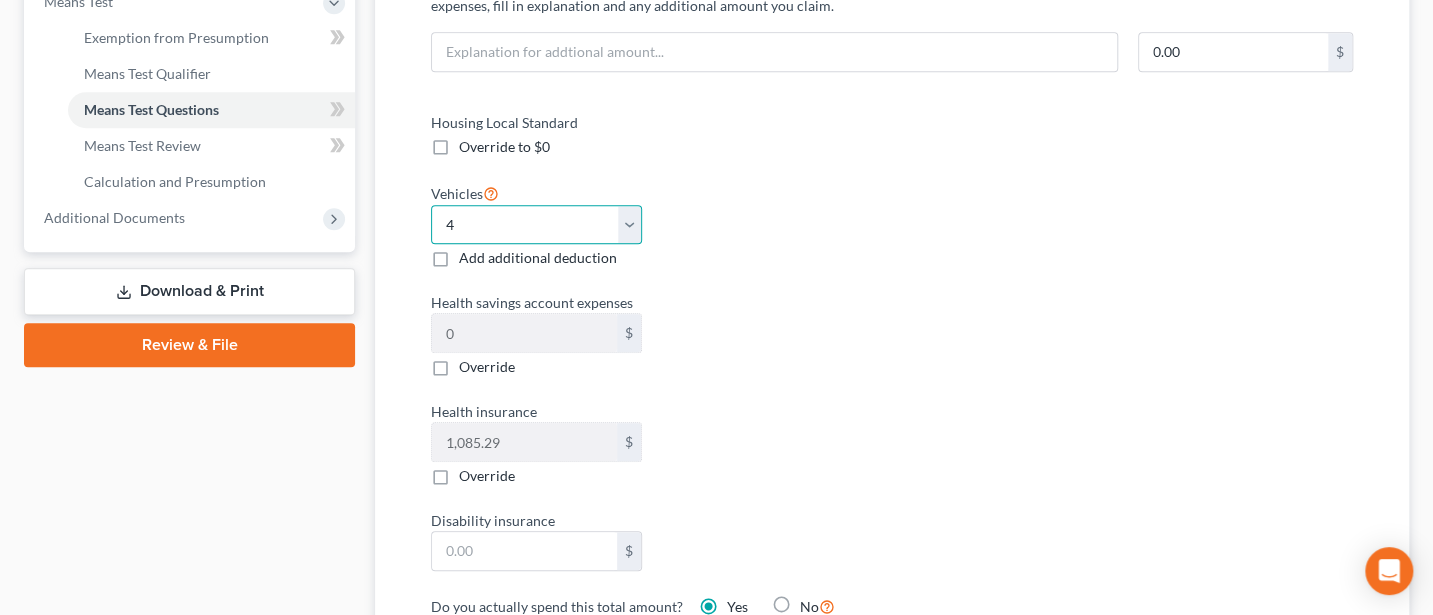 click on "Select 0 1 2 3 4 5" at bounding box center (536, 225) 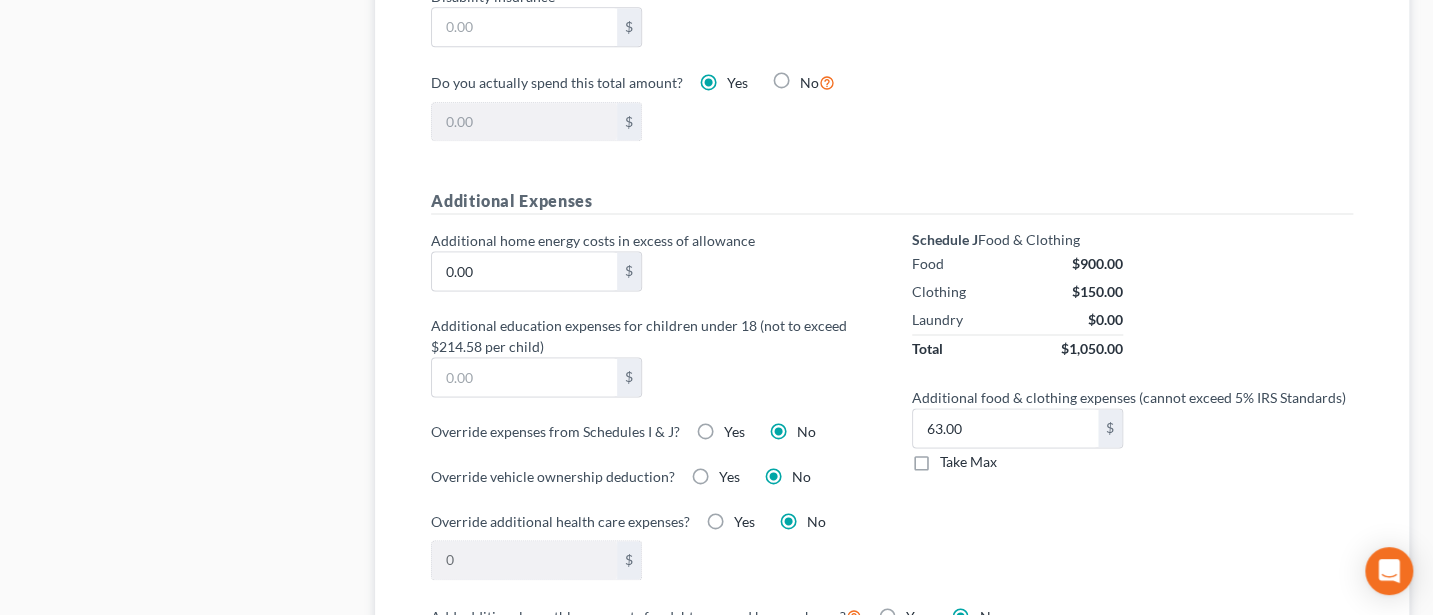 scroll, scrollTop: 1333, scrollLeft: 0, axis: vertical 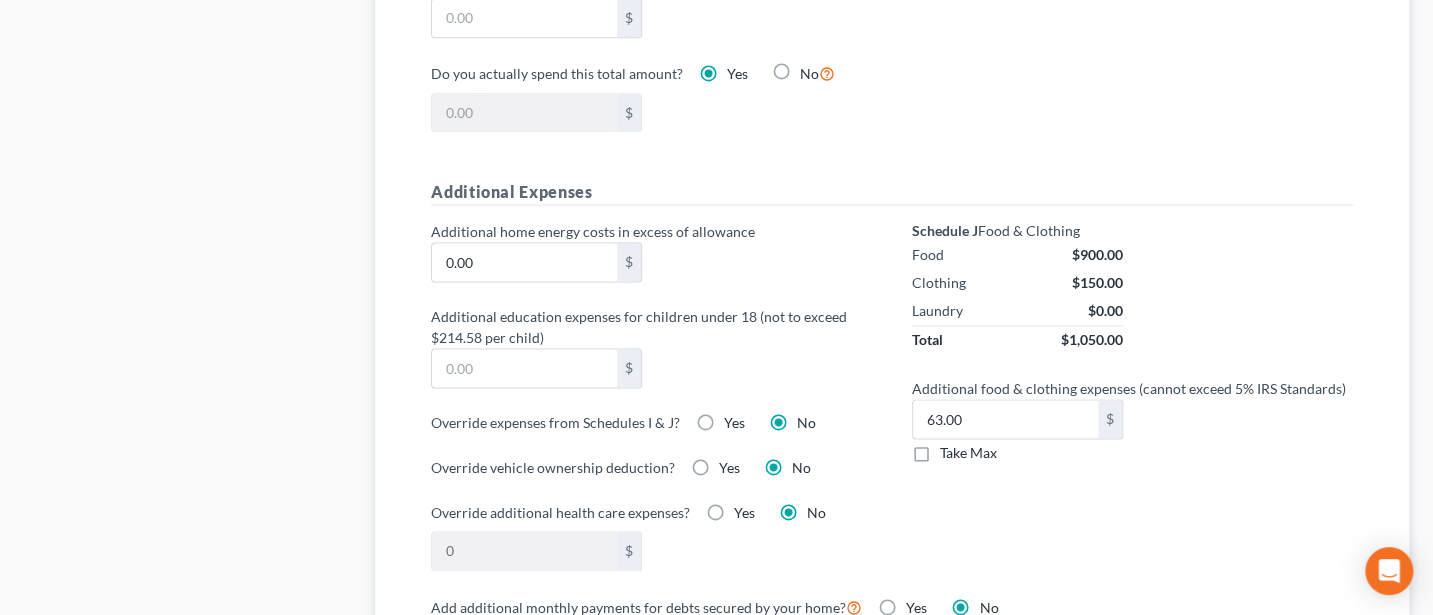 click on "Take Max" at bounding box center (968, 453) 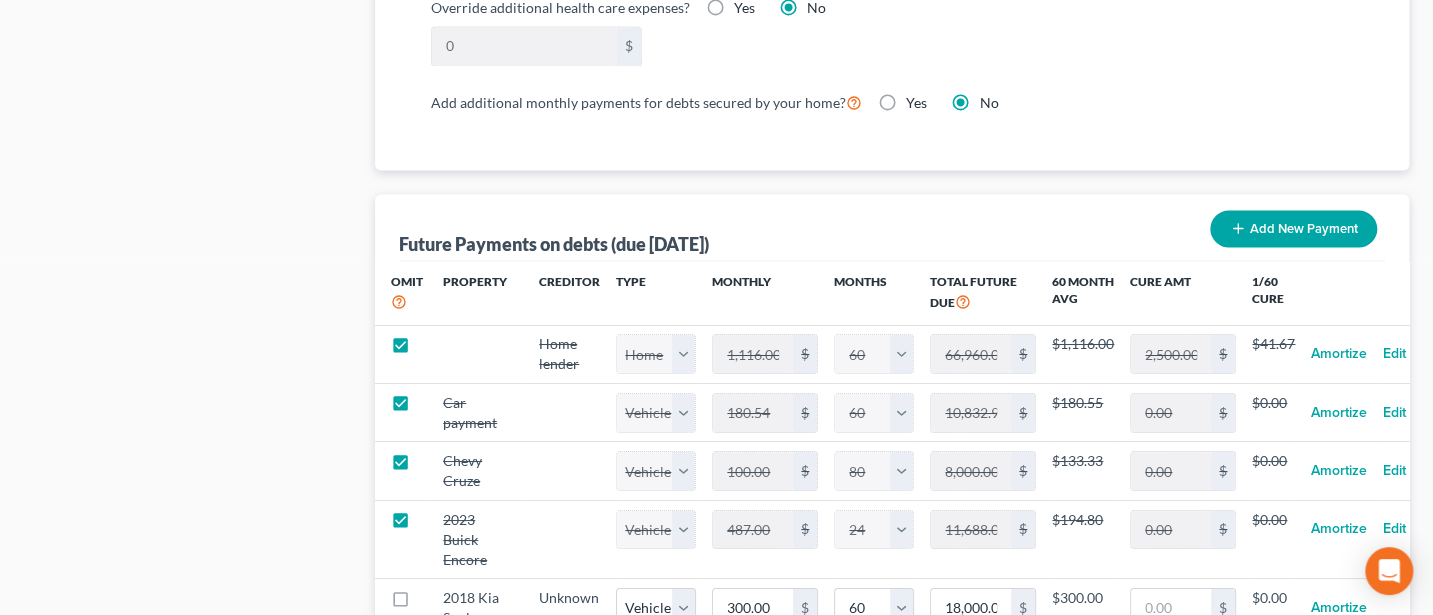 scroll, scrollTop: 1866, scrollLeft: 0, axis: vertical 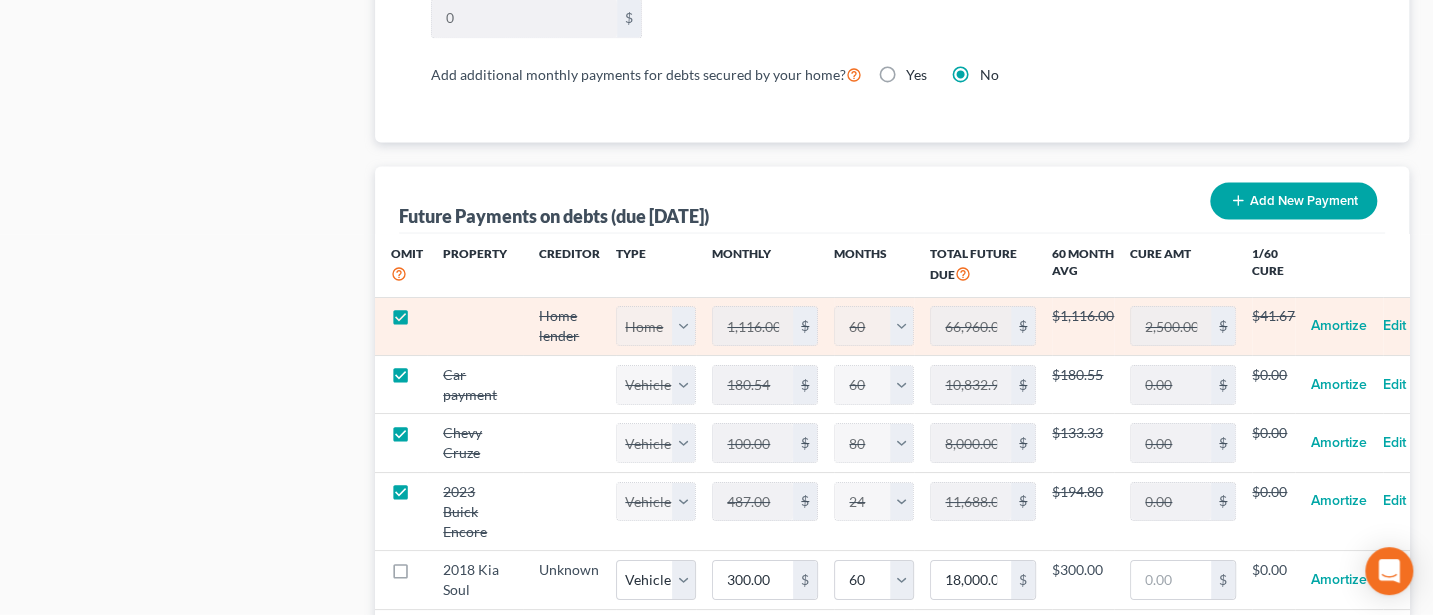 click at bounding box center (419, 320) 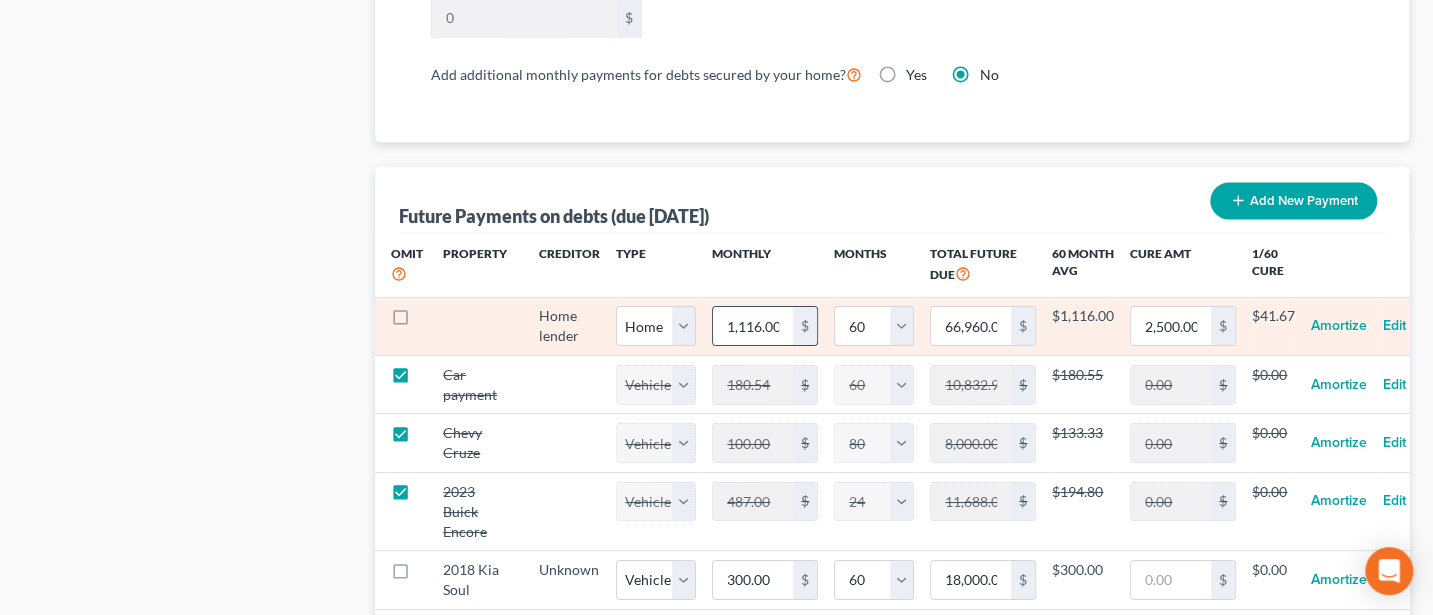 select on "0" 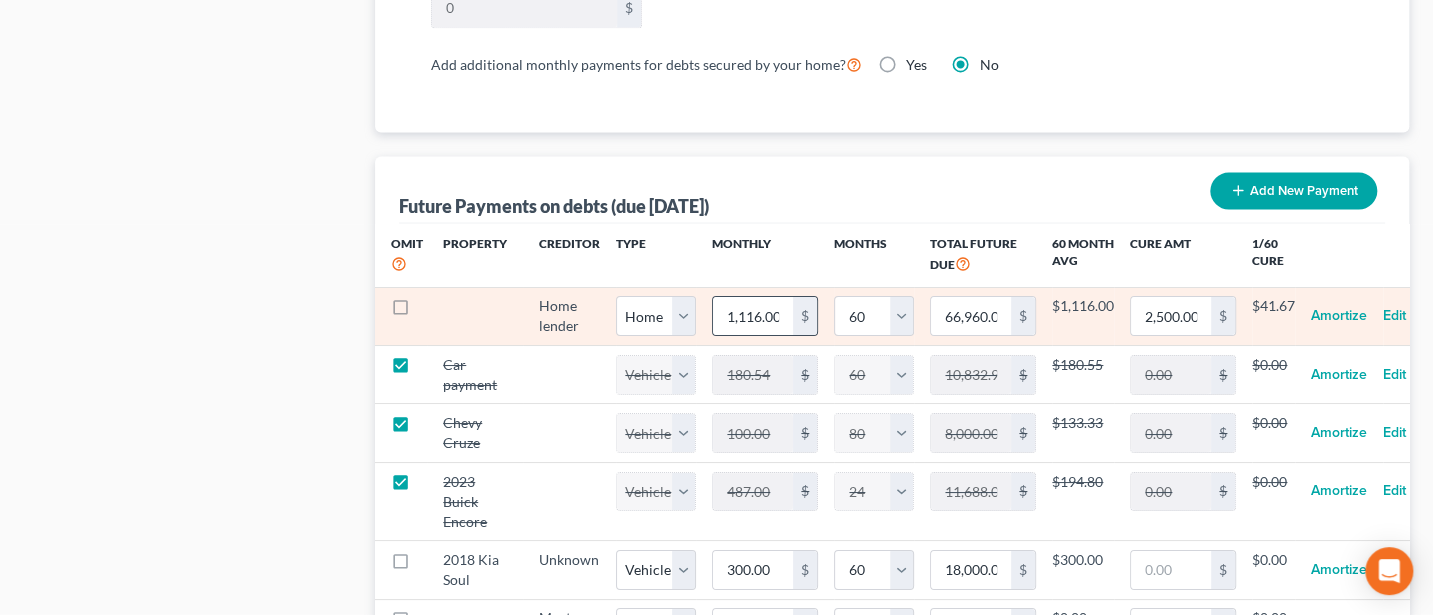 scroll, scrollTop: 1866, scrollLeft: 0, axis: vertical 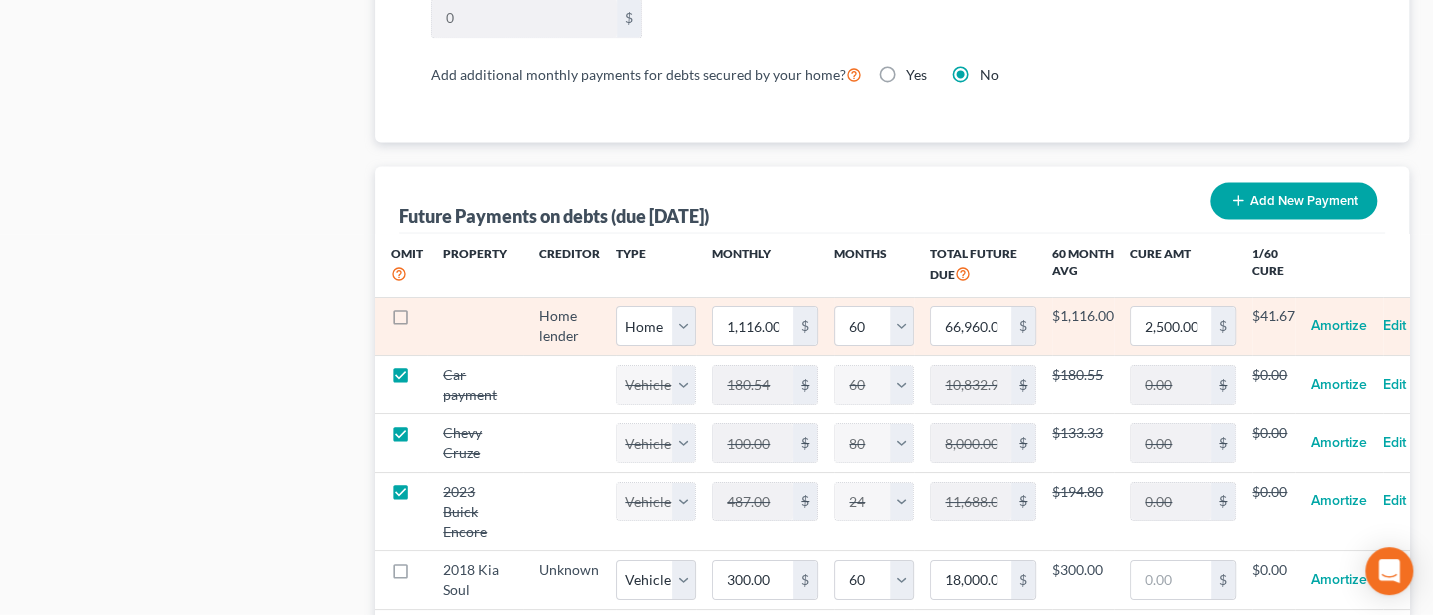 click at bounding box center [419, 320] 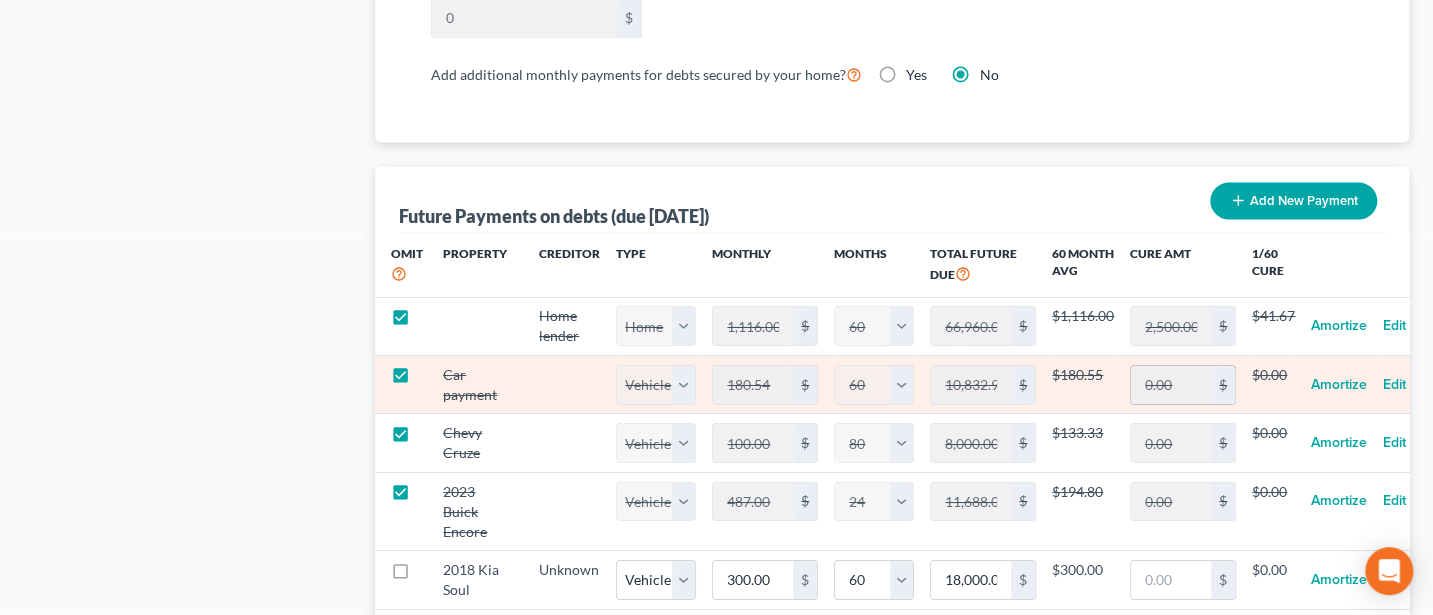 select on "0" 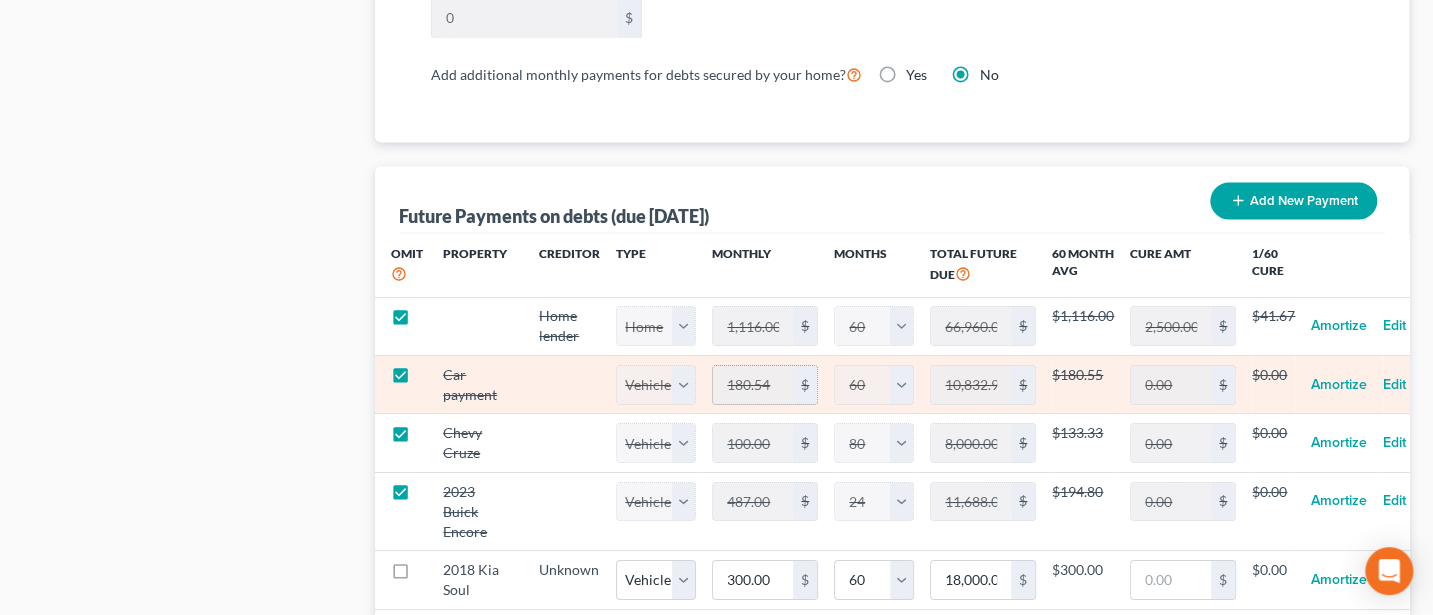 scroll, scrollTop: 2133, scrollLeft: 0, axis: vertical 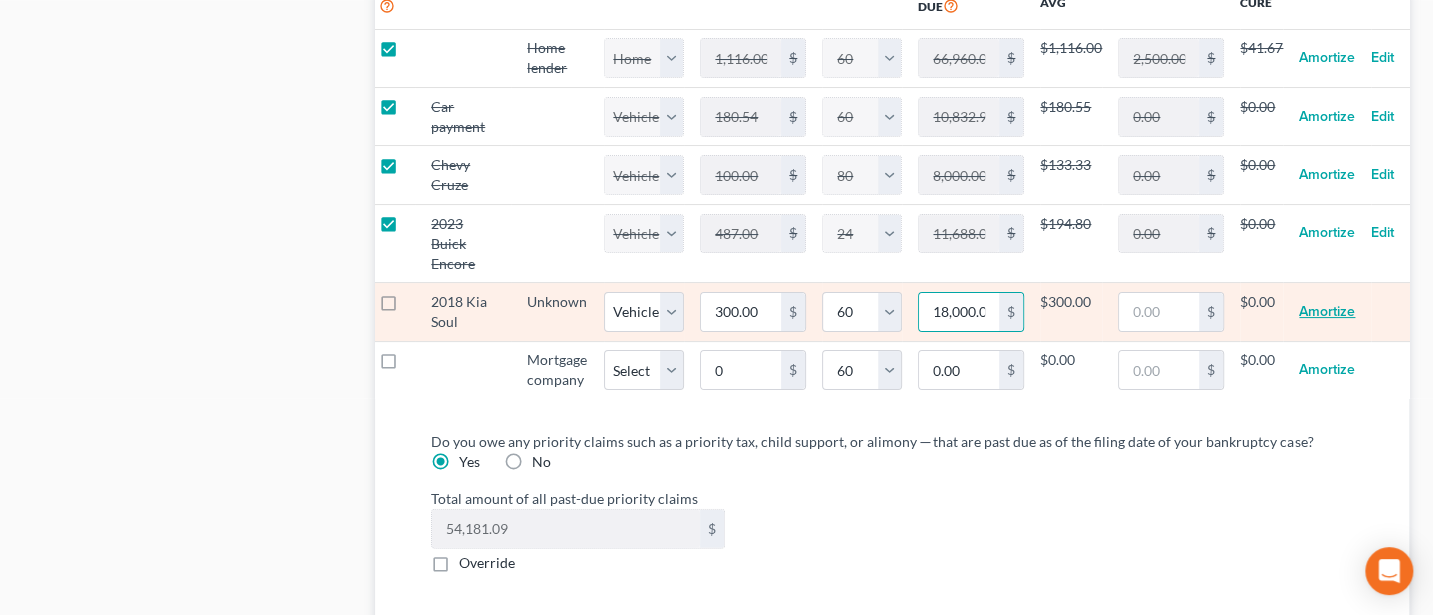 click on "Amortize" at bounding box center (1327, 312) 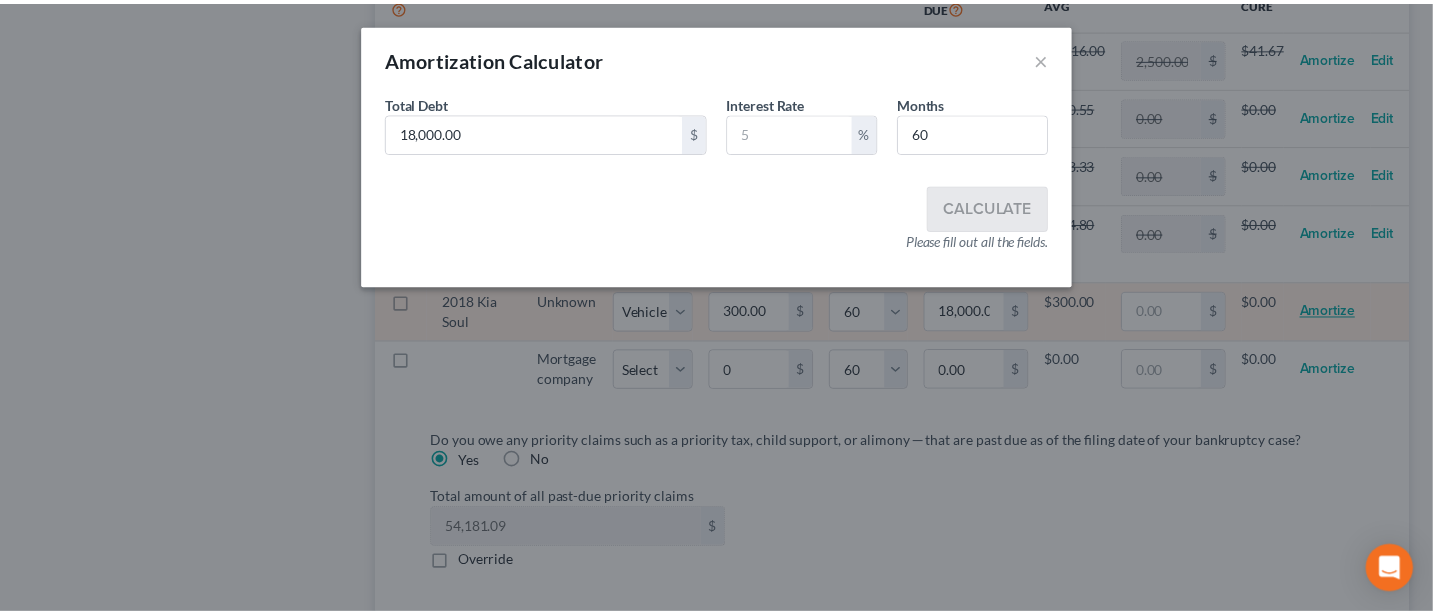 scroll, scrollTop: 0, scrollLeft: 0, axis: both 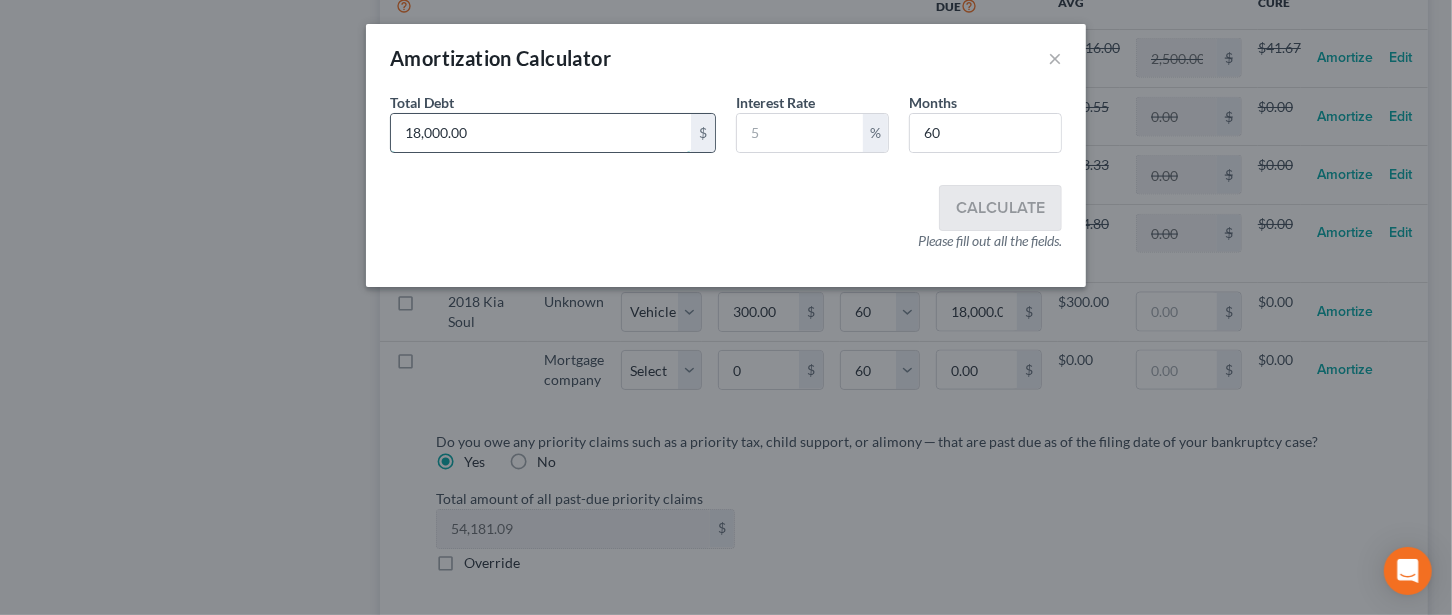 click on "18,000.00" at bounding box center [541, 133] 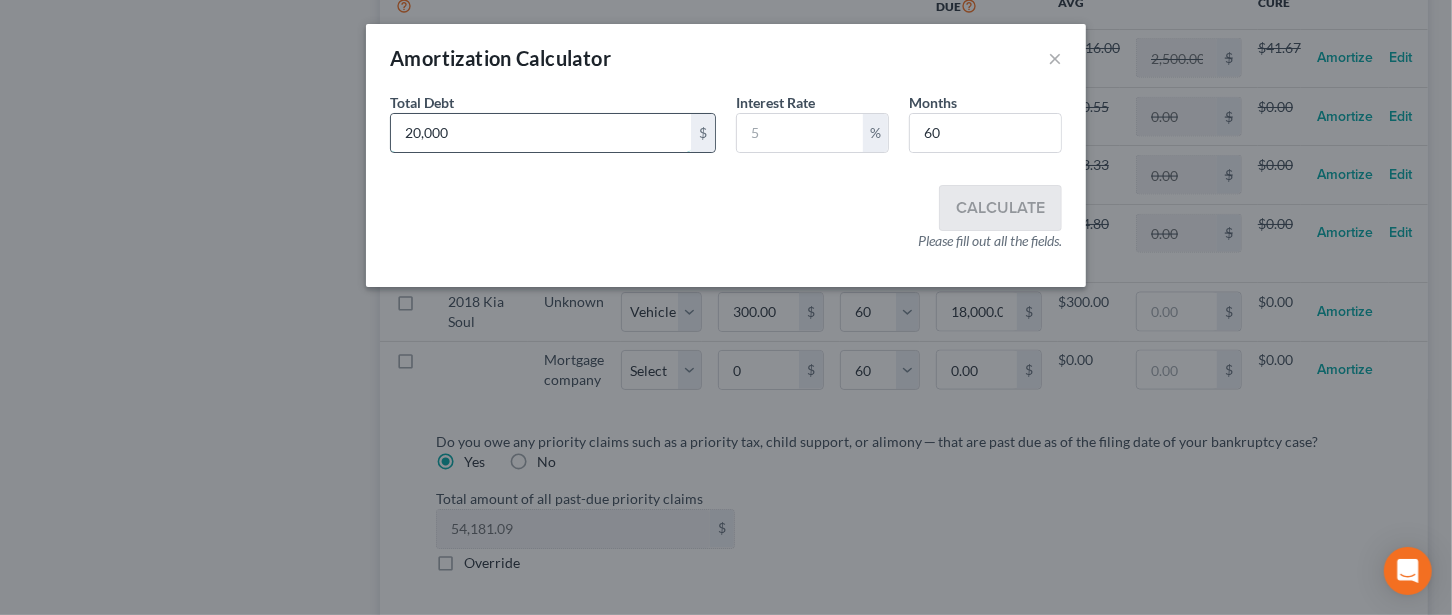 type on "20,000" 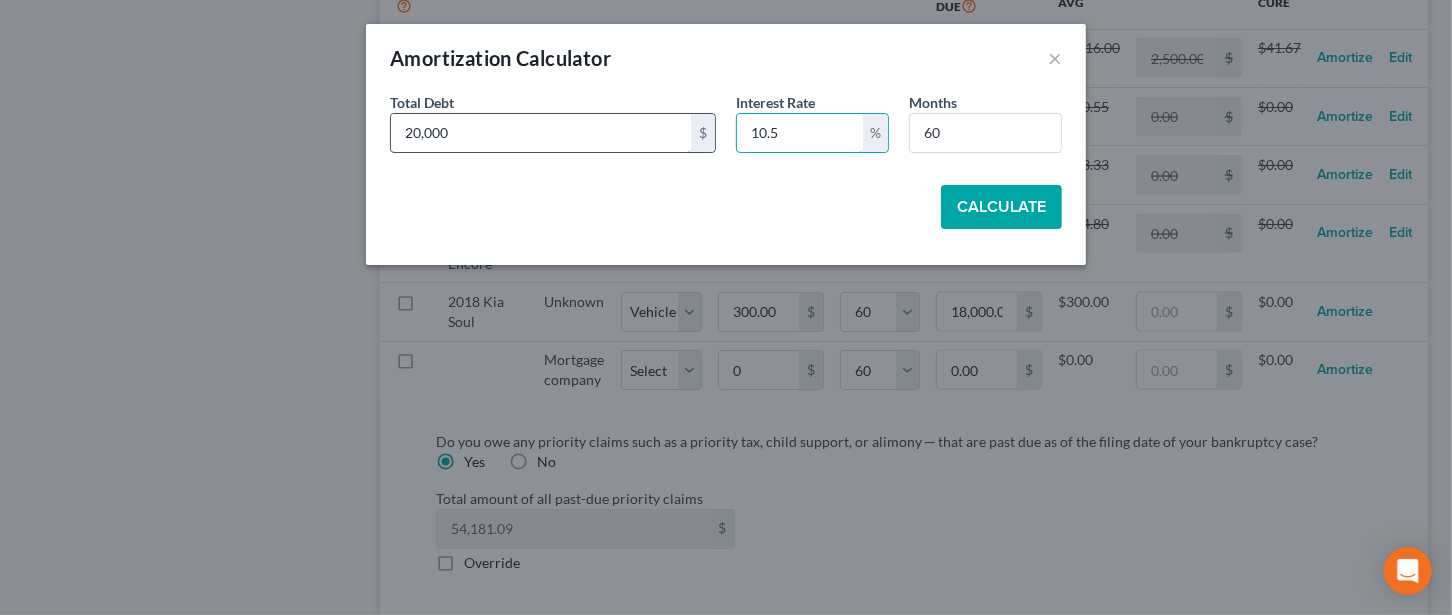 type on "10.5" 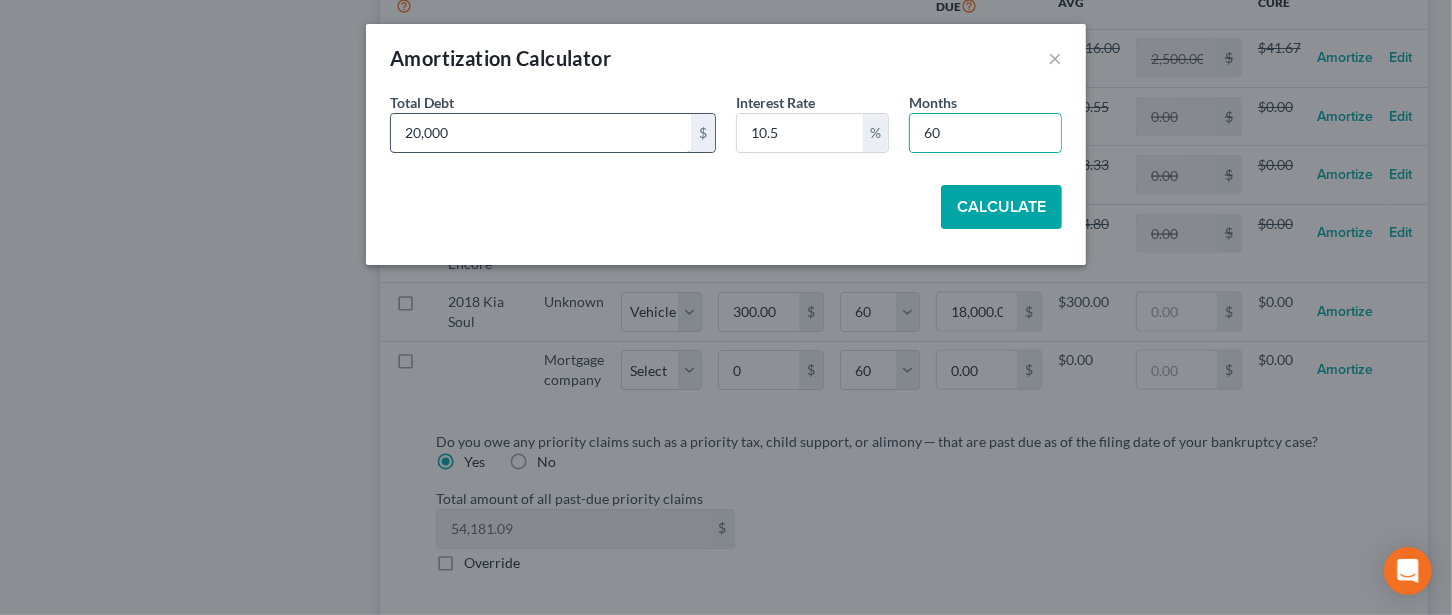 type 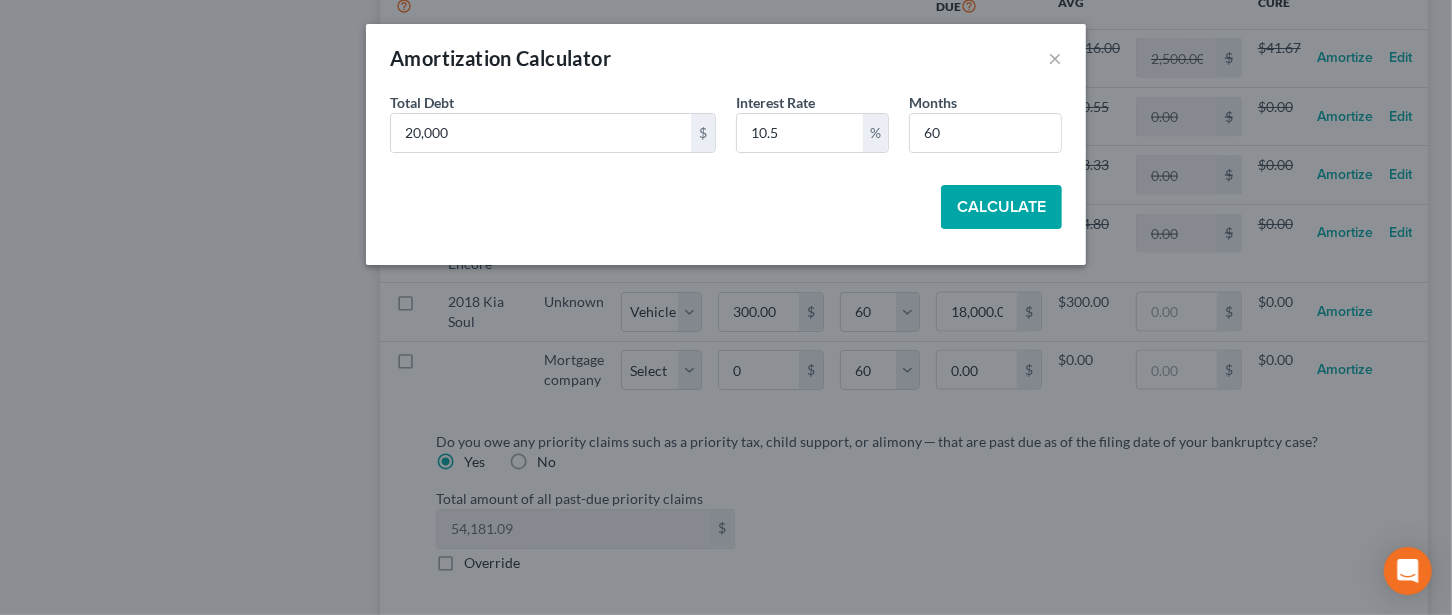 click on "Calculate" at bounding box center (1001, 207) 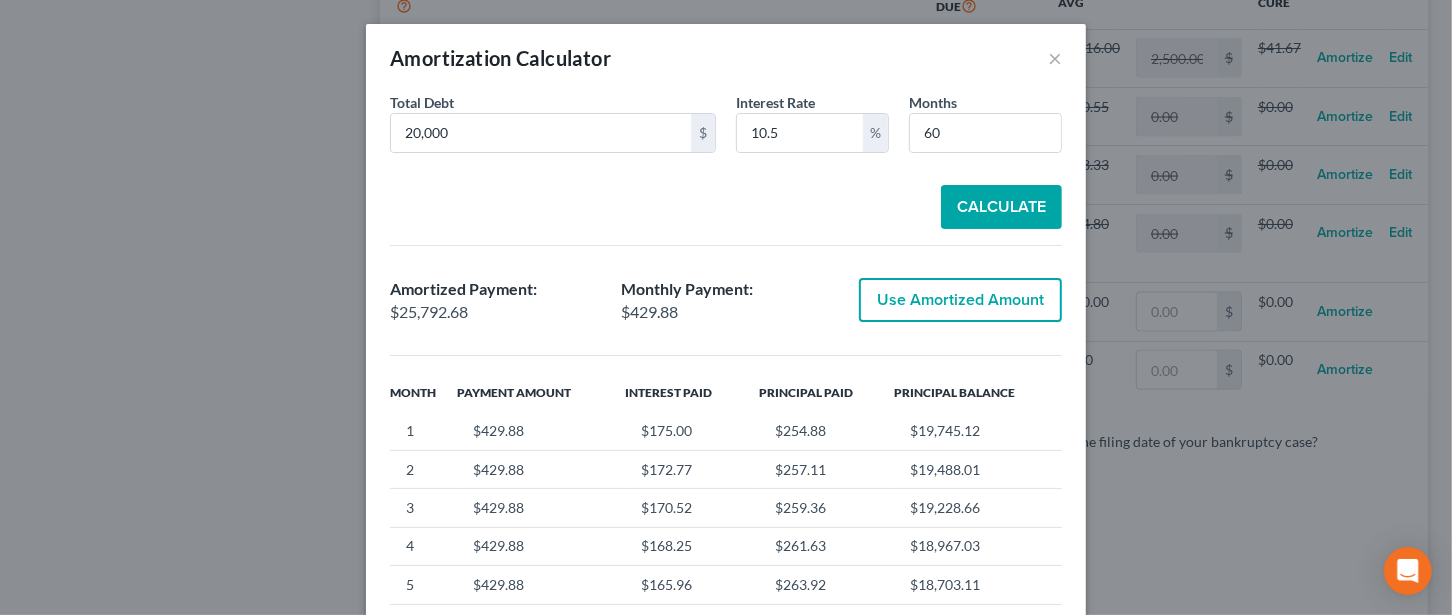 click on "Use Amortized Amount" at bounding box center [960, 300] 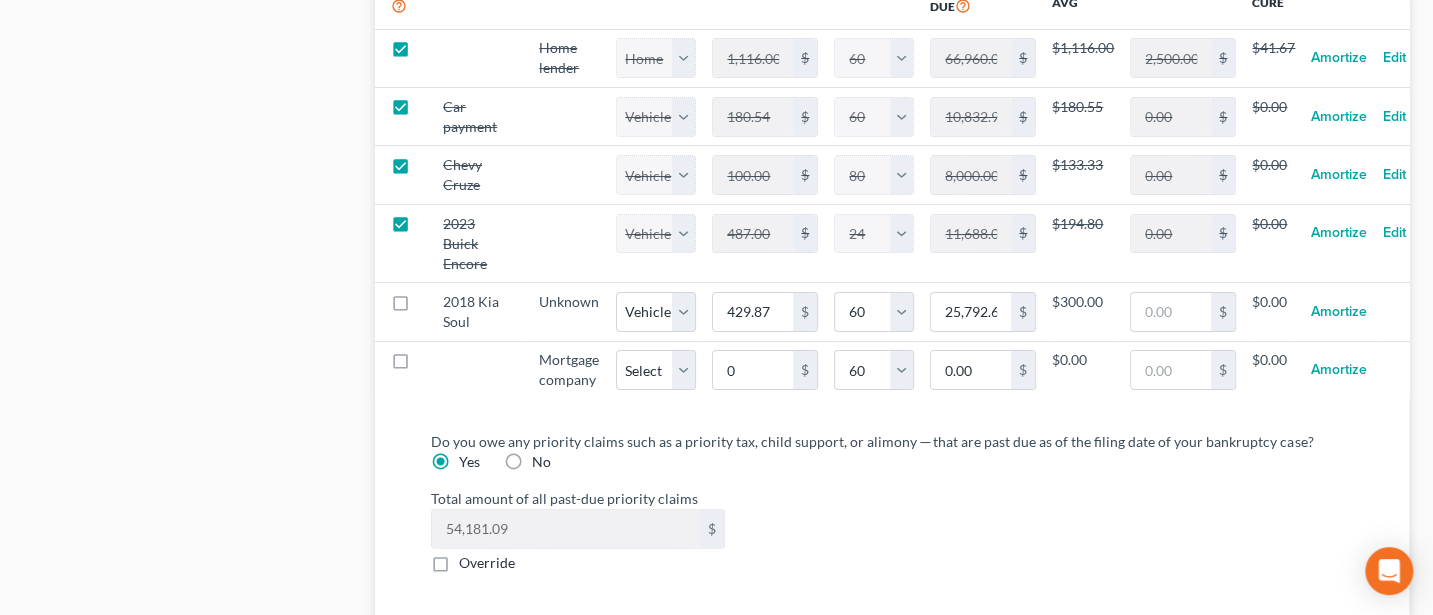 select on "1" 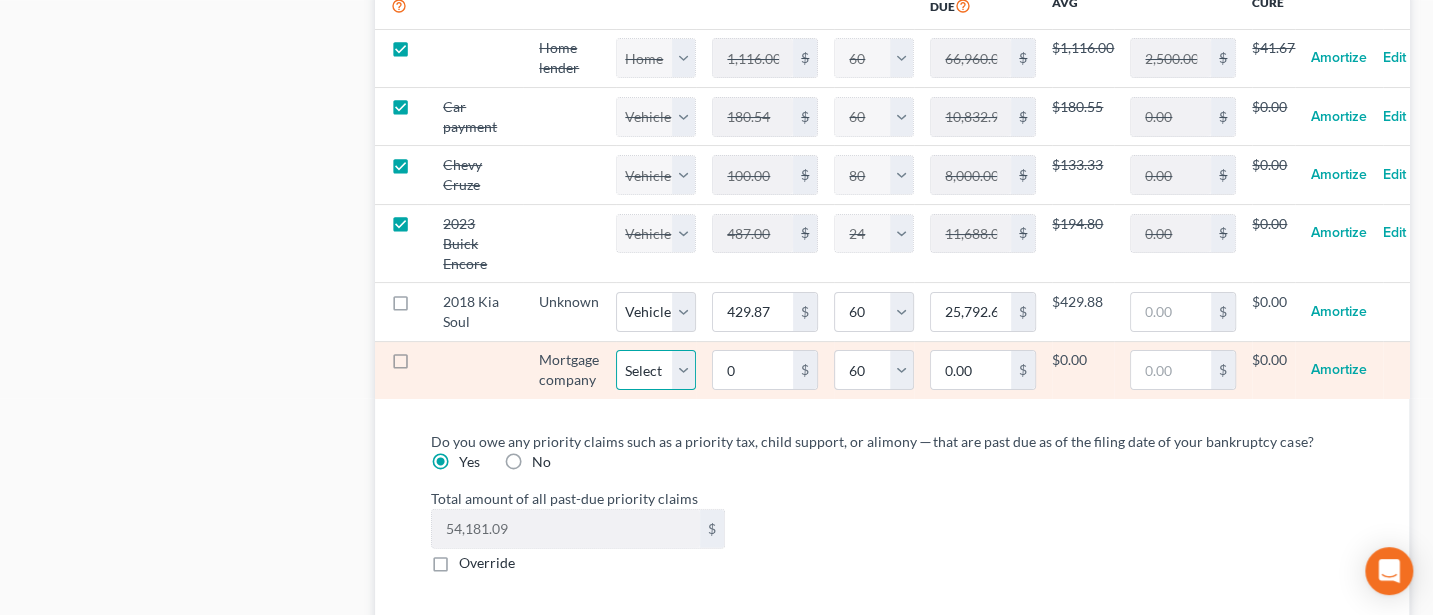 click on "Select Home Vehicle Other" at bounding box center (656, 370) 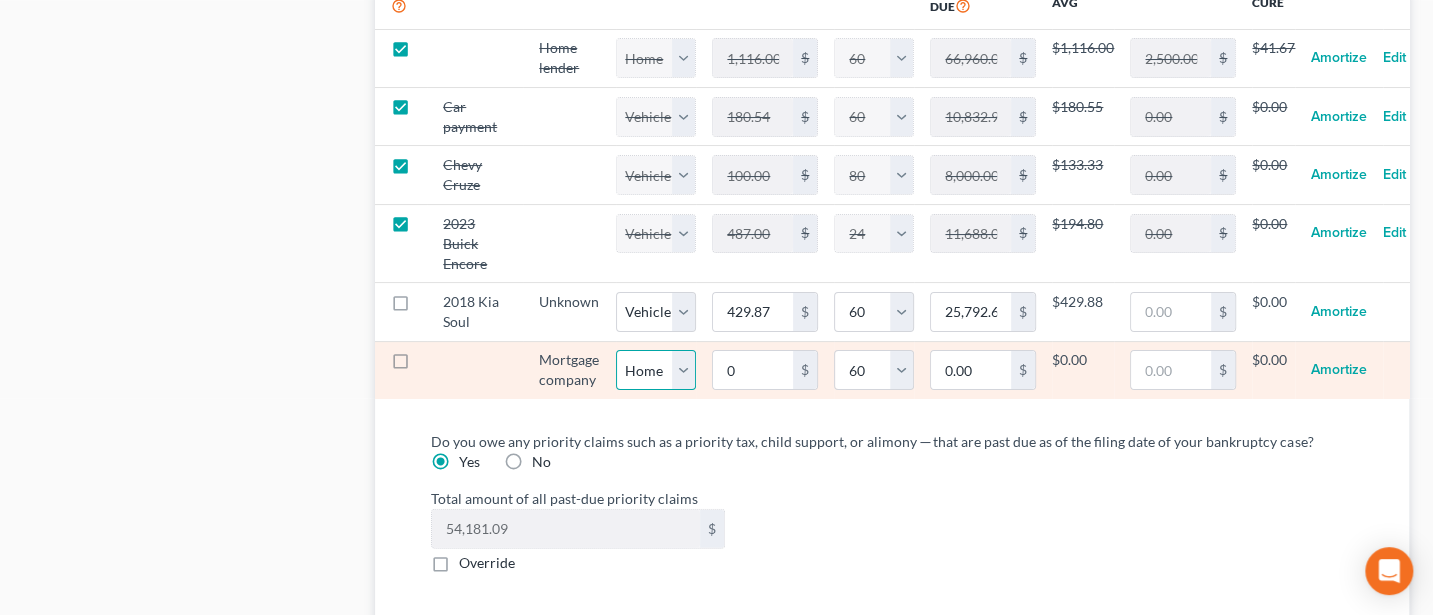 click on "Select Home Vehicle Other" at bounding box center (656, 370) 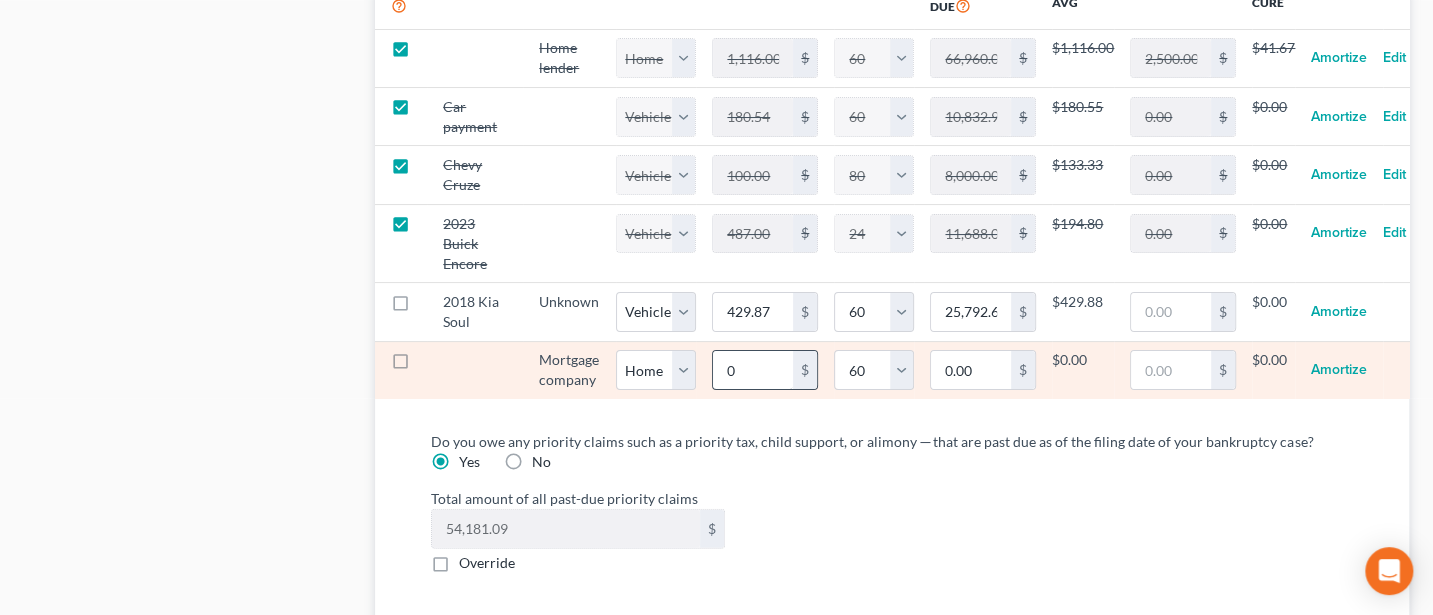 select on "0" 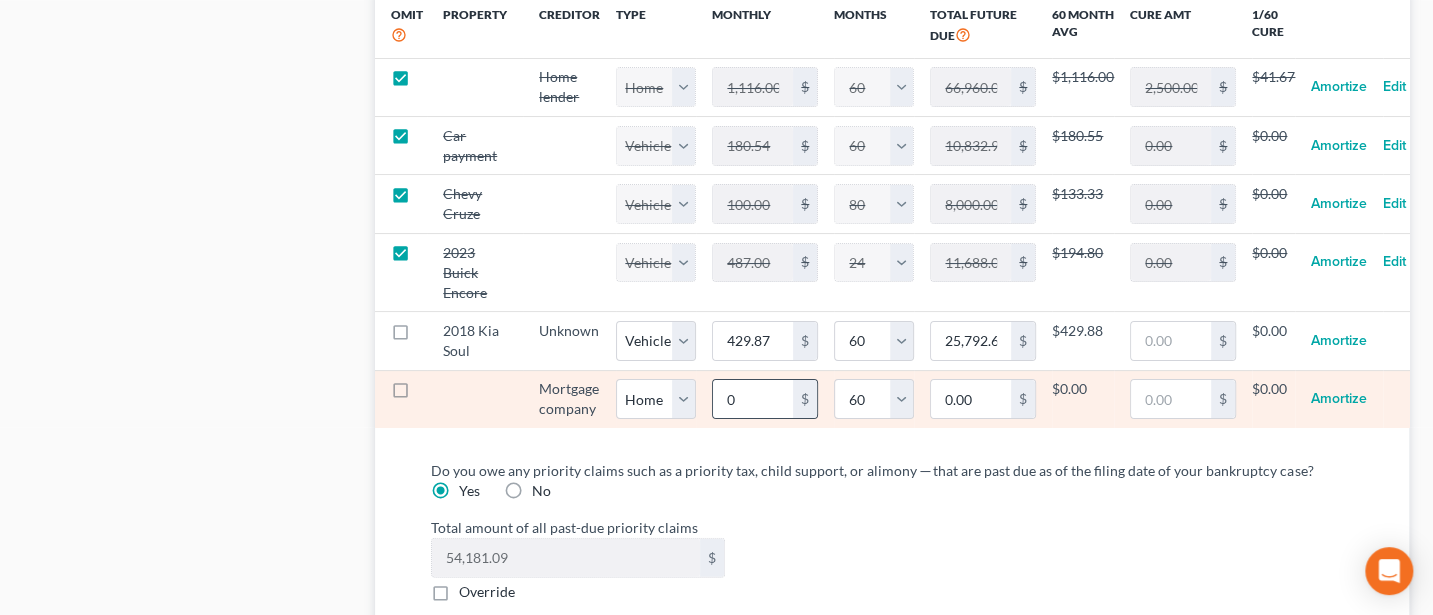 scroll, scrollTop: 2133, scrollLeft: 0, axis: vertical 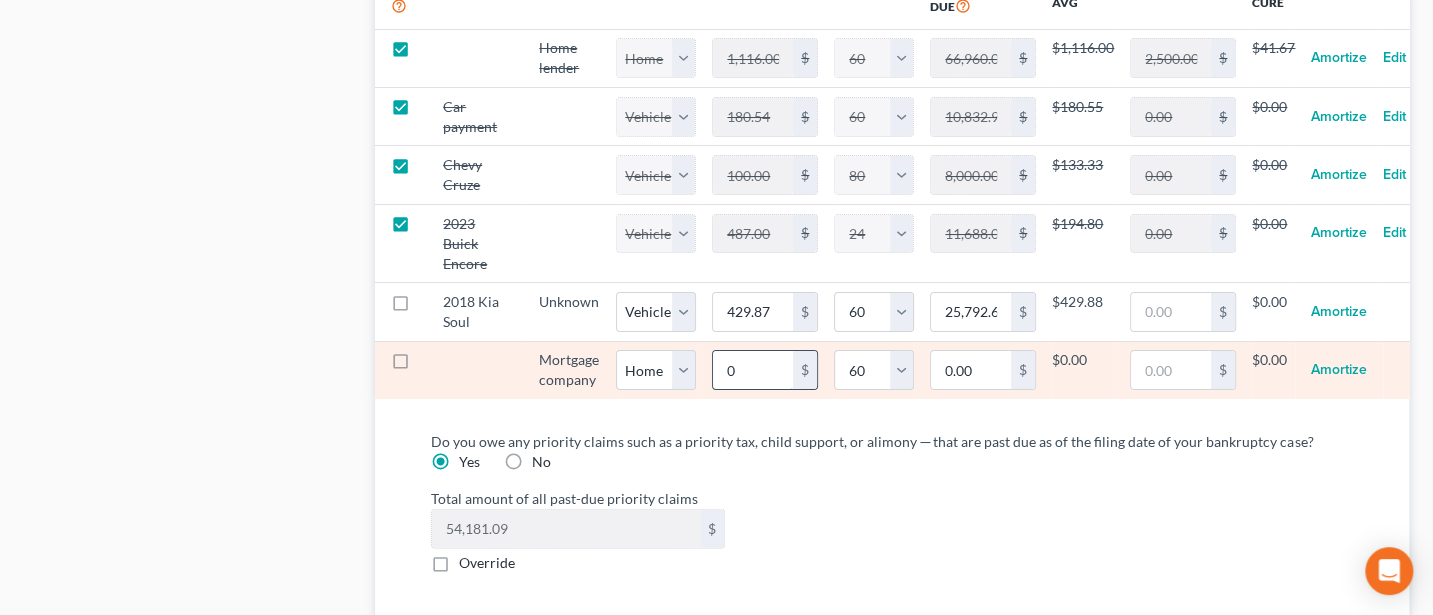 click on "0" at bounding box center [753, 370] 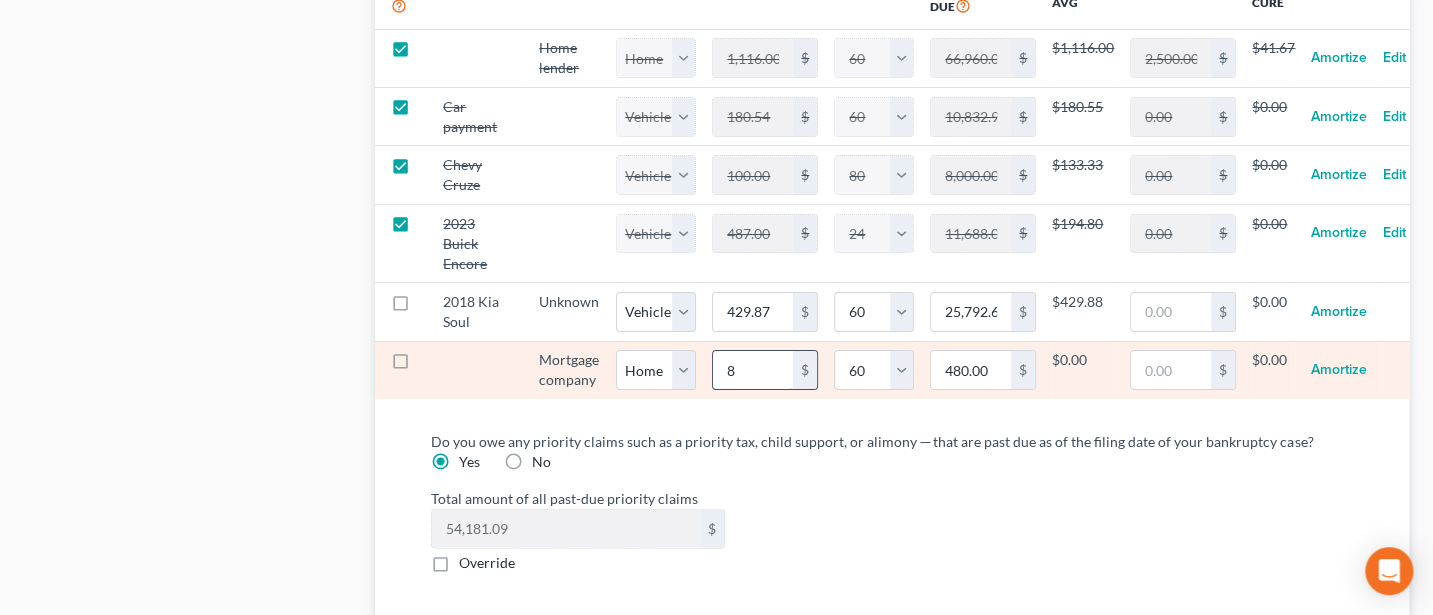 type on "85" 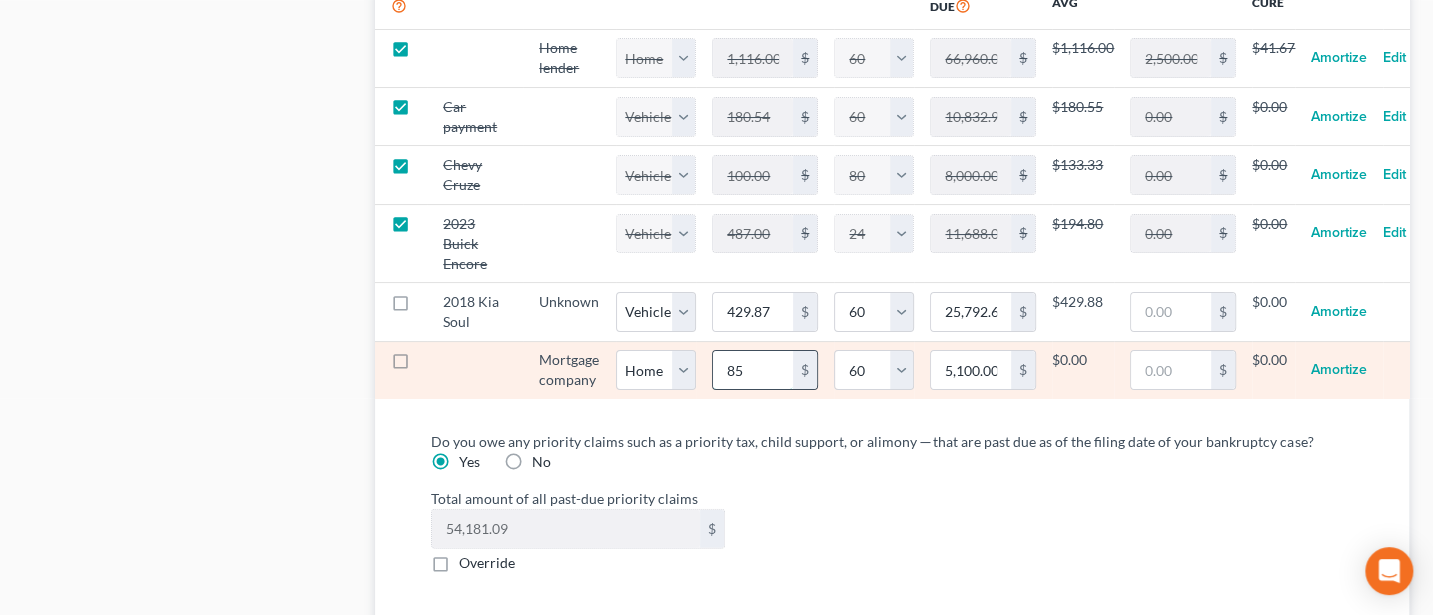 type on "853" 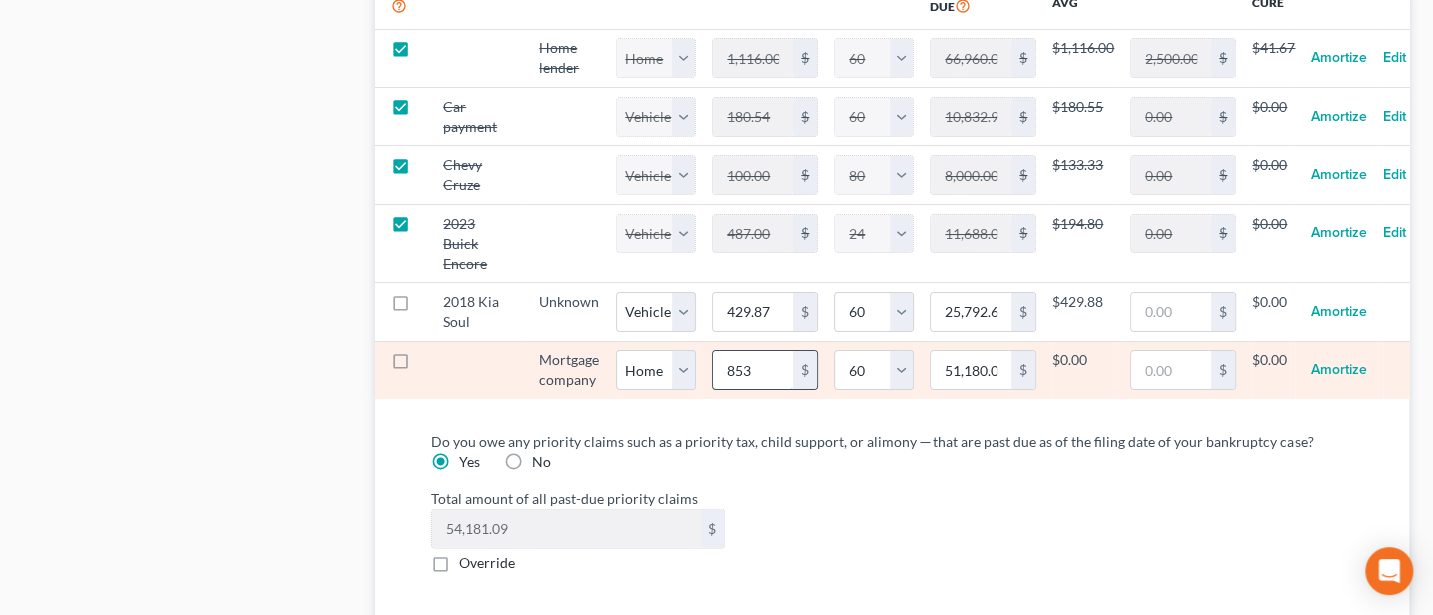 type on "853" 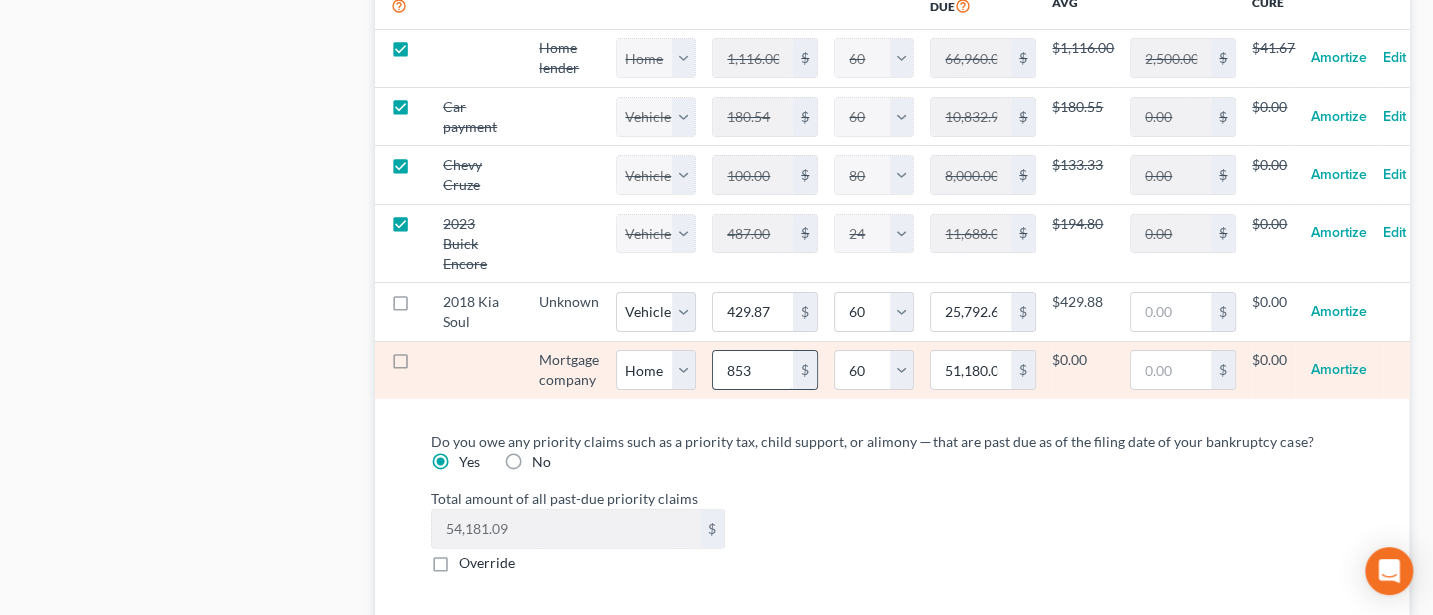 select on "0" 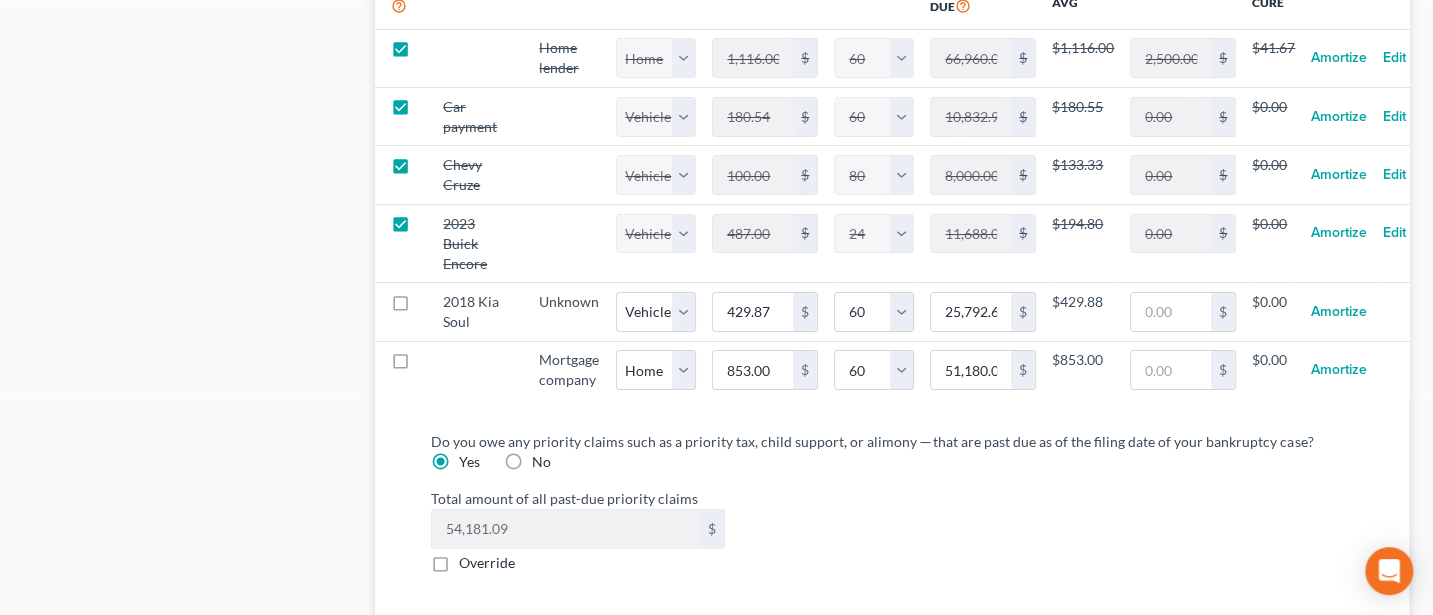 select on "0" 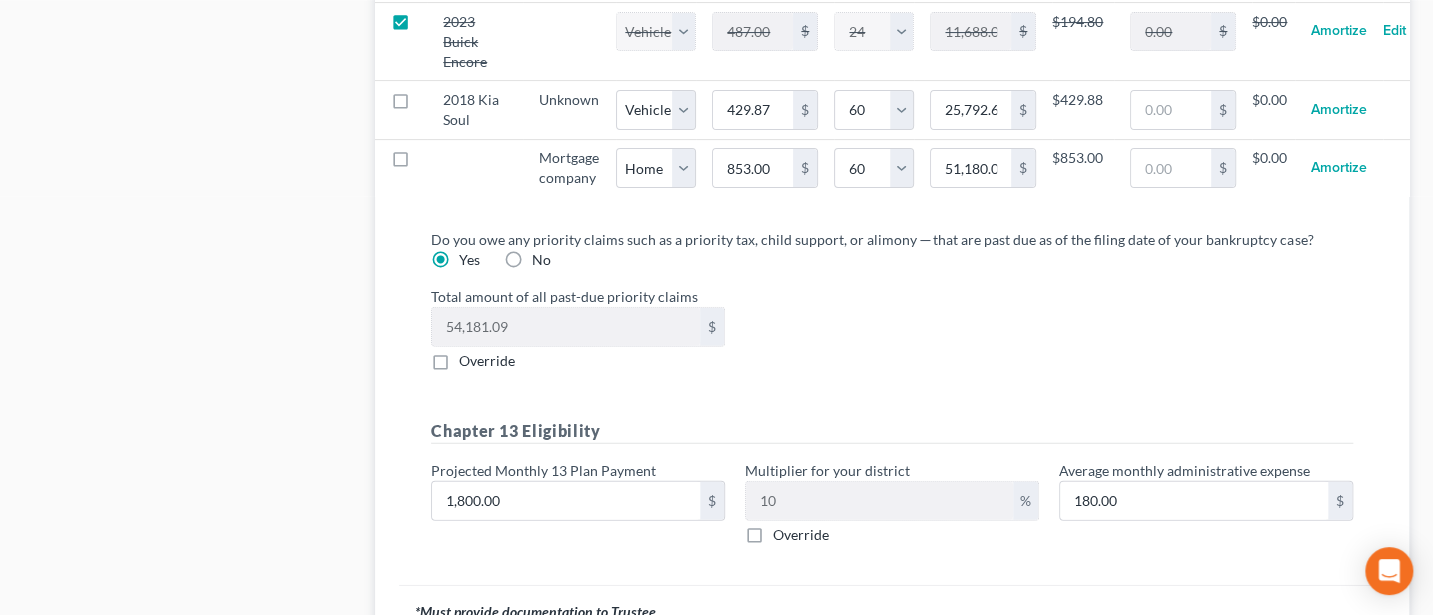 scroll, scrollTop: 2399, scrollLeft: 0, axis: vertical 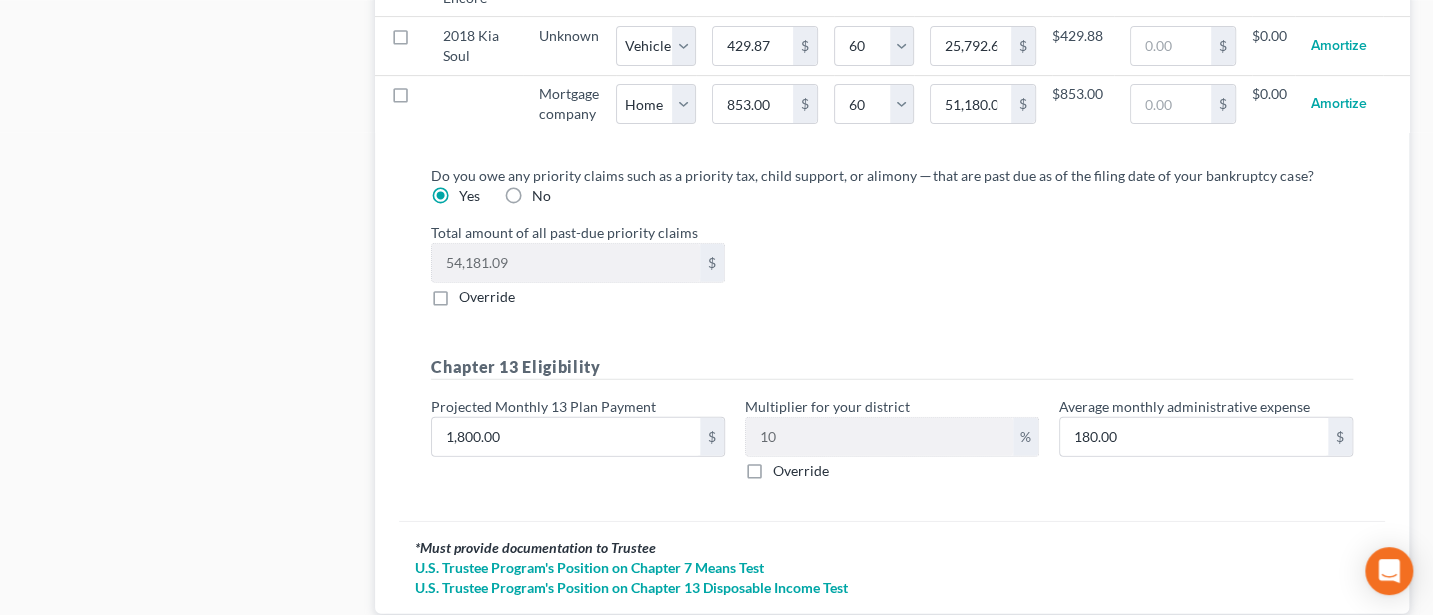 click on "Override" at bounding box center [487, 297] 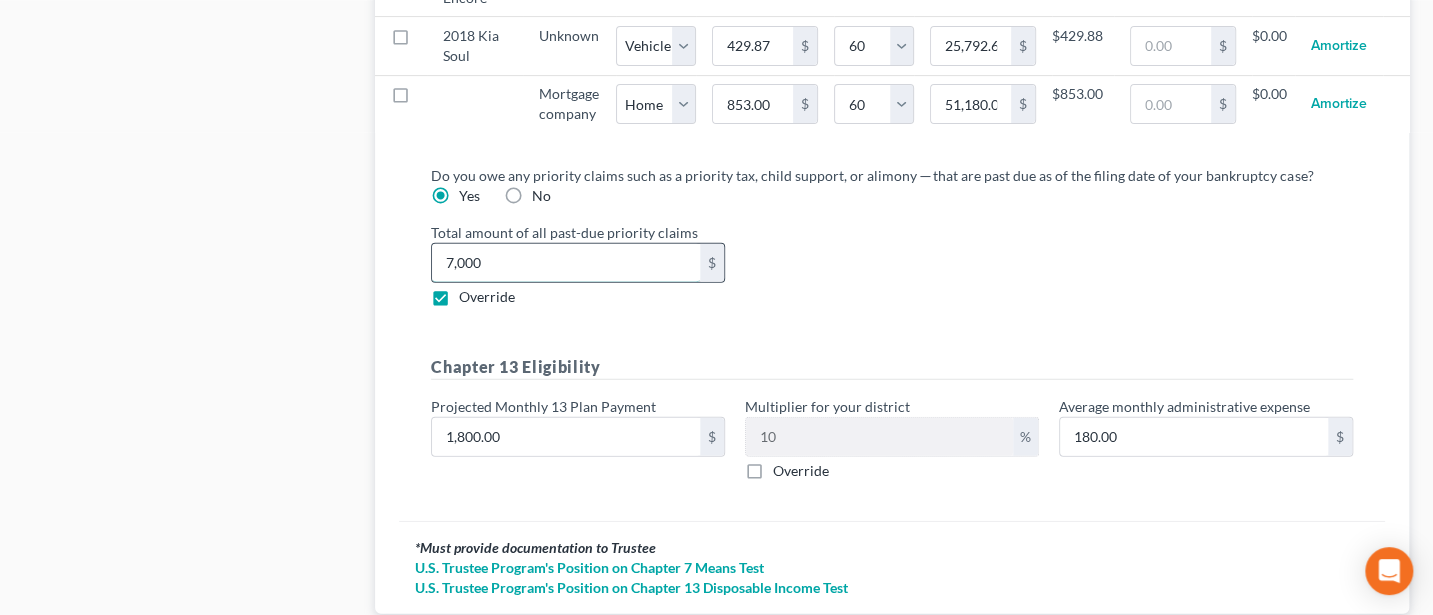type on "7,000" 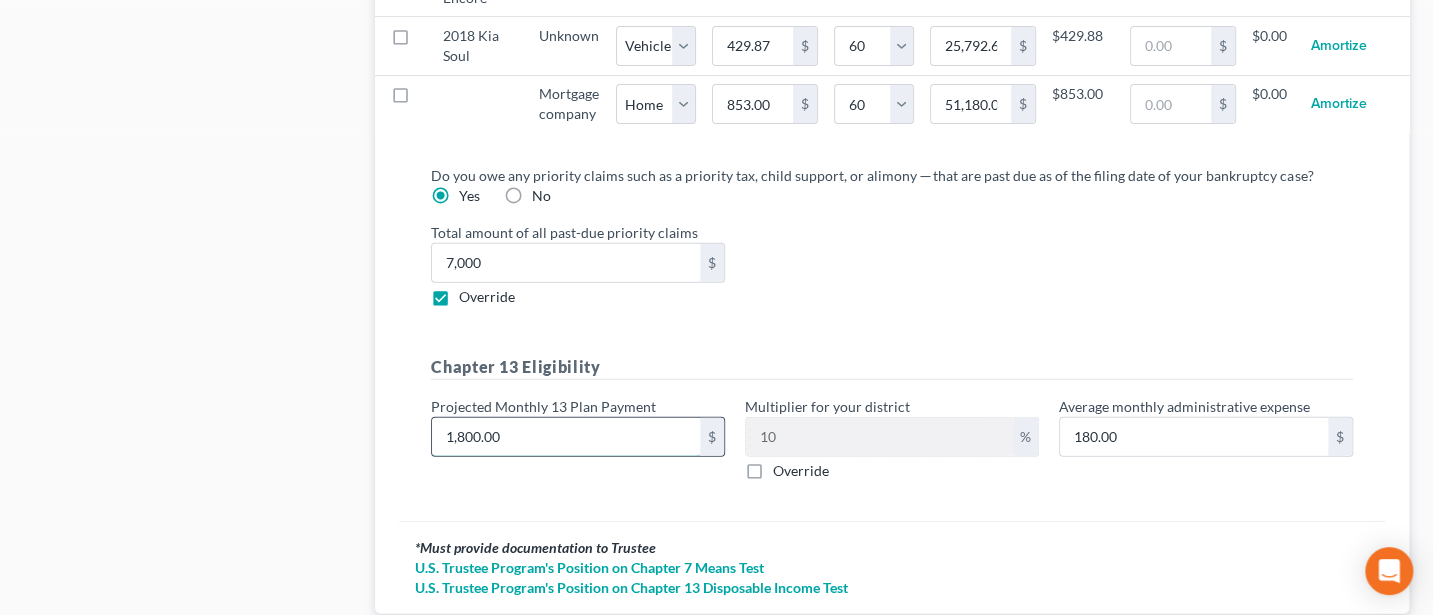 type on "7" 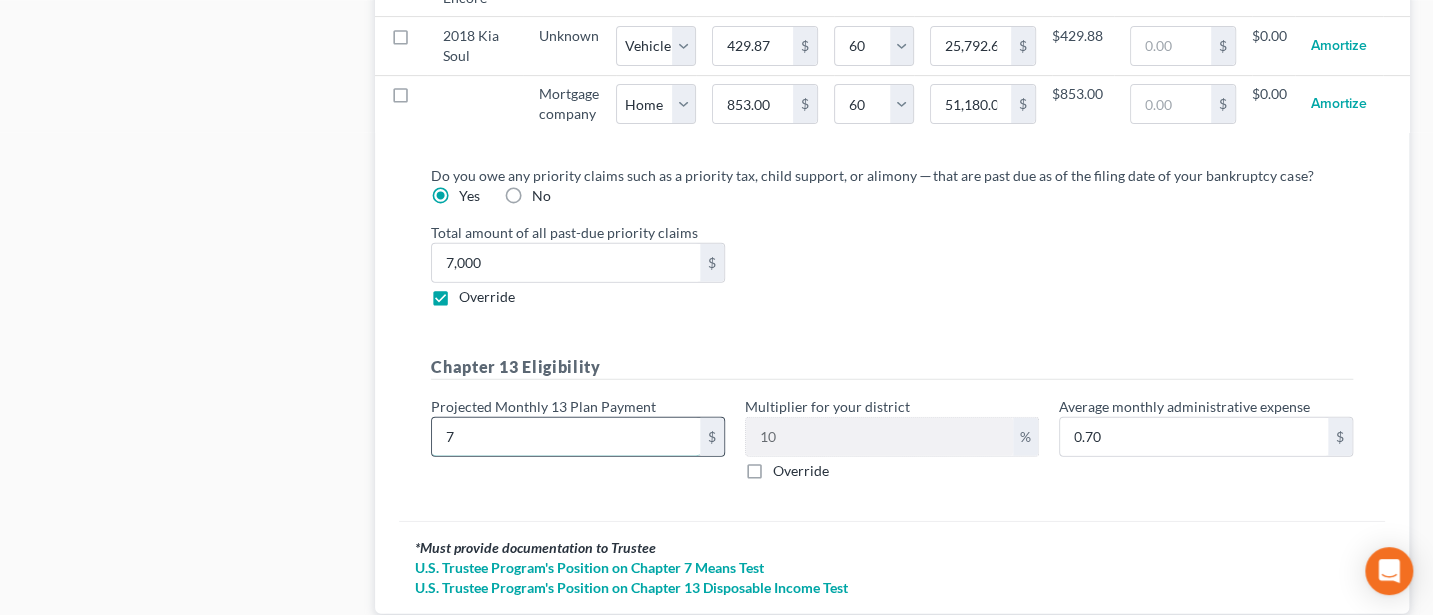 type on "79" 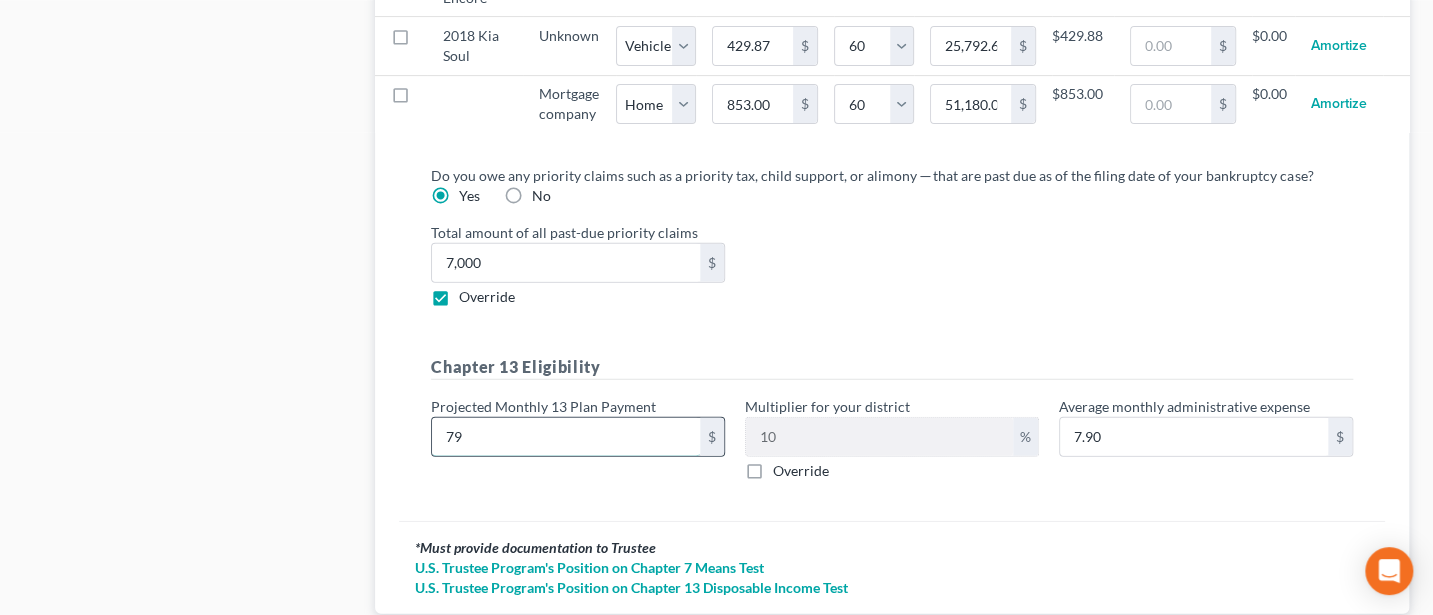 type on "791" 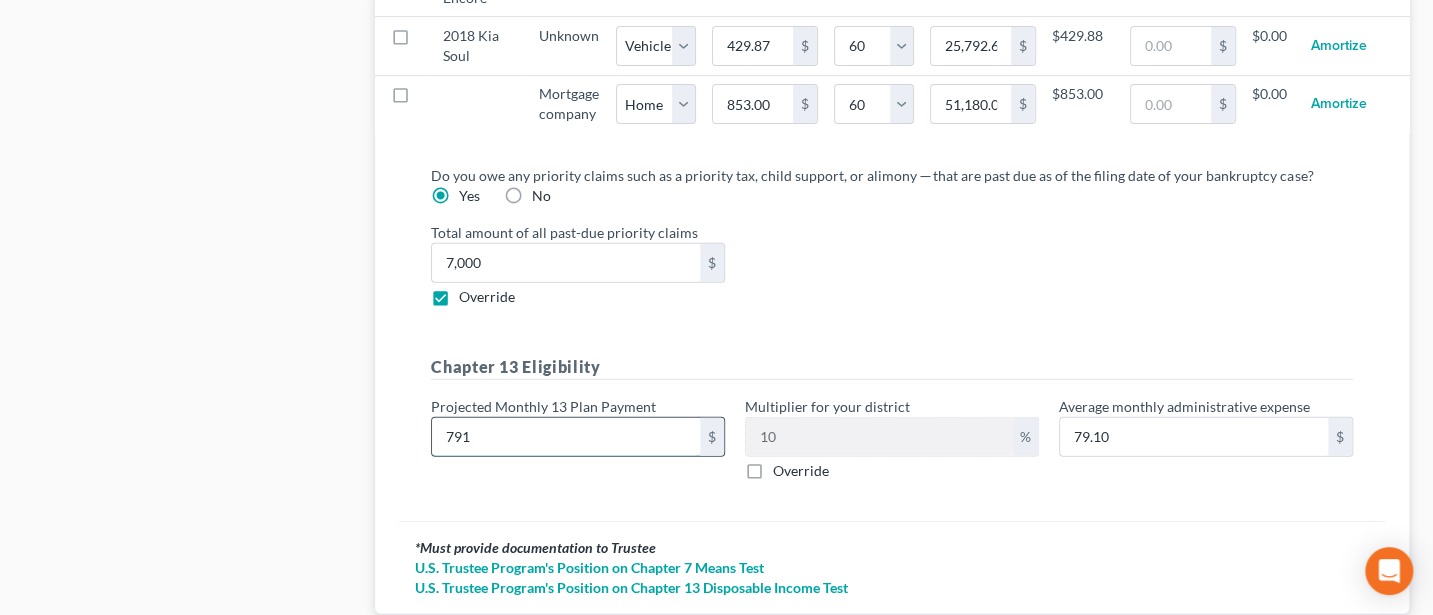 type on "791" 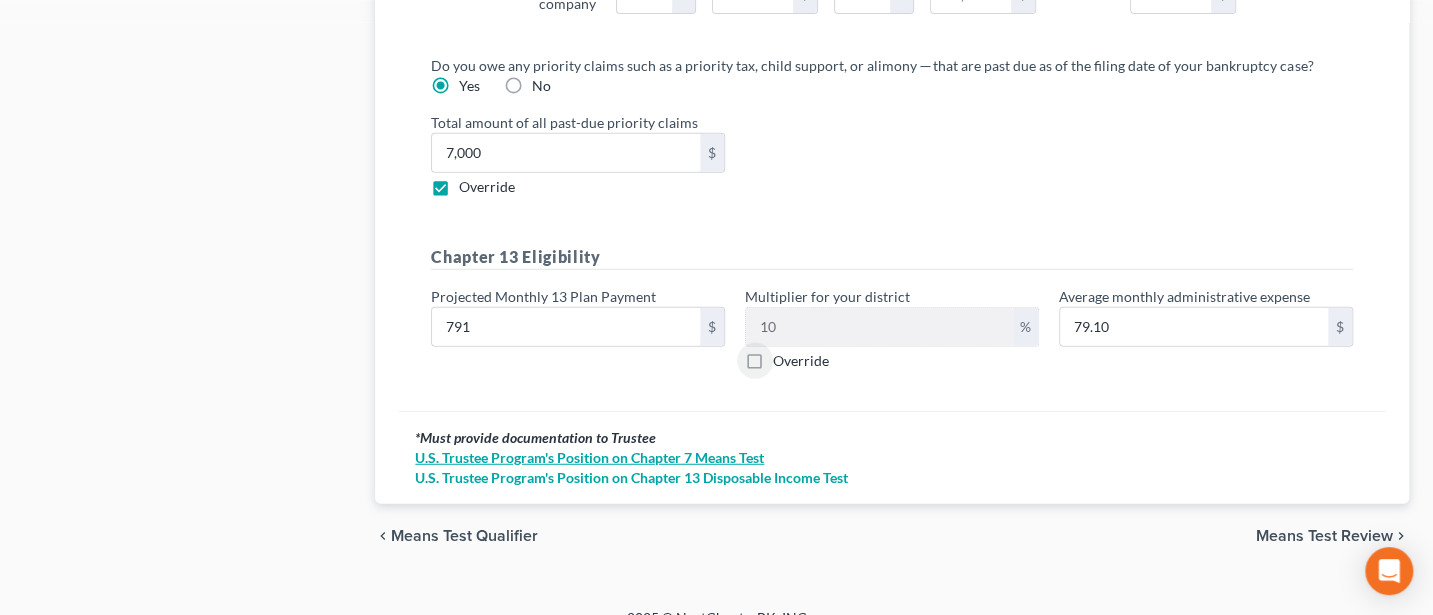 scroll, scrollTop: 2545, scrollLeft: 0, axis: vertical 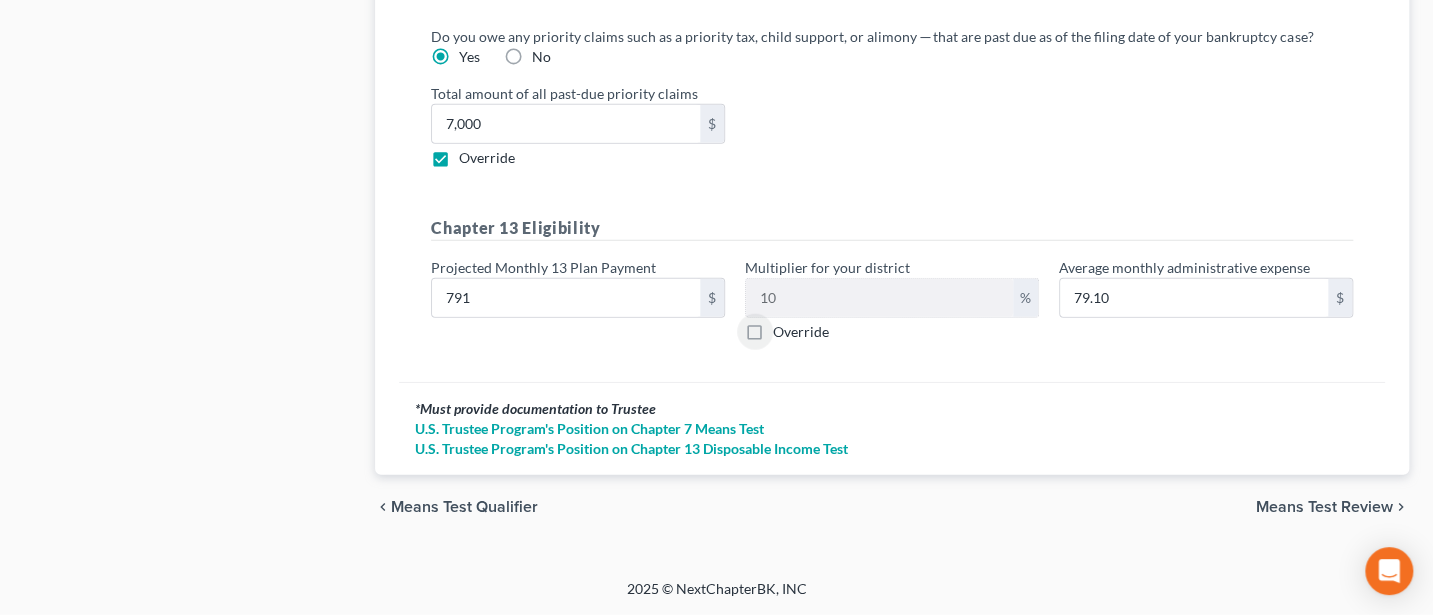 click on "Means Test Review" at bounding box center [1324, 507] 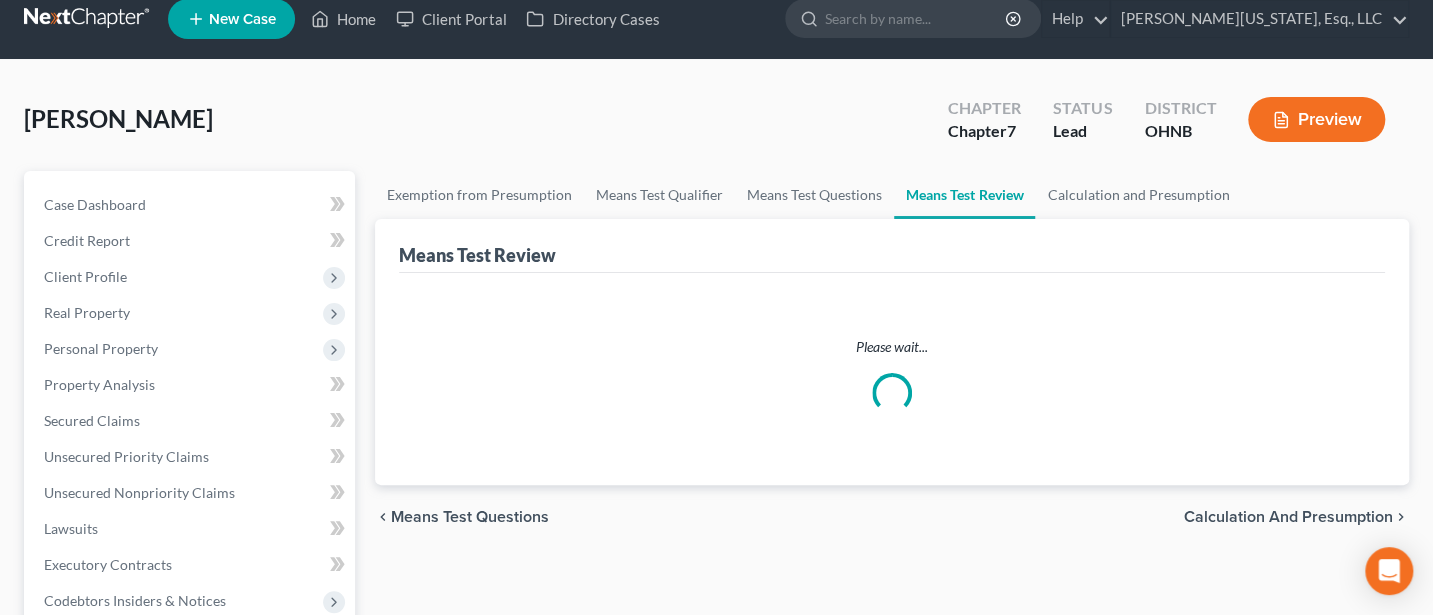 scroll, scrollTop: 0, scrollLeft: 0, axis: both 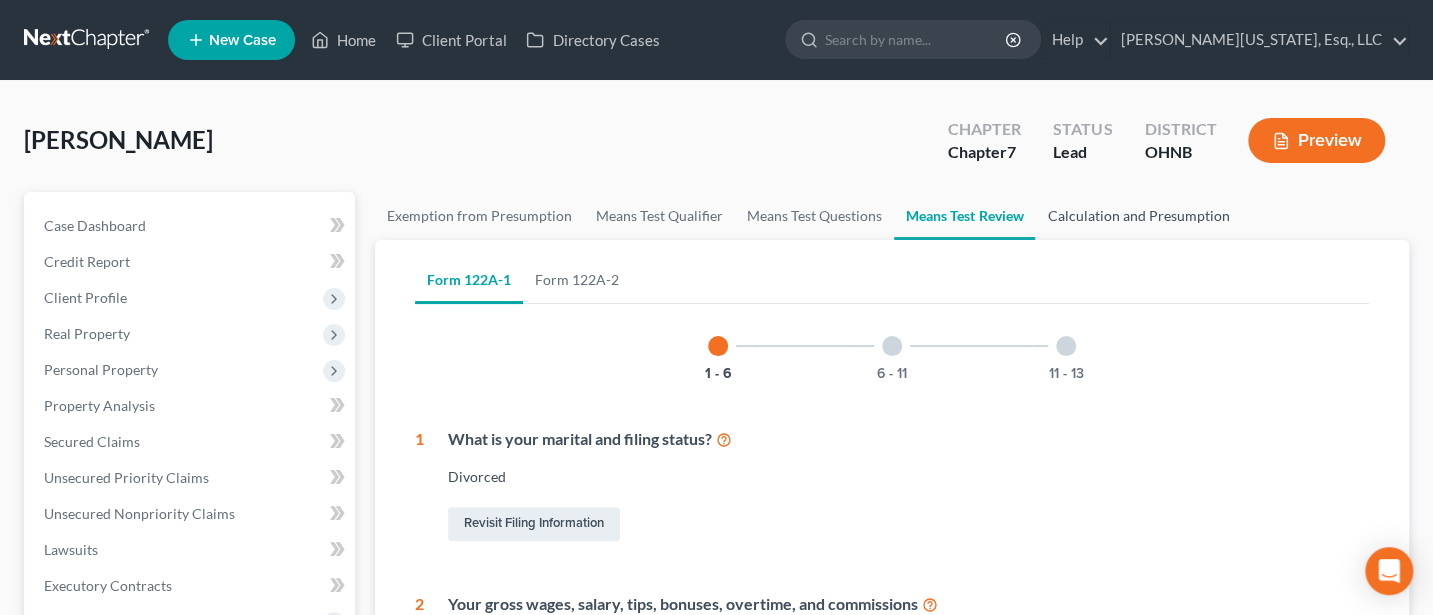 click on "Calculation and Presumption" at bounding box center (1138, 216) 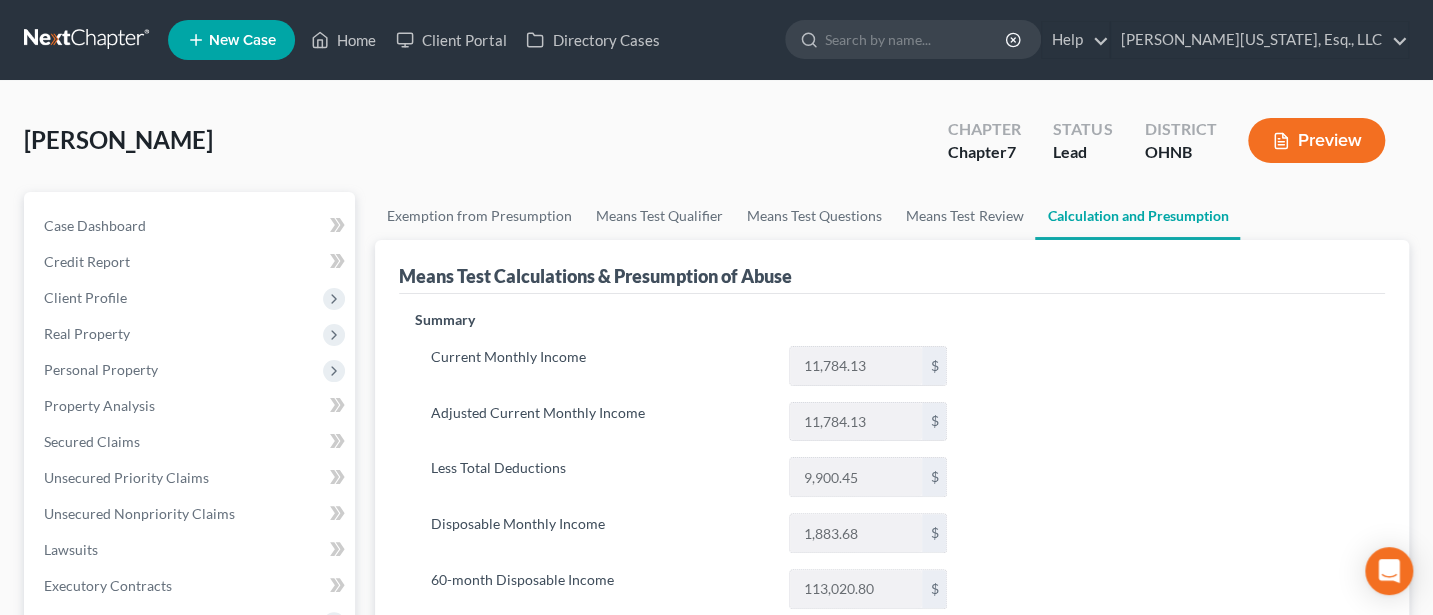 scroll, scrollTop: 266, scrollLeft: 0, axis: vertical 